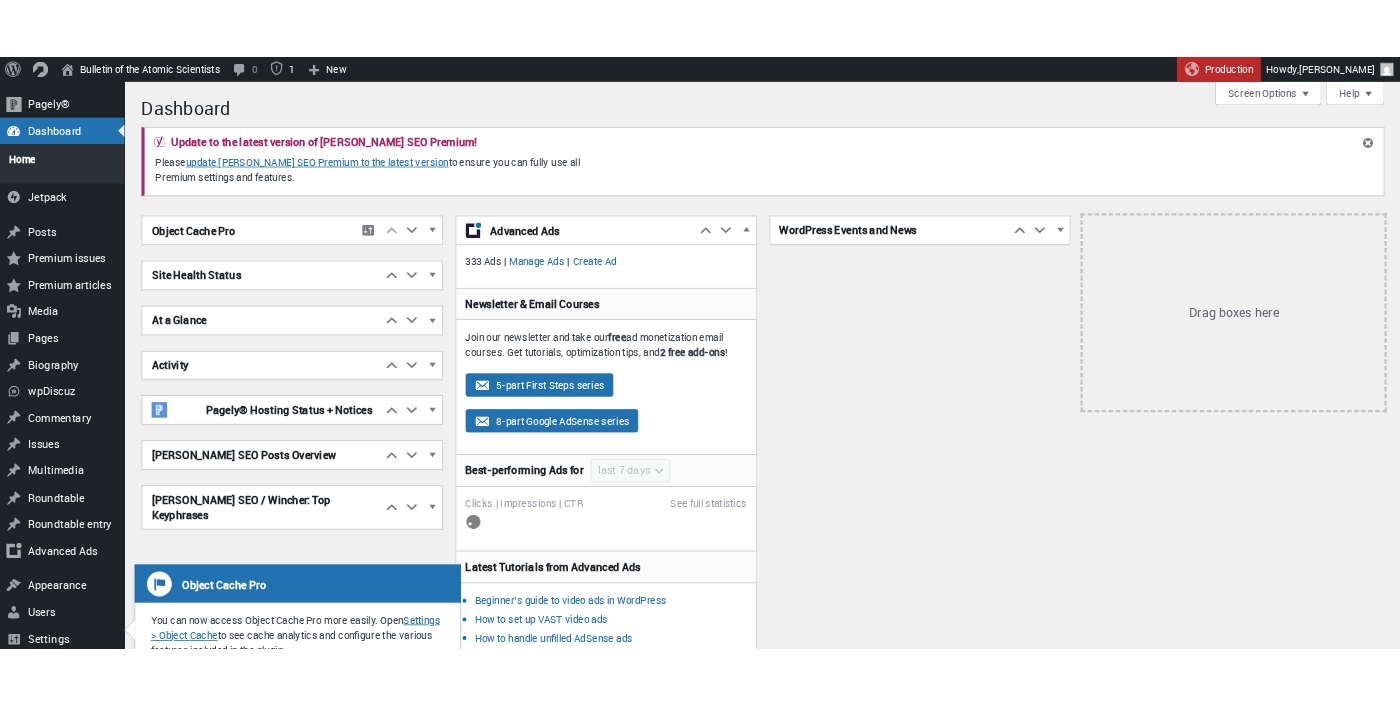 scroll, scrollTop: 0, scrollLeft: 0, axis: both 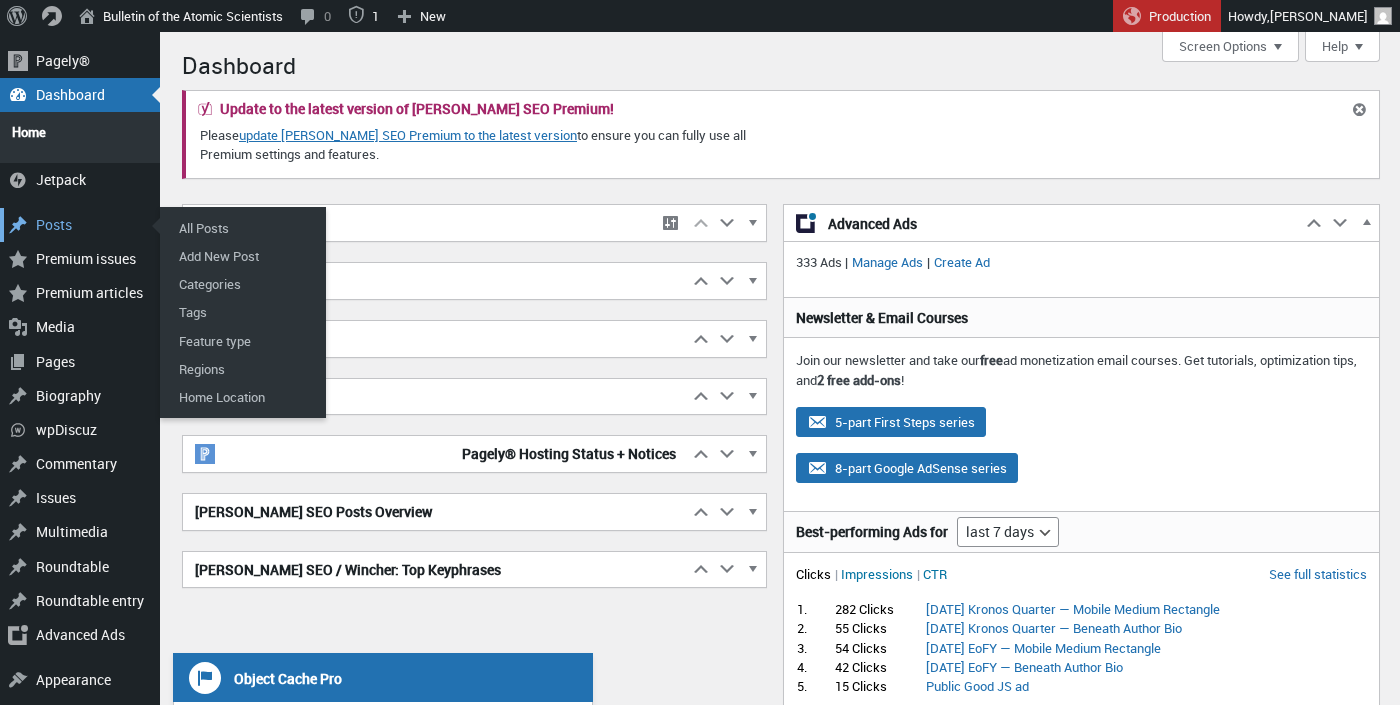 click on "Posts" at bounding box center (80, 225) 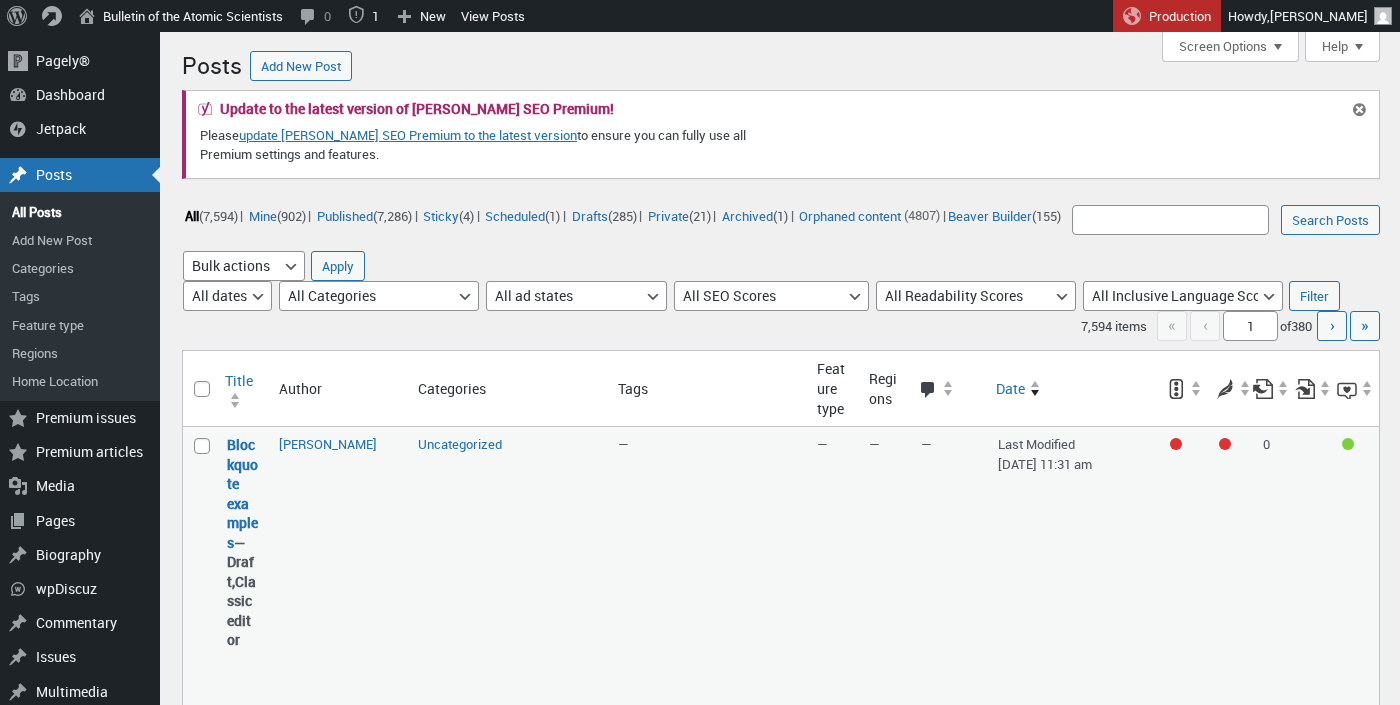 scroll, scrollTop: 0, scrollLeft: 0, axis: both 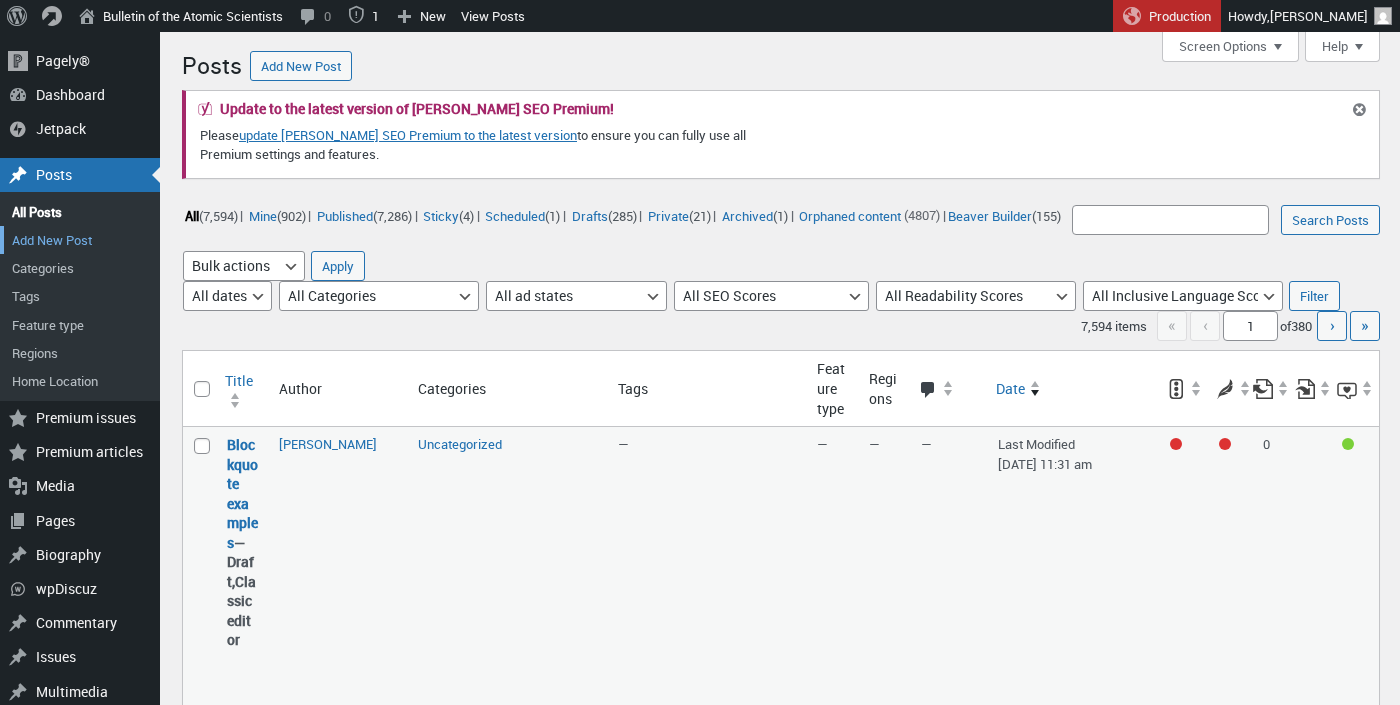 click on "Add New Post" at bounding box center [80, 240] 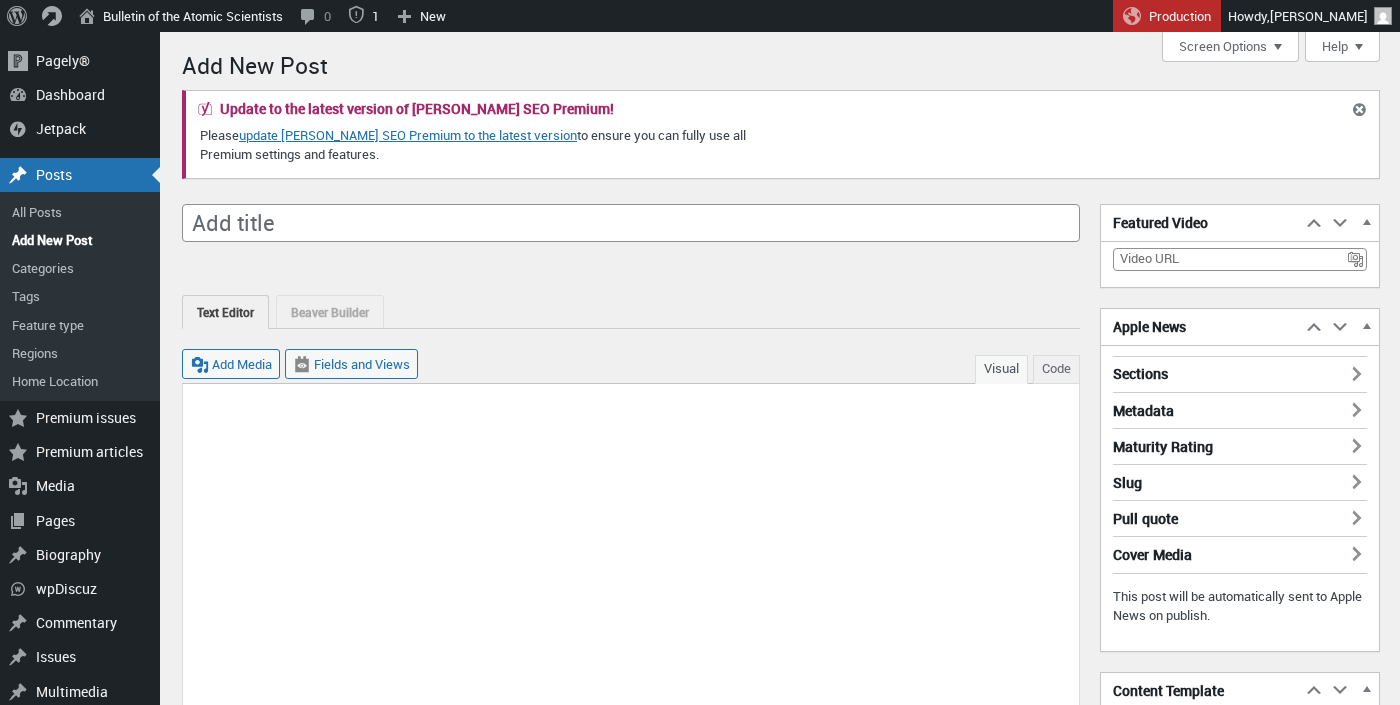 scroll, scrollTop: 7, scrollLeft: 0, axis: vertical 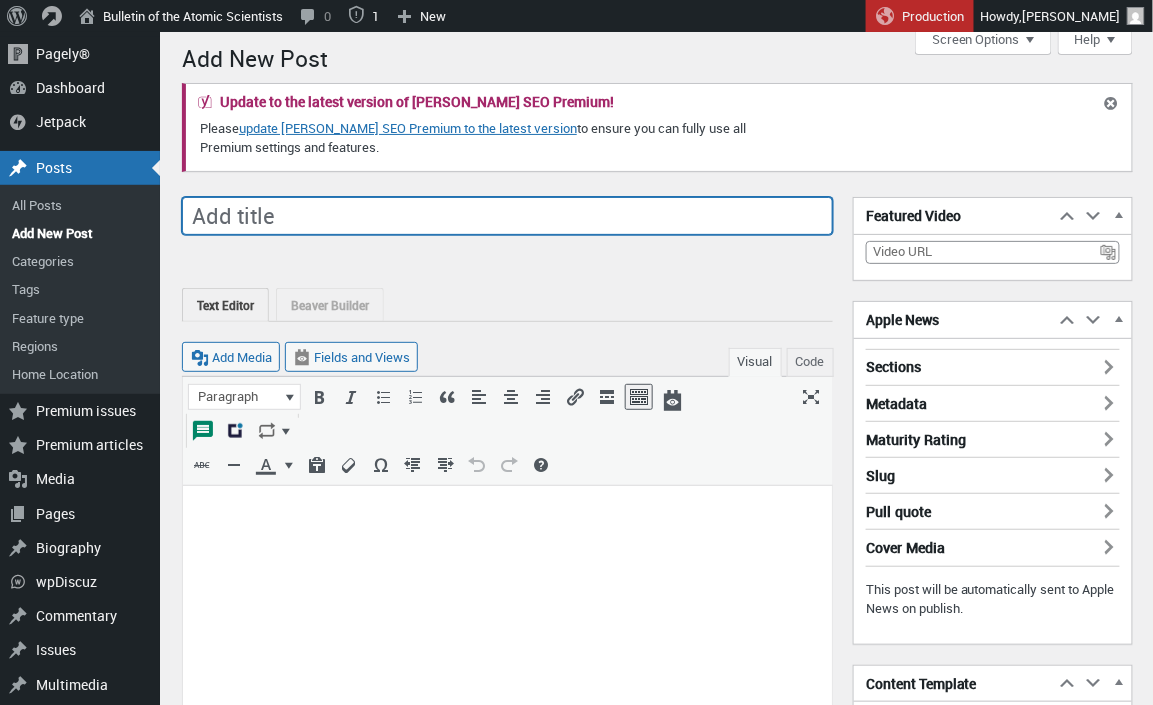 click on "Add title" at bounding box center [507, 216] 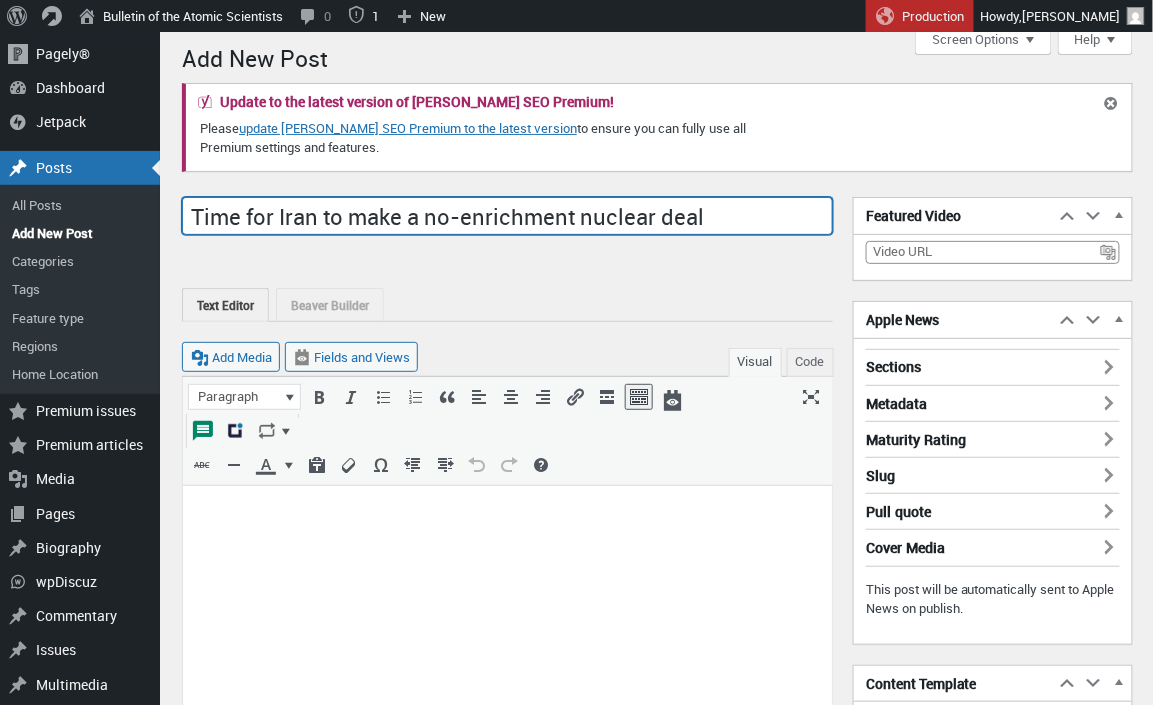 type on "Time for Iran to make a no-enrichment nuclear deal" 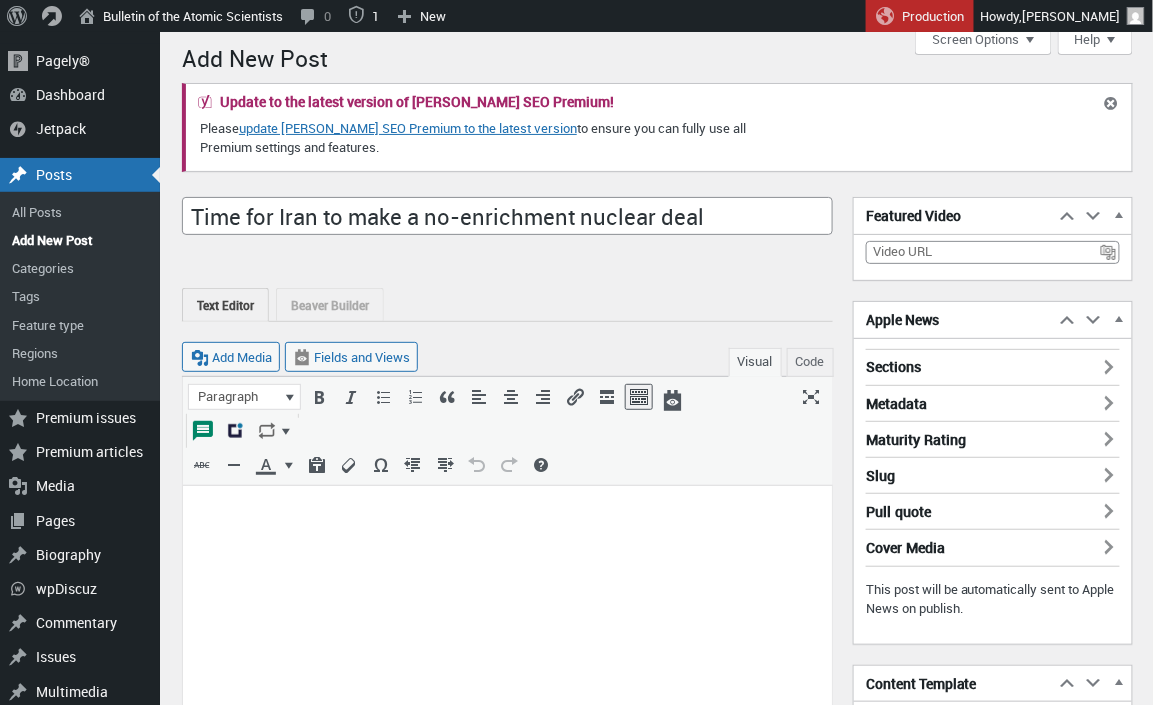 scroll, scrollTop: 0, scrollLeft: 0, axis: both 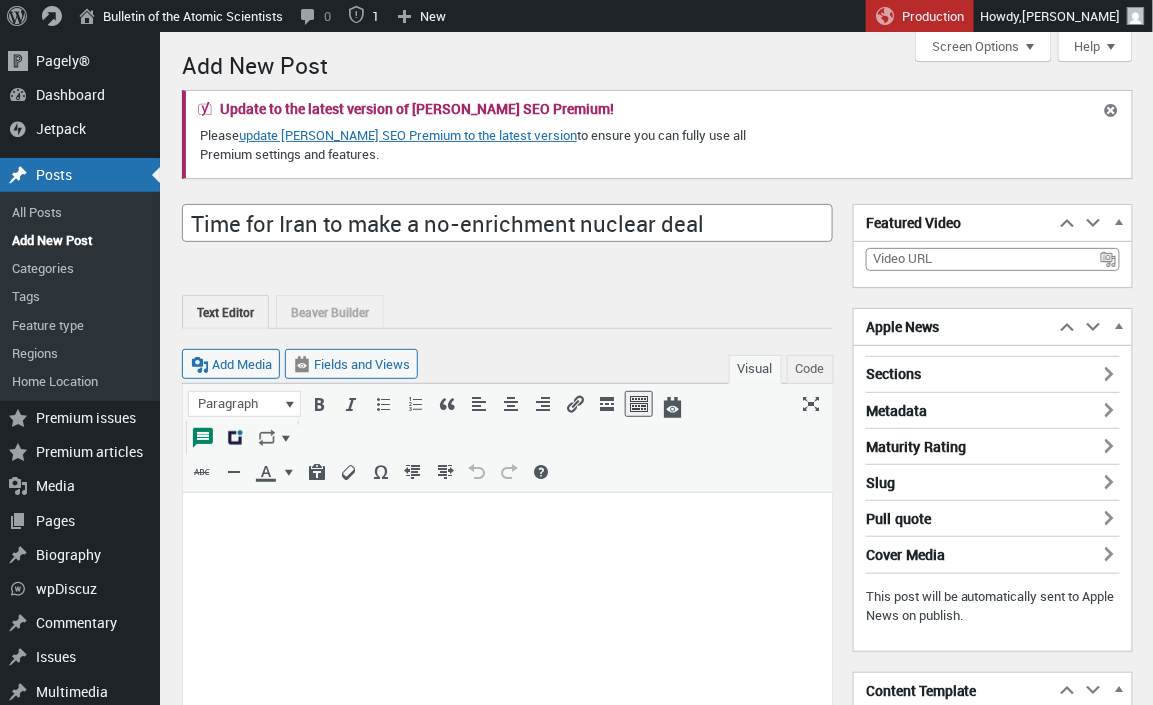 drag, startPoint x: 227, startPoint y: 474, endPoint x: 238, endPoint y: 478, distance: 11.7046995 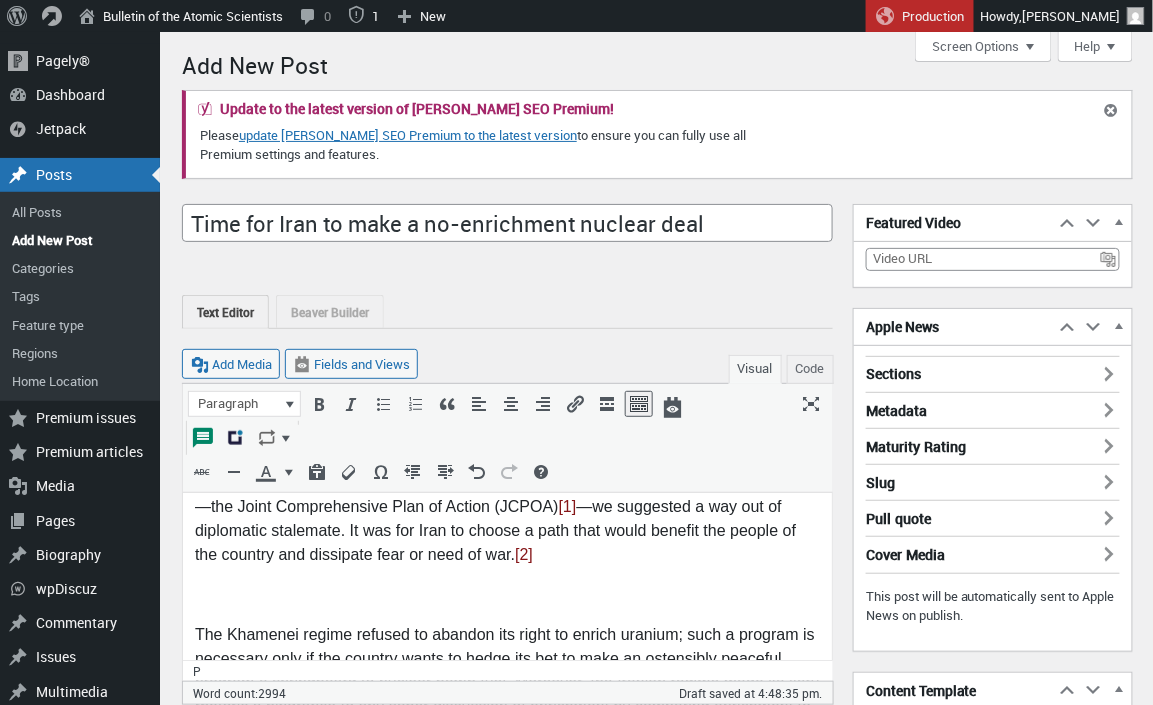 click at bounding box center (506, 594) 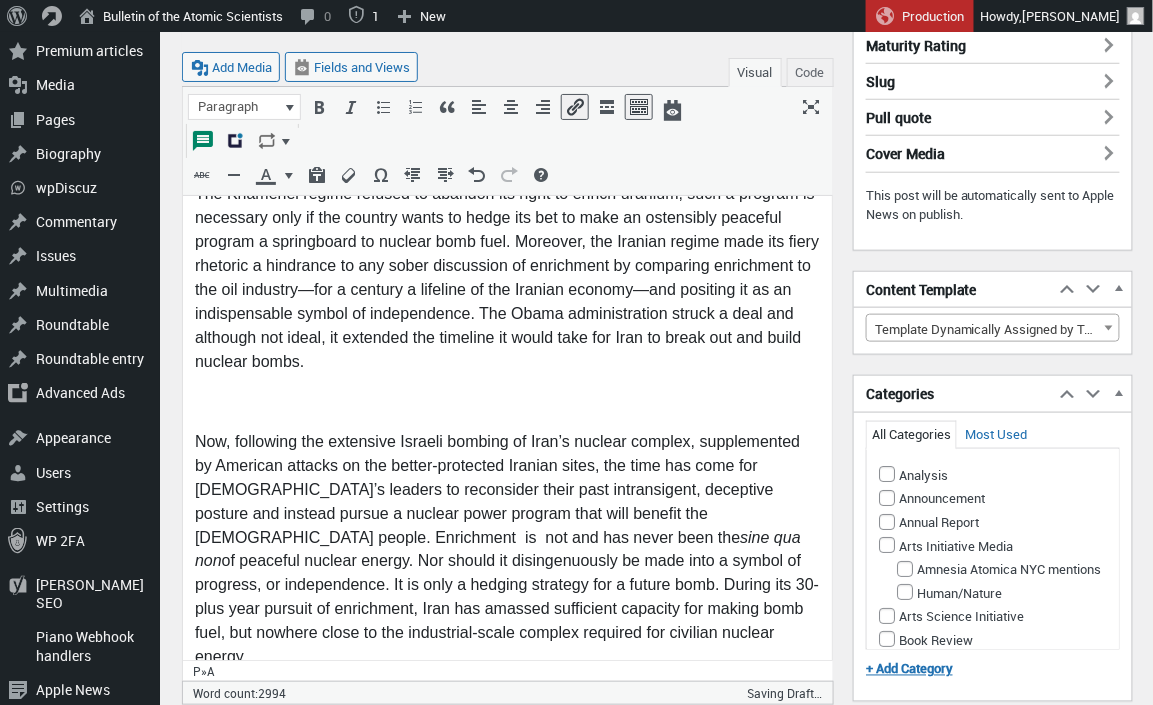 scroll, scrollTop: 405, scrollLeft: 0, axis: vertical 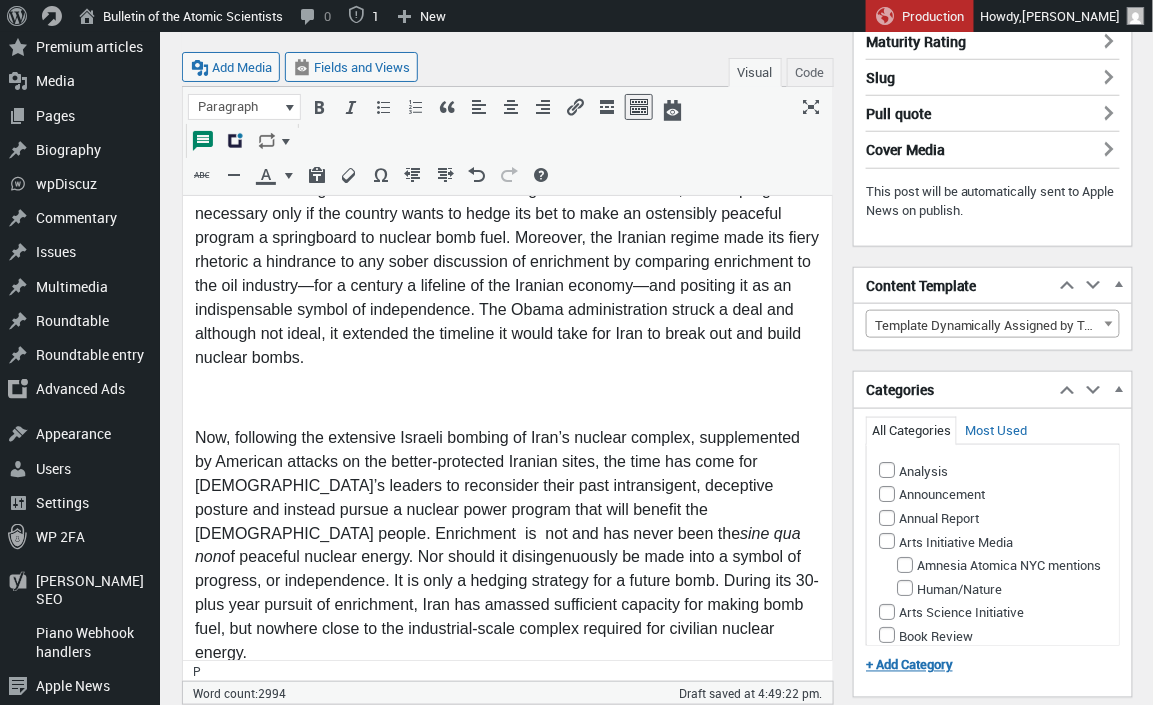 click at bounding box center [506, 397] 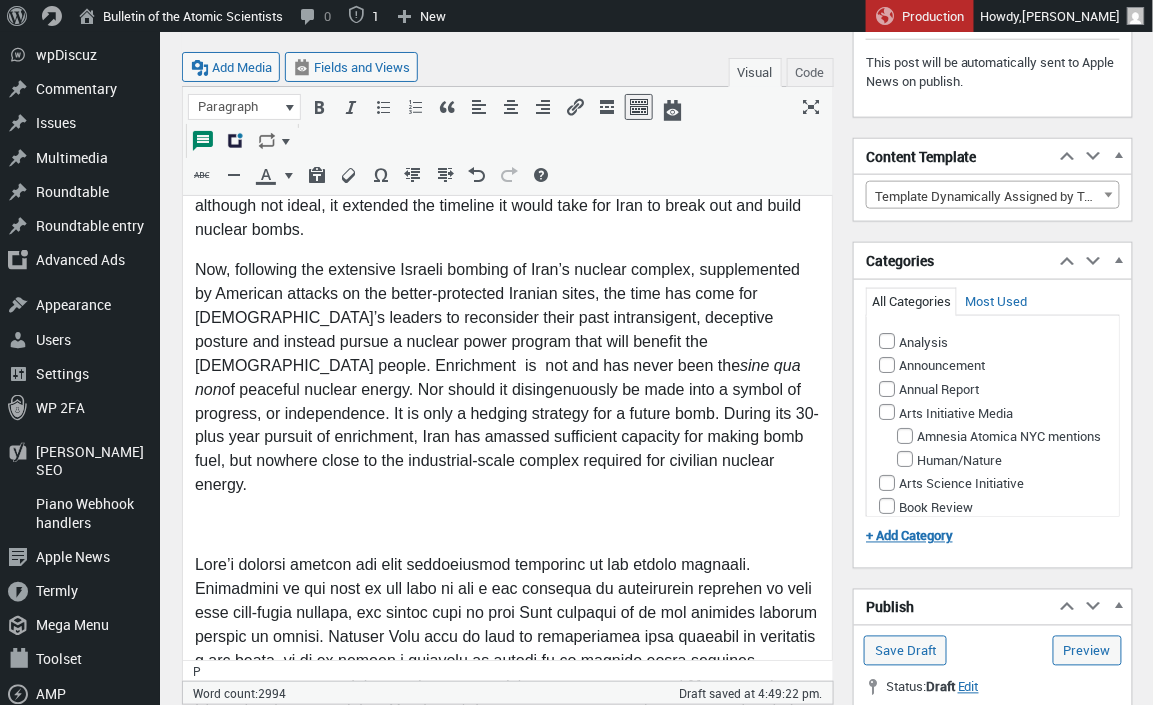 scroll, scrollTop: 601, scrollLeft: 0, axis: vertical 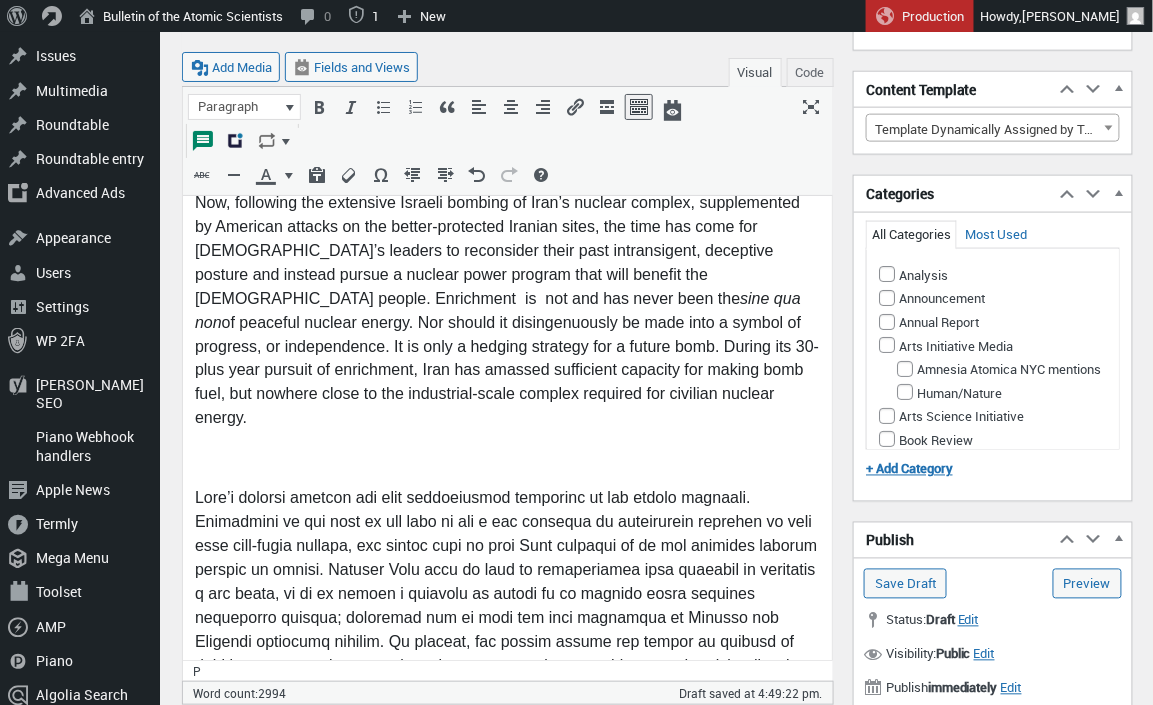 click at bounding box center [506, 459] 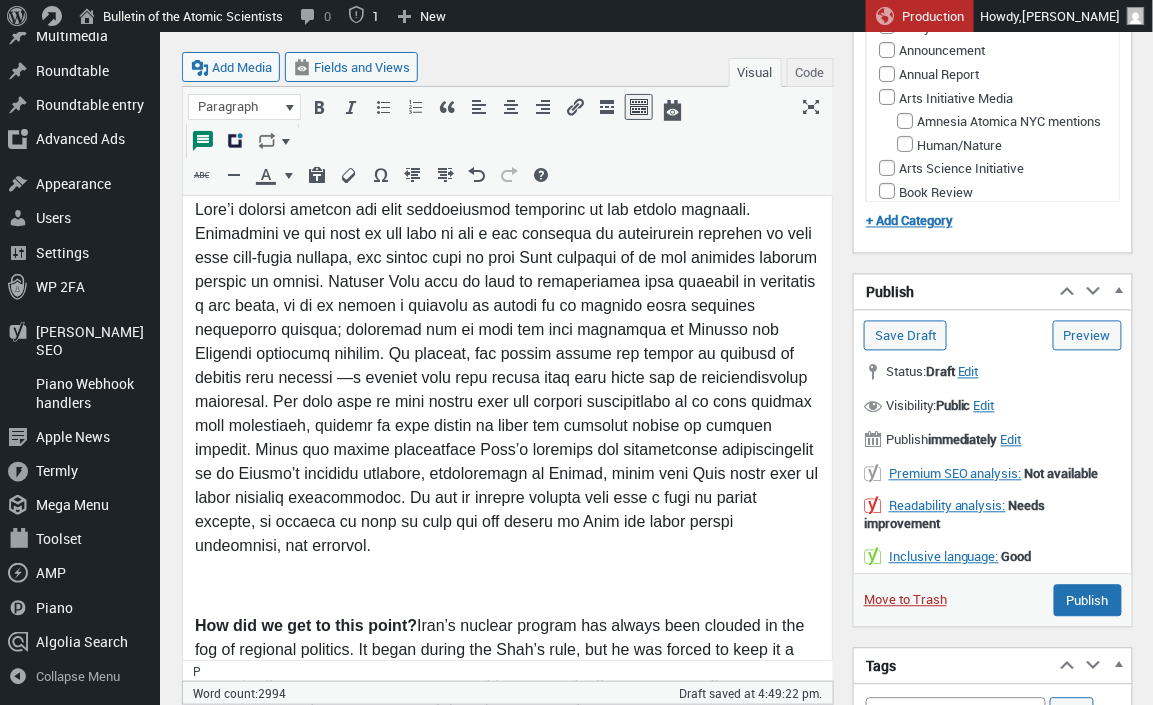 scroll, scrollTop: 886, scrollLeft: 0, axis: vertical 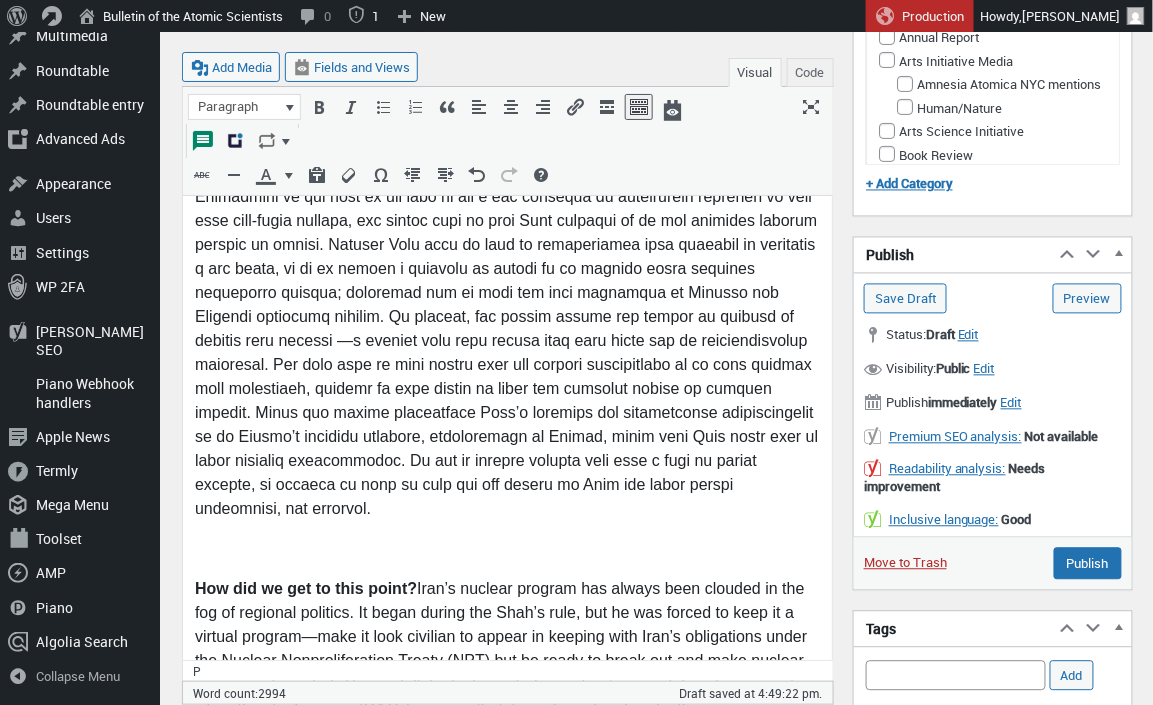 click at bounding box center (506, 550) 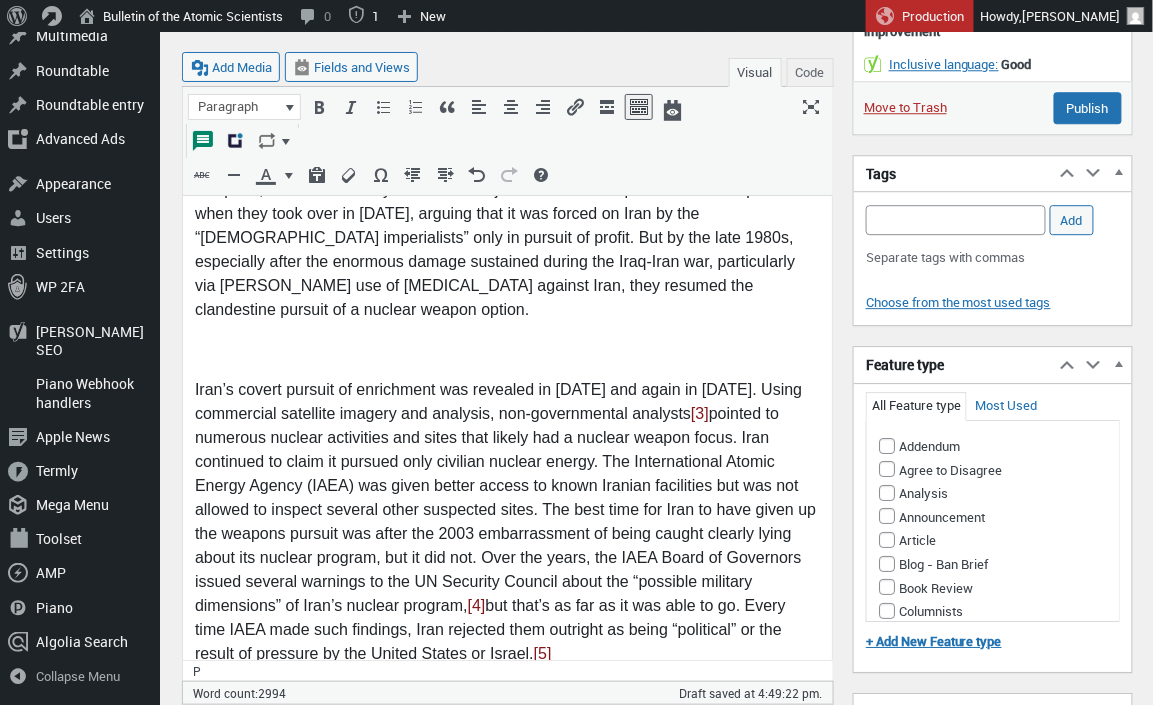 scroll, scrollTop: 1355, scrollLeft: 0, axis: vertical 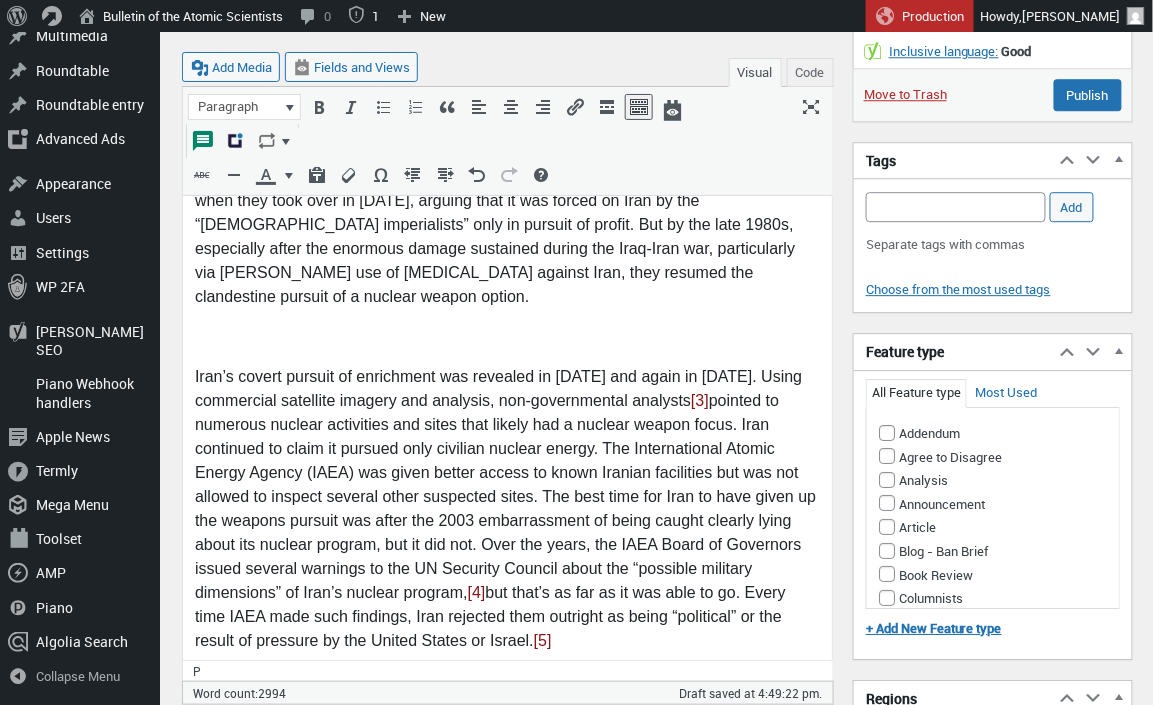 click at bounding box center [506, 338] 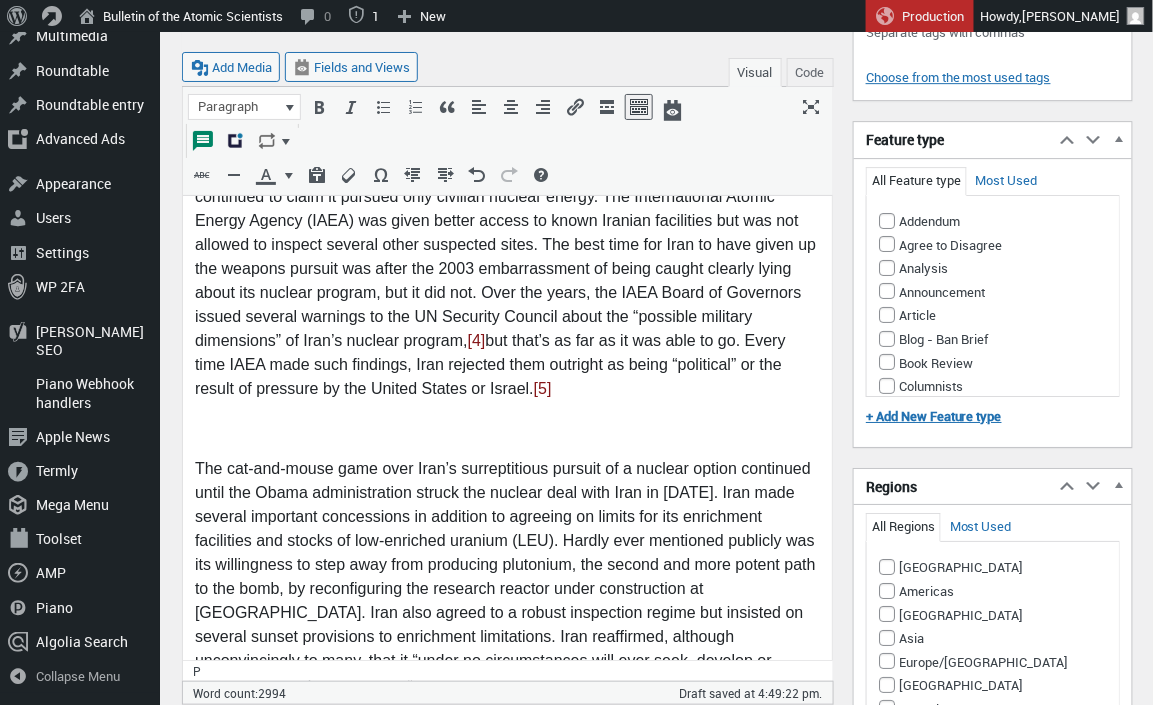 scroll, scrollTop: 1577, scrollLeft: 0, axis: vertical 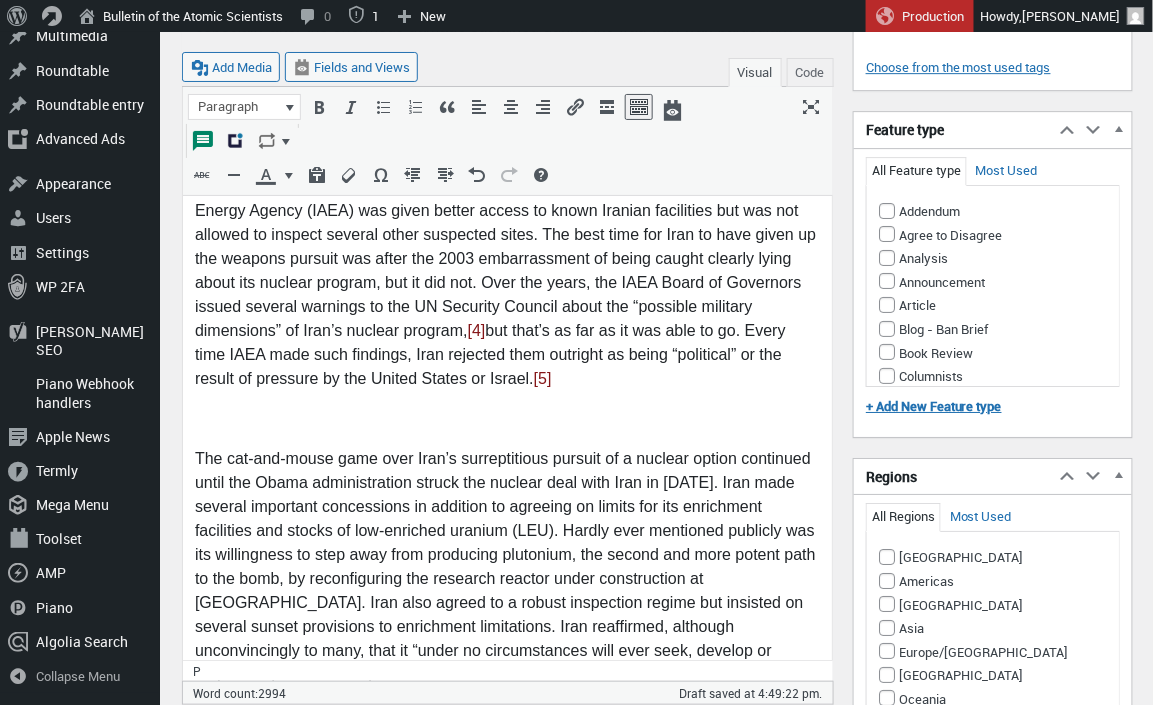 click at bounding box center (506, 420) 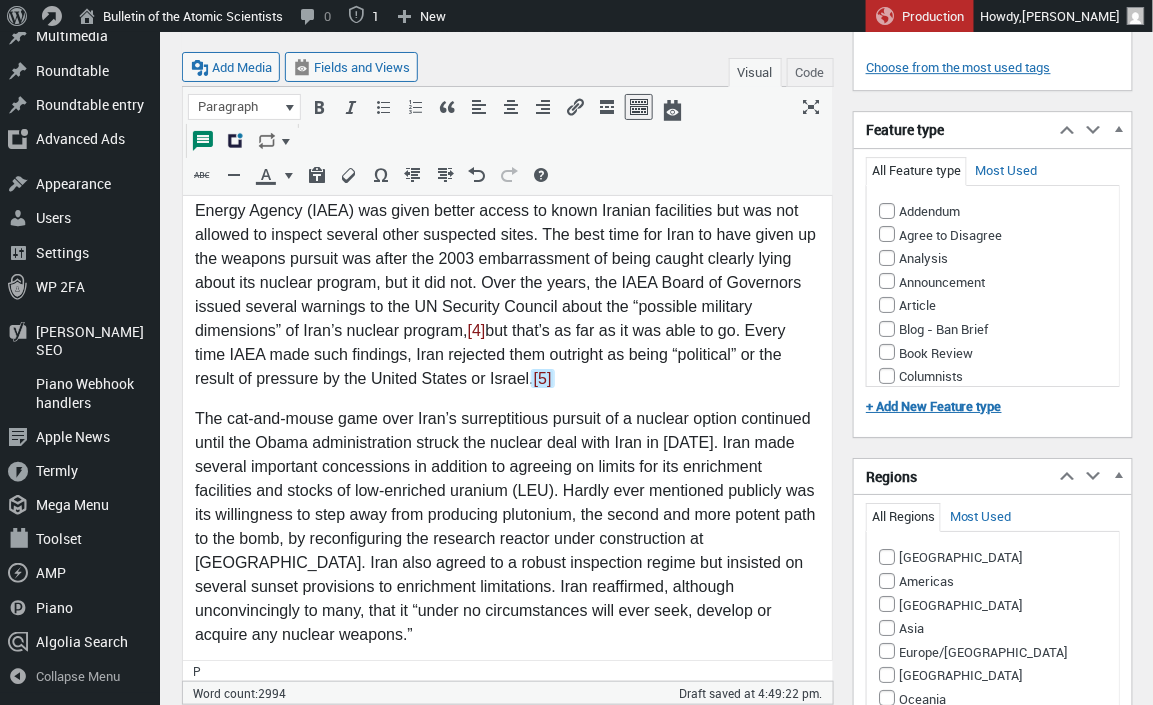 click at bounding box center (506, 676) 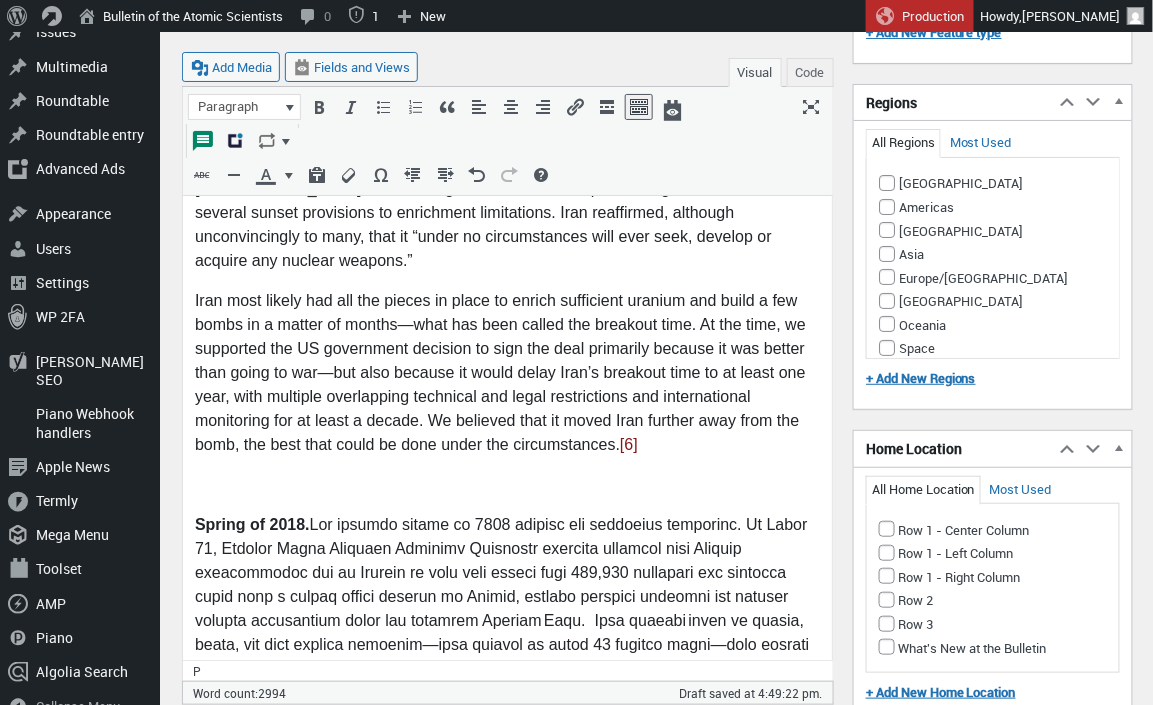 scroll, scrollTop: 1954, scrollLeft: 0, axis: vertical 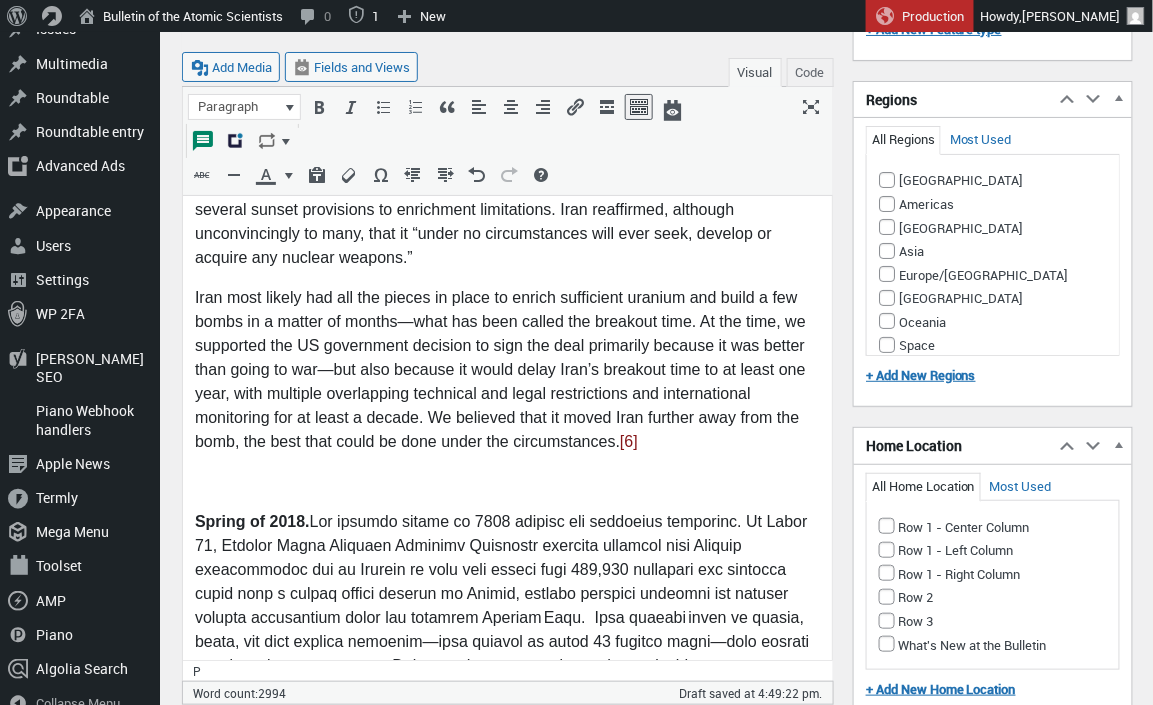 drag, startPoint x: 239, startPoint y: 412, endPoint x: 307, endPoint y: 435, distance: 71.7844 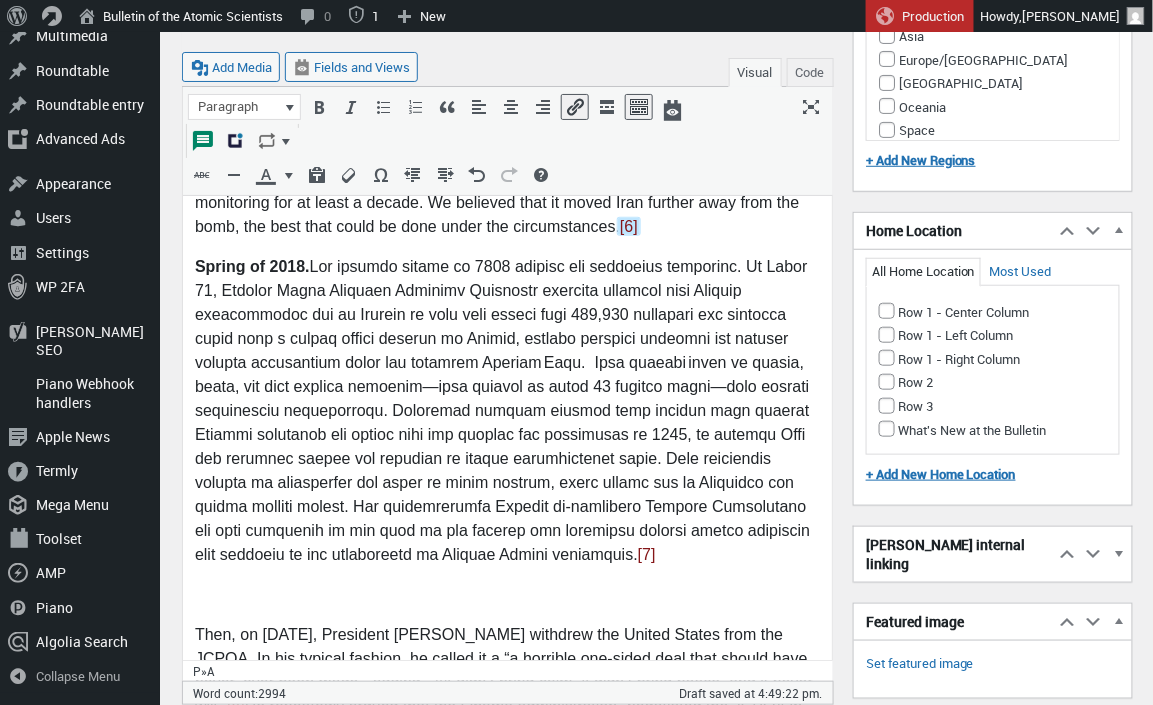 scroll, scrollTop: 2175, scrollLeft: 0, axis: vertical 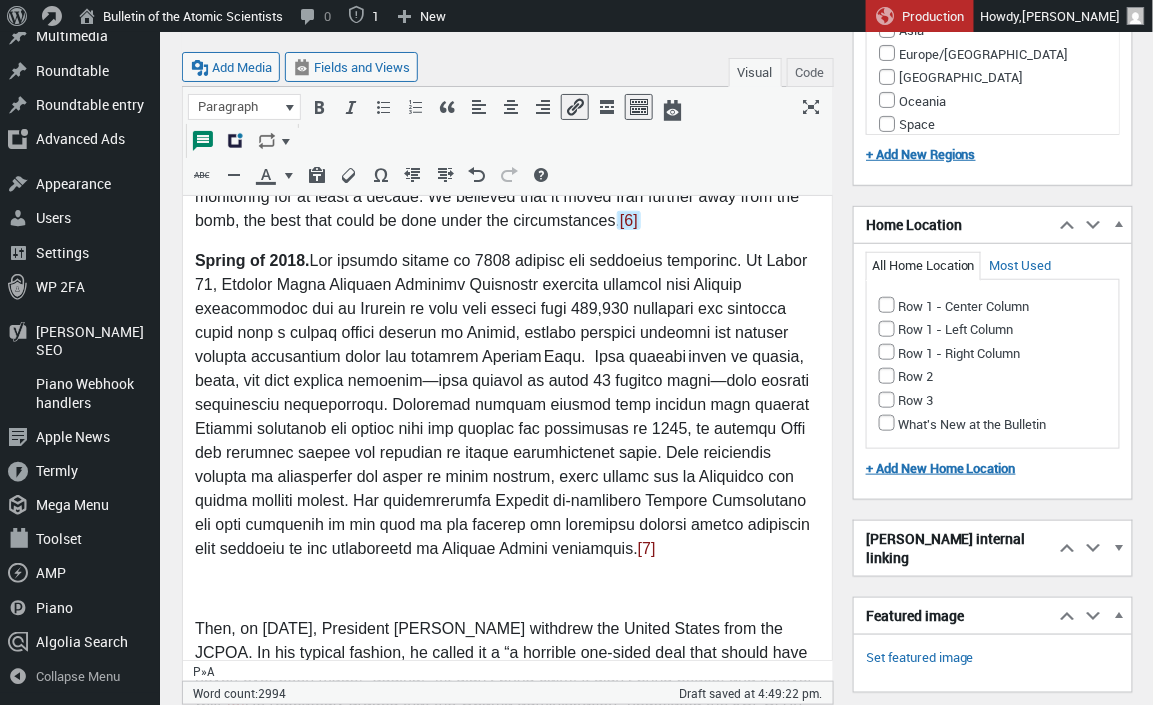 click at bounding box center [506, 590] 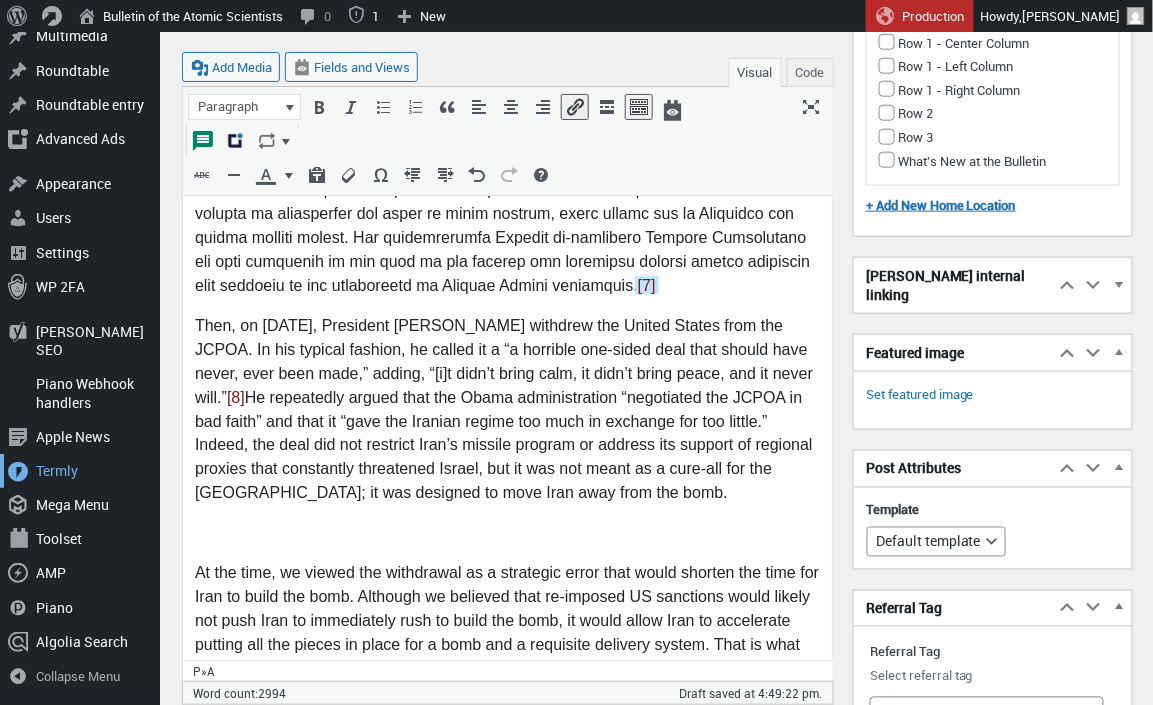 scroll, scrollTop: 2448, scrollLeft: 0, axis: vertical 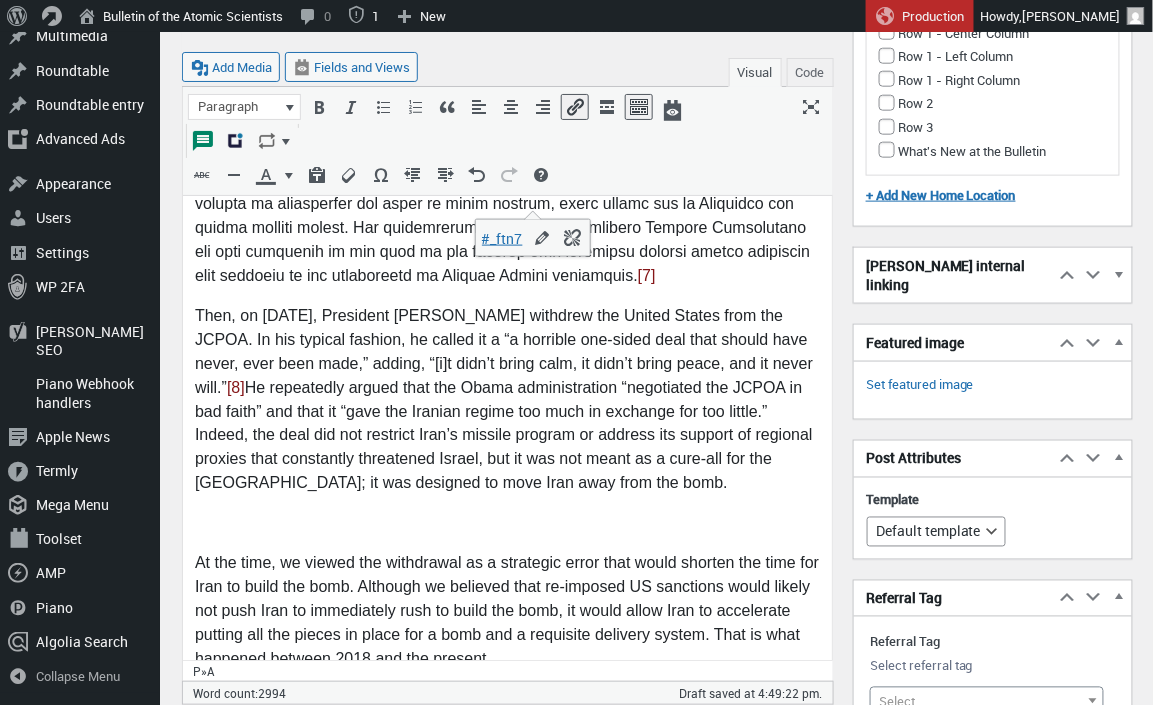 click at bounding box center [506, 525] 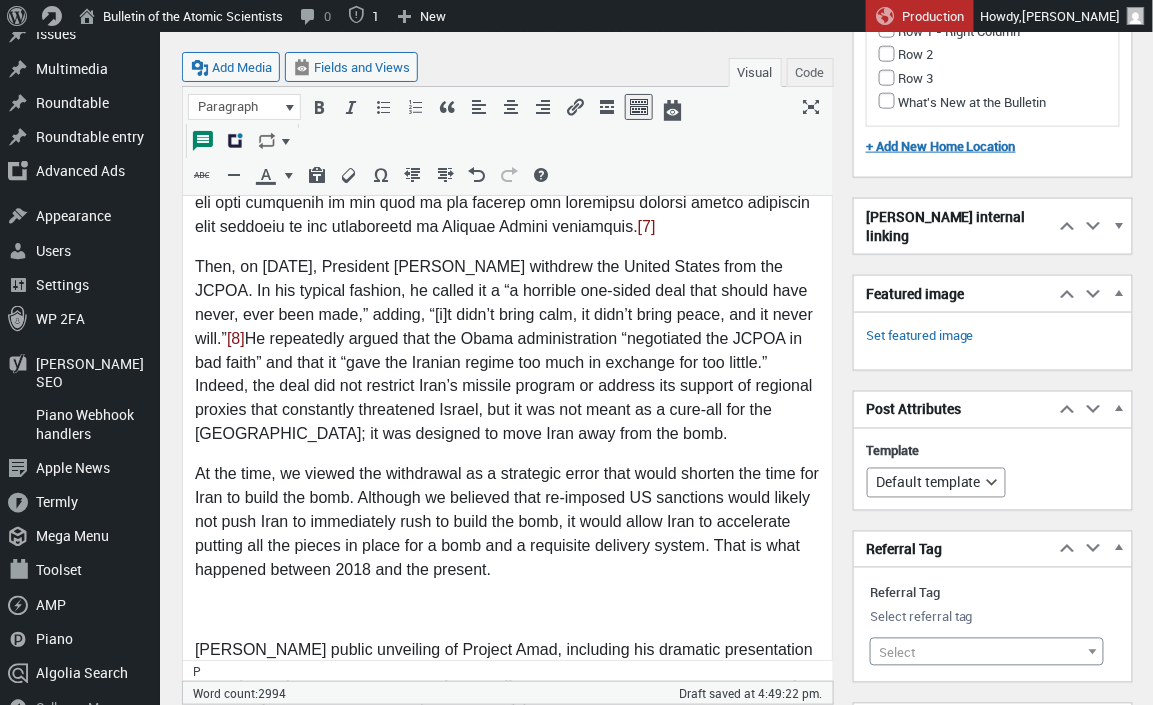 scroll, scrollTop: 2494, scrollLeft: 0, axis: vertical 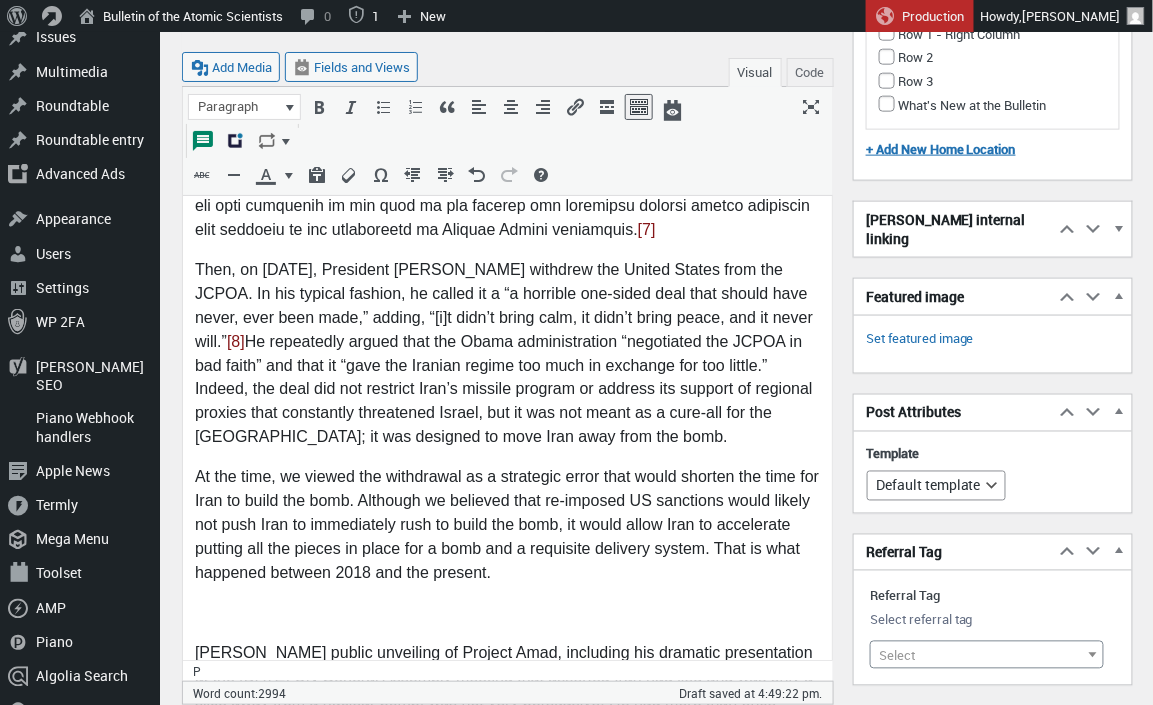 drag, startPoint x: 221, startPoint y: 540, endPoint x: 233, endPoint y: 544, distance: 12.649111 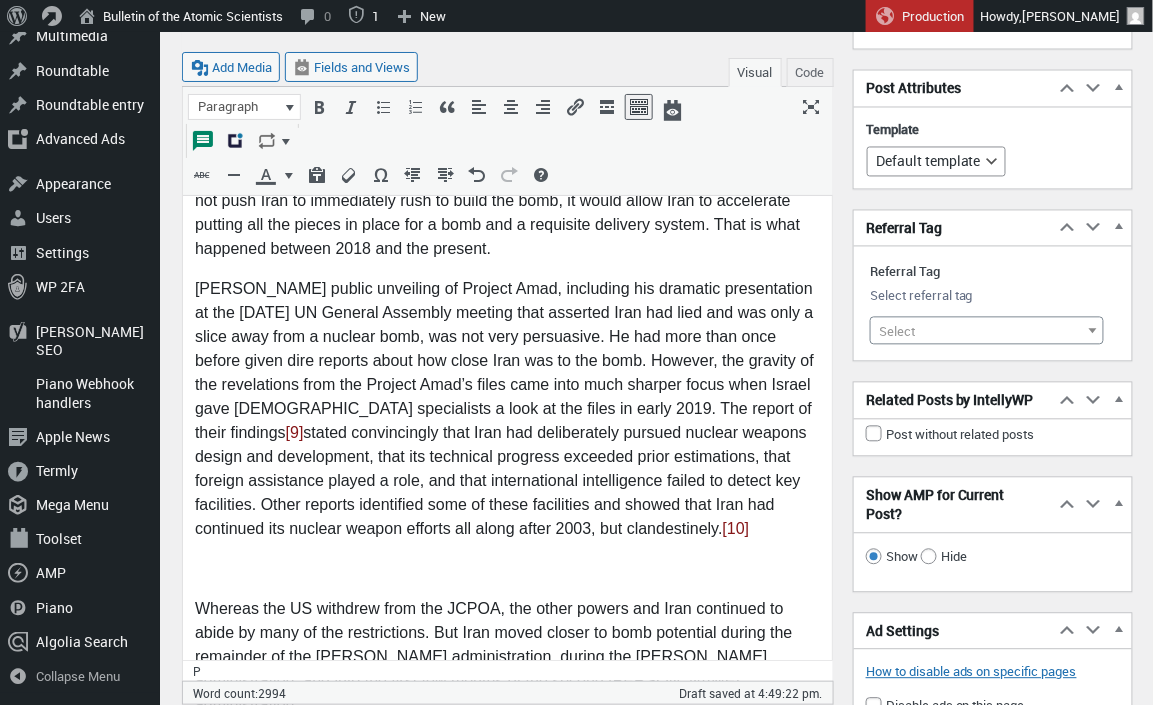 scroll, scrollTop: 2824, scrollLeft: 0, axis: vertical 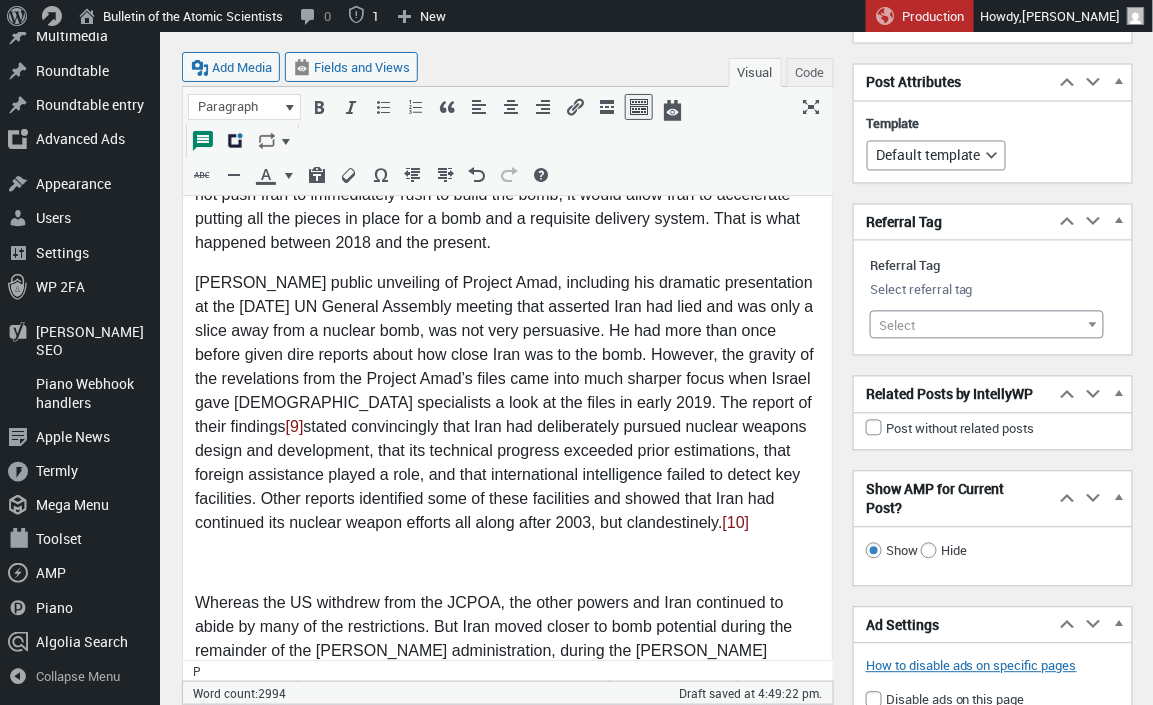 click at bounding box center (506, 565) 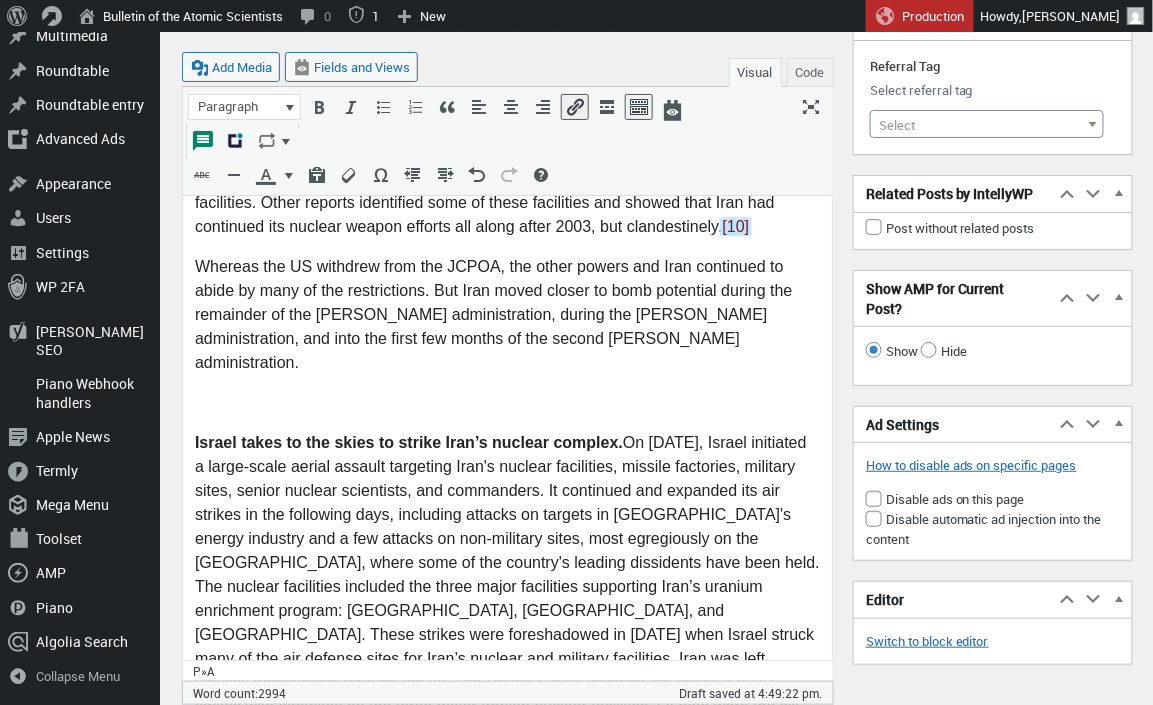 scroll, scrollTop: 3122, scrollLeft: 0, axis: vertical 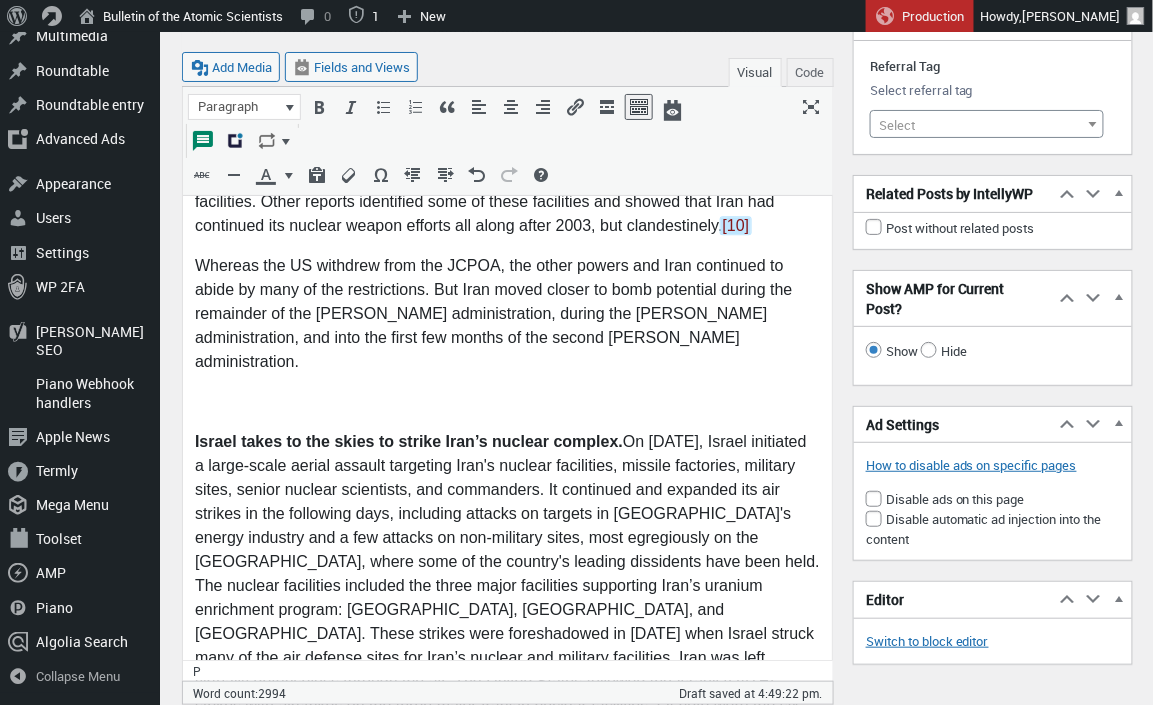 click at bounding box center (506, 404) 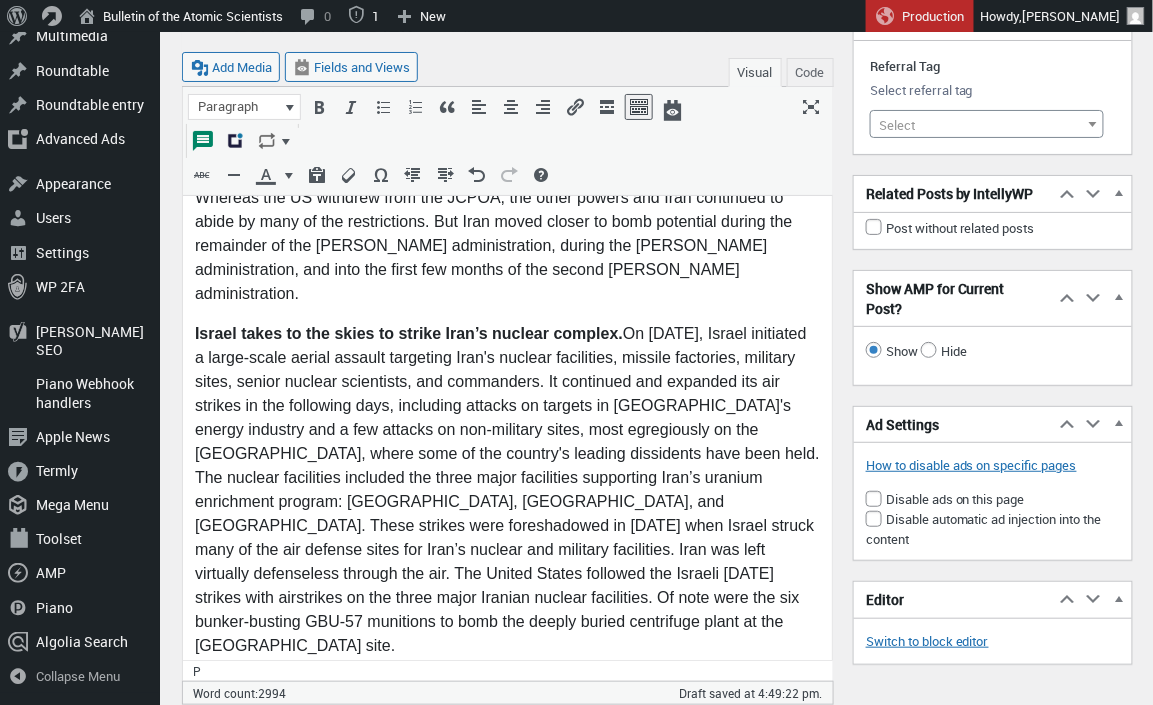 scroll, scrollTop: 3219, scrollLeft: 0, axis: vertical 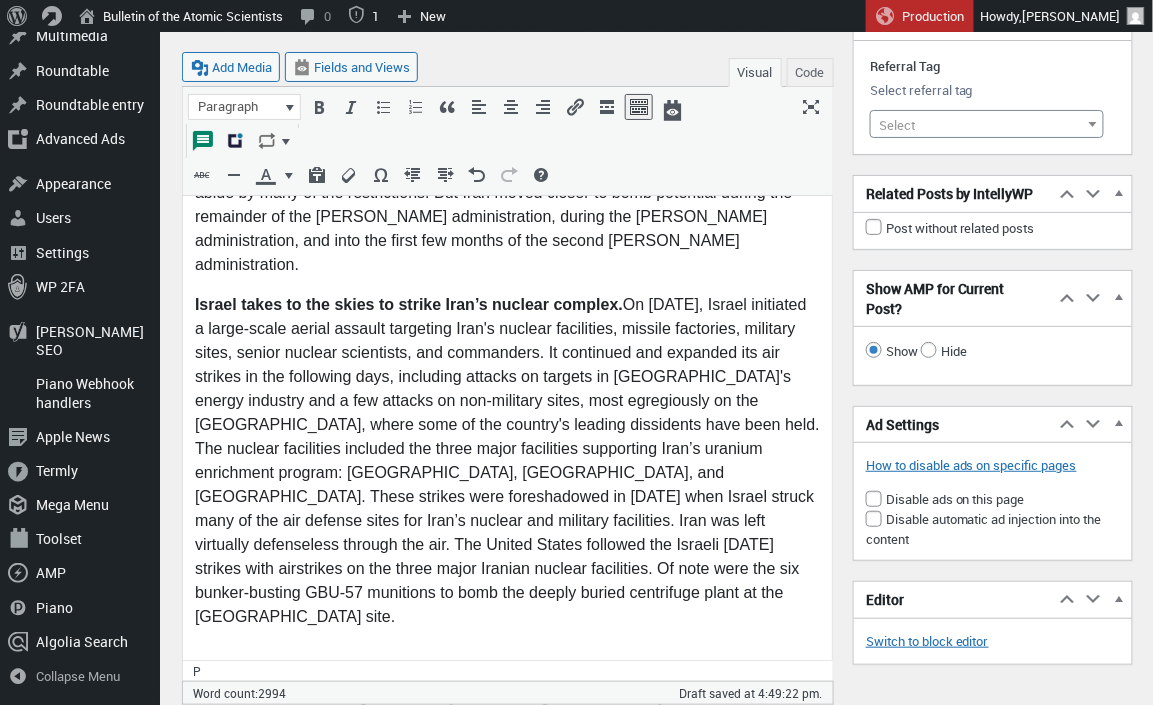 click at bounding box center (506, 659) 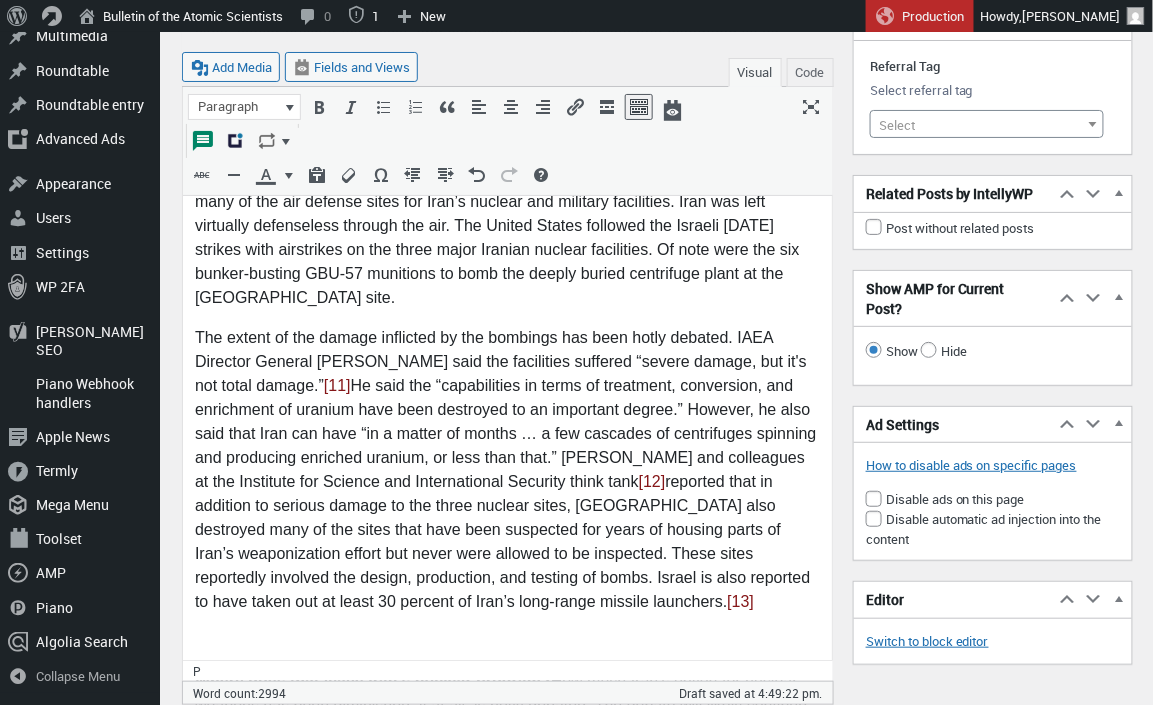 scroll, scrollTop: 3545, scrollLeft: 0, axis: vertical 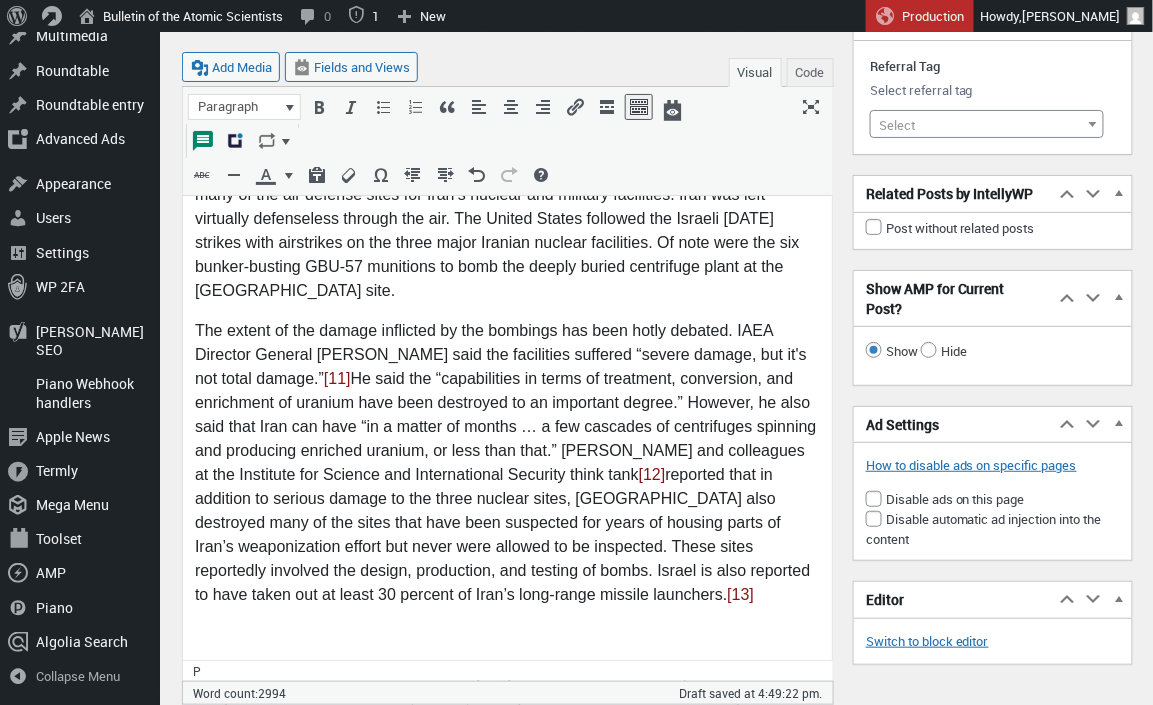 click at bounding box center (506, 637) 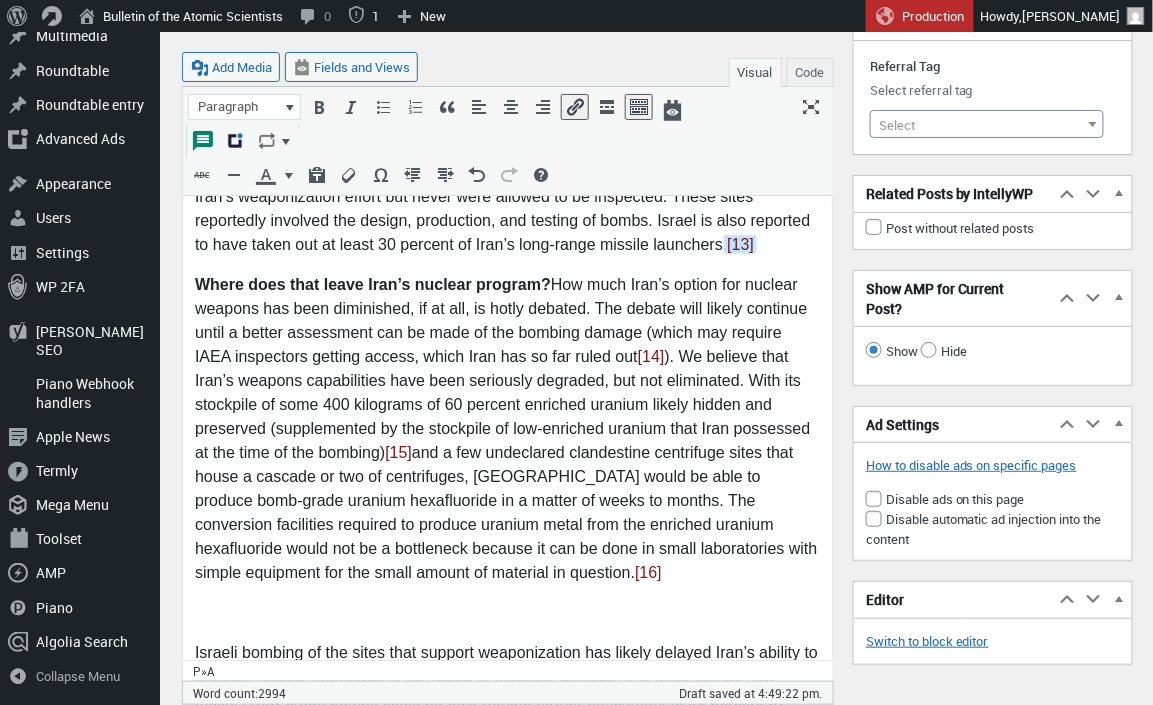 scroll, scrollTop: 3898, scrollLeft: 0, axis: vertical 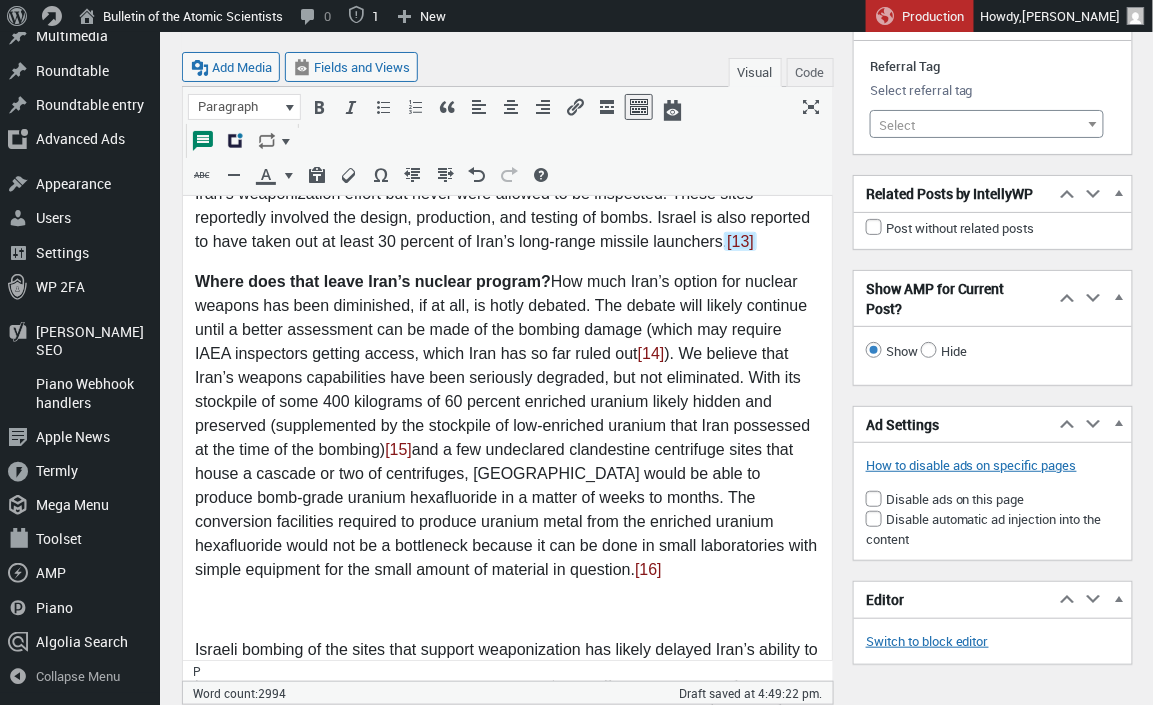 click at bounding box center (506, 612) 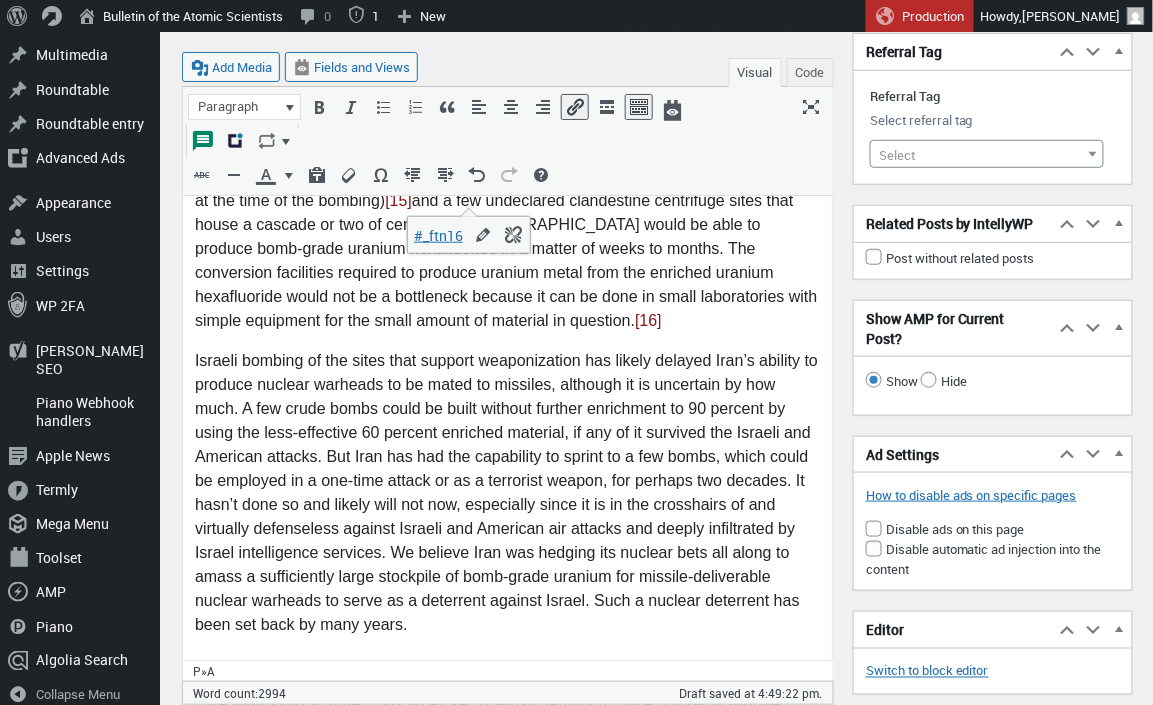 click at bounding box center [506, 667] 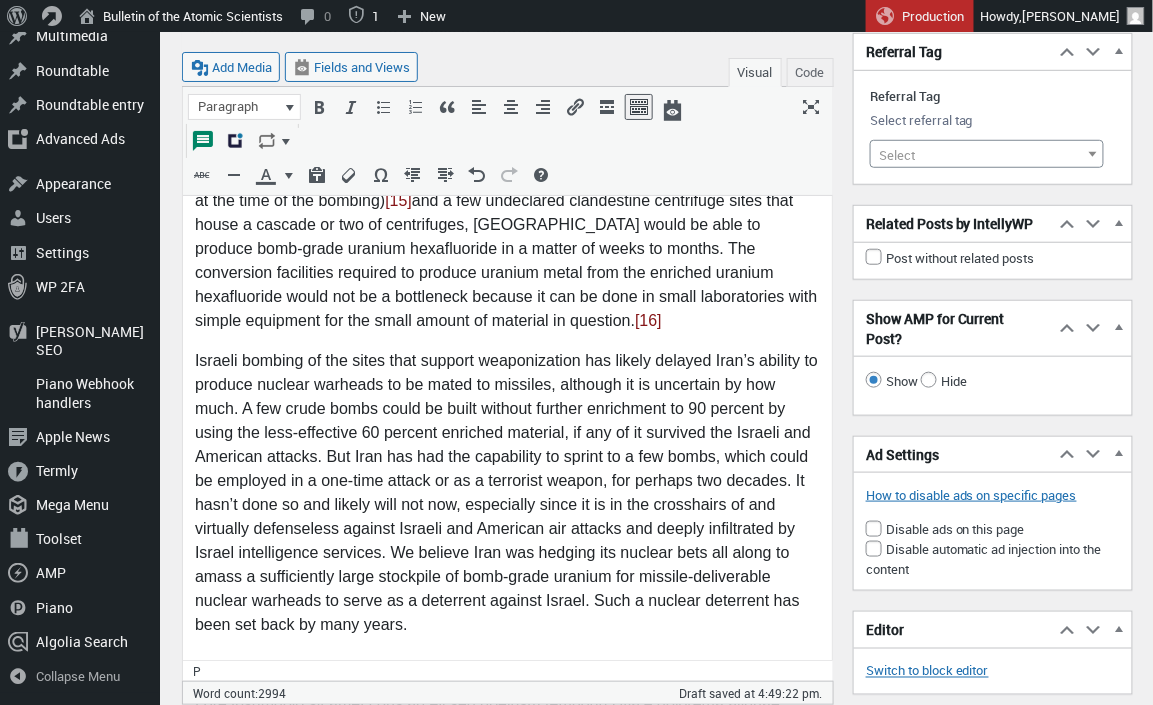 scroll, scrollTop: 4150, scrollLeft: 0, axis: vertical 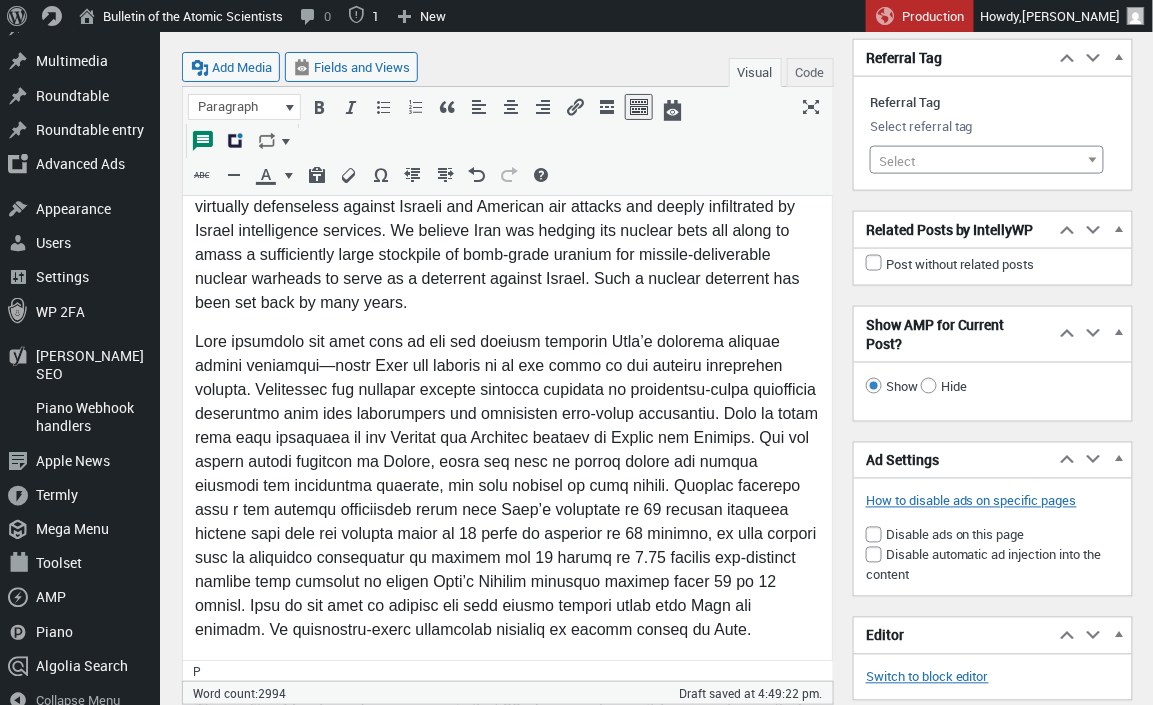 click at bounding box center (506, 673) 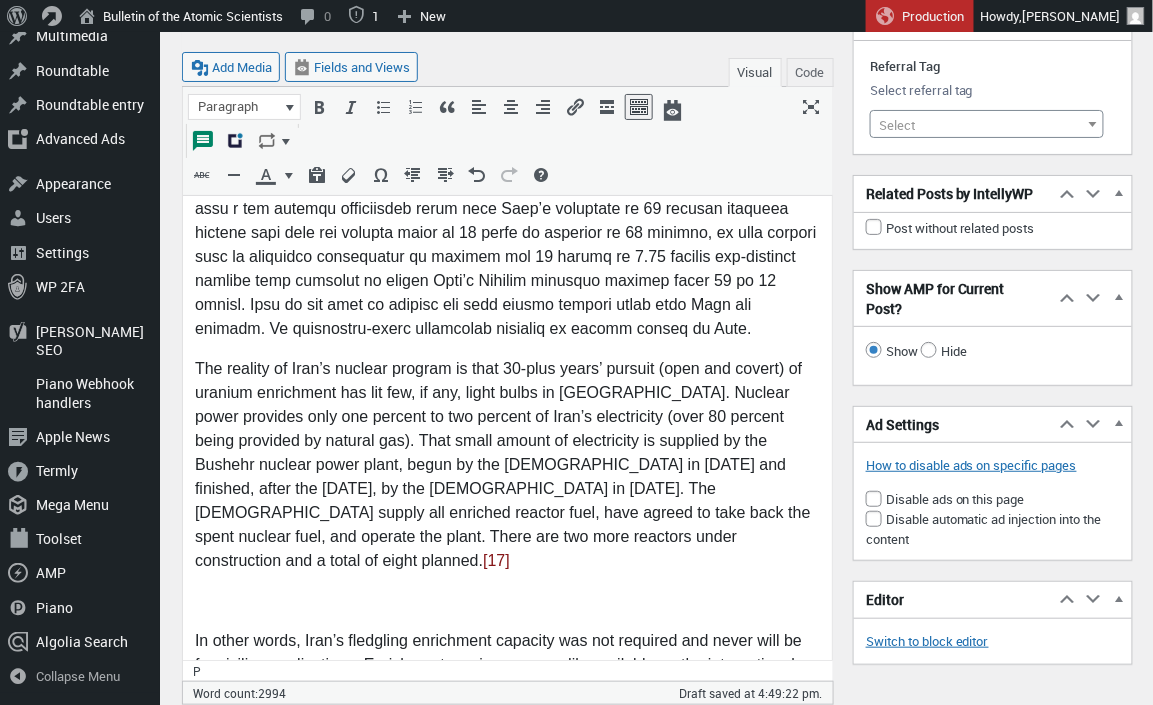 scroll, scrollTop: 4771, scrollLeft: 0, axis: vertical 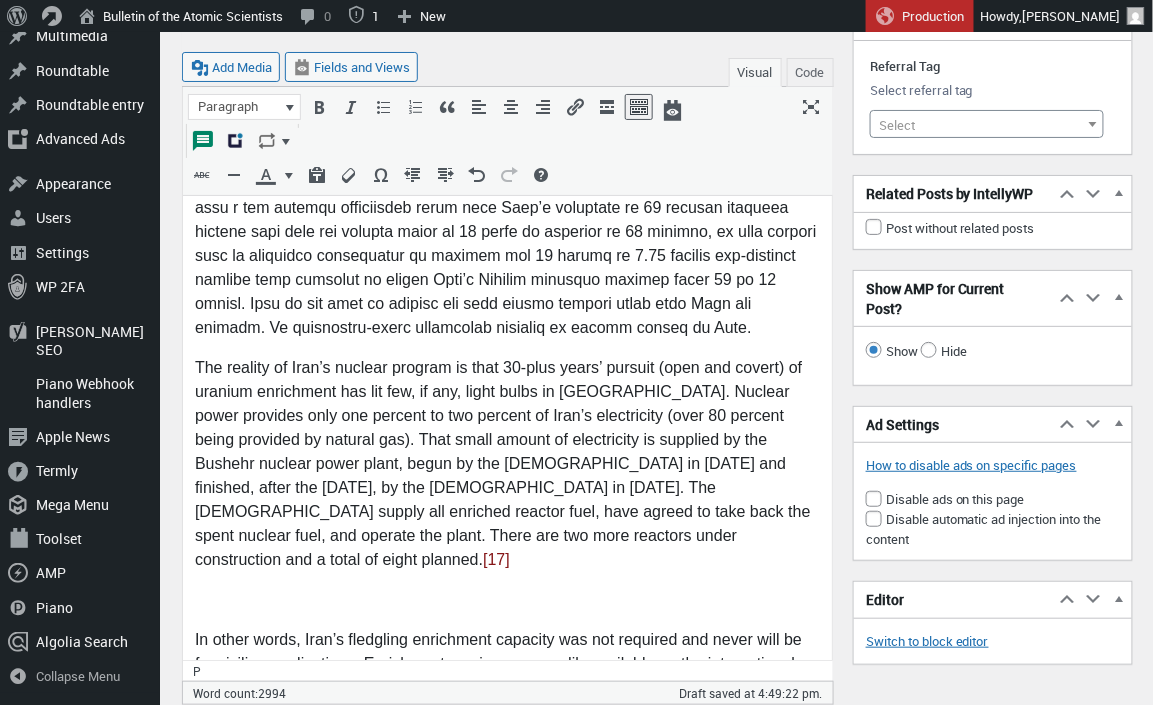 click at bounding box center (506, 603) 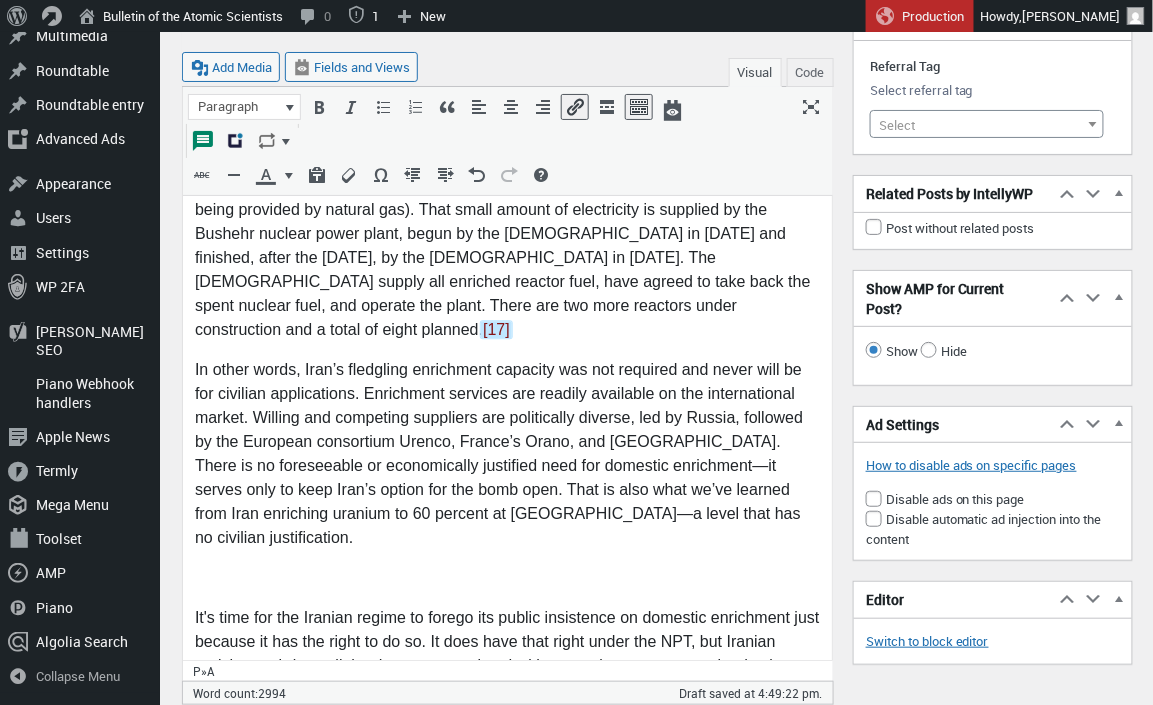 scroll, scrollTop: 5006, scrollLeft: 0, axis: vertical 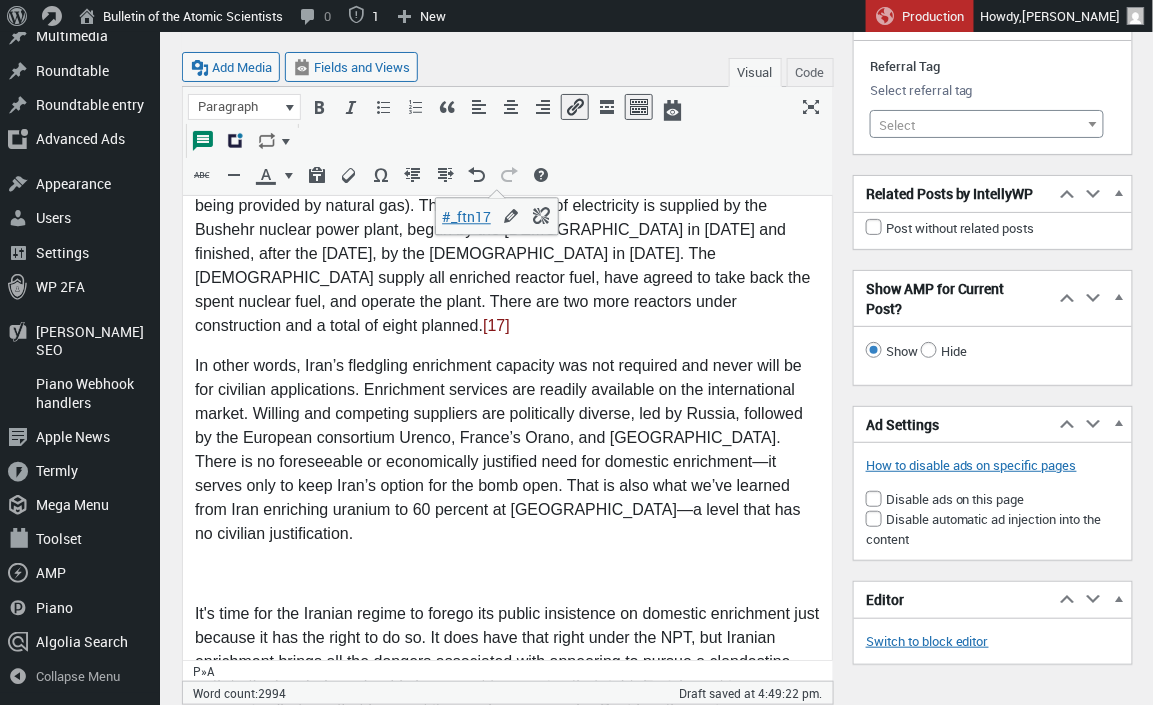 click at bounding box center [506, 577] 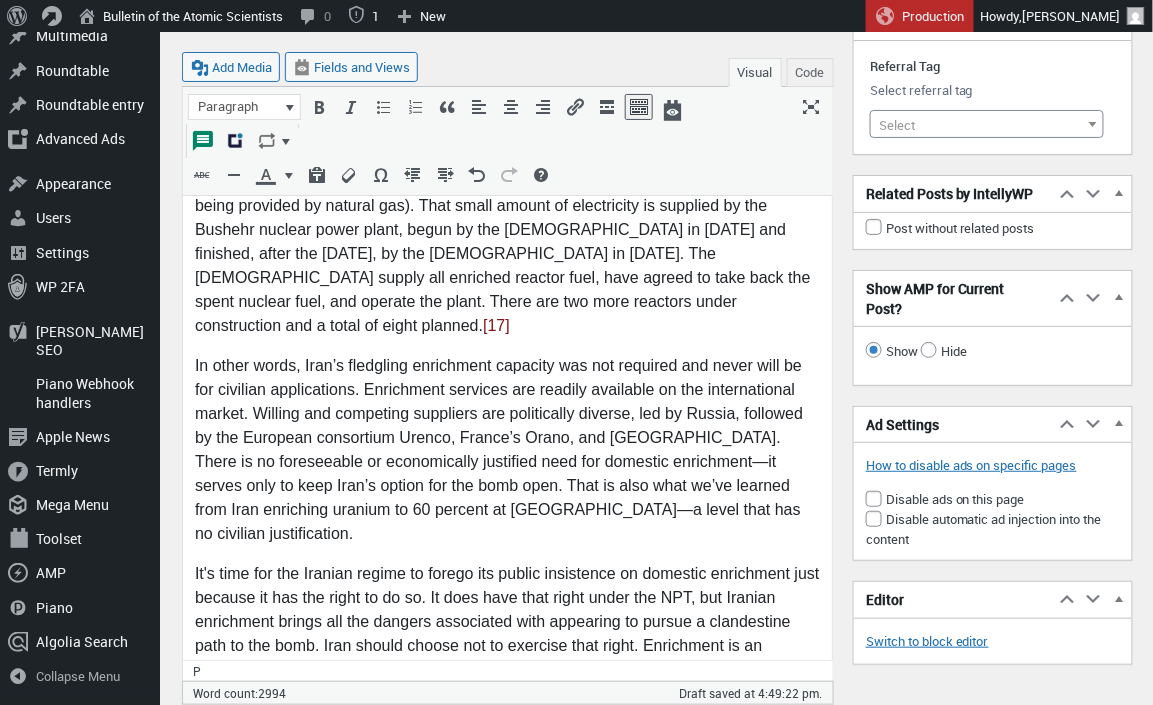 click at bounding box center [506, 761] 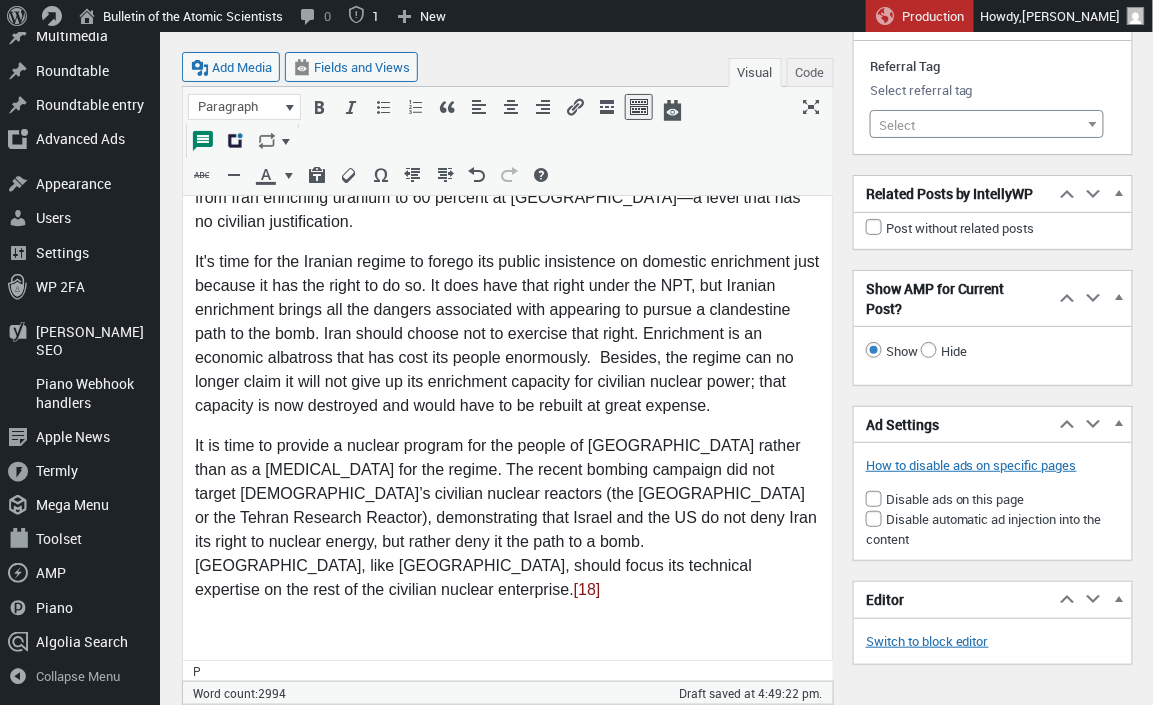 scroll, scrollTop: 5320, scrollLeft: 0, axis: vertical 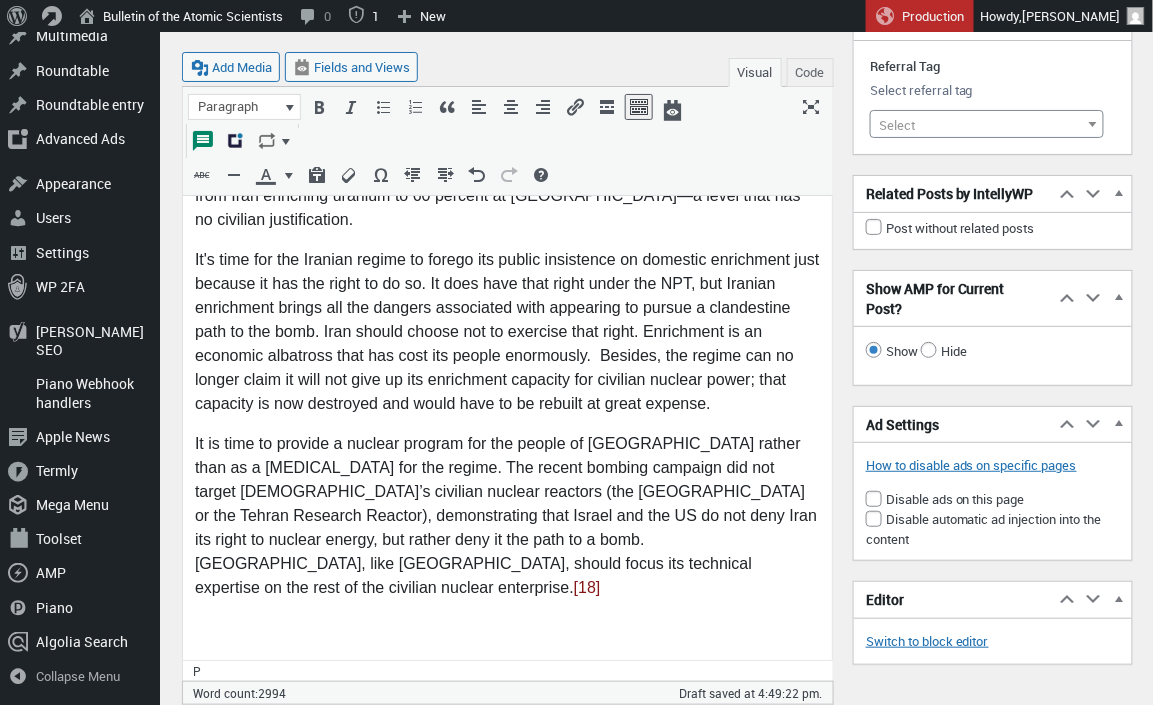 click at bounding box center [506, 631] 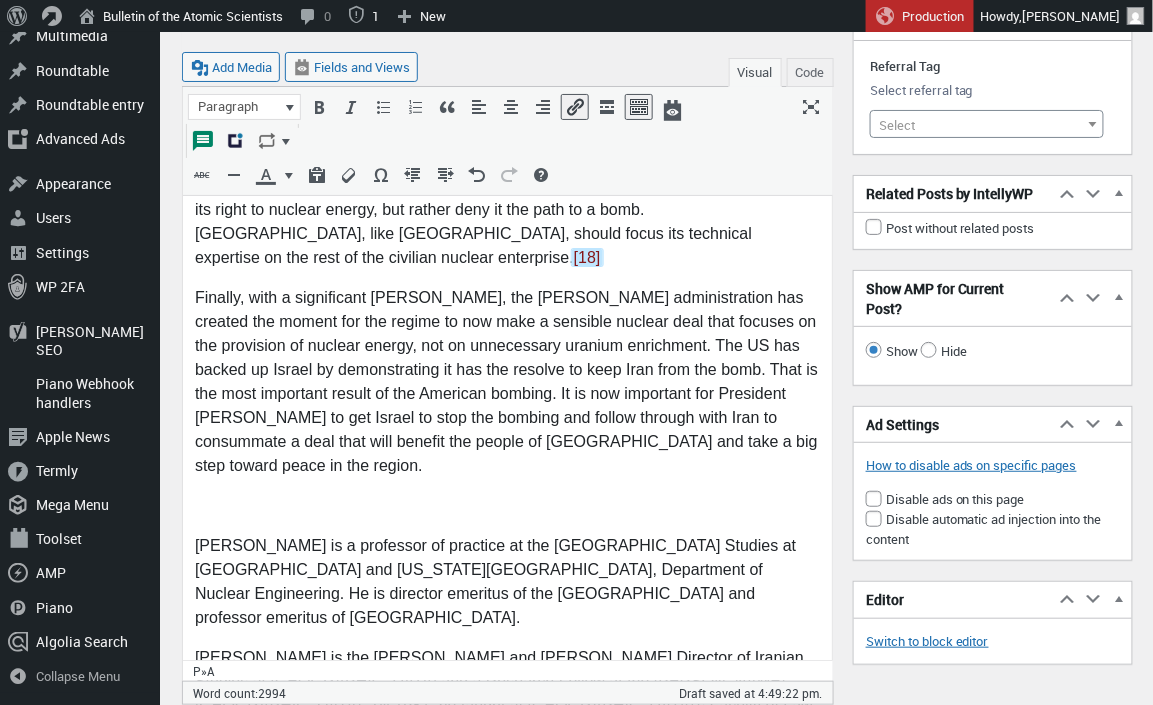 scroll, scrollTop: 5652, scrollLeft: 0, axis: vertical 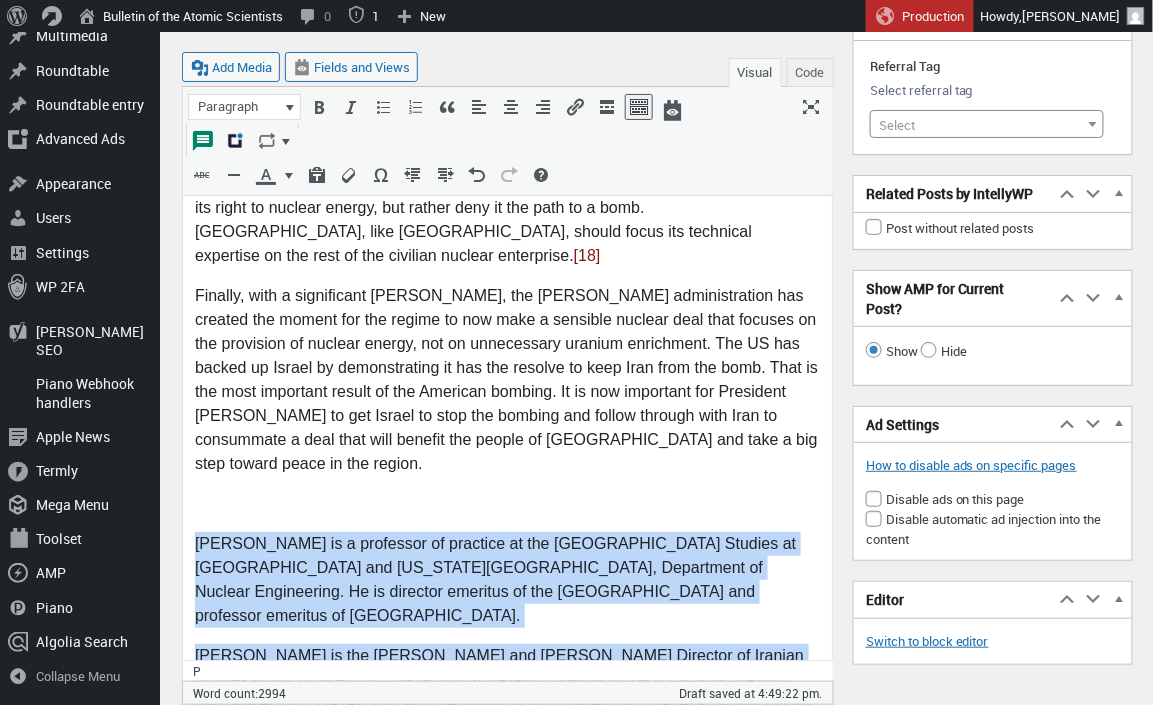 drag, startPoint x: 193, startPoint y: 325, endPoint x: 595, endPoint y: 492, distance: 435.30792 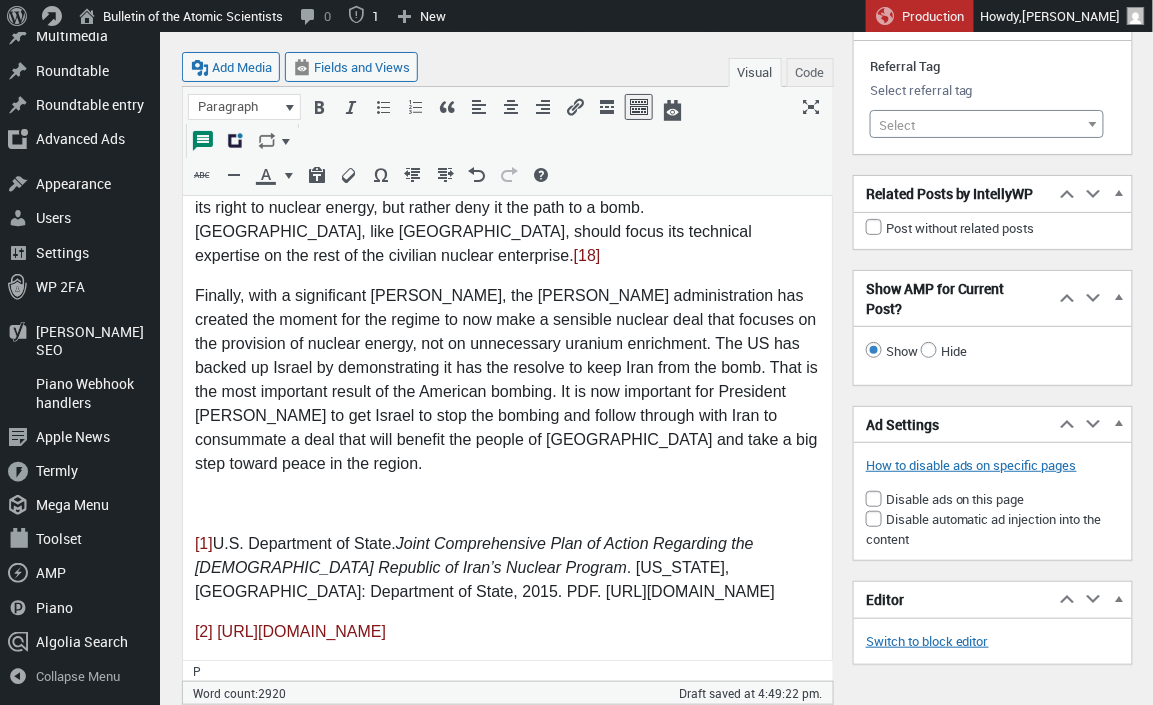 type 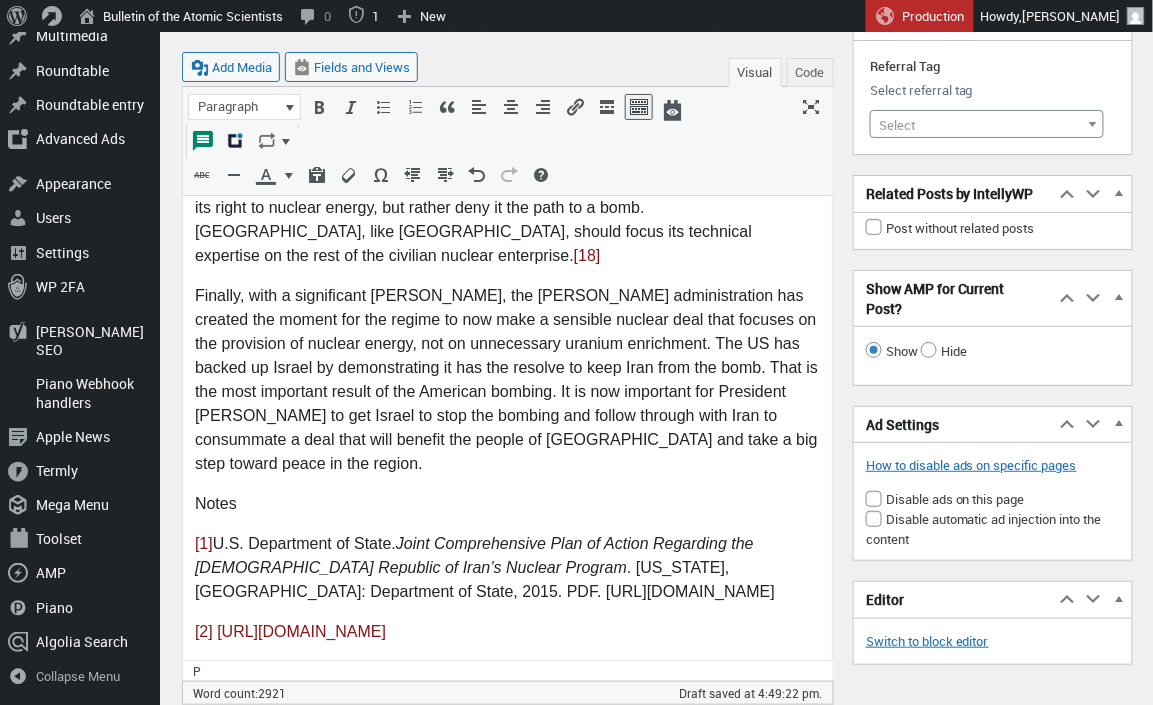 drag, startPoint x: 190, startPoint y: 290, endPoint x: 255, endPoint y: 293, distance: 65.06919 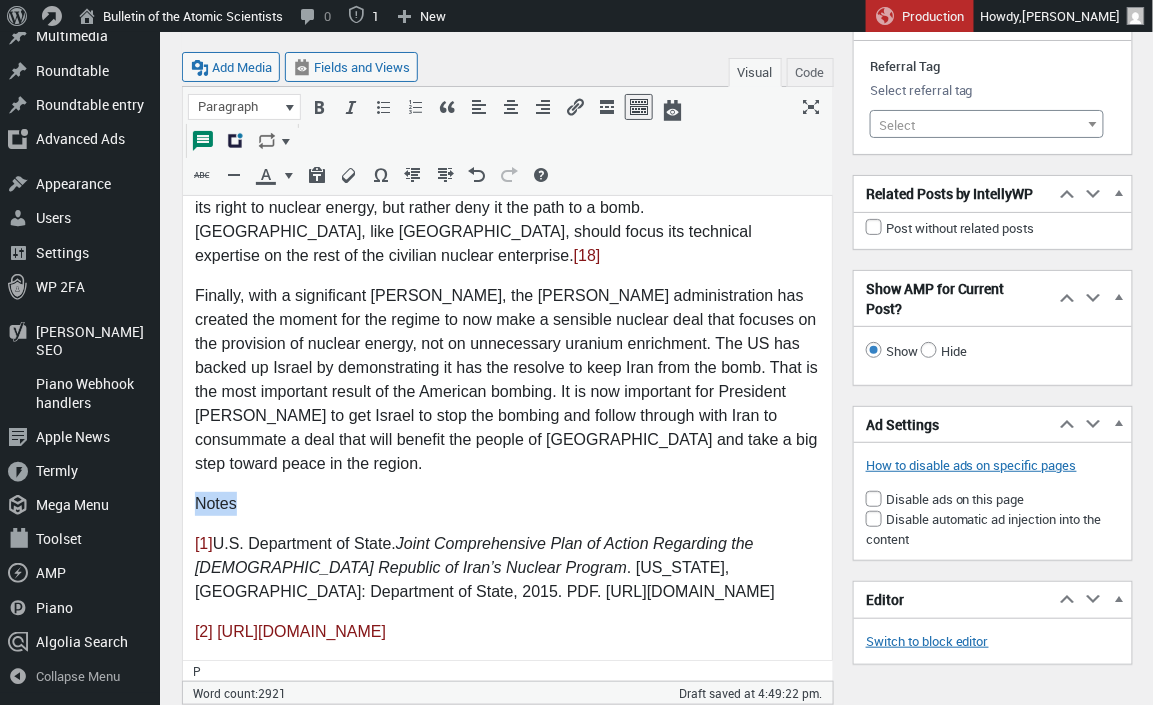 drag, startPoint x: 238, startPoint y: 292, endPoint x: 193, endPoint y: 290, distance: 45.044422 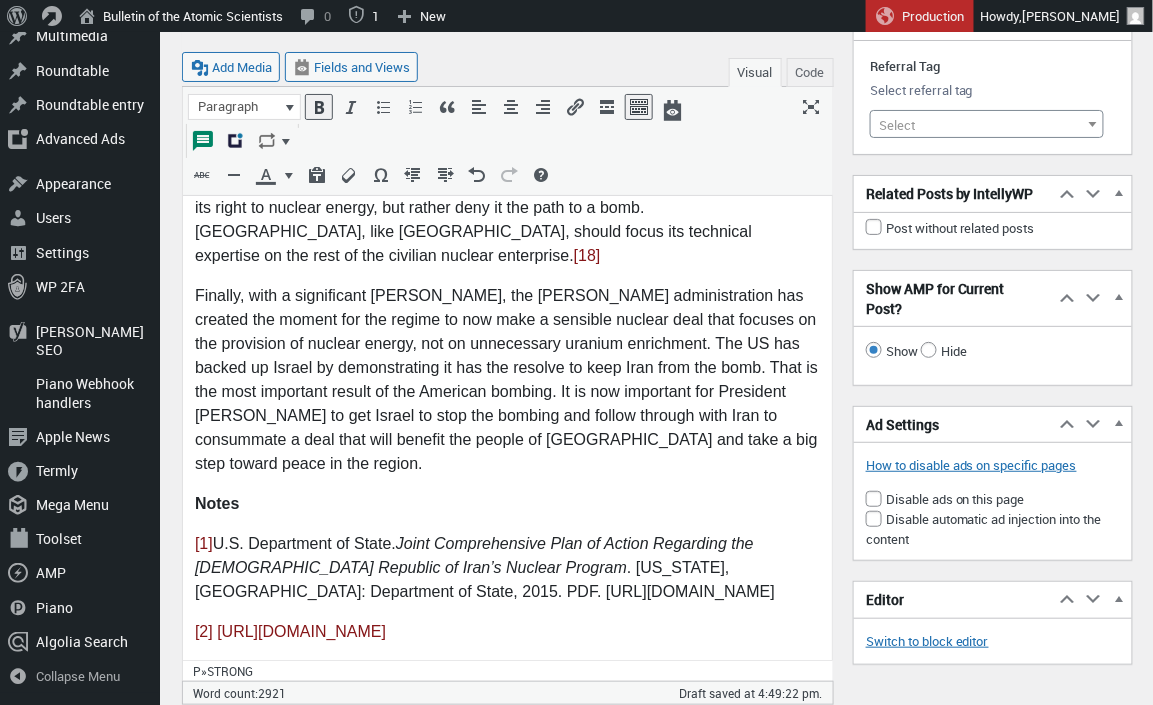 click at bounding box center (506, 675) 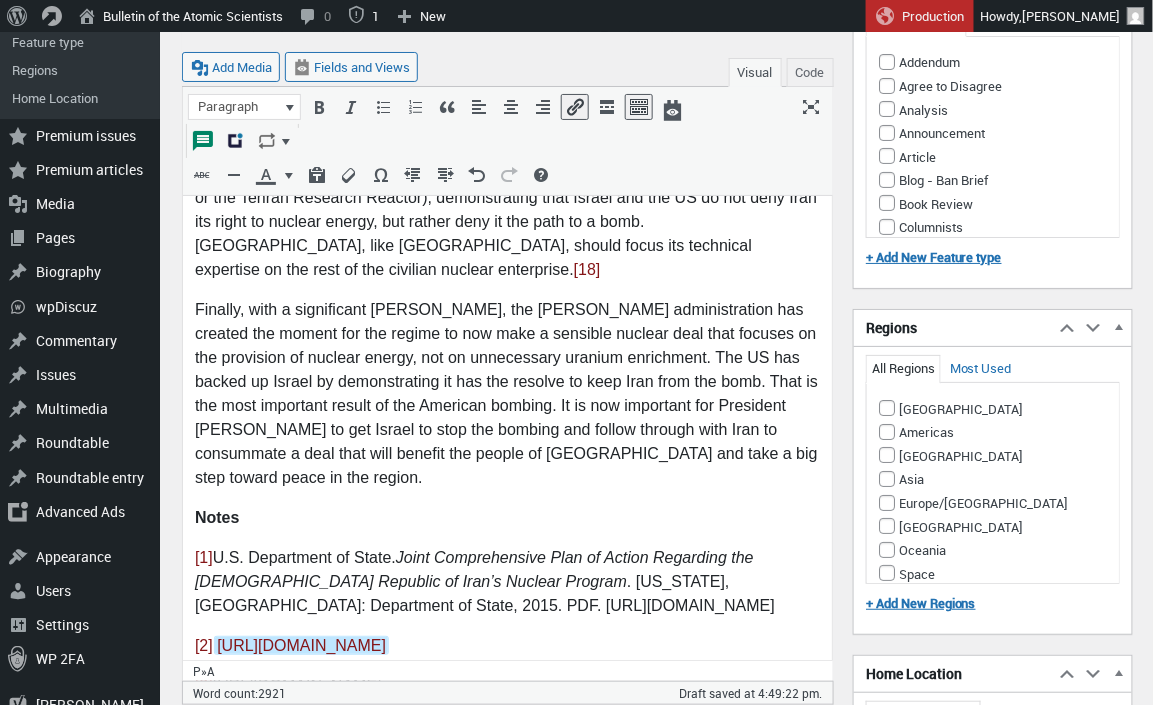 scroll, scrollTop: 5640, scrollLeft: 0, axis: vertical 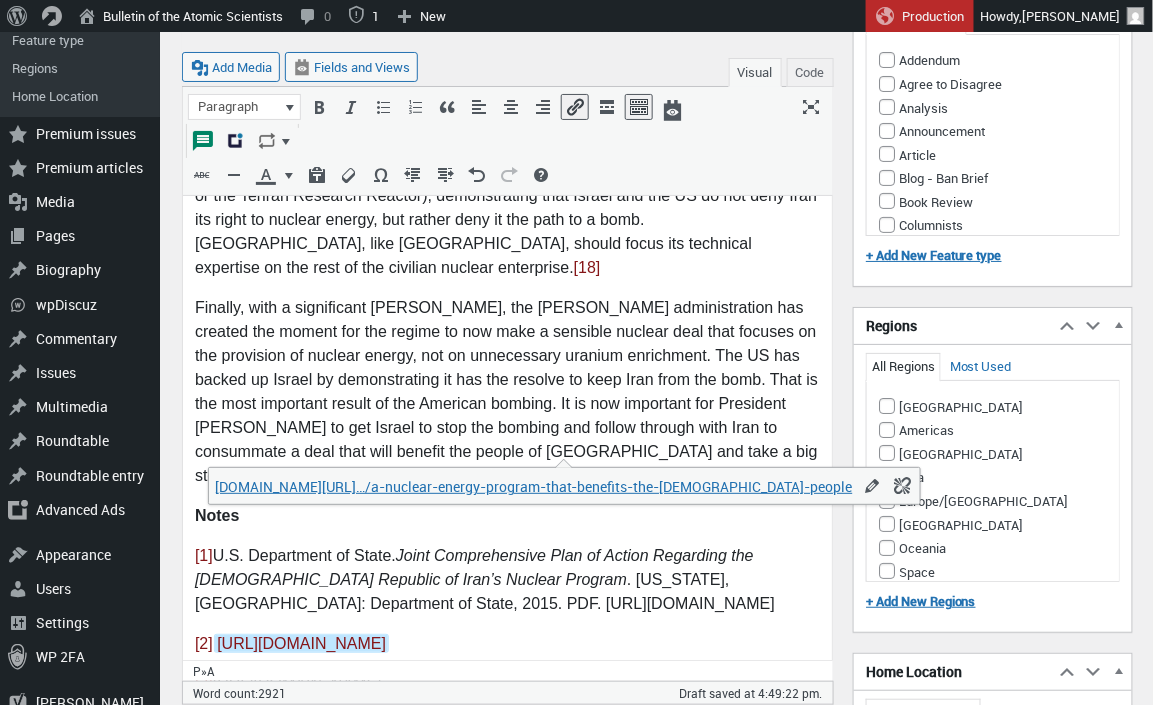 drag, startPoint x: 217, startPoint y: 431, endPoint x: 258, endPoint y: 448, distance: 44.38468 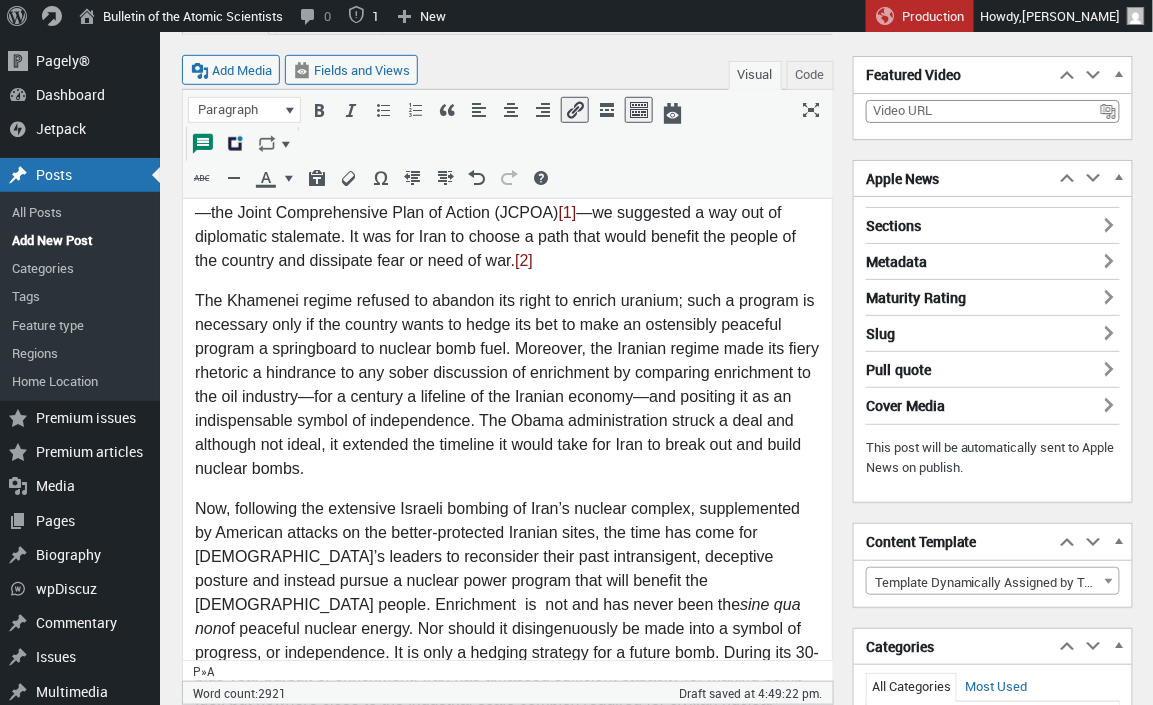 scroll, scrollTop: 0, scrollLeft: 0, axis: both 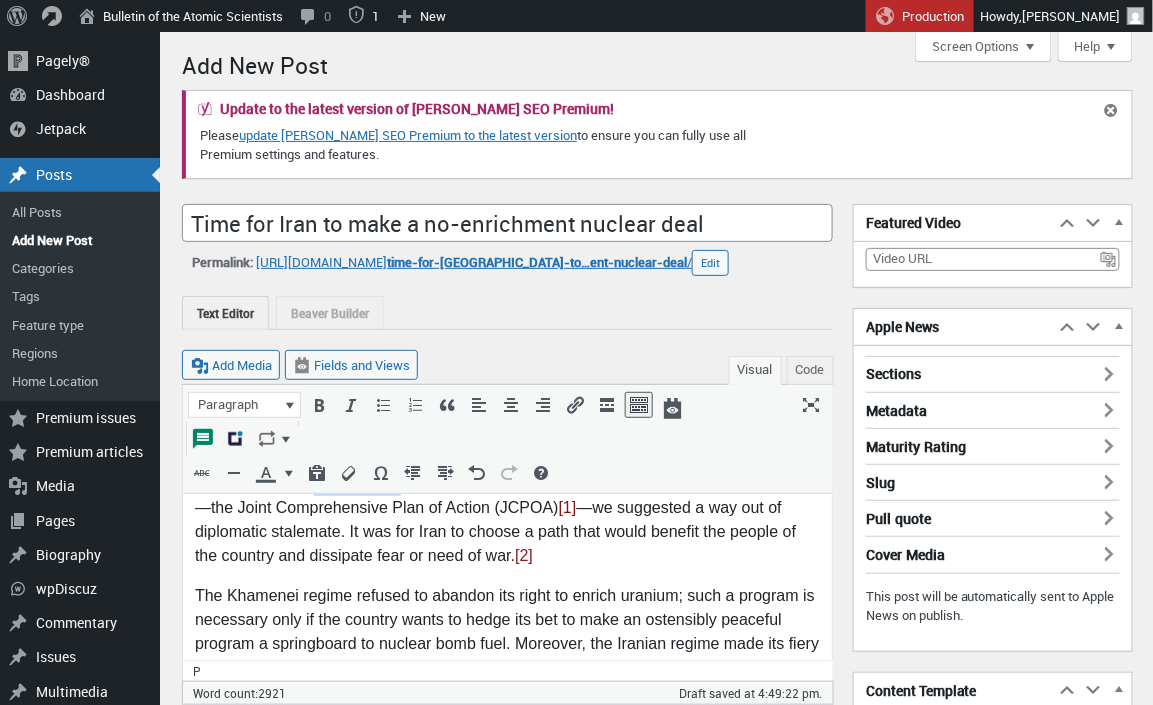 drag, startPoint x: 313, startPoint y: 483, endPoint x: 399, endPoint y: 486, distance: 86.05231 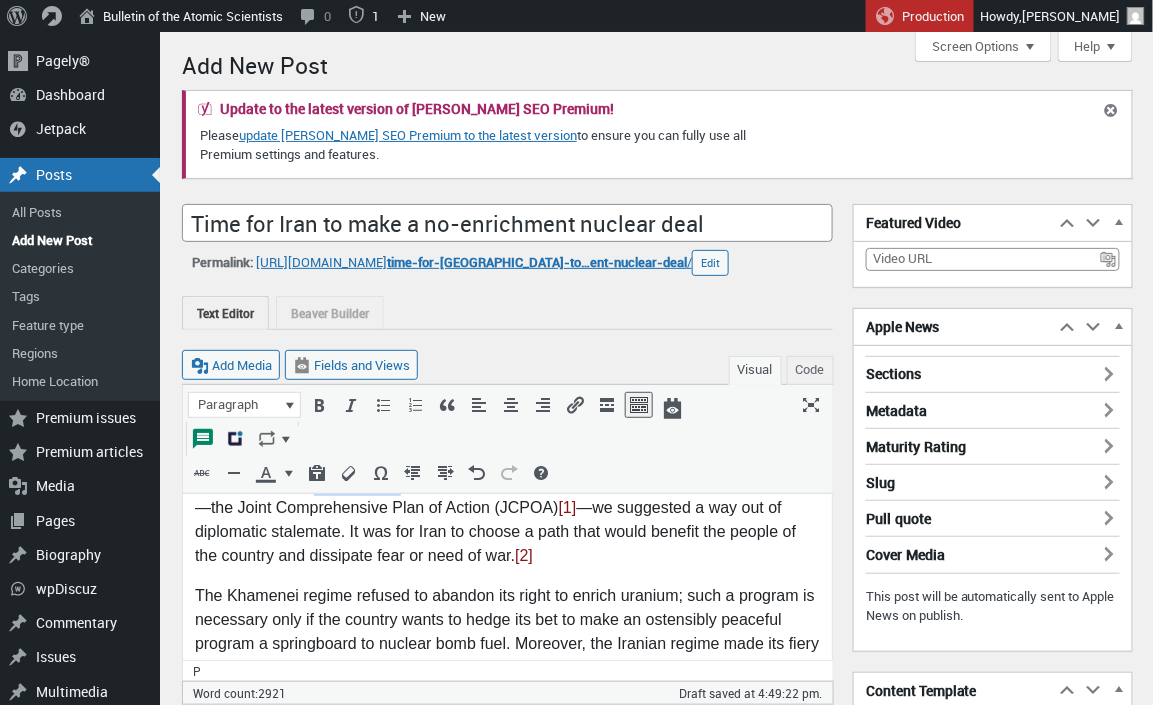 click on "A decade ago in these pages, during the deliberations that led to the Iran nuclear deal —the Joint Comprehensive Plan of Action (JCPOA) [1] —we suggested a way out of diplomatic stalemate. It was for Iran to choose a path that would benefit the people of the country and dissipate fear or need of war. [2]" at bounding box center [506, 519] 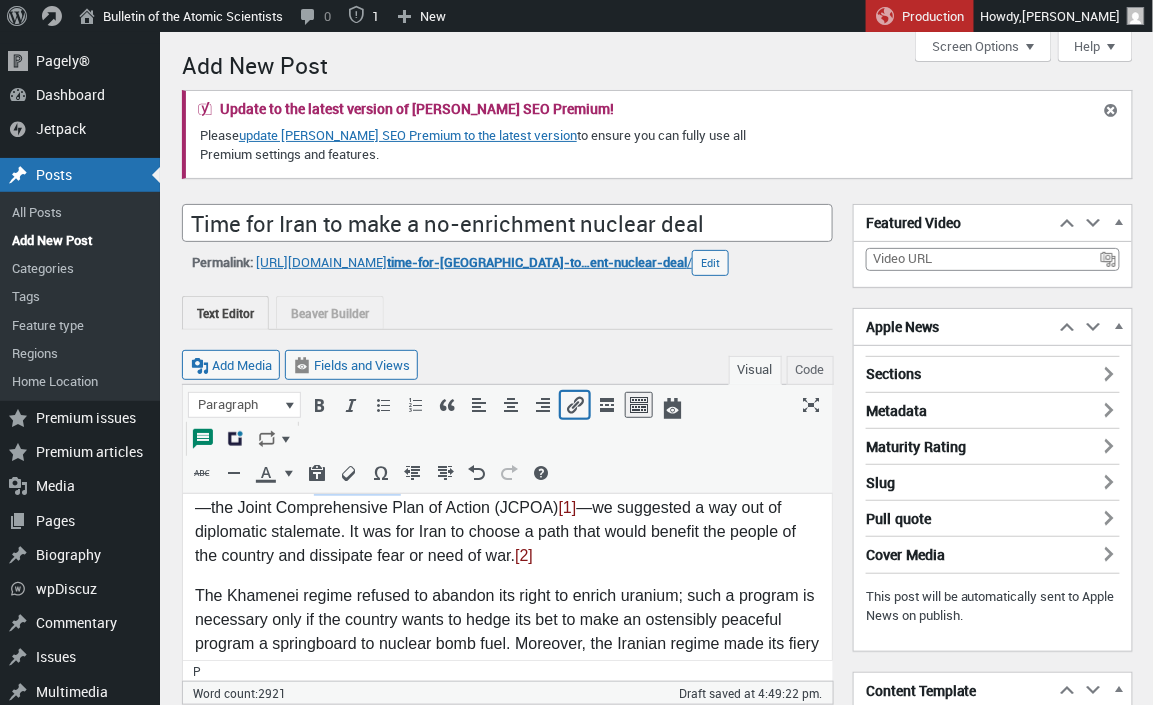 click at bounding box center [575, 405] 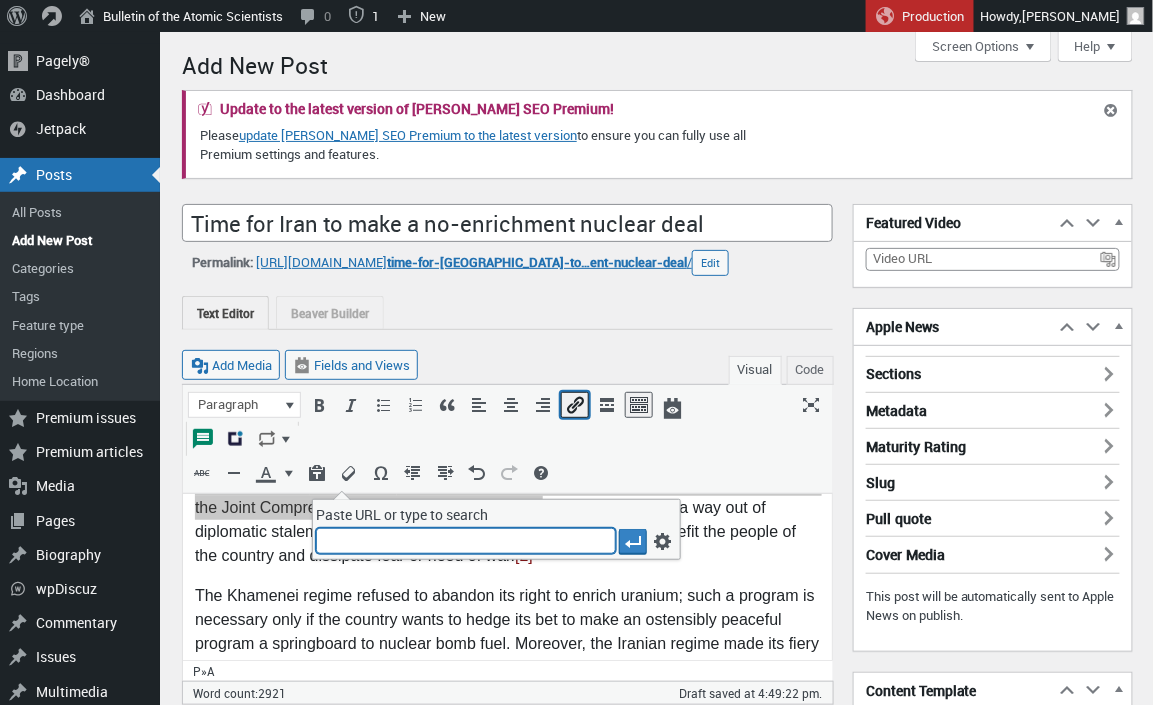 paste on "[URL][DOMAIN_NAME]" 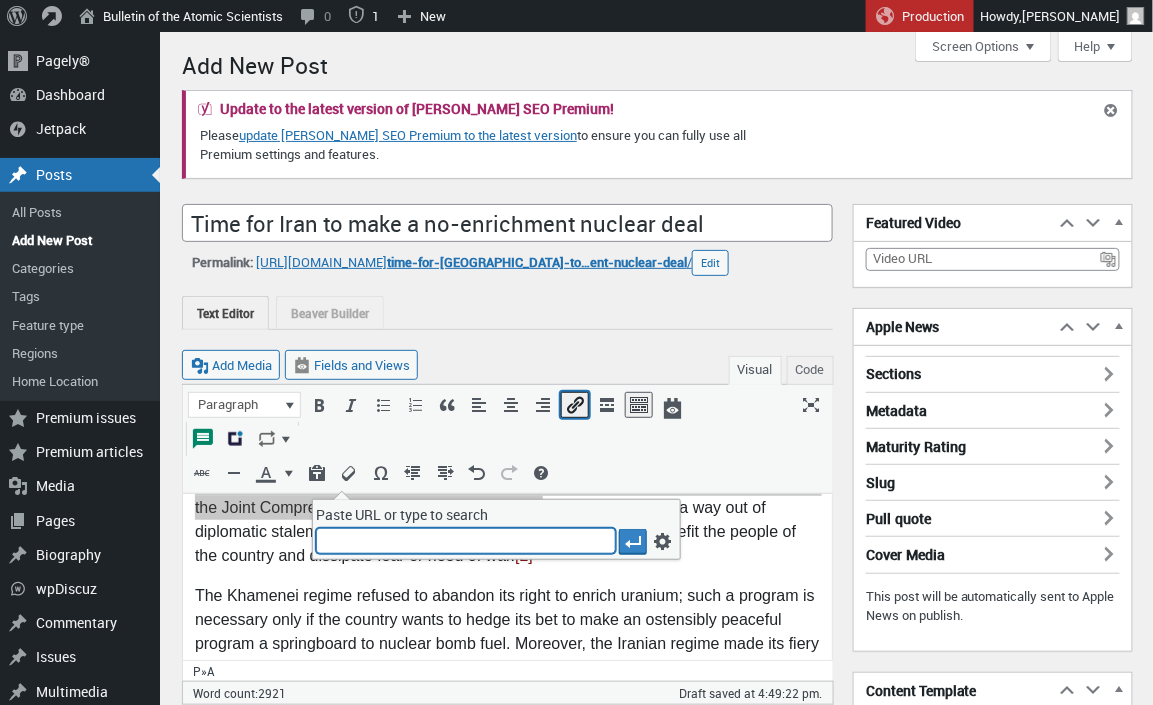 type on "[URL][DOMAIN_NAME]" 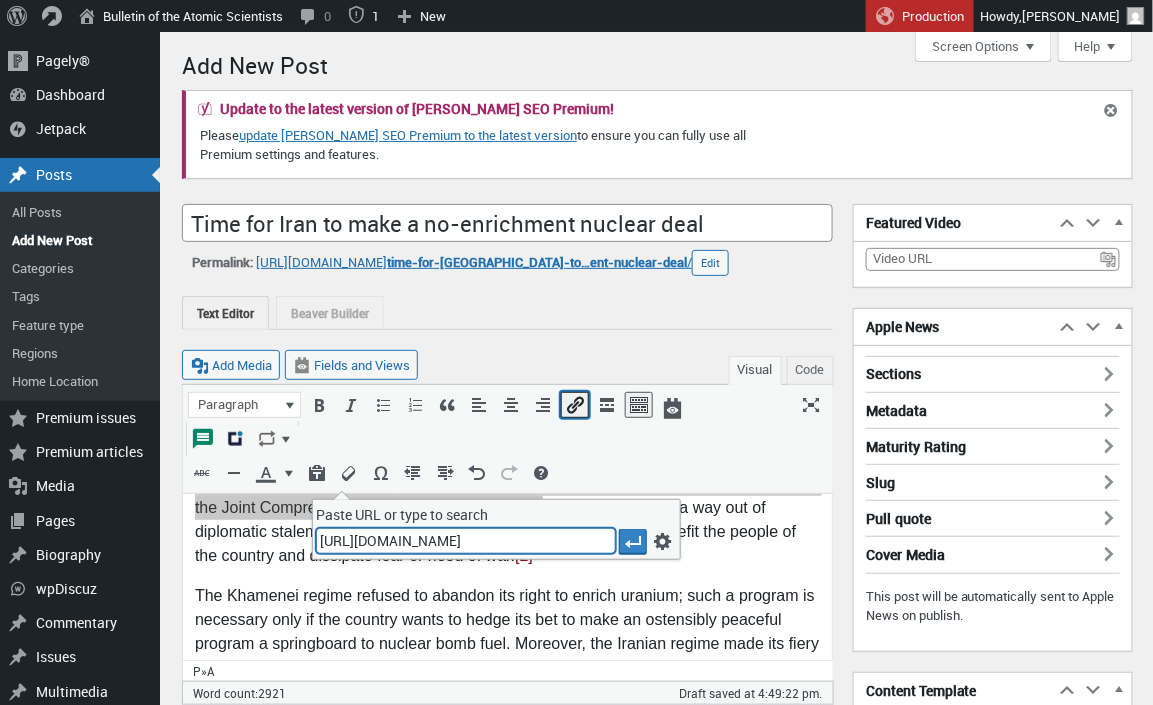 scroll, scrollTop: 0, scrollLeft: 300, axis: horizontal 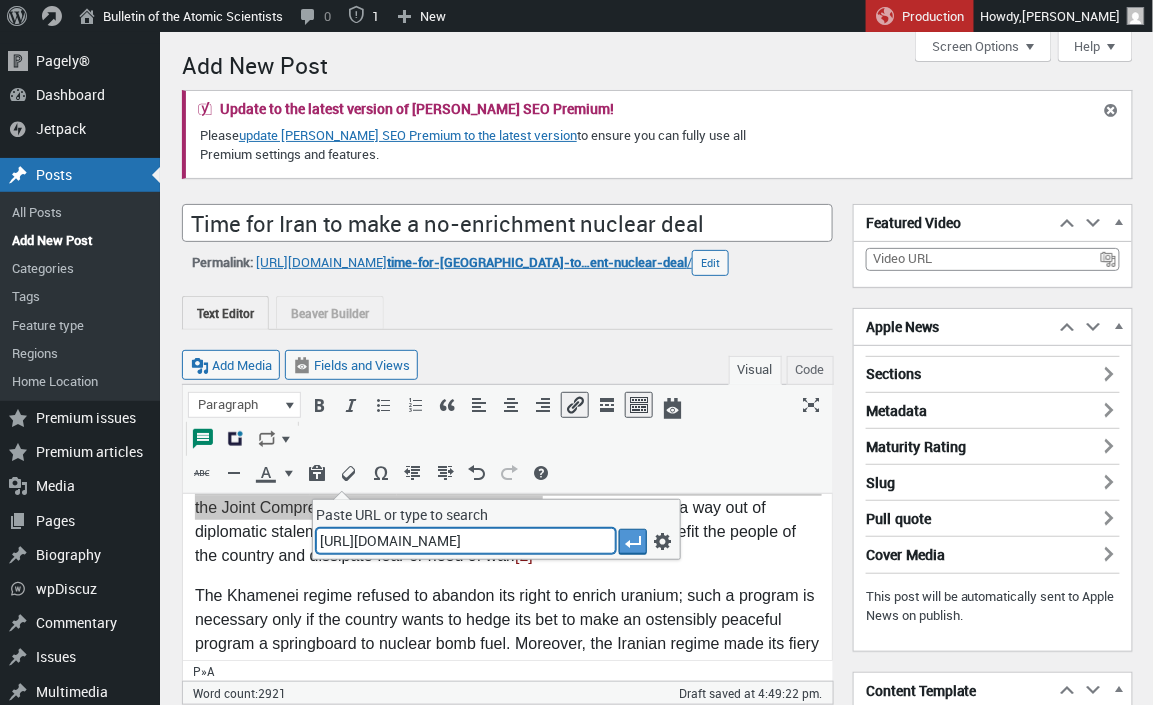 click at bounding box center [633, 542] 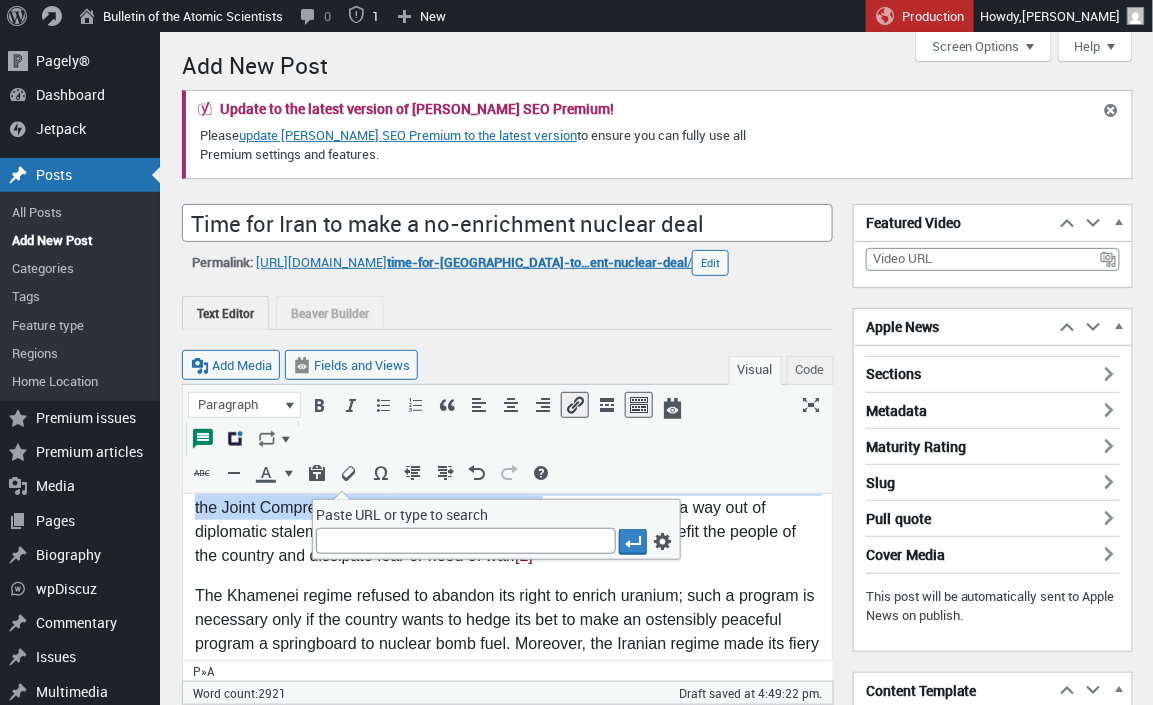 scroll, scrollTop: 0, scrollLeft: 0, axis: both 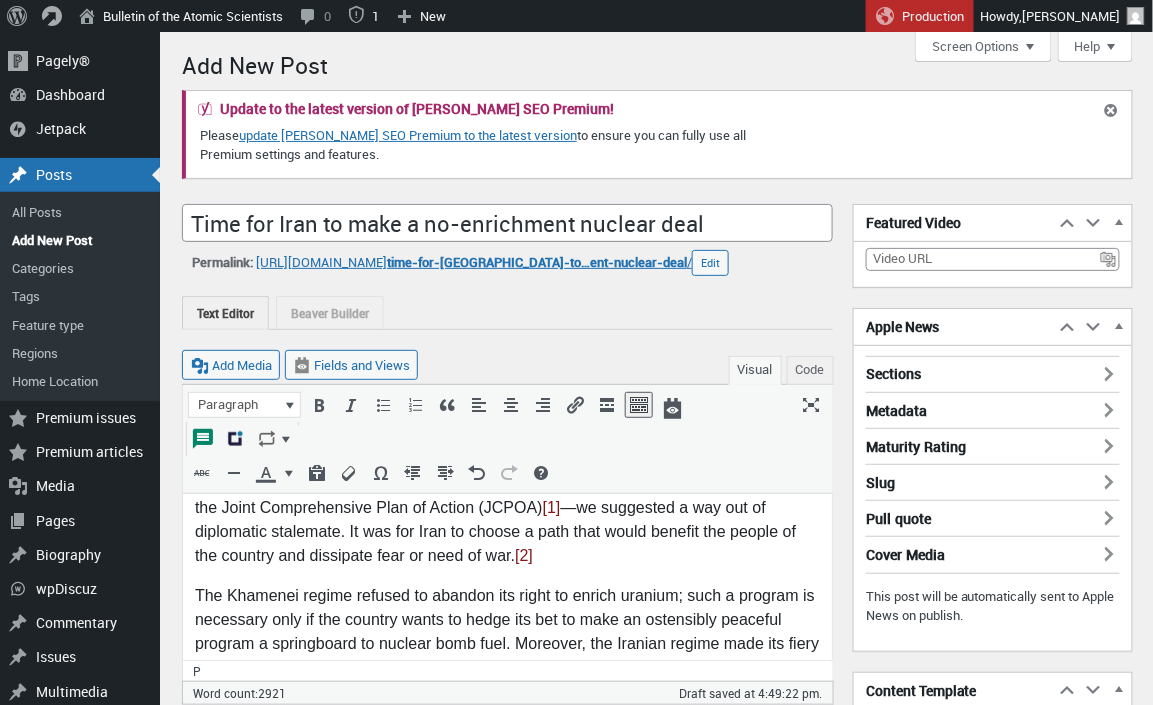 click on "A decade ago in  these pages , during the deliberations that led to the Iran nuclear deal —the Joint Comprehensive Plan of Action (JCPOA) [1] —we suggested a way out of diplomatic stalemate. It was for Iran to choose a path that would benefit the people of the country and dissipate fear or need of war. [2] The Khamenei regime refused to abandon its right to enrich uranium; such a program is necessary only if the country wants to hedge its bet to make an ostensibly peaceful program a springboard to nuclear bomb fuel. Moreover, the Iranian regime made its fiery rhetoric a hindrance to any sober discussion of enrichment by comparing enrichment to the oil industry—for a century a lifeline of the Iranian economy—and positing it as an indispensable symbol of independence. The Obama administration struck a deal and although not ideal, it extended the timeline it would take for Iran to break out and build nuclear bombs.  sine qua non How did we get to this point? [3] [4] [5] [6] Spring of 2018. [7] [8] [9]" at bounding box center [506, 3855] 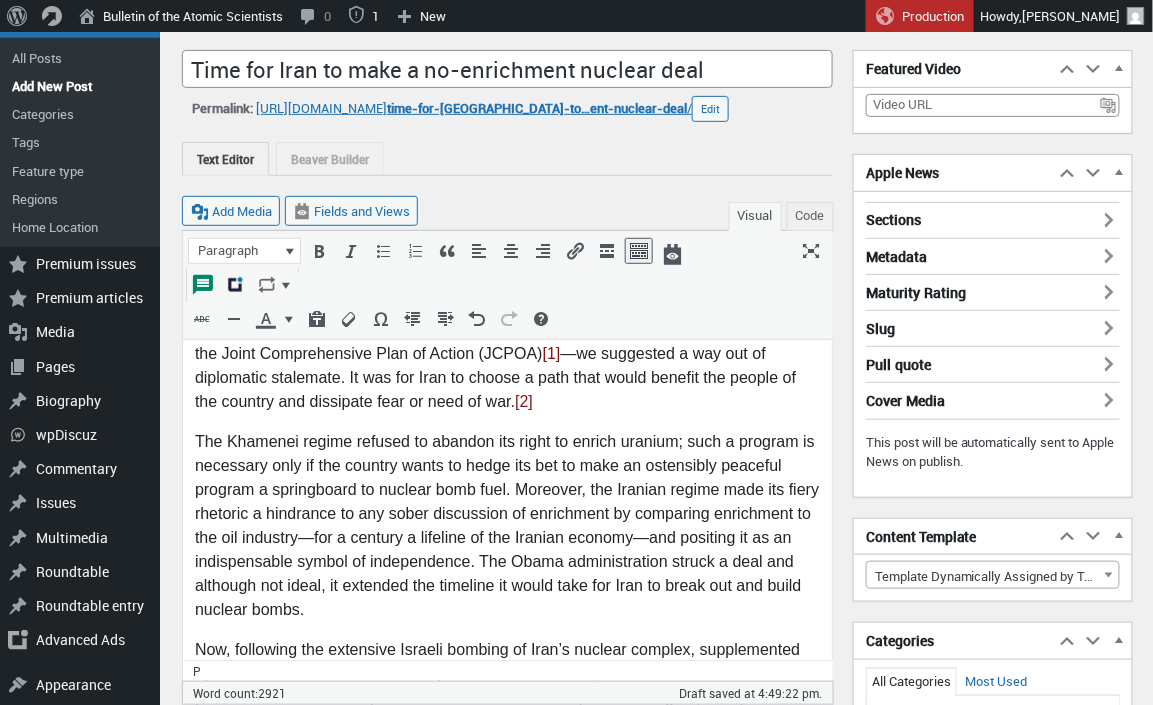 scroll, scrollTop: 155, scrollLeft: 0, axis: vertical 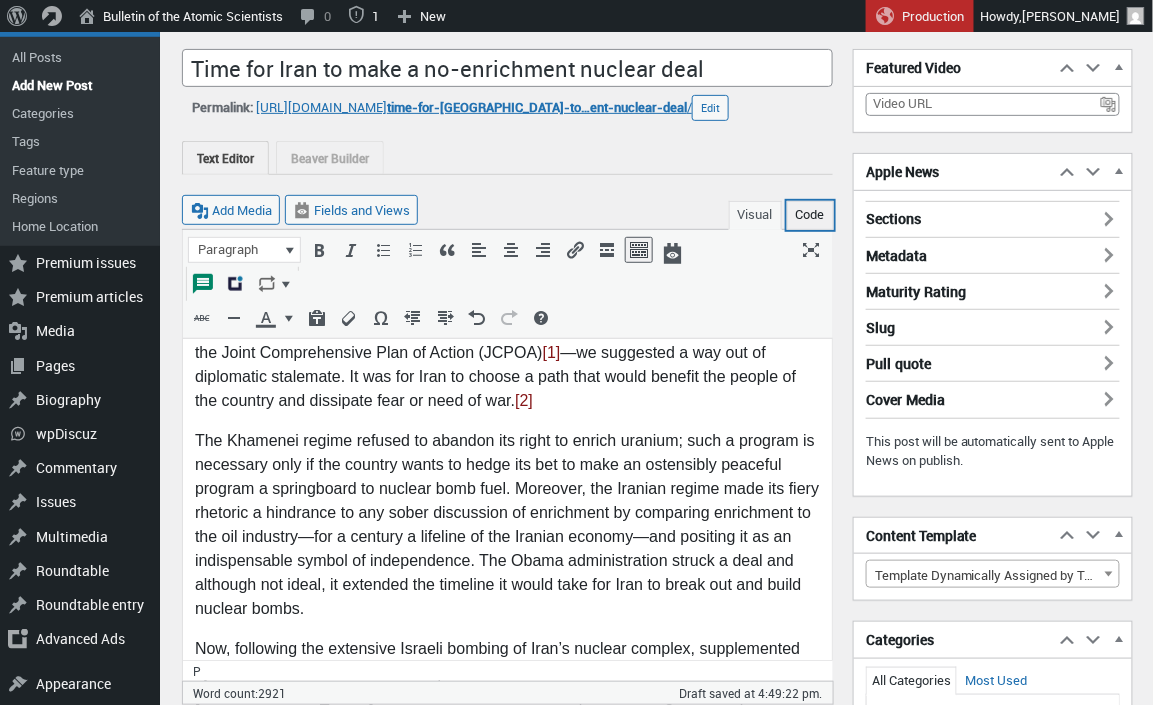 click on "Code" at bounding box center [810, 215] 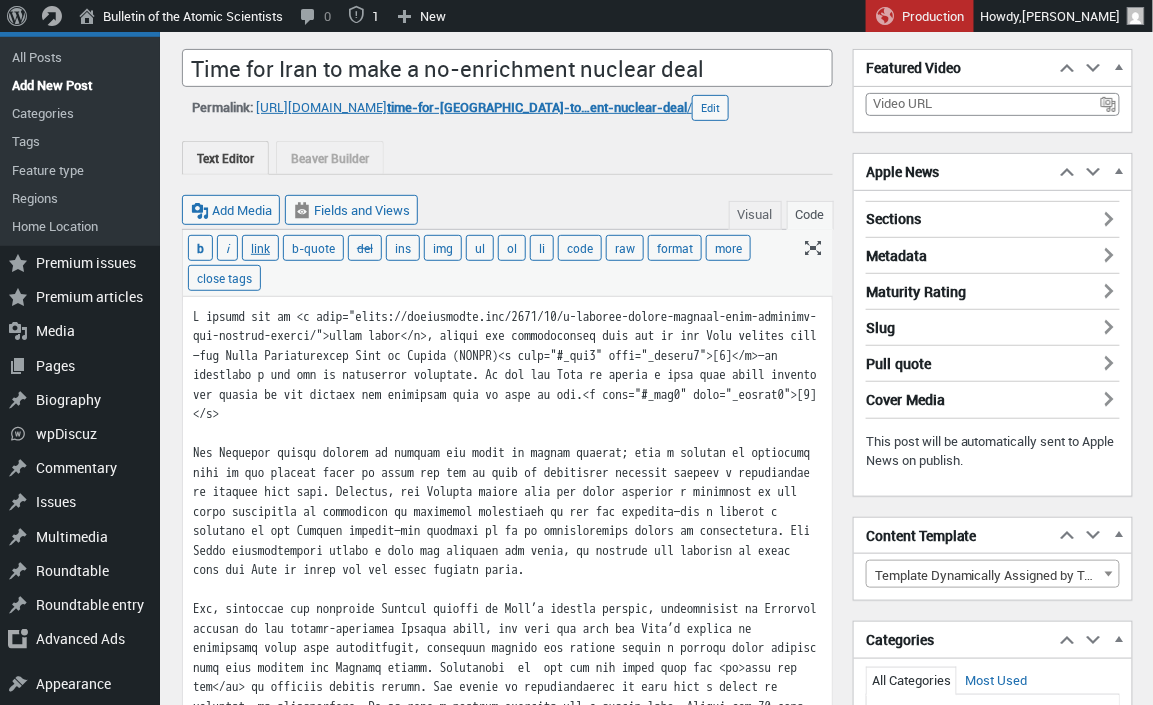 drag, startPoint x: 559, startPoint y: 372, endPoint x: 598, endPoint y: 405, distance: 51.088158 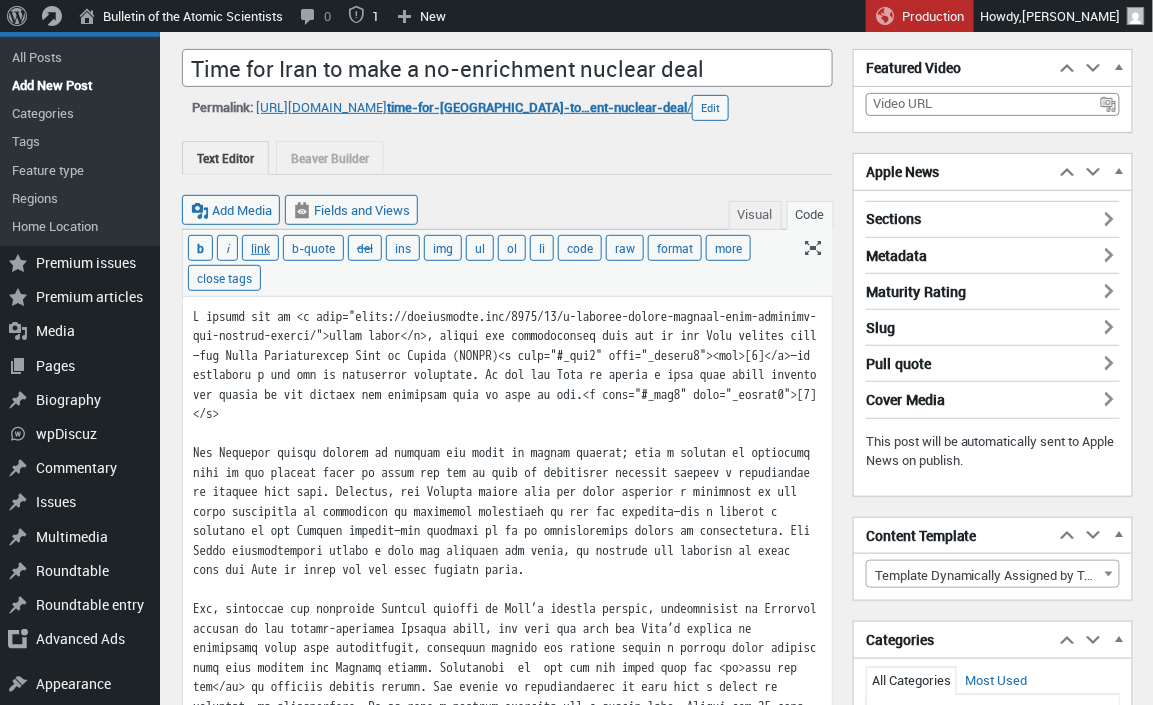 scroll, scrollTop: 146, scrollLeft: 0, axis: vertical 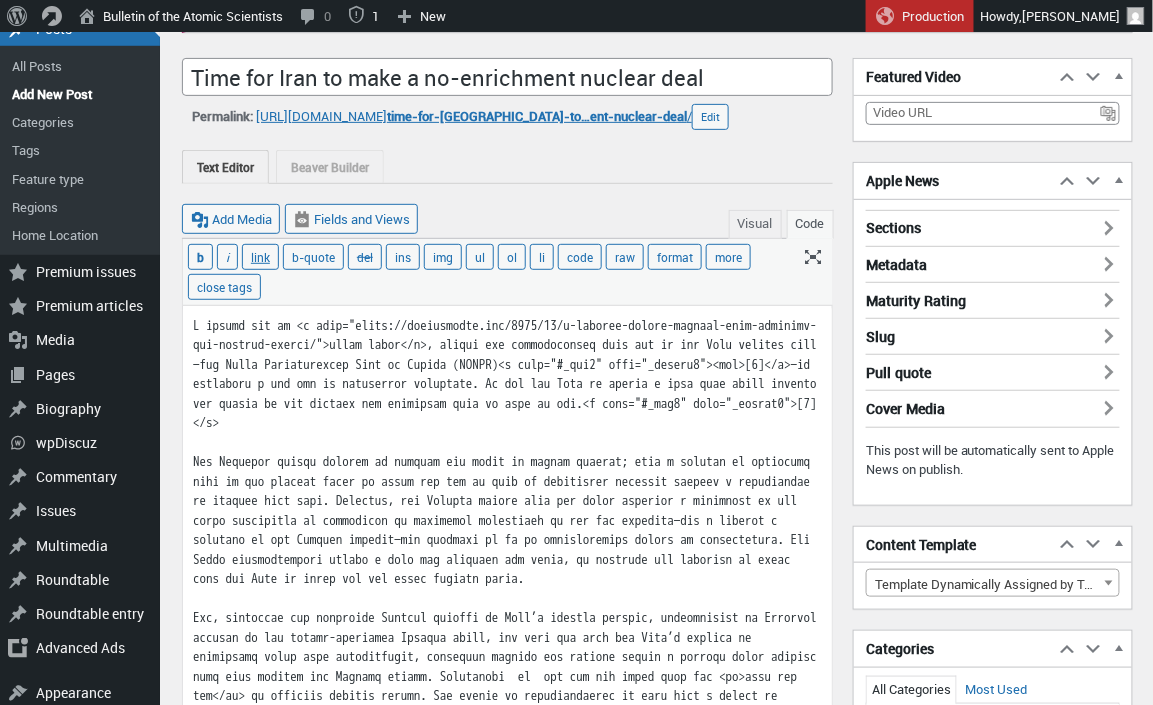 drag, startPoint x: 561, startPoint y: 382, endPoint x: 596, endPoint y: 383, distance: 35.014282 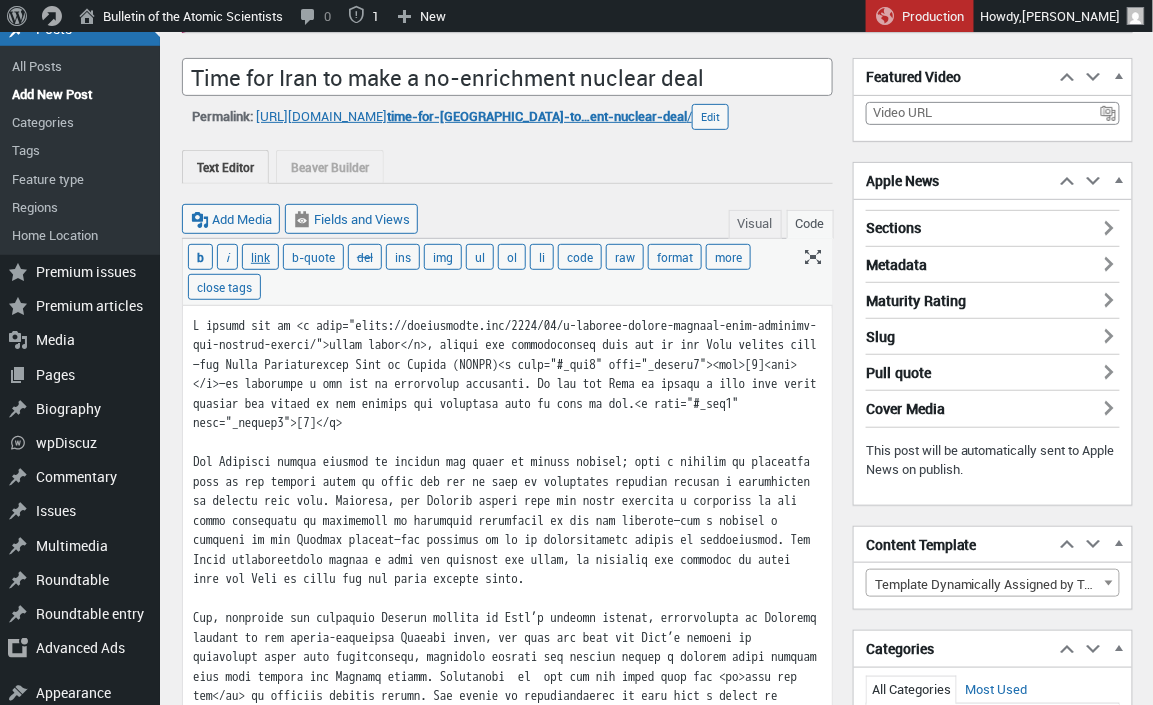 click at bounding box center [507, 3728] 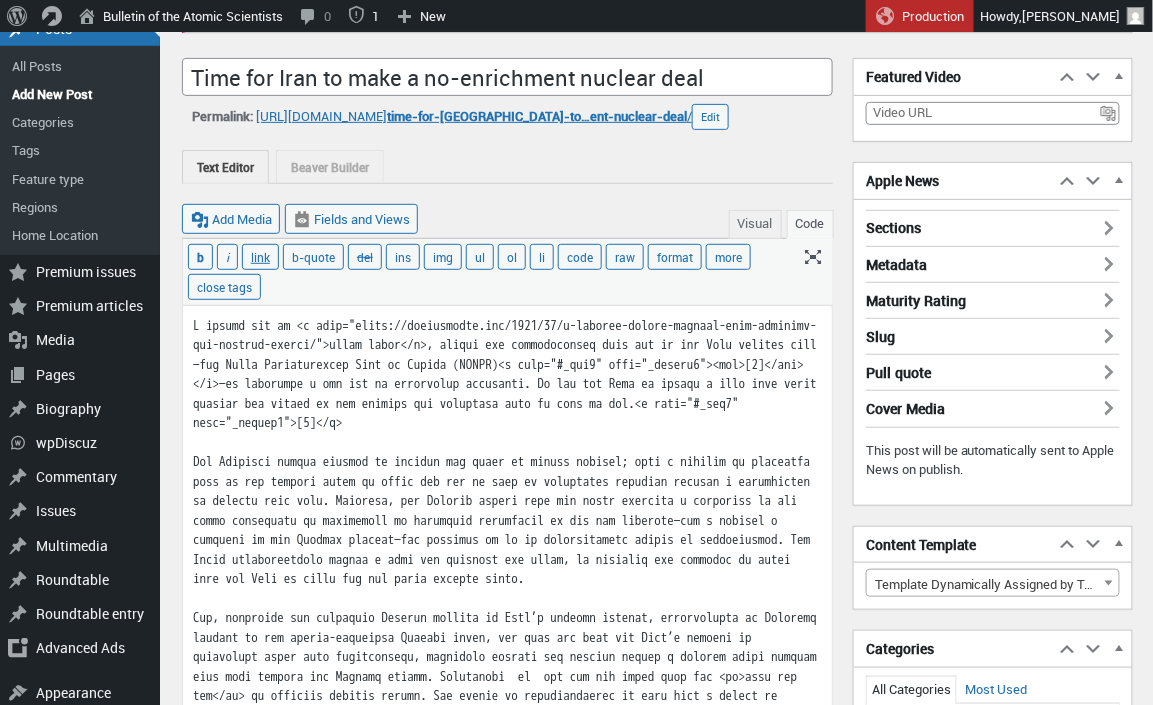 click at bounding box center [507, 3728] 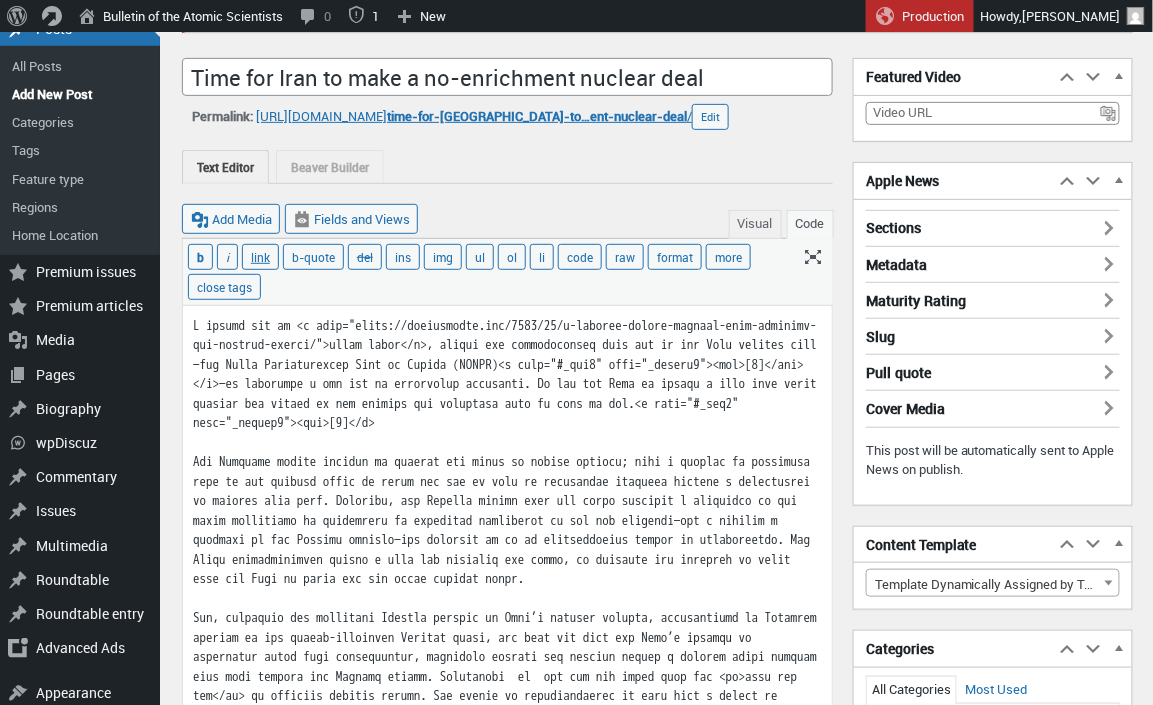 drag, startPoint x: 487, startPoint y: 439, endPoint x: 535, endPoint y: 465, distance: 54.589375 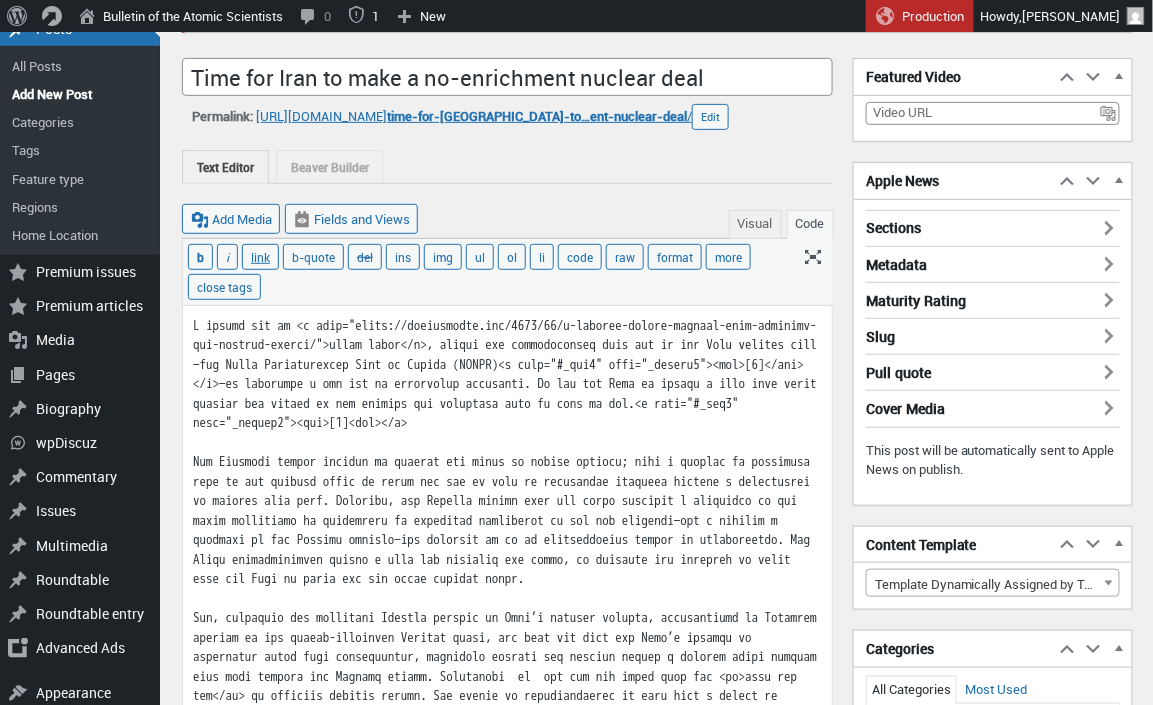 click at bounding box center (507, 3728) 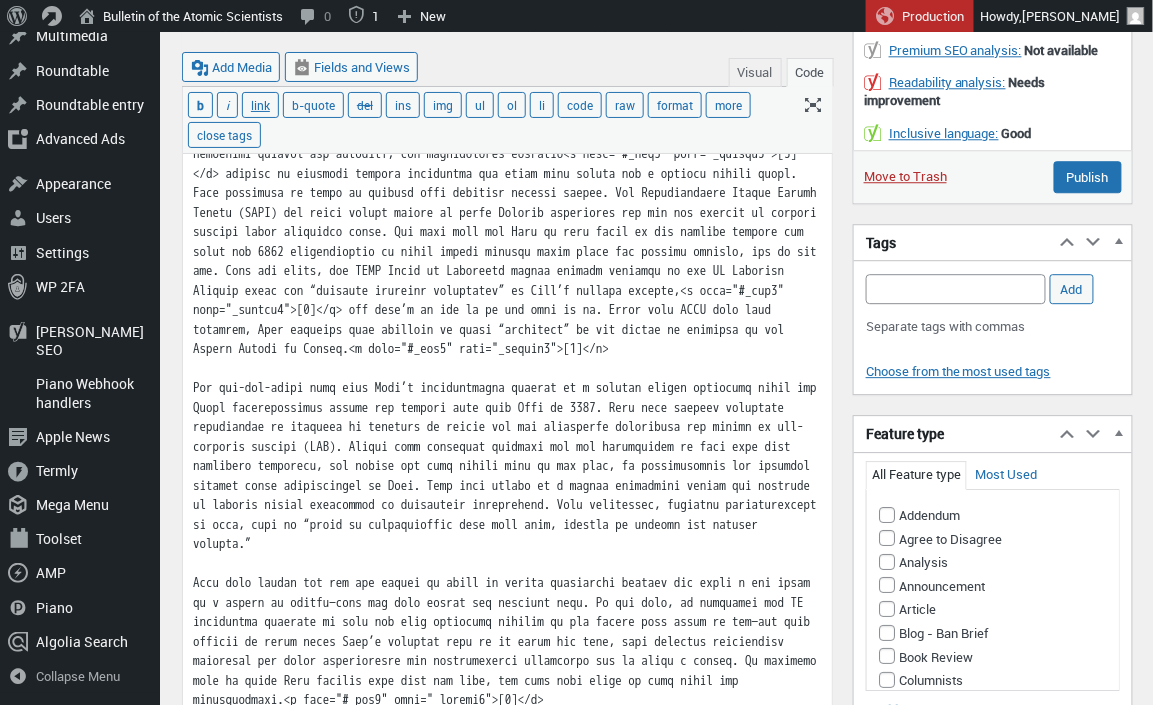 scroll, scrollTop: 1277, scrollLeft: 0, axis: vertical 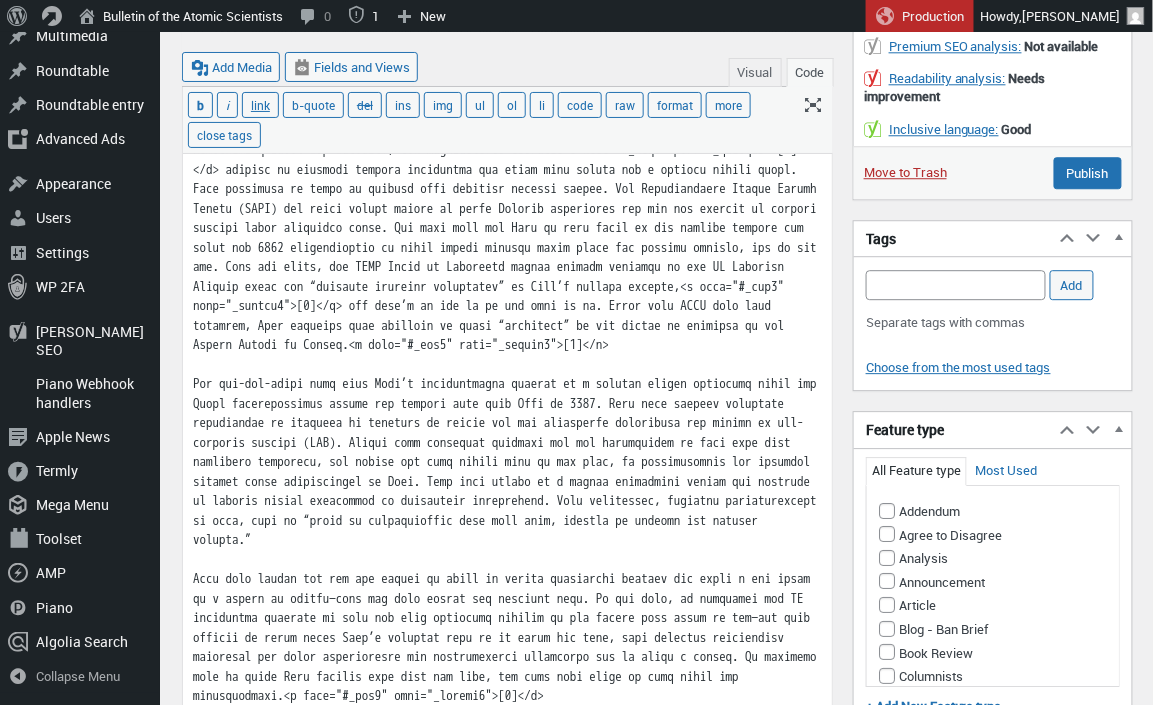 click at bounding box center (507, 2597) 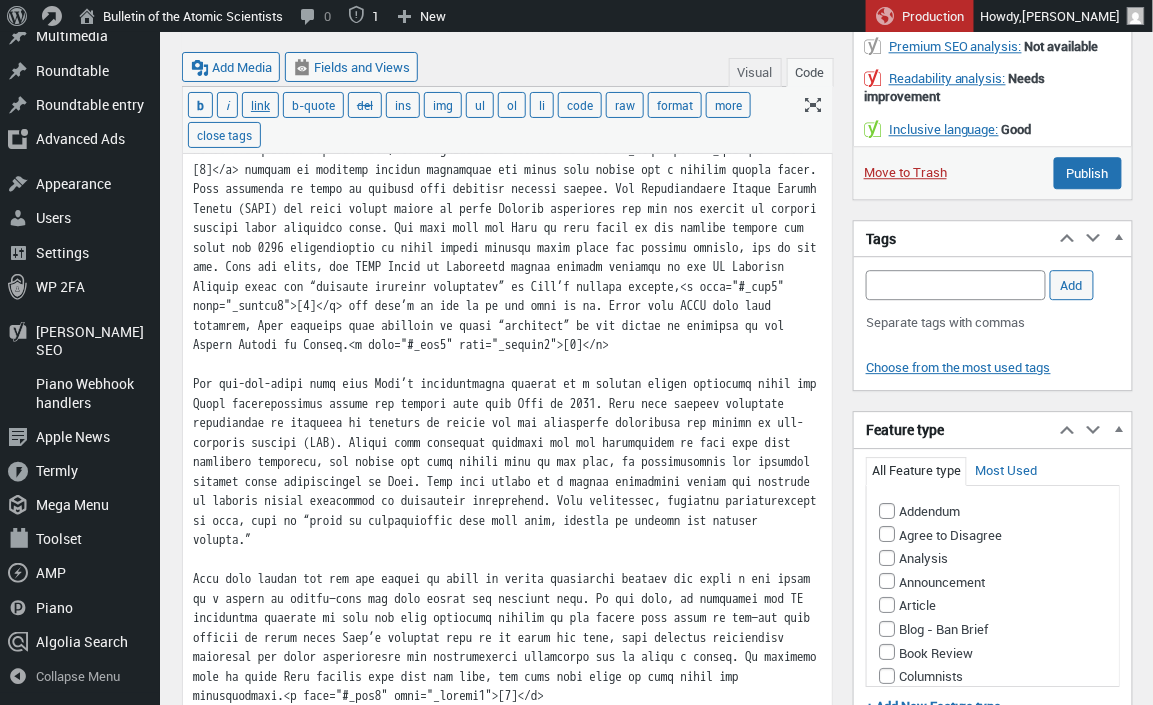 click at bounding box center (507, 2607) 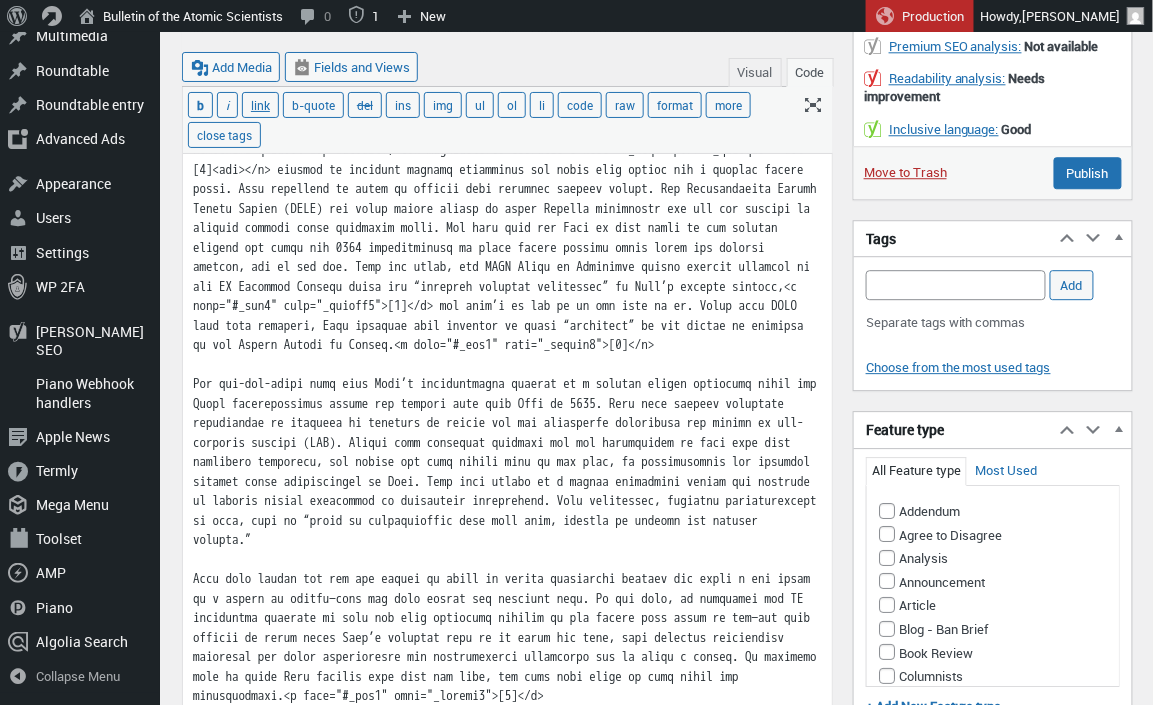 click at bounding box center (507, 2607) 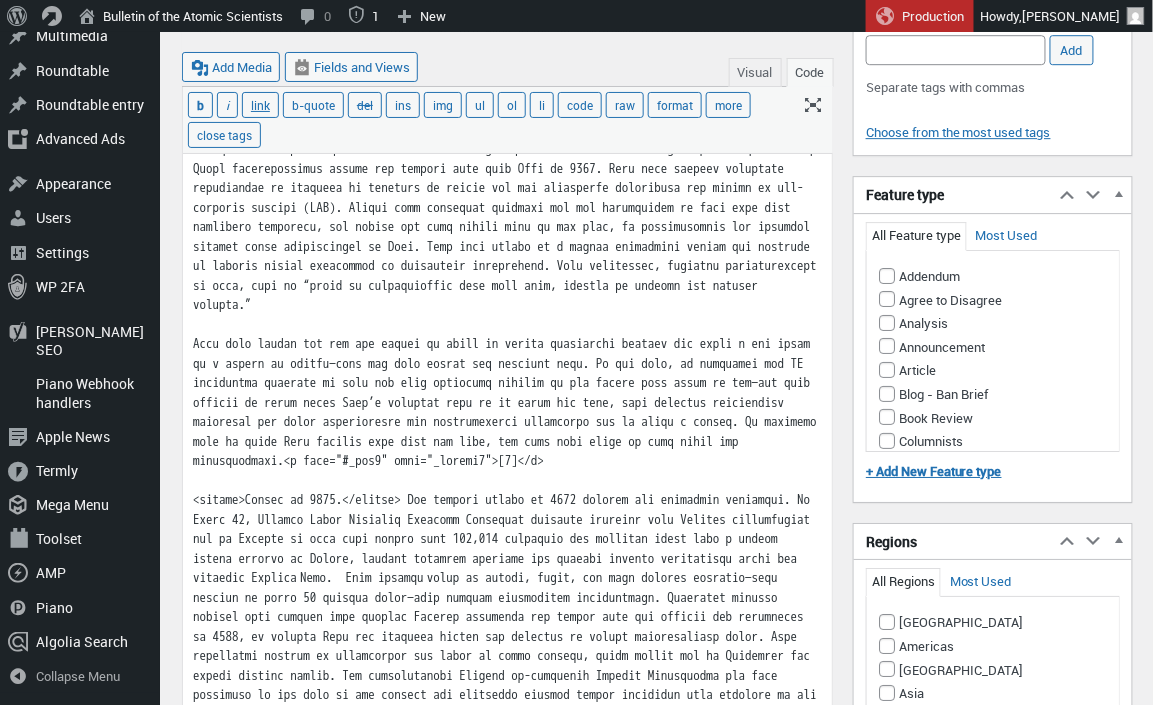 scroll, scrollTop: 1515, scrollLeft: 0, axis: vertical 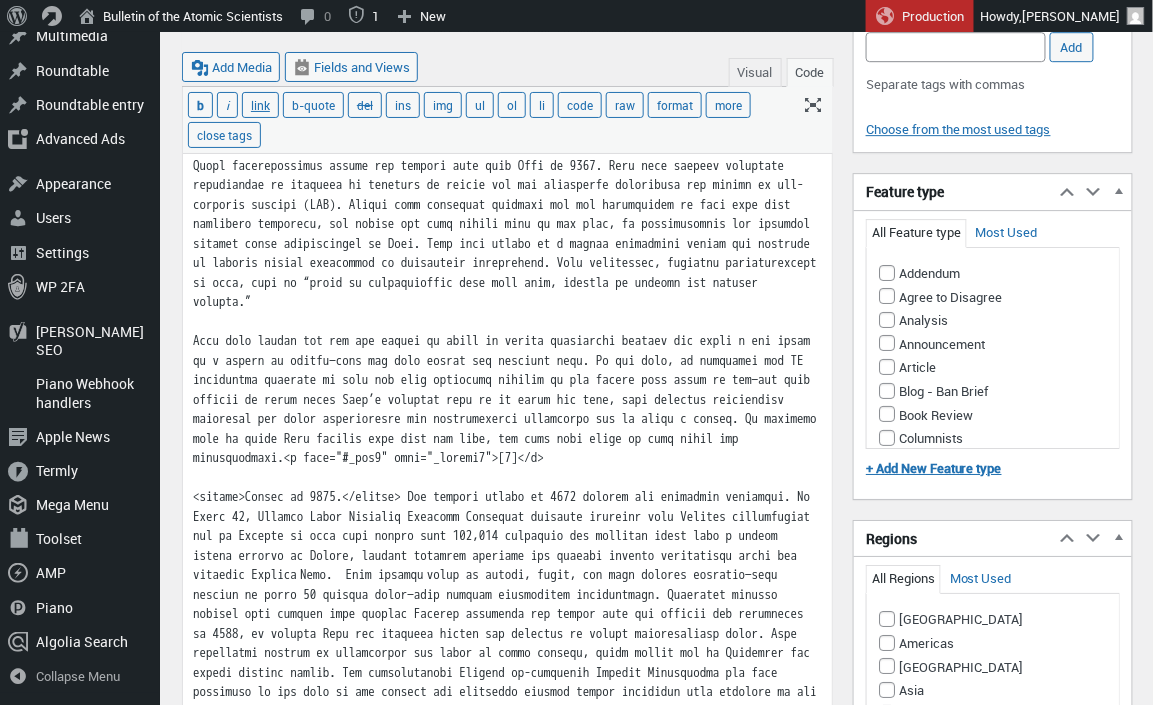 click at bounding box center (507, 2369) 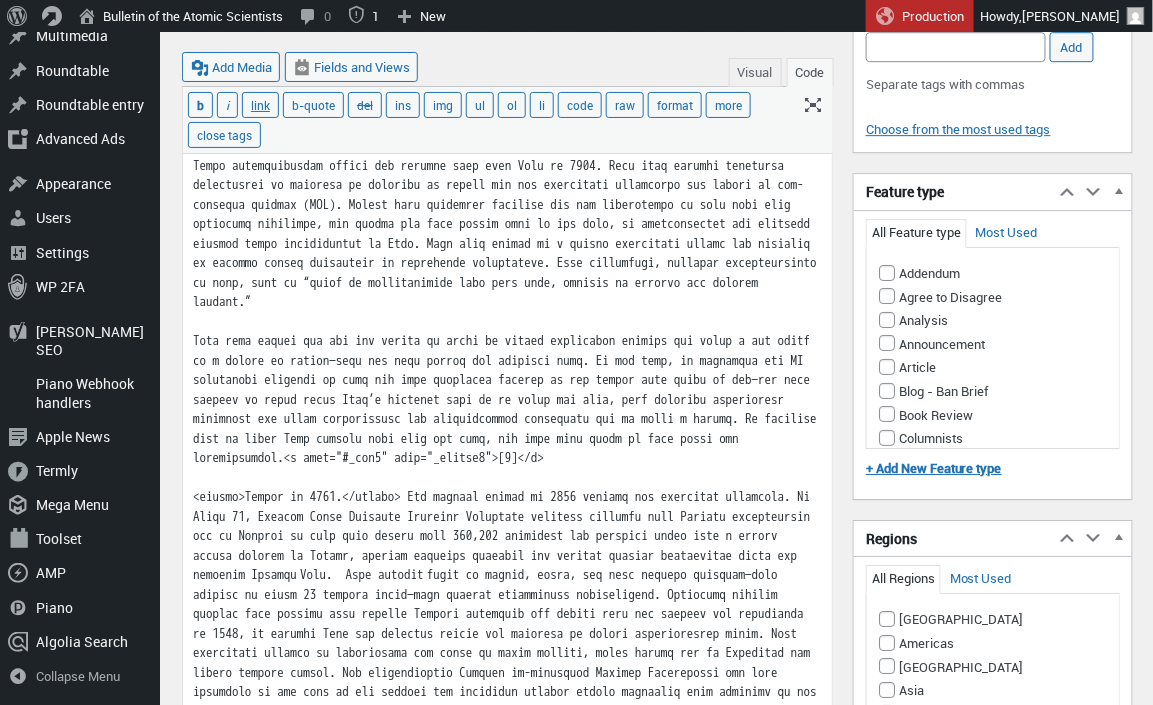 click at bounding box center (507, 2369) 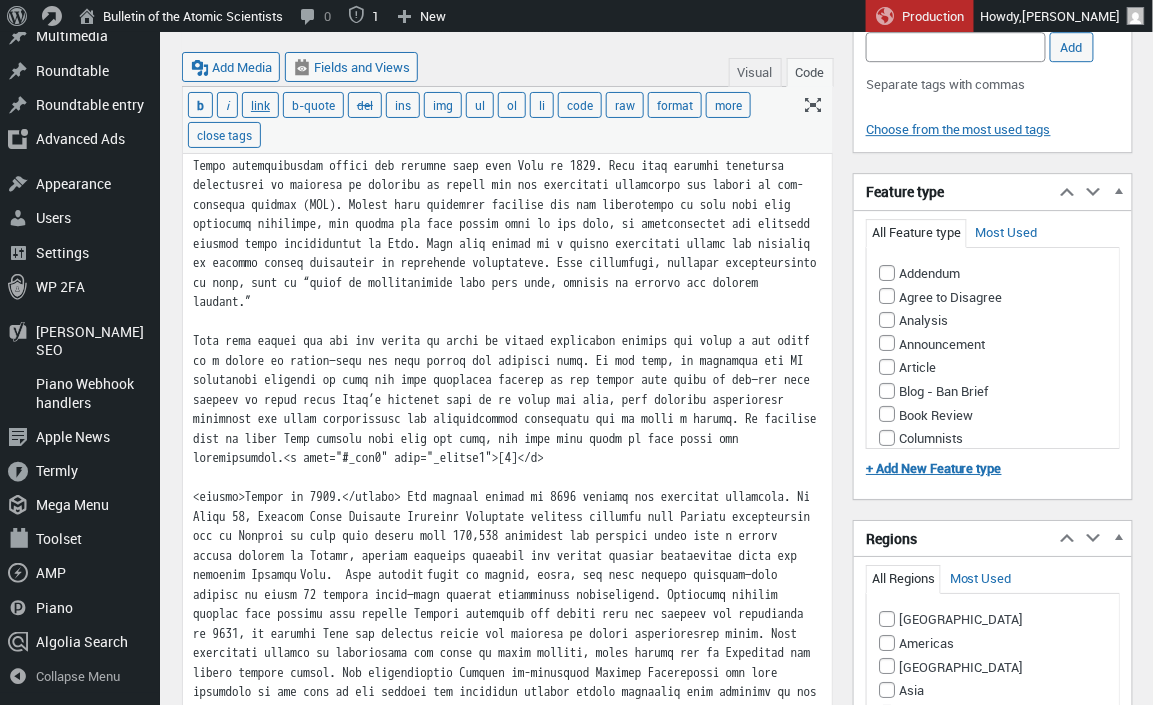 click at bounding box center (507, 2369) 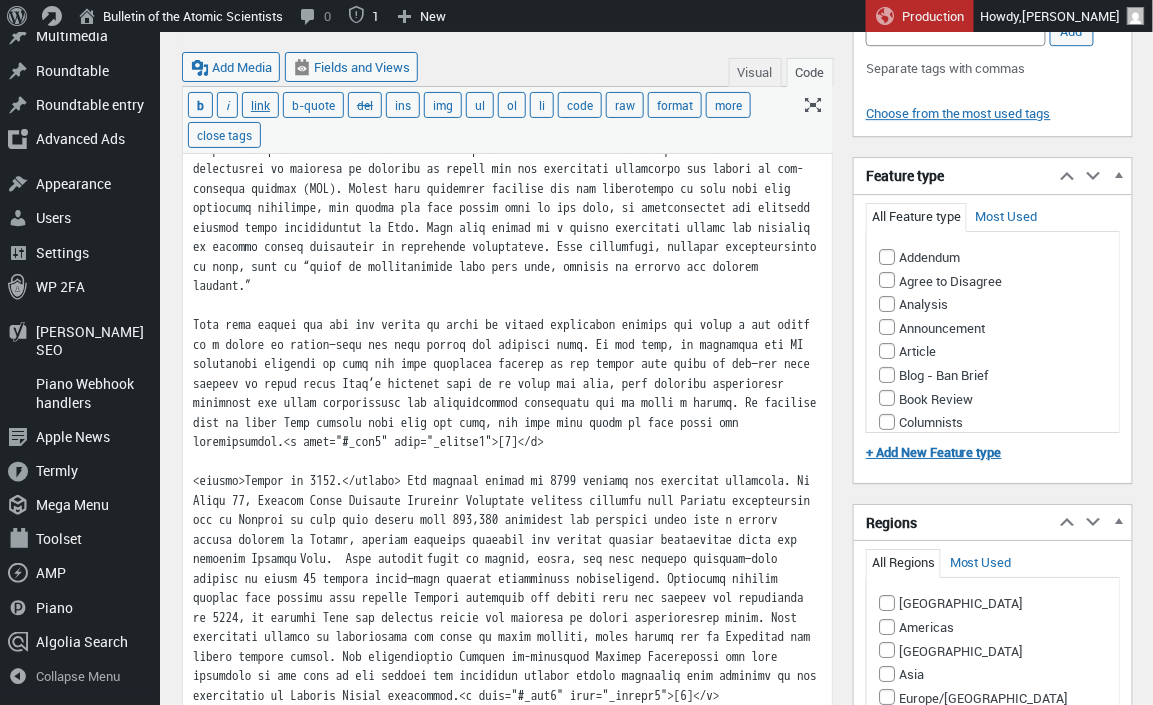 scroll, scrollTop: 1542, scrollLeft: 0, axis: vertical 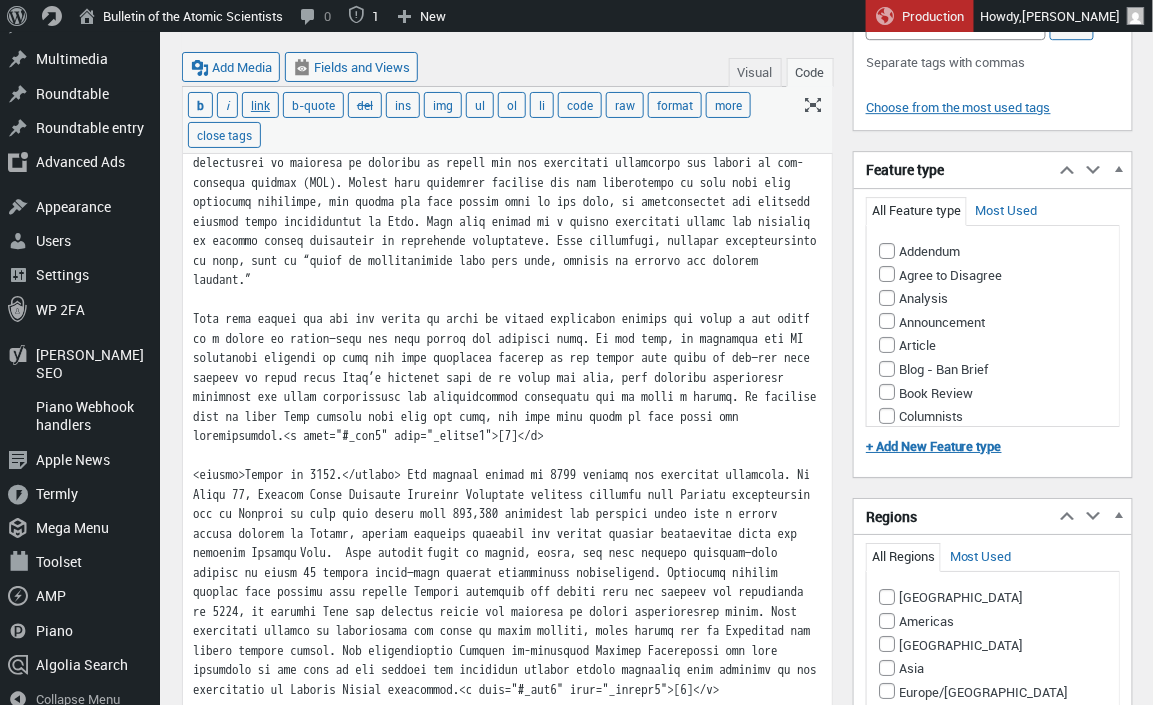 drag, startPoint x: 319, startPoint y: 335, endPoint x: 329, endPoint y: 340, distance: 11.18034 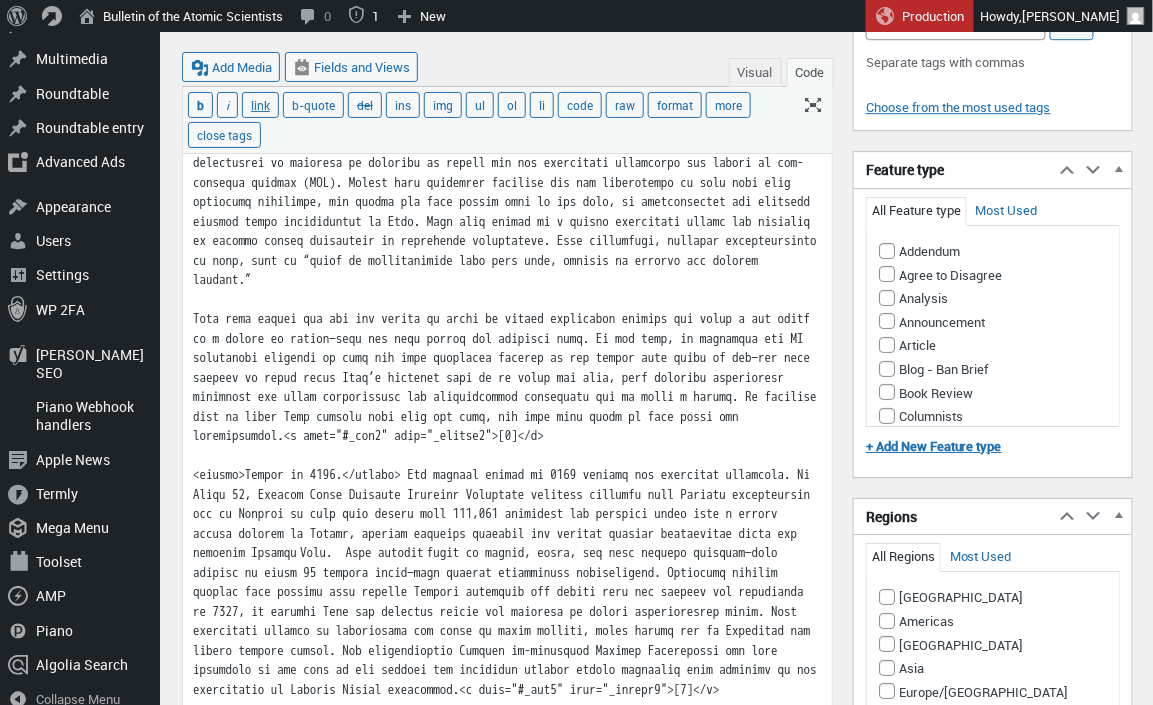 click at bounding box center [507, 2347] 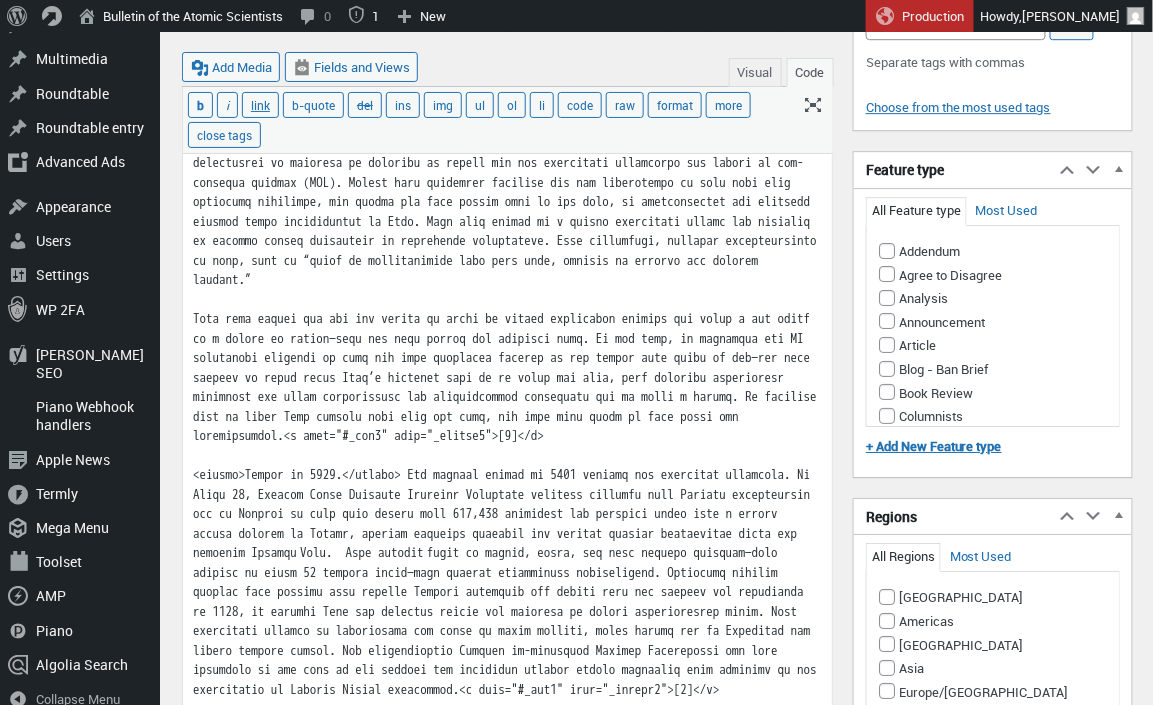 click at bounding box center [507, 2347] 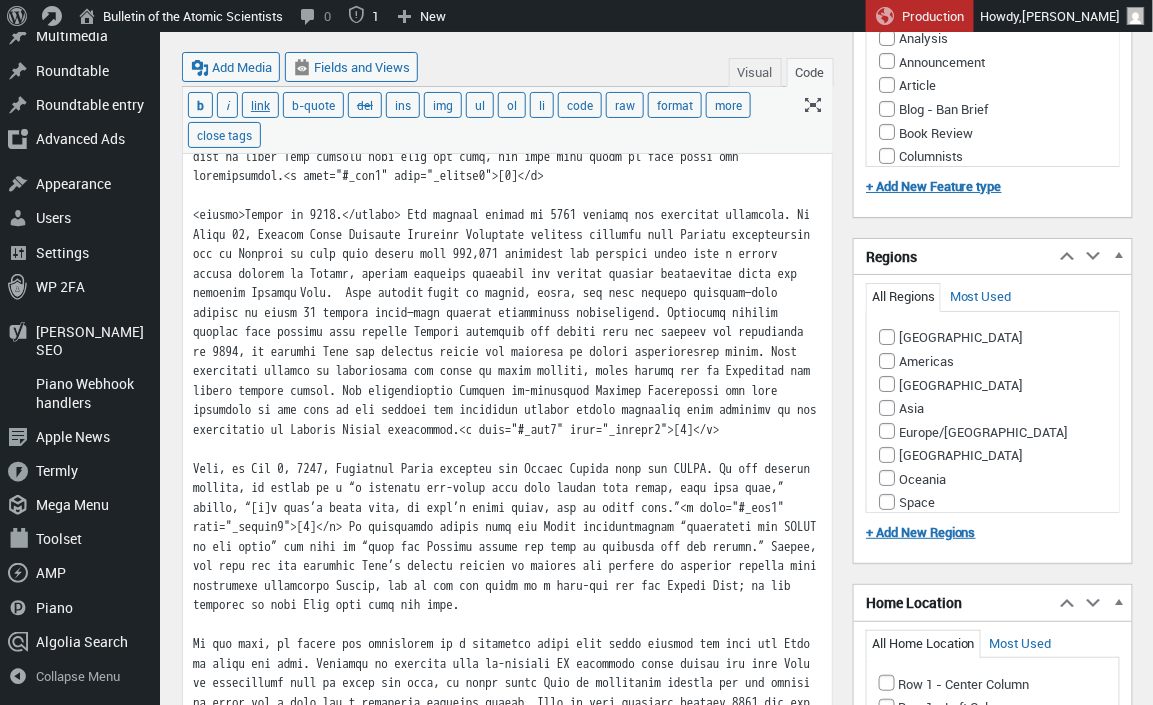 scroll, scrollTop: 1798, scrollLeft: 0, axis: vertical 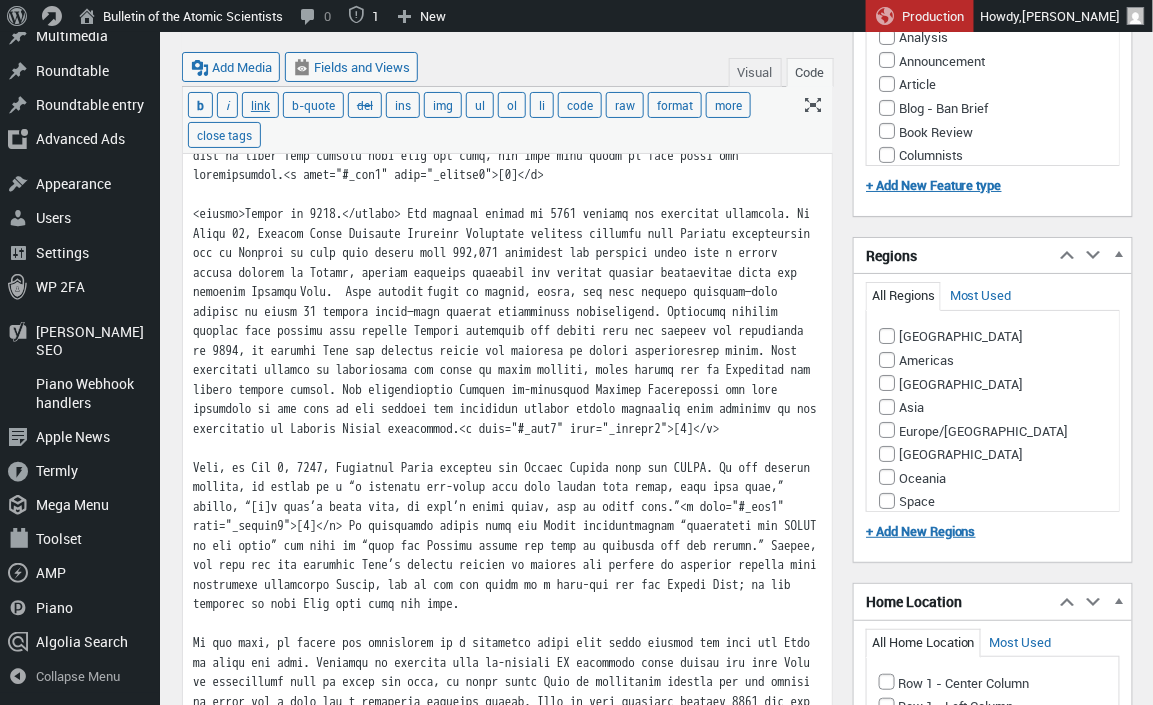 click at bounding box center (507, 2086) 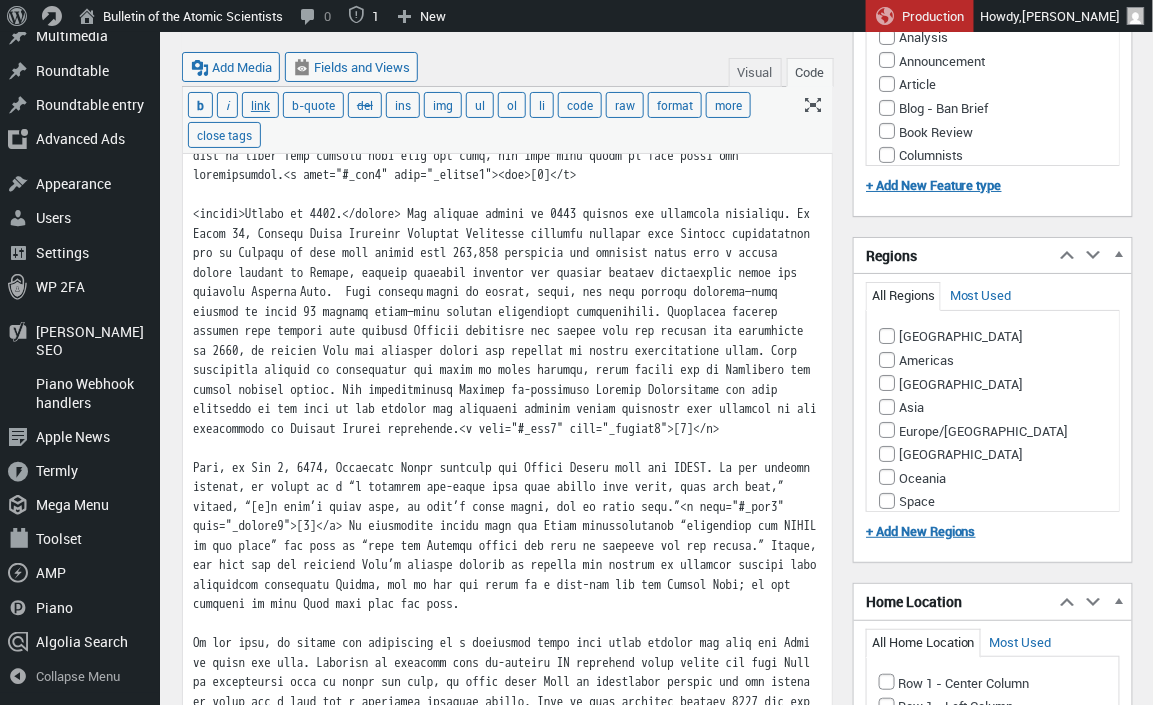 click at bounding box center (507, 2086) 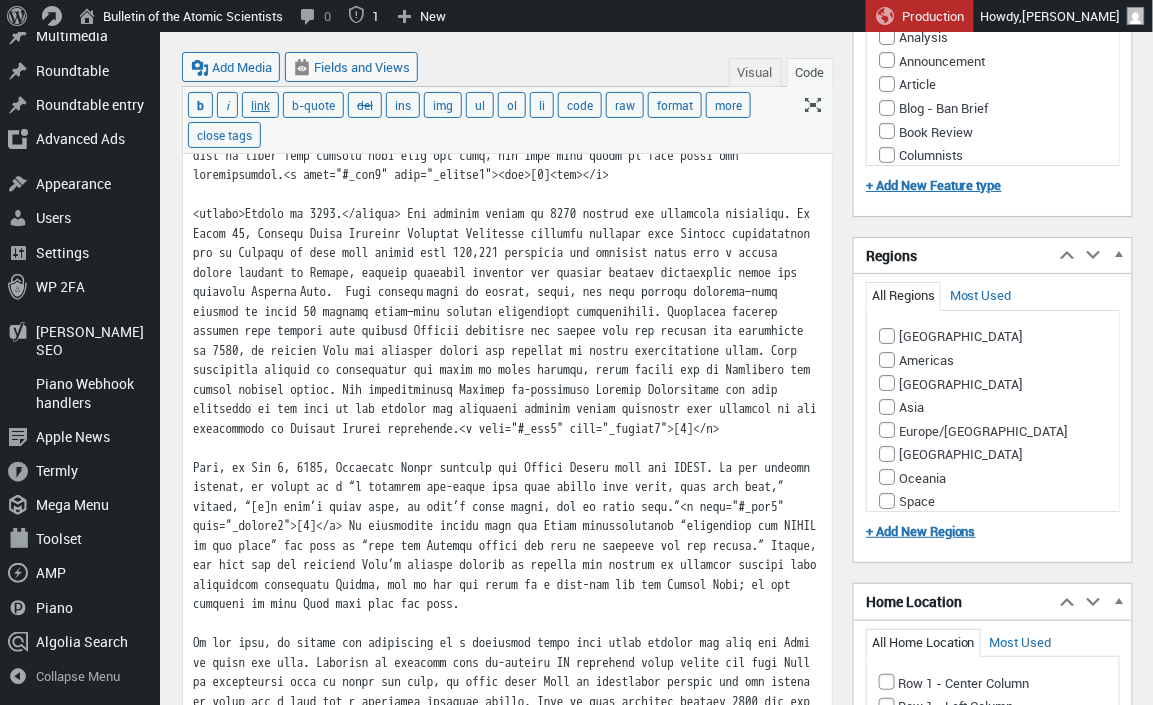 click at bounding box center (507, 2086) 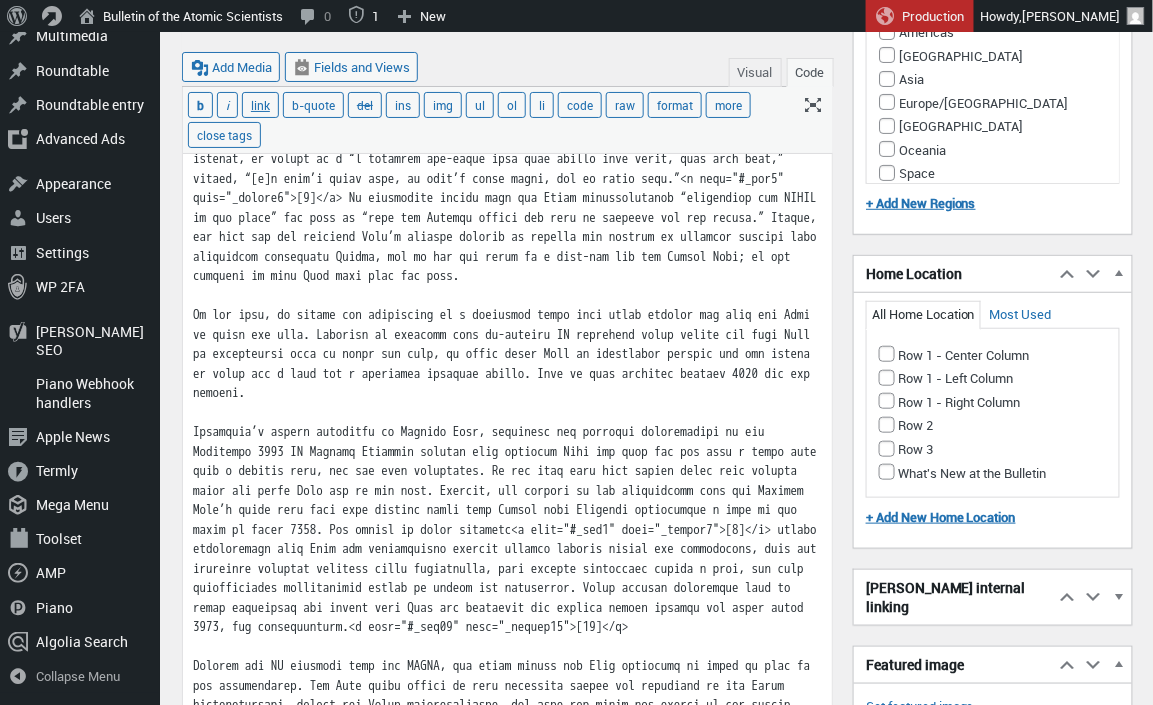 scroll, scrollTop: 2127, scrollLeft: 0, axis: vertical 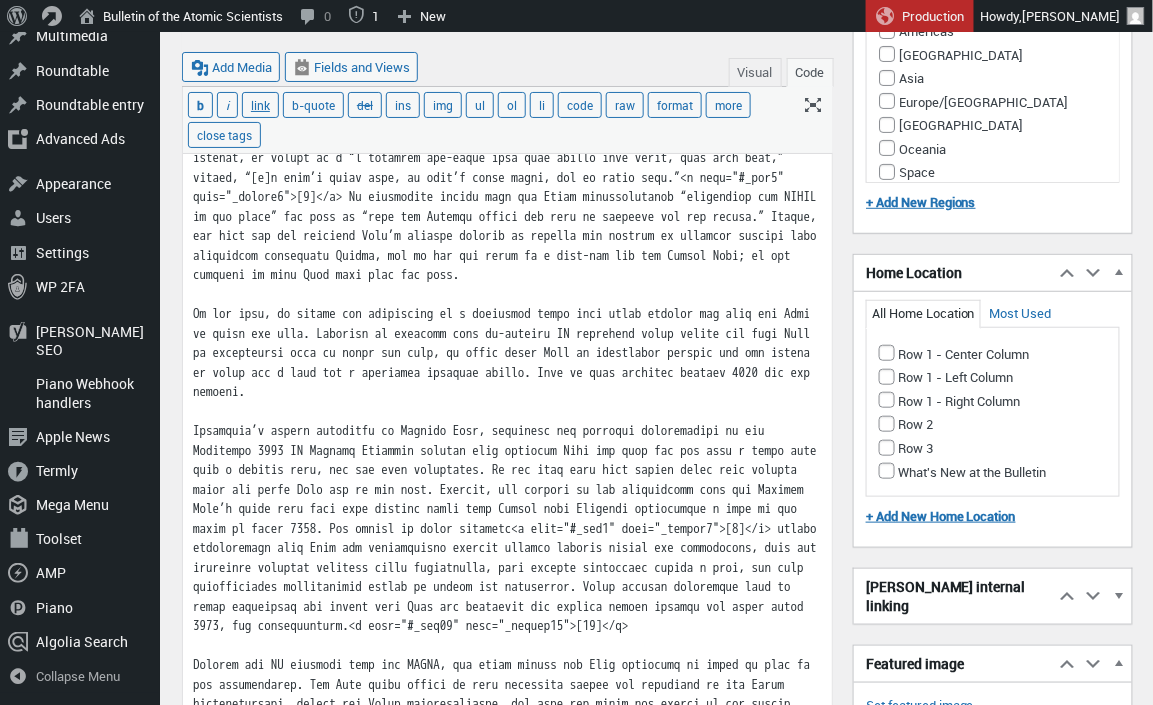 click at bounding box center (507, 1757) 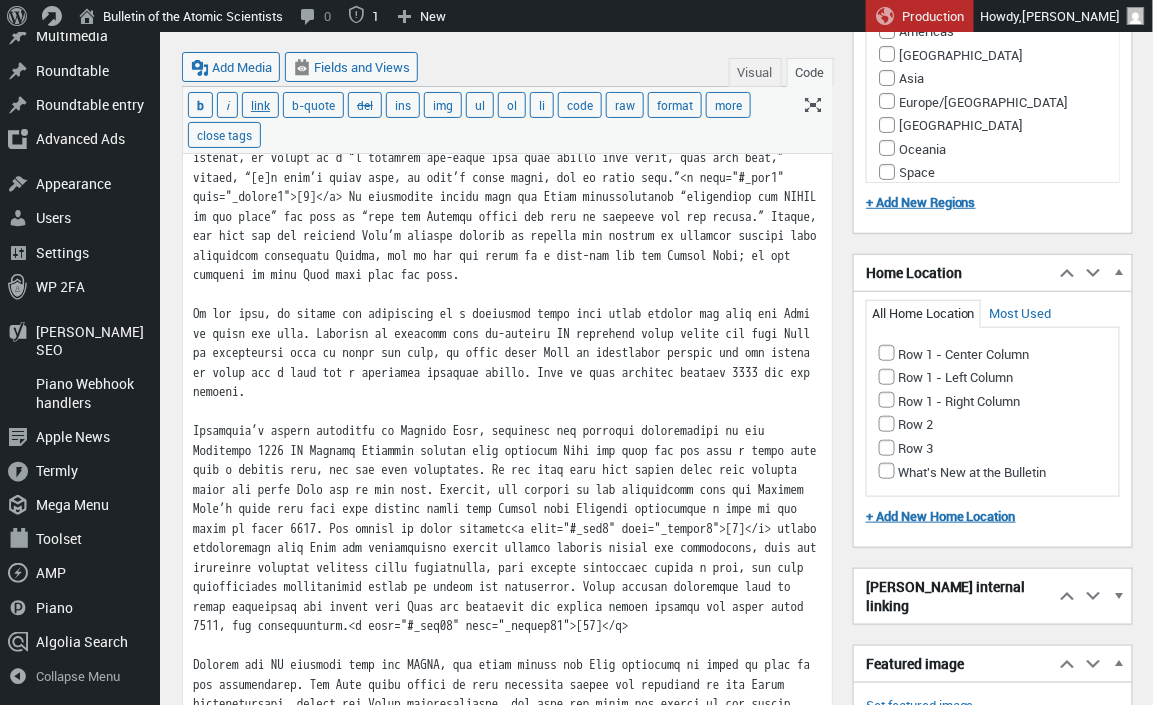 click at bounding box center [507, 1757] 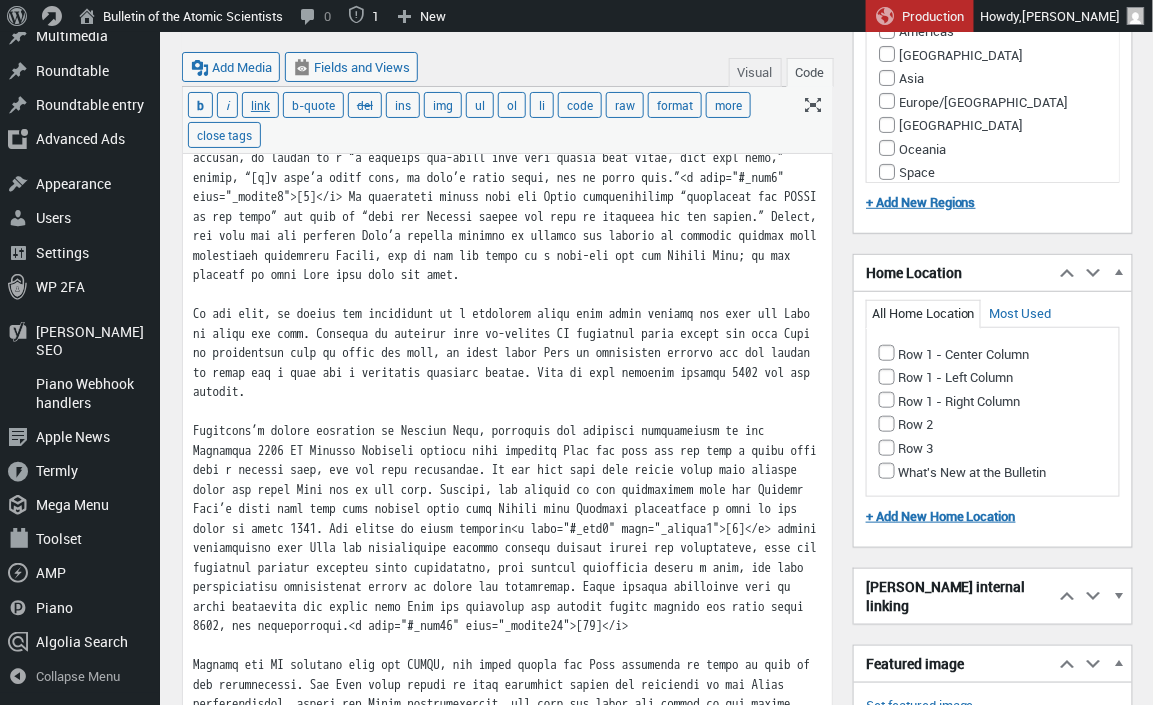 click at bounding box center (507, 1757) 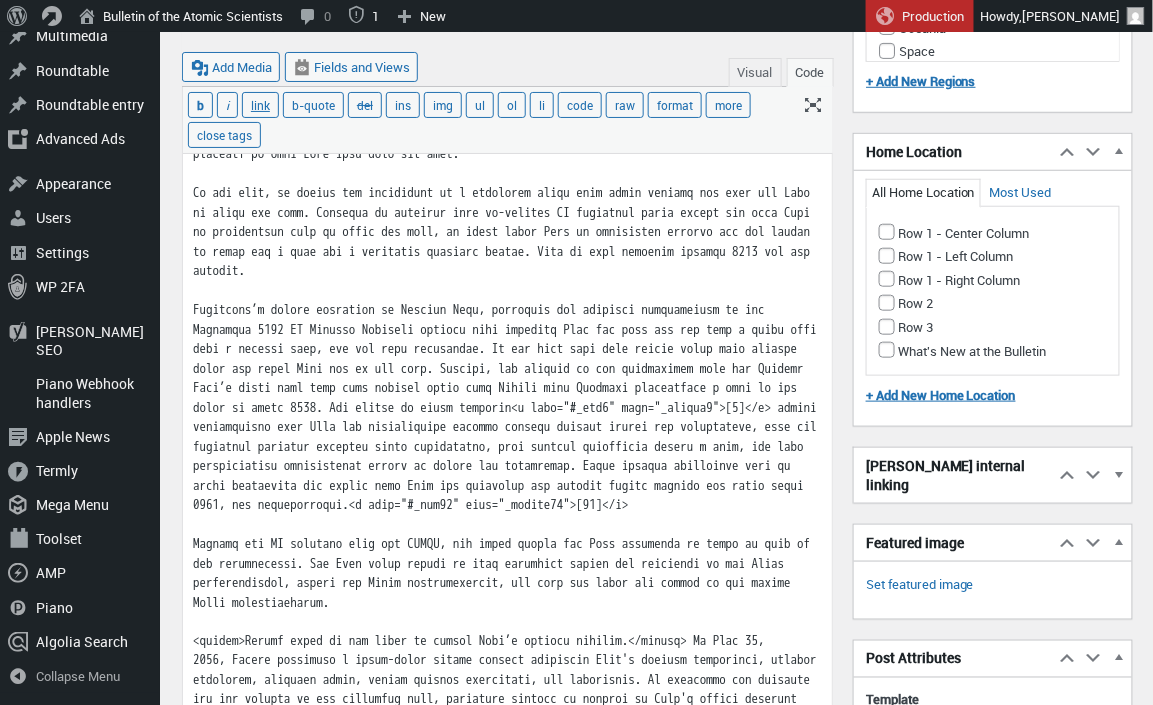 scroll, scrollTop: 2260, scrollLeft: 0, axis: vertical 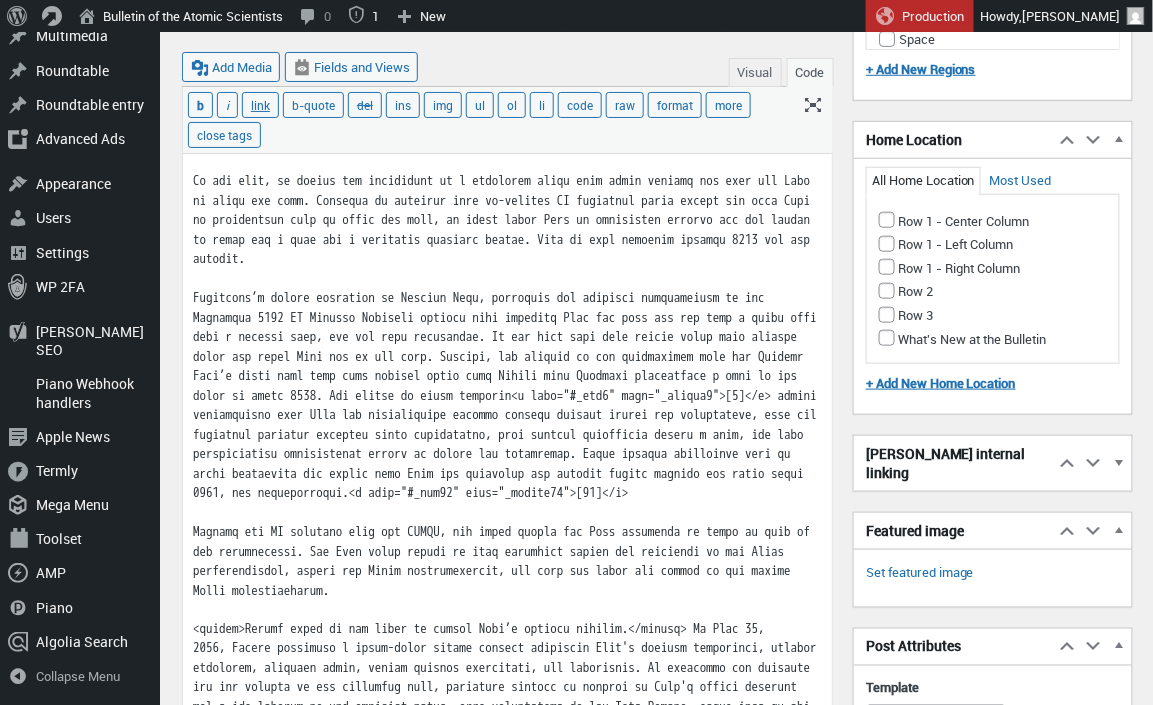 click at bounding box center (507, 1624) 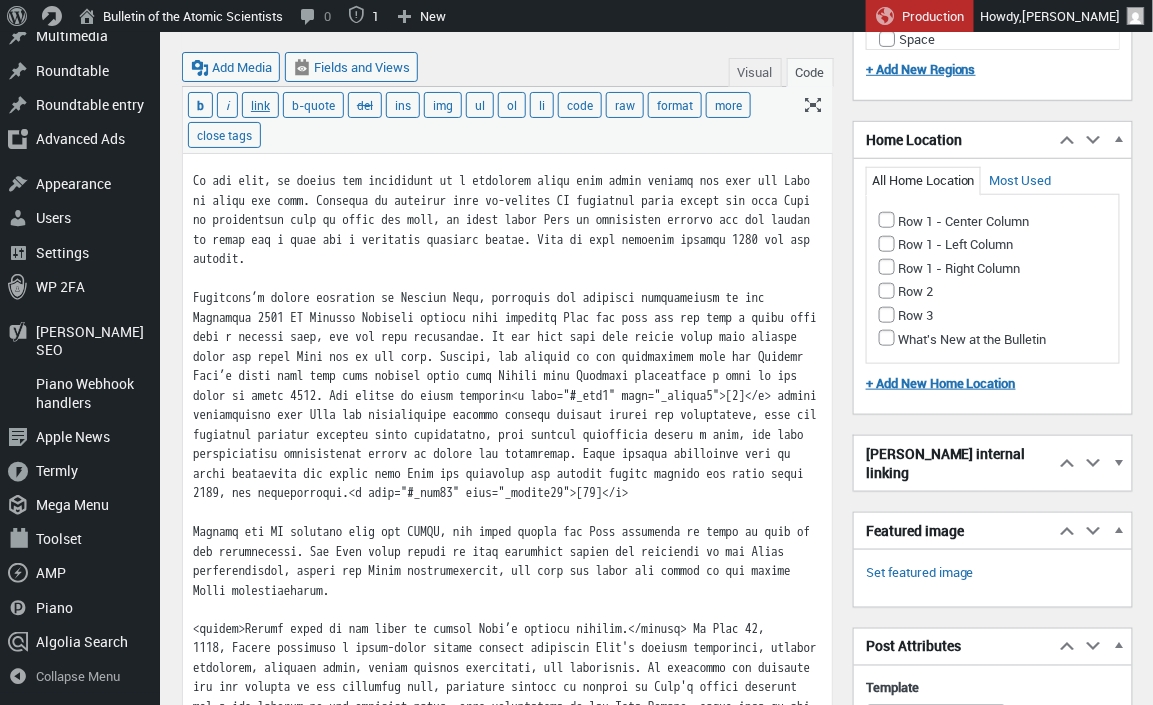 click at bounding box center (507, 1634) 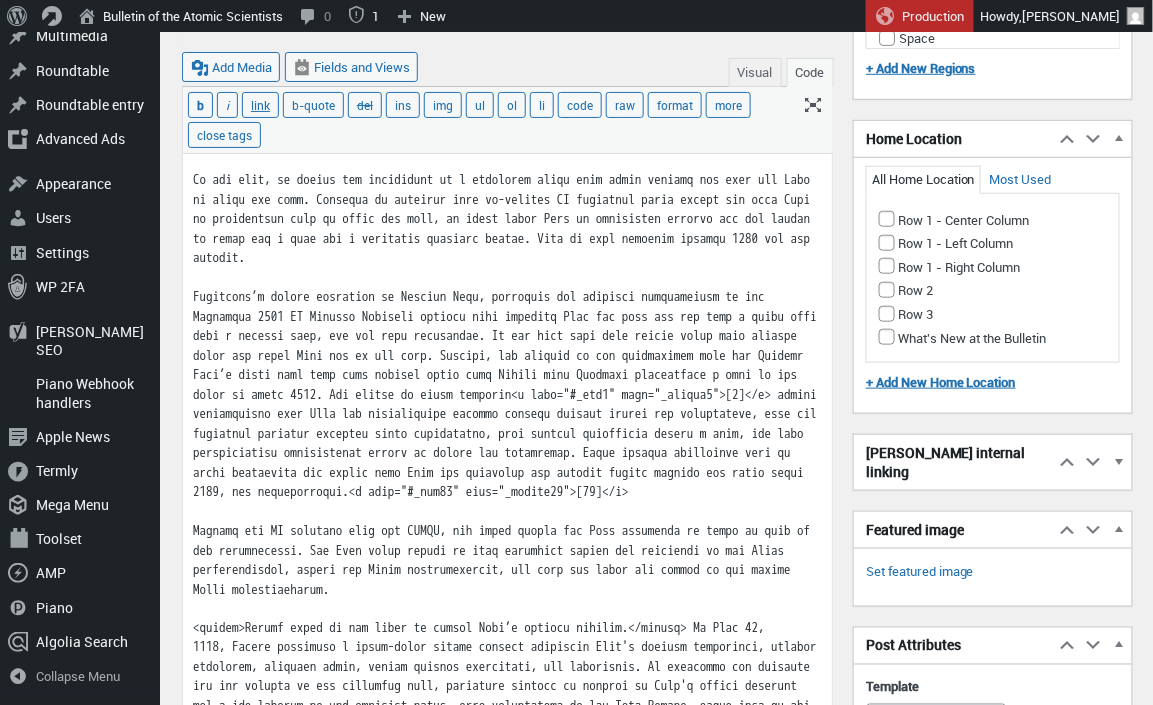 paste on "sup><" 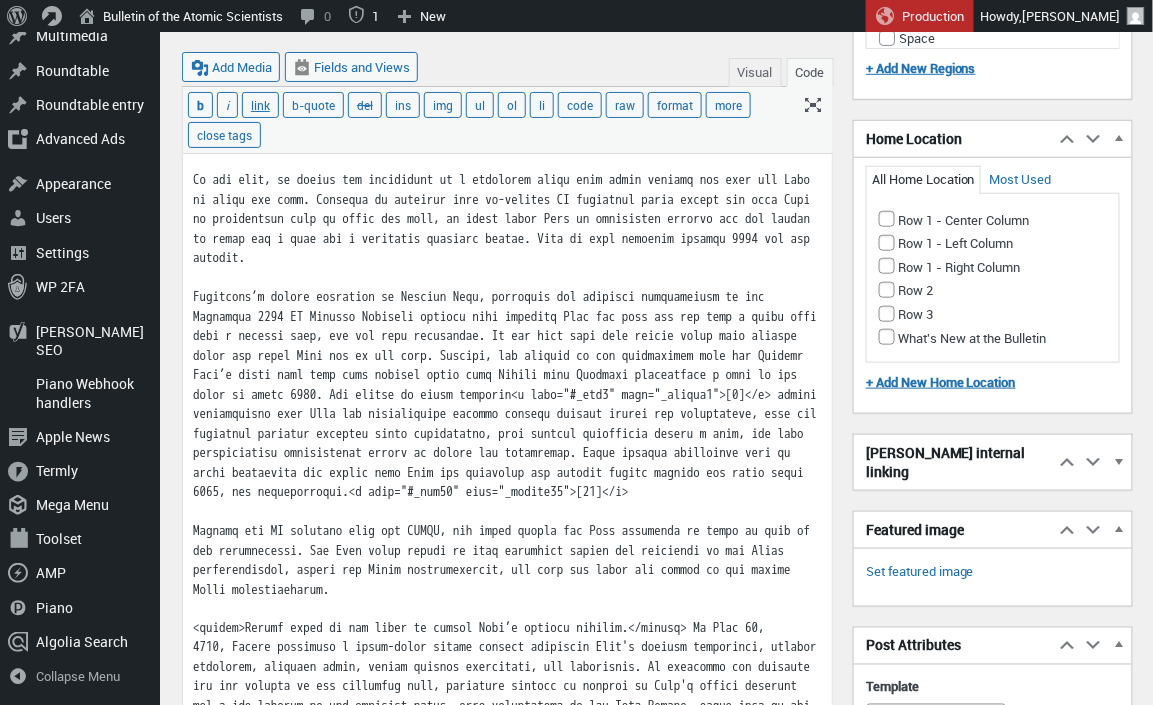 click at bounding box center (507, 1633) 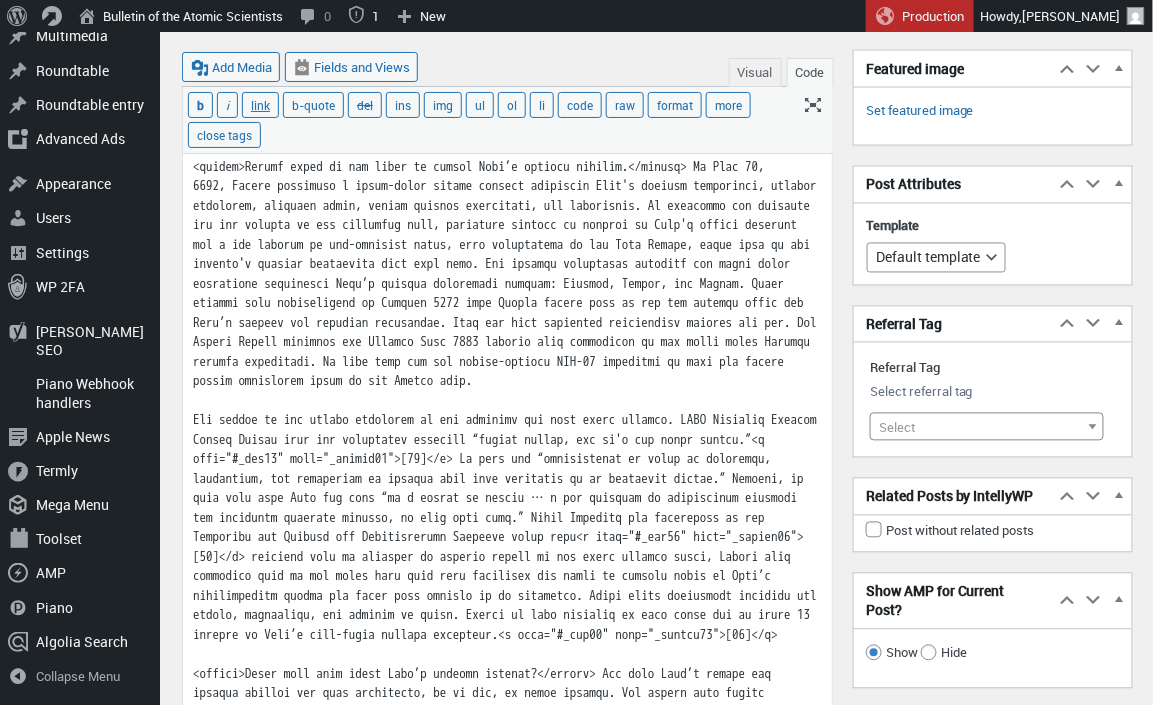 scroll, scrollTop: 2726, scrollLeft: 0, axis: vertical 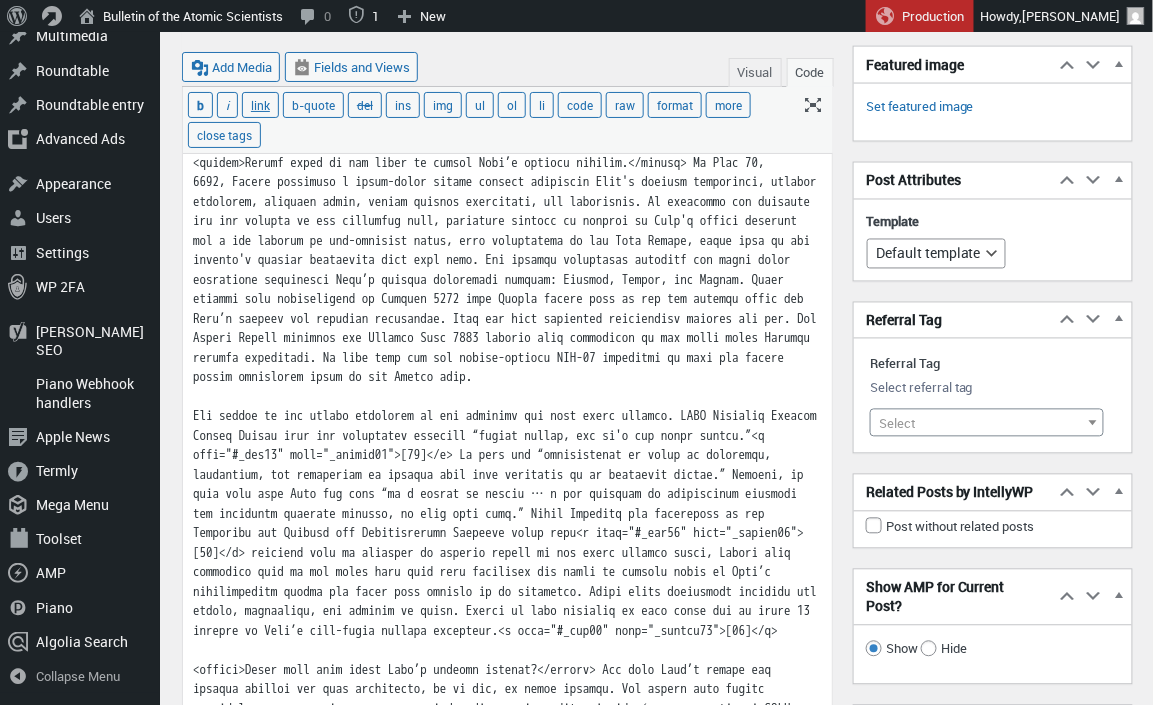 click at bounding box center (507, 1168) 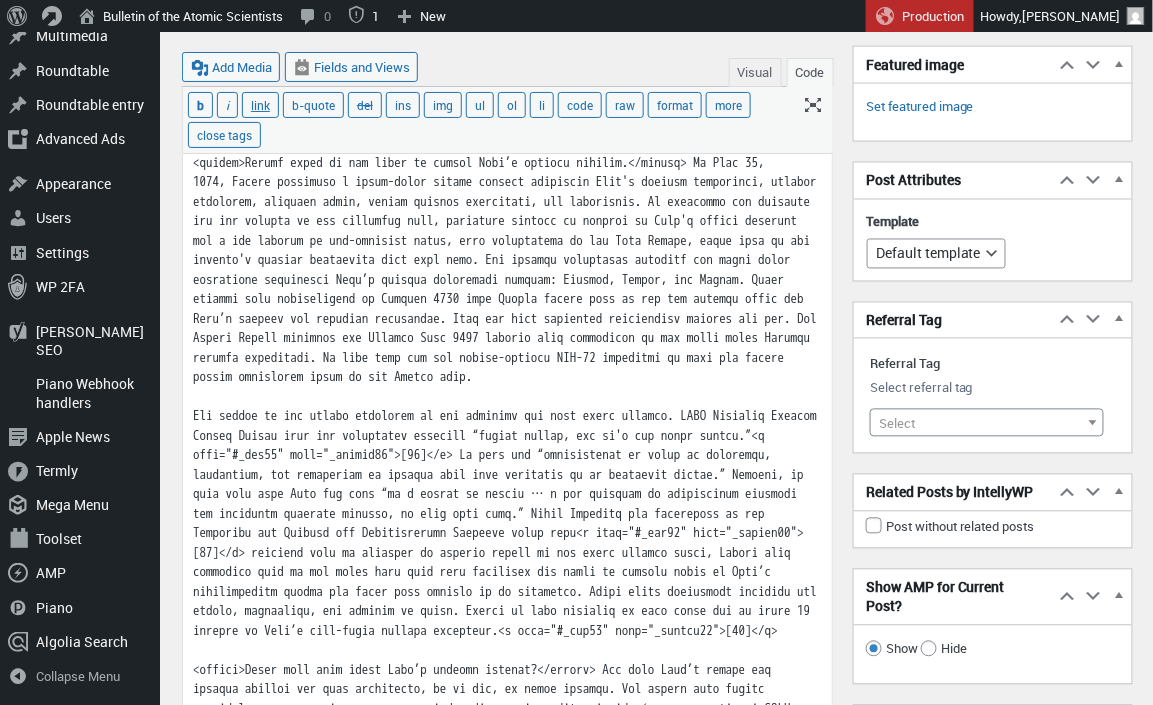 click at bounding box center [507, 1168] 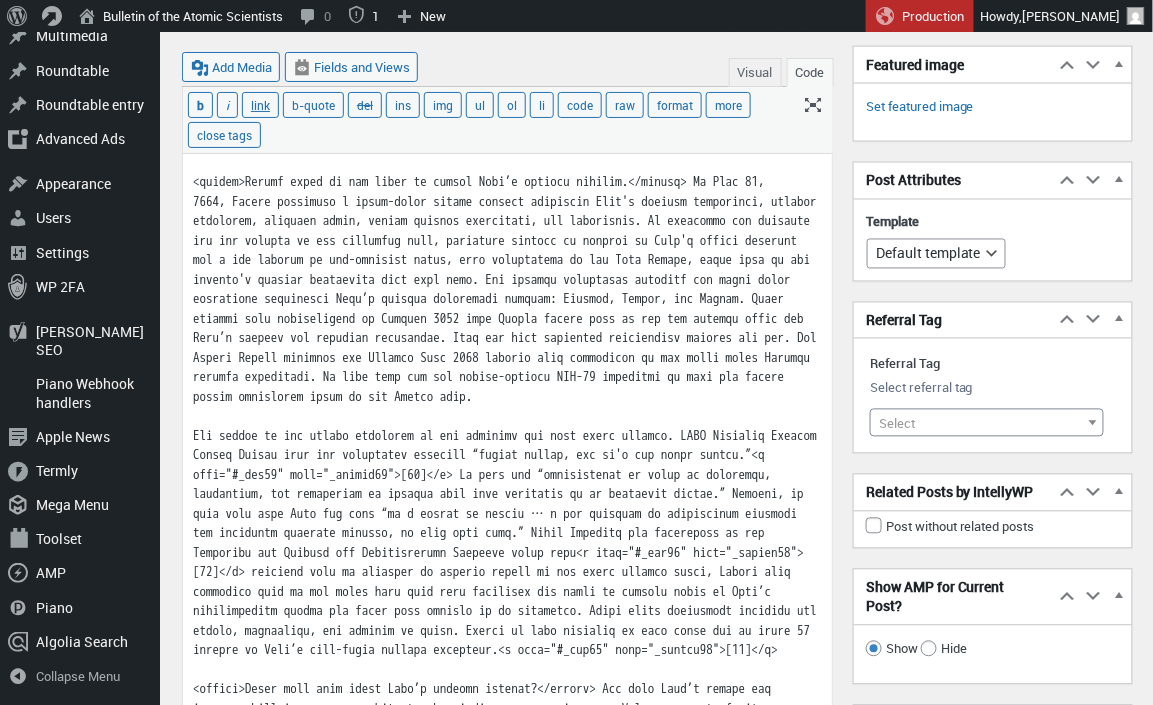 drag, startPoint x: 389, startPoint y: 359, endPoint x: 444, endPoint y: 378, distance: 58.189346 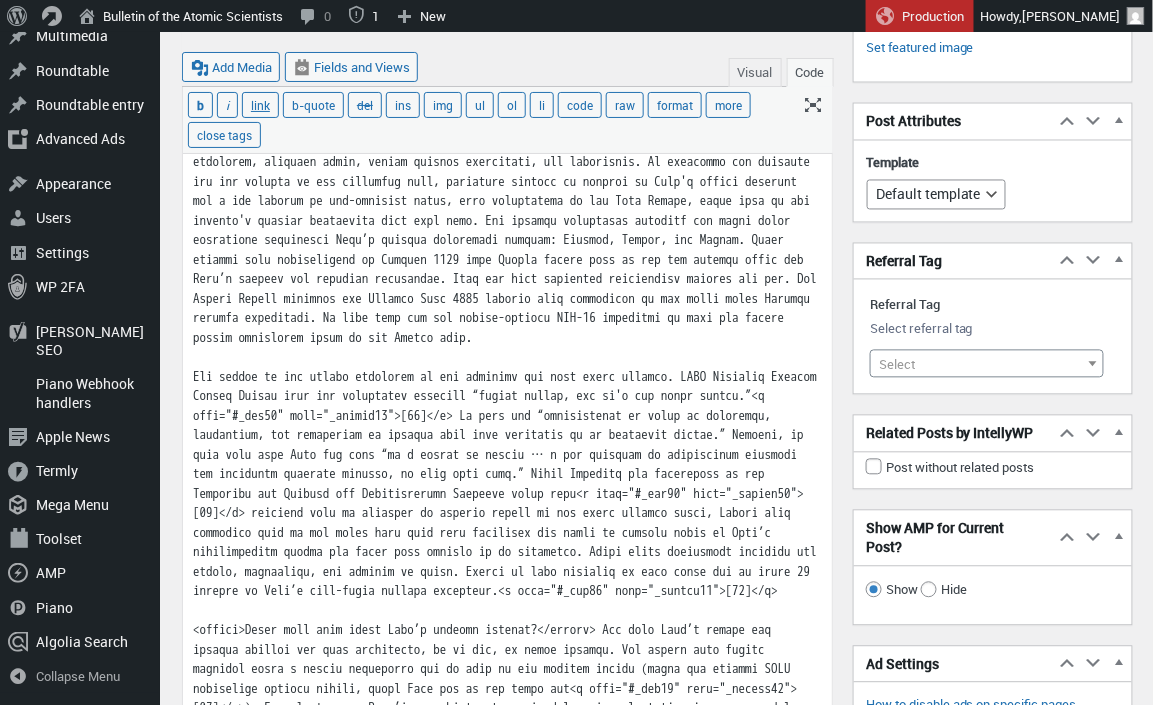 scroll, scrollTop: 2790, scrollLeft: 0, axis: vertical 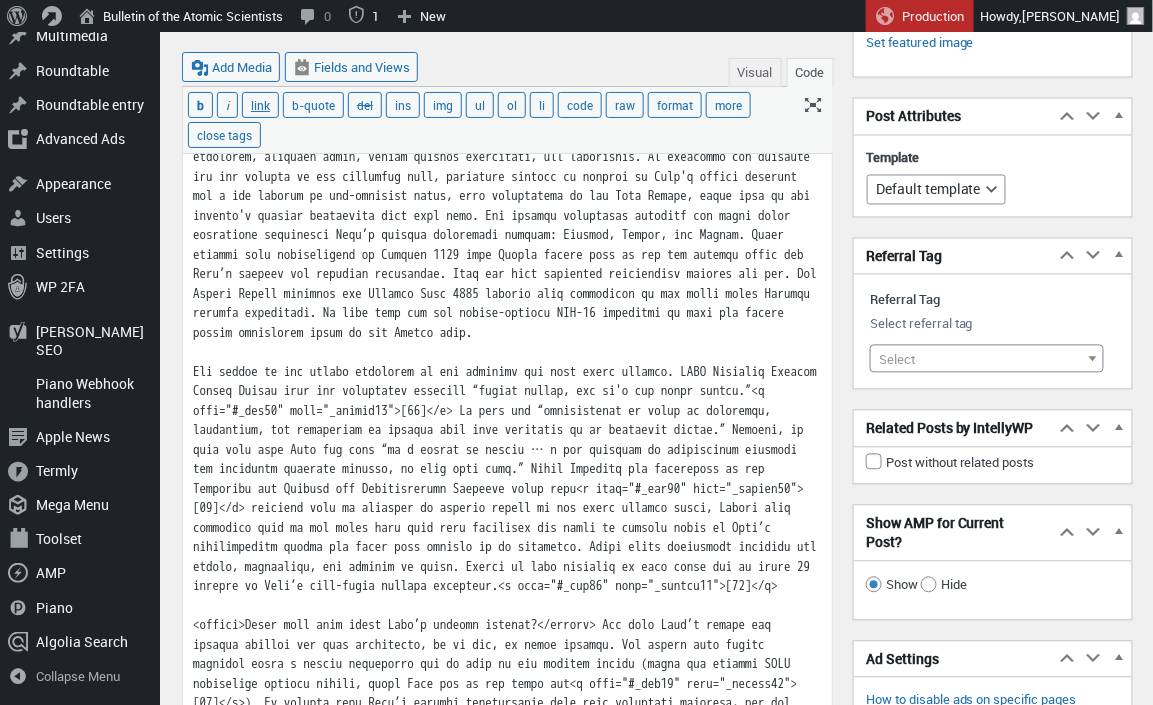 click at bounding box center (507, 1104) 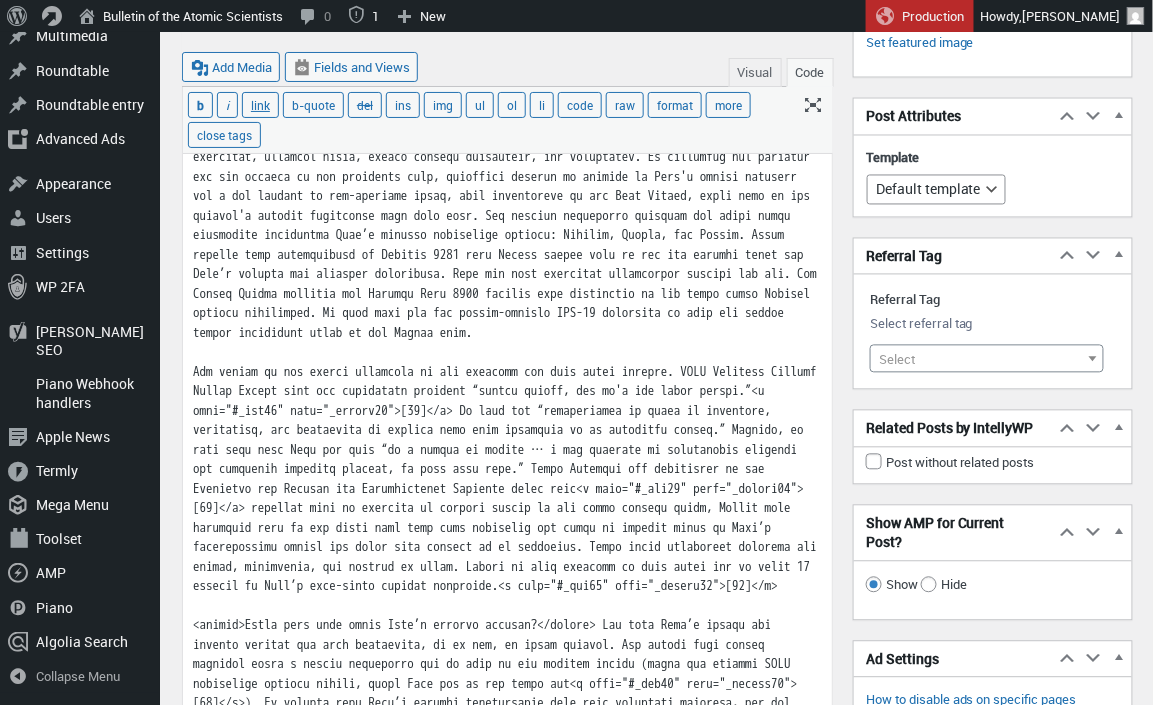 click at bounding box center (507, 1104) 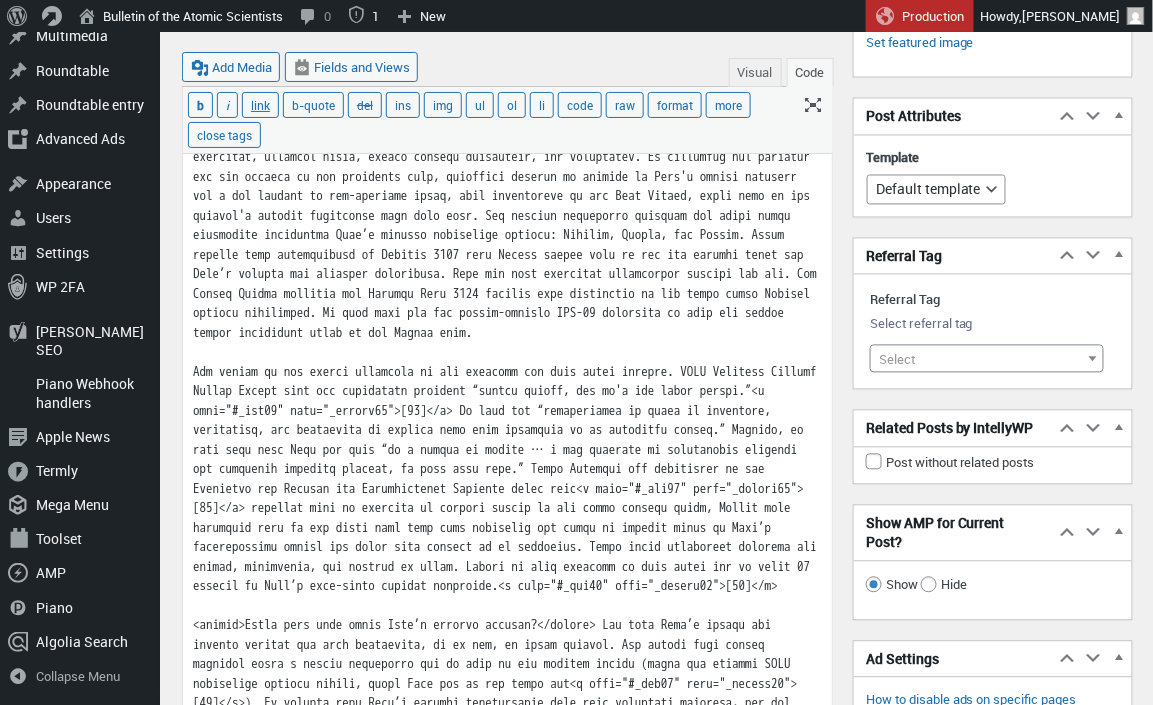 scroll, scrollTop: 2782, scrollLeft: 0, axis: vertical 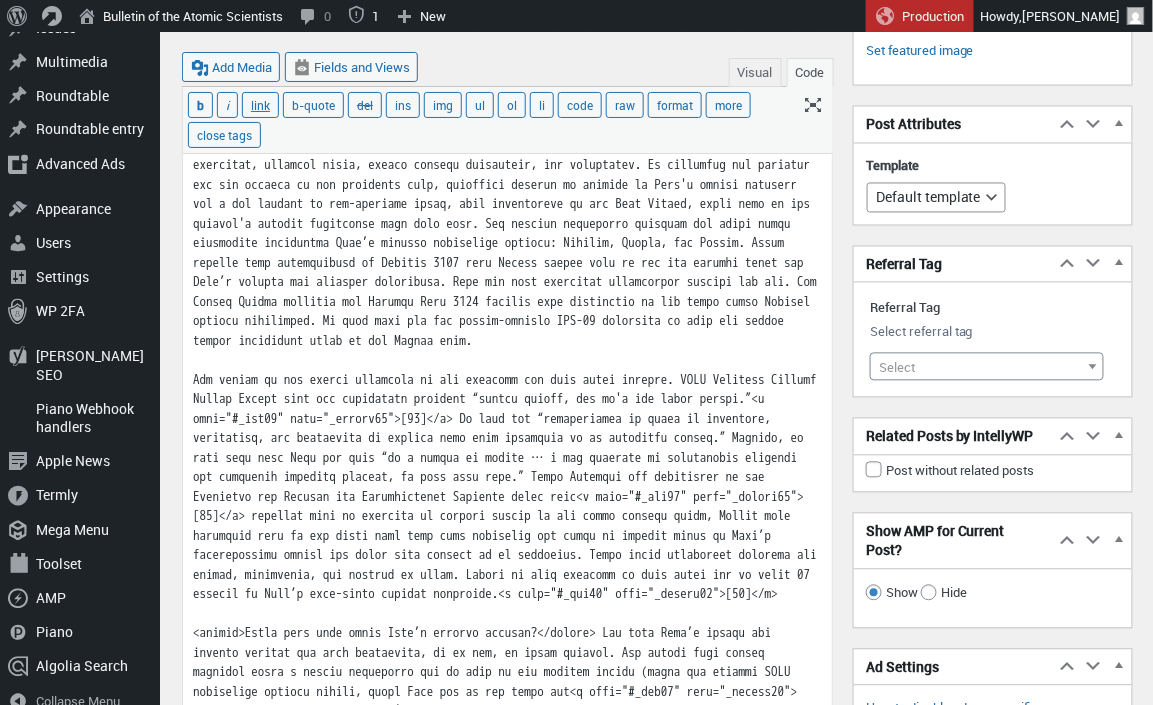 drag, startPoint x: 404, startPoint y: 416, endPoint x: 424, endPoint y: 424, distance: 21.540659 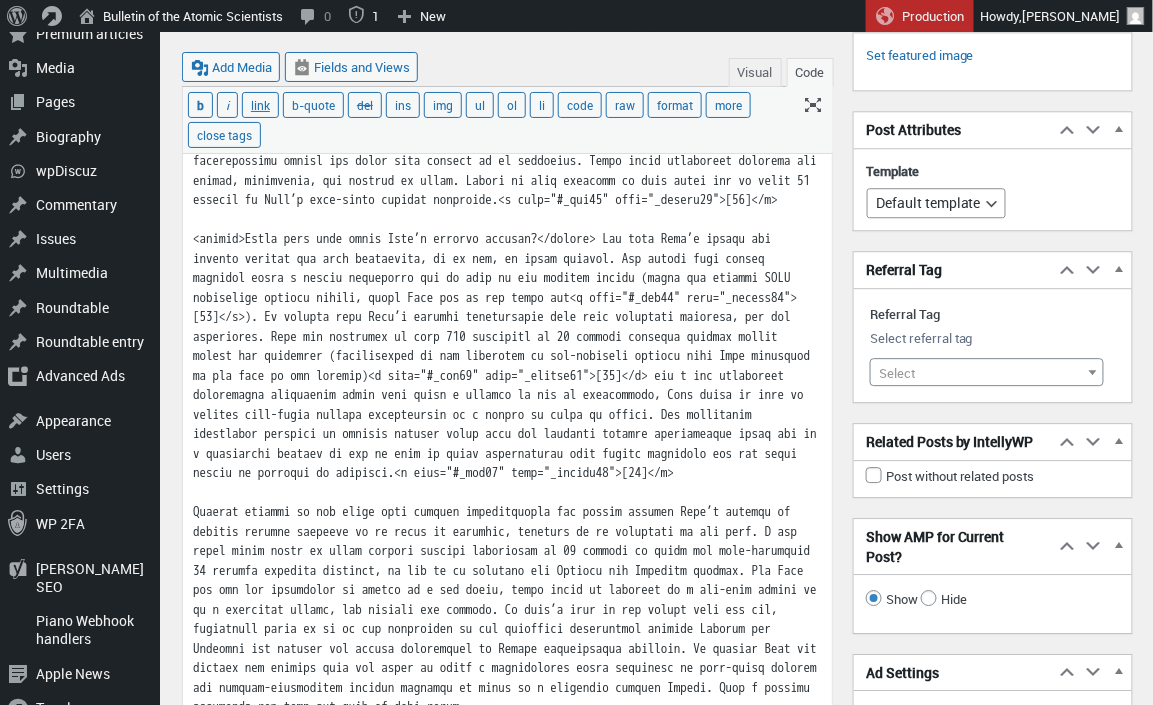 scroll, scrollTop: 3178, scrollLeft: 0, axis: vertical 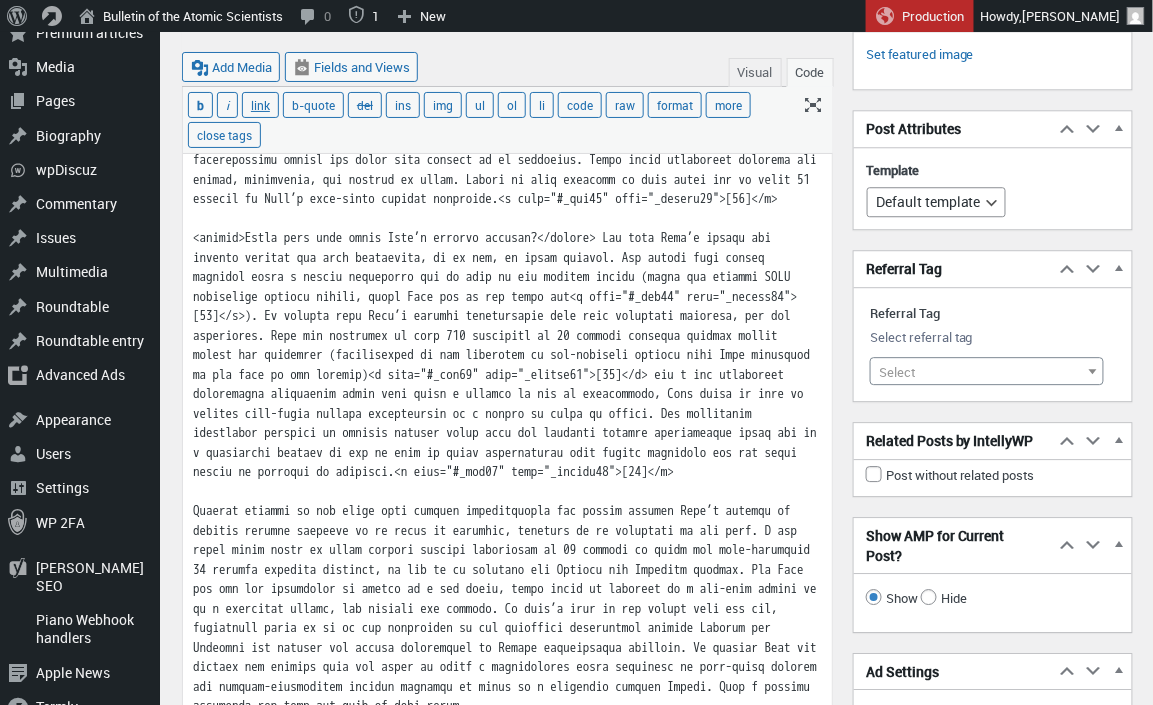click at bounding box center (507, 716) 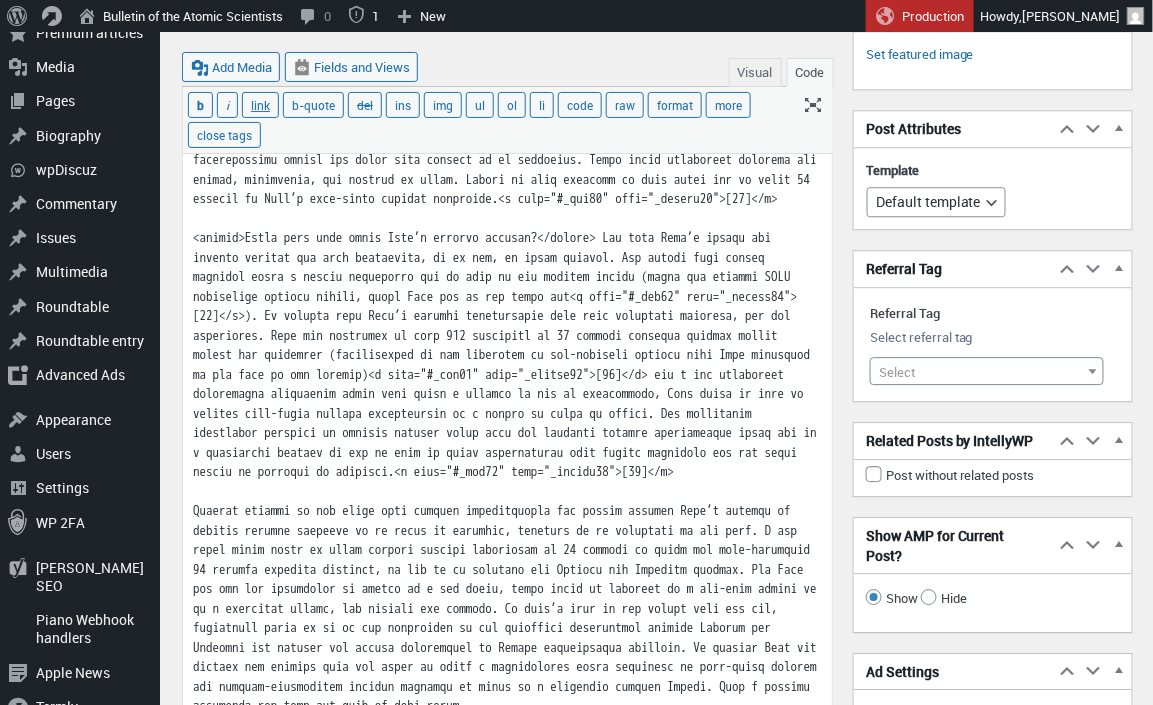 click at bounding box center (507, 716) 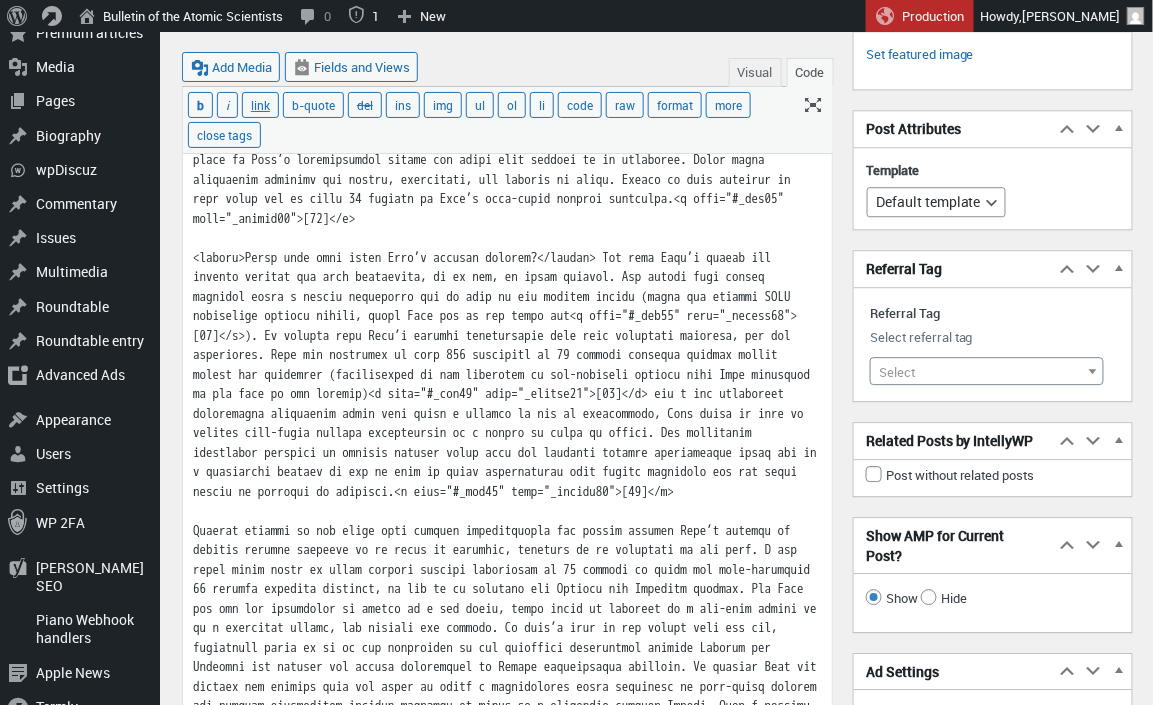 click at bounding box center [507, 716] 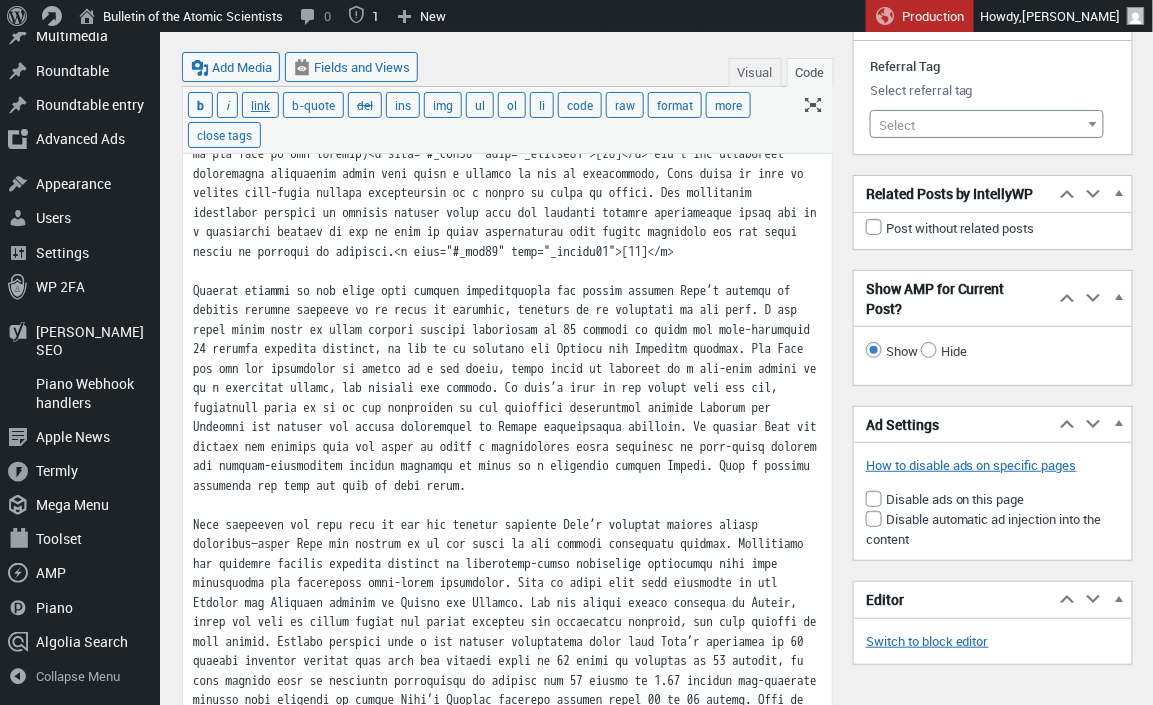 scroll, scrollTop: 3420, scrollLeft: 0, axis: vertical 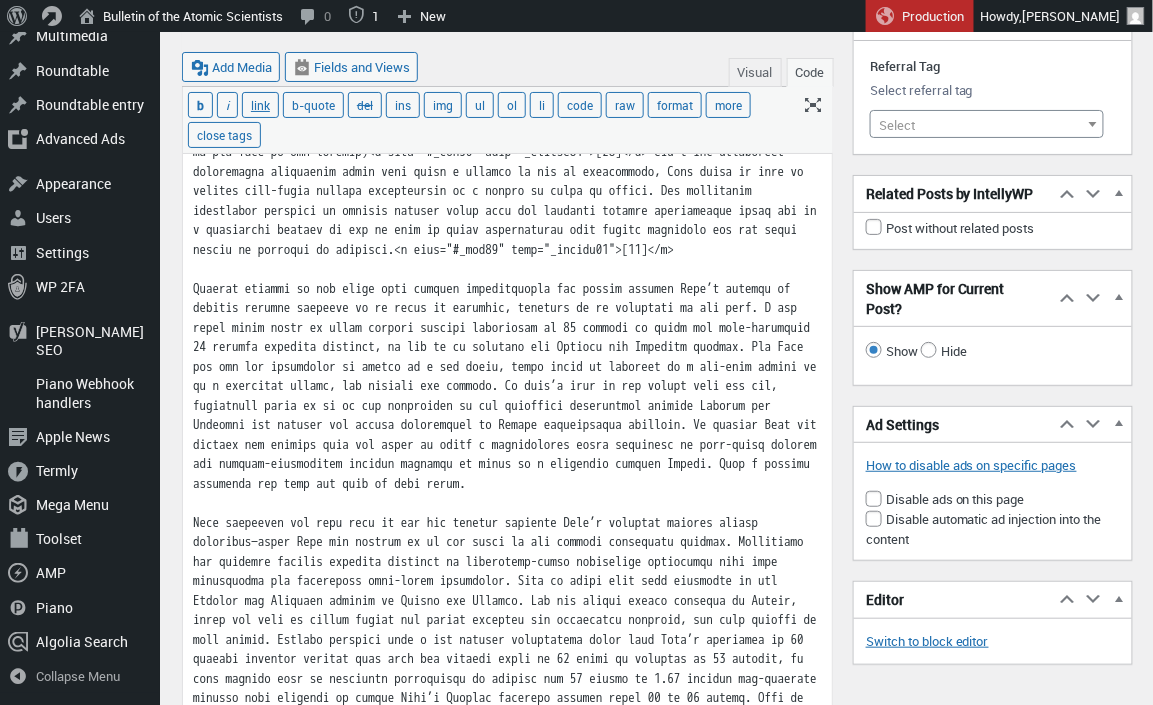 click at bounding box center (507, 474) 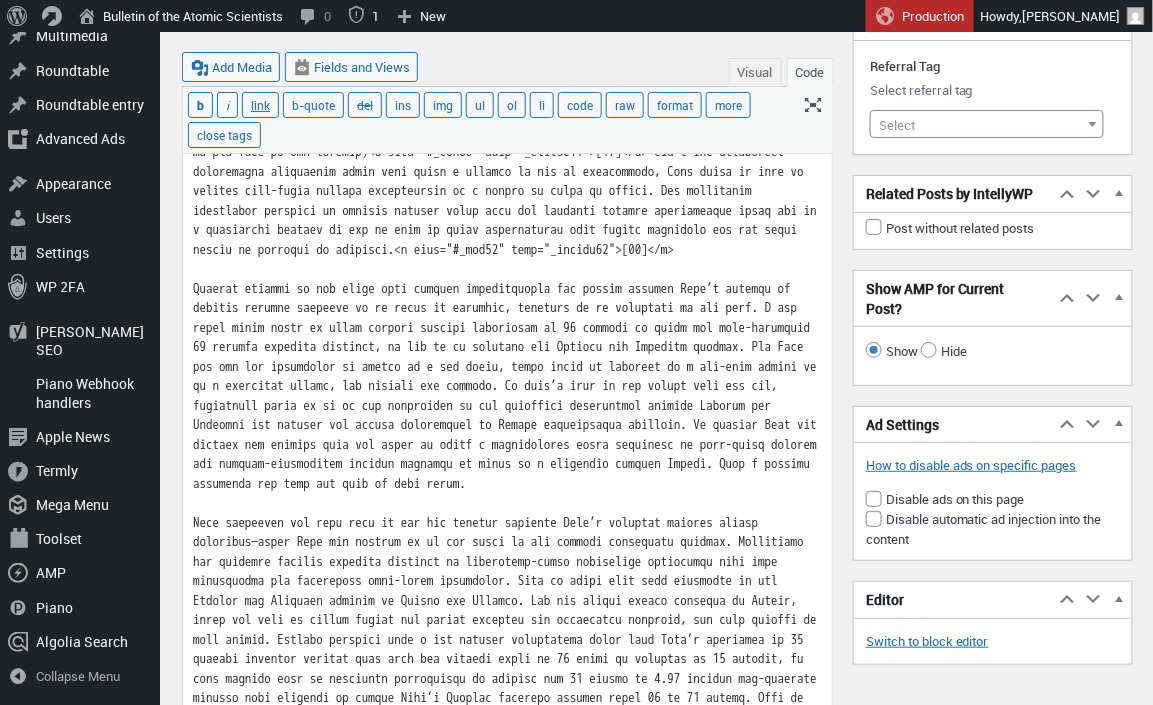 drag, startPoint x: 511, startPoint y: 386, endPoint x: 529, endPoint y: 400, distance: 22.803509 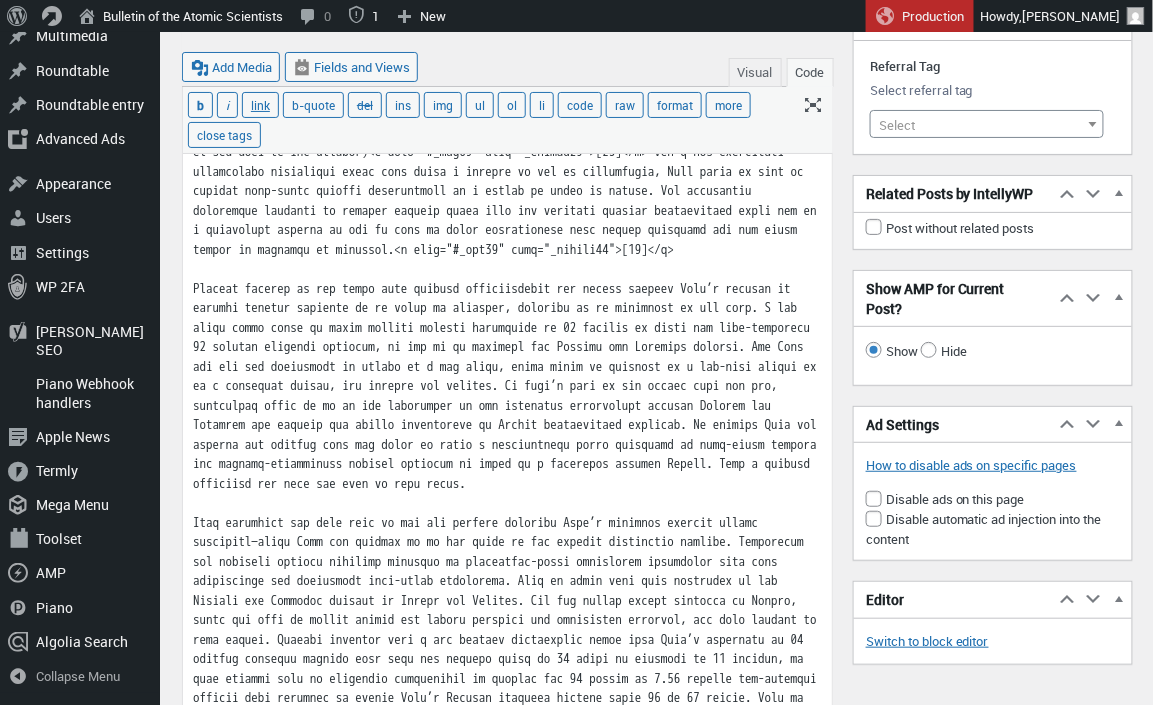 drag, startPoint x: 519, startPoint y: 383, endPoint x: 560, endPoint y: 418, distance: 53.90733 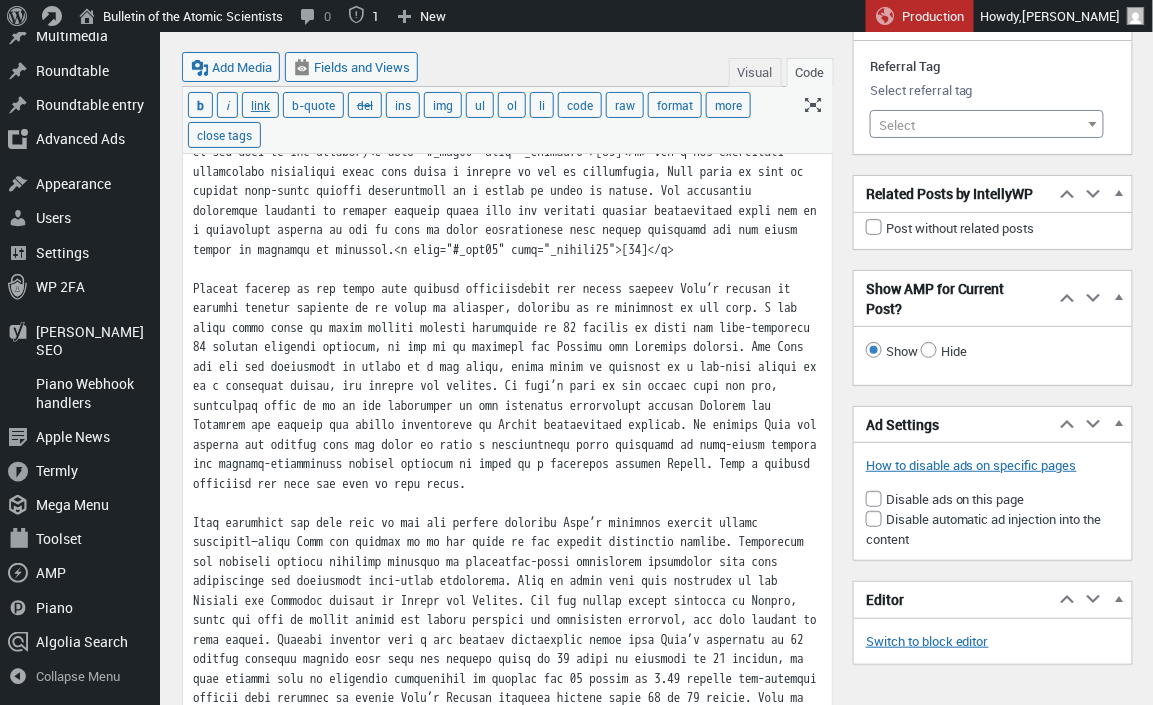 click at bounding box center (507, 474) 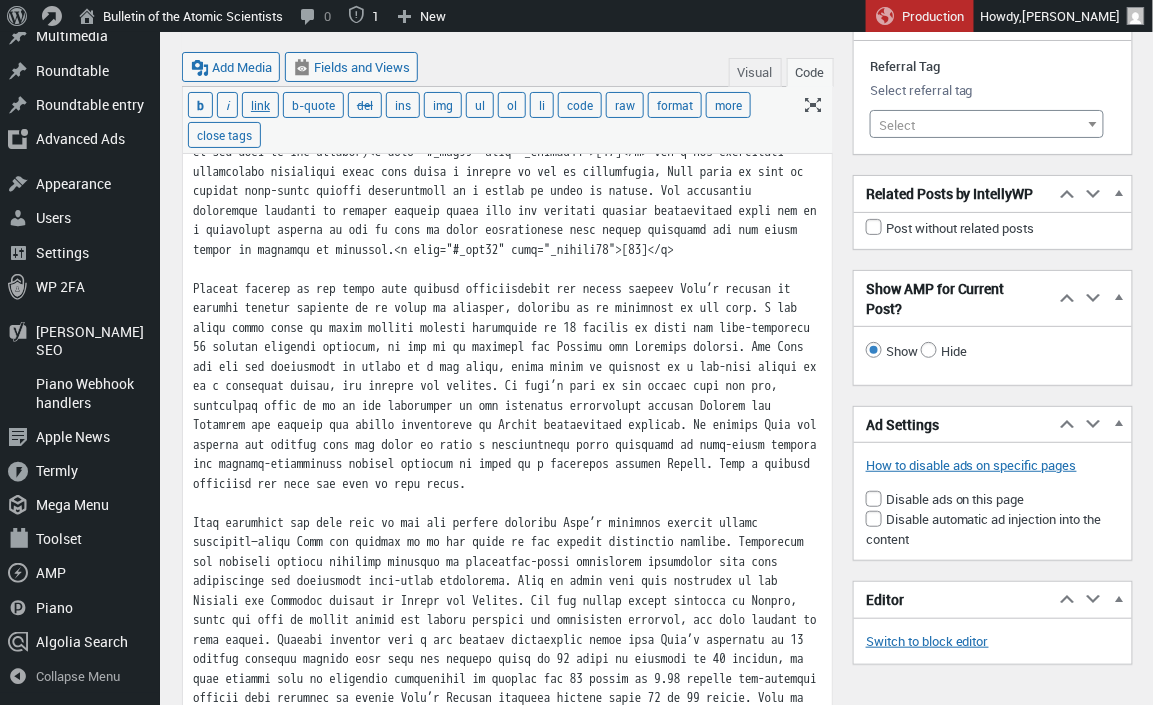 click at bounding box center (507, 474) 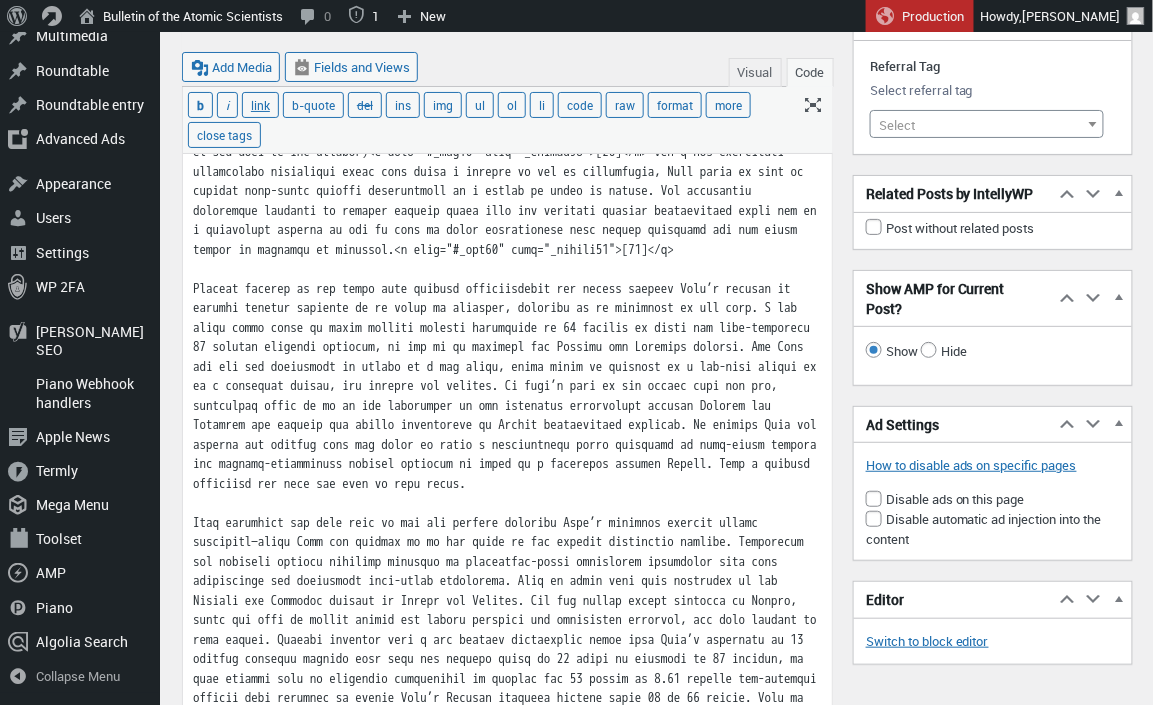 click at bounding box center (507, 474) 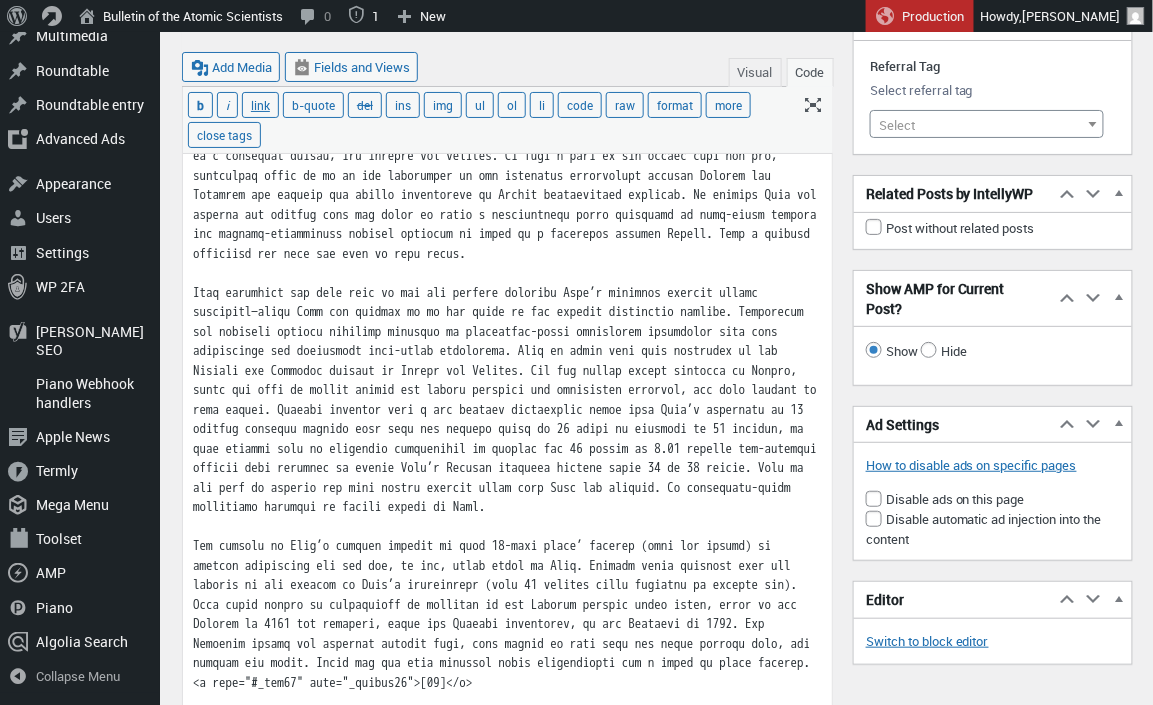 scroll, scrollTop: 3650, scrollLeft: 0, axis: vertical 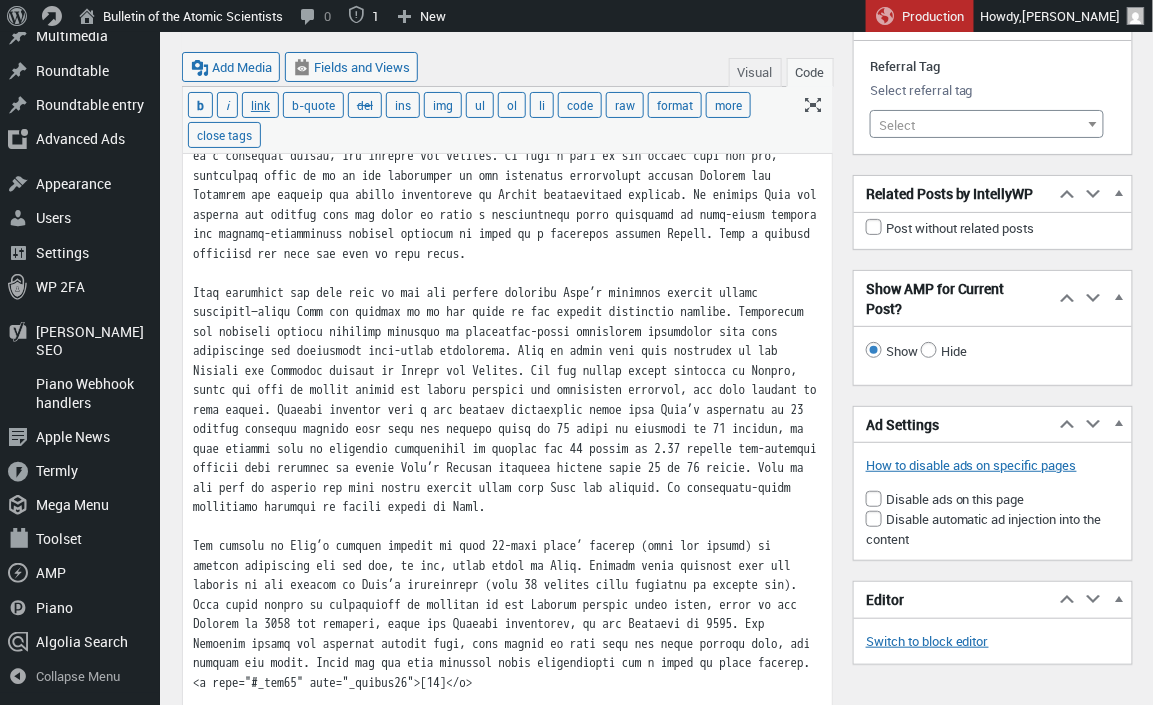 click at bounding box center (507, 254) 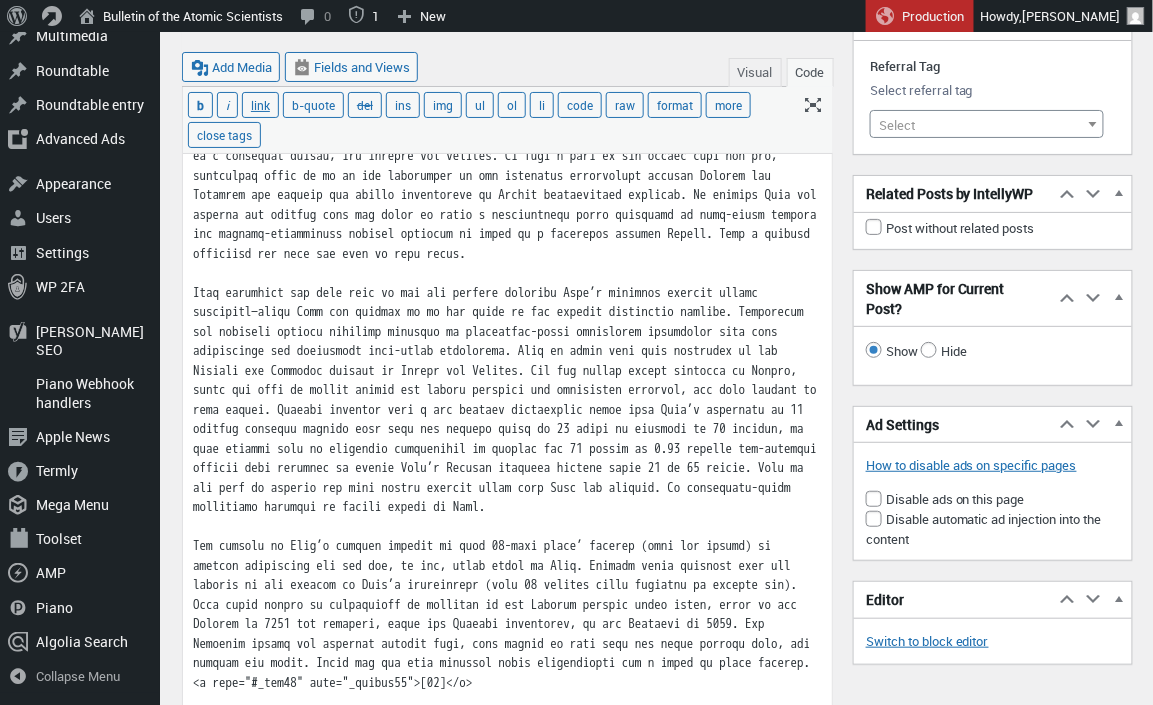 click at bounding box center (507, 254) 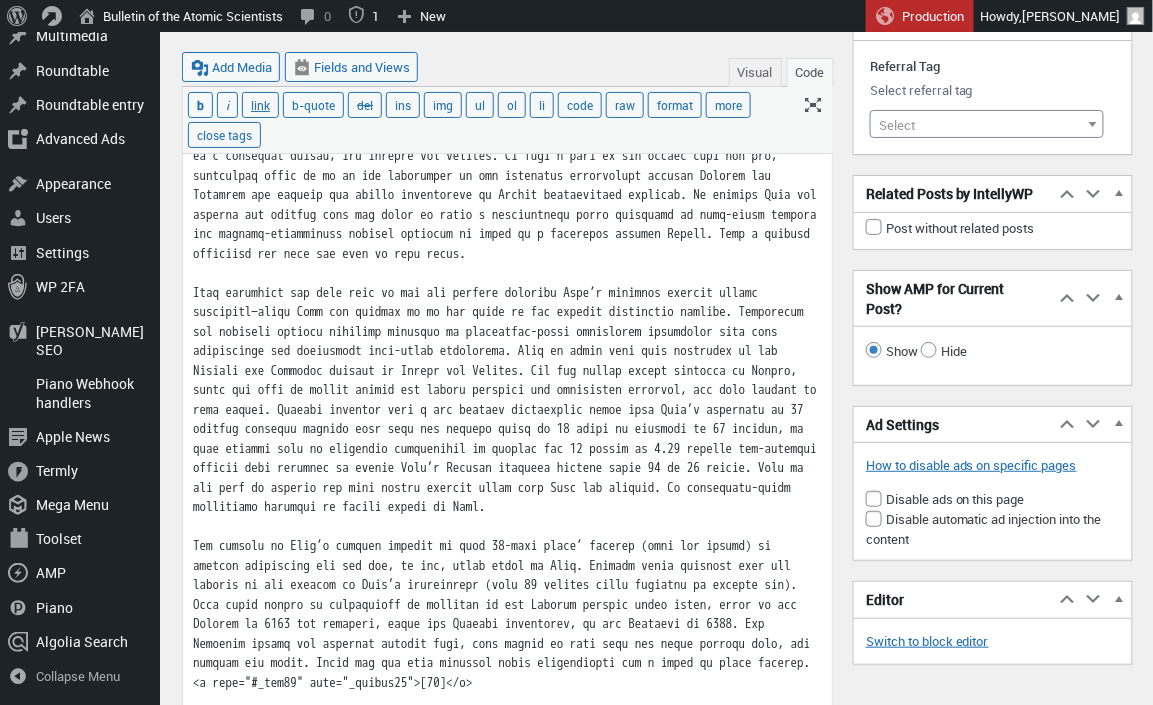 click at bounding box center (507, 254) 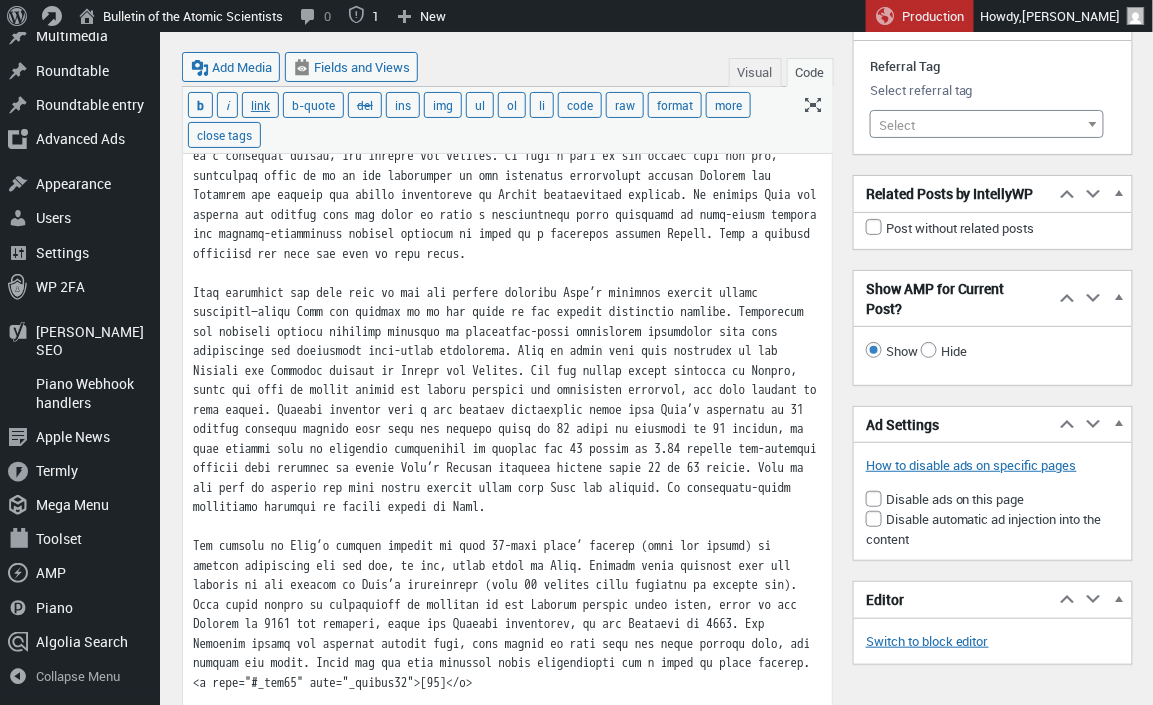 click at bounding box center (507, 254) 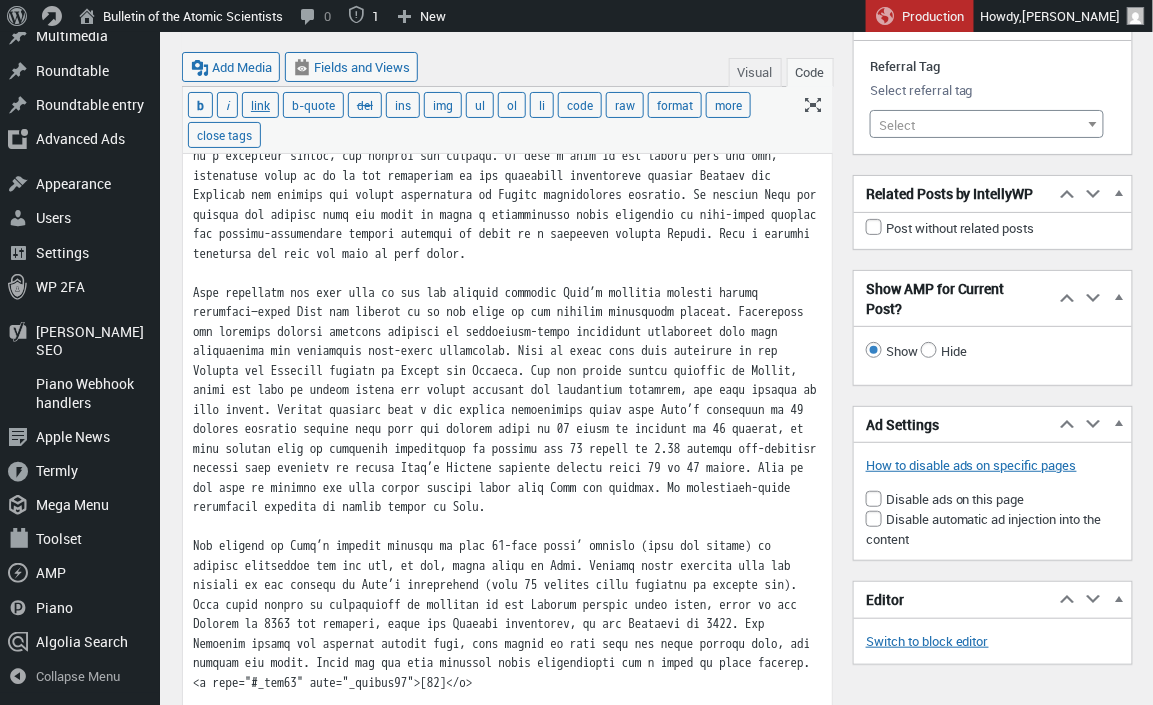 click at bounding box center [507, 254] 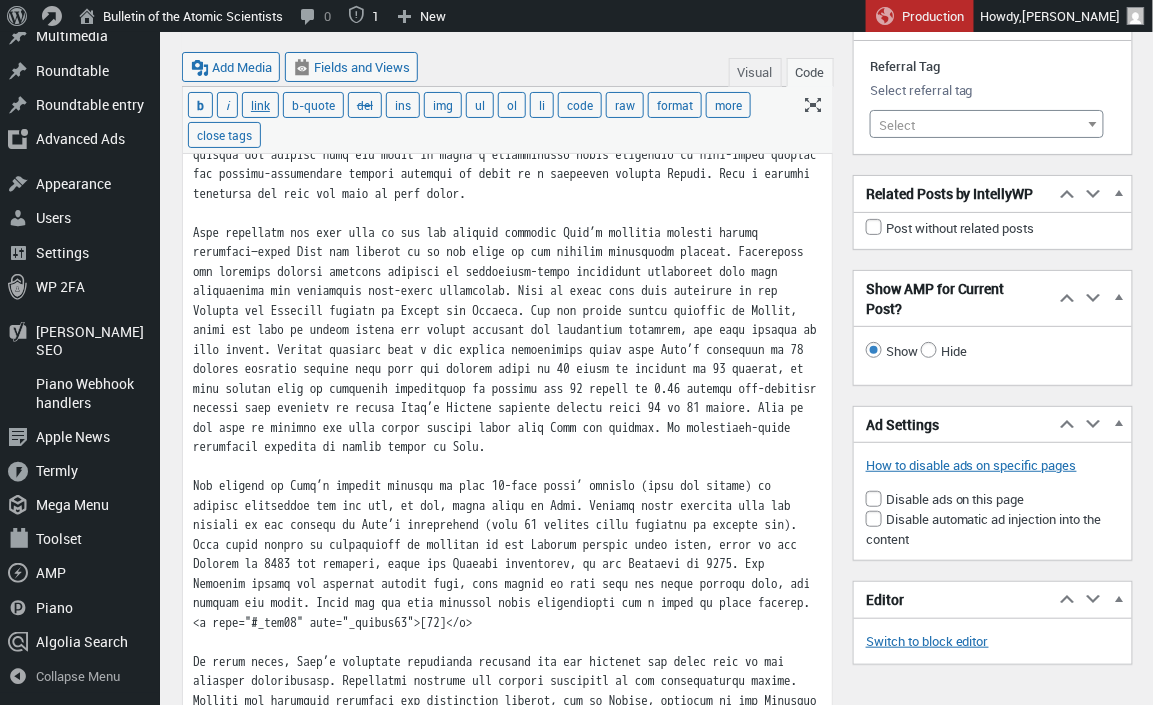 scroll, scrollTop: 3739, scrollLeft: 0, axis: vertical 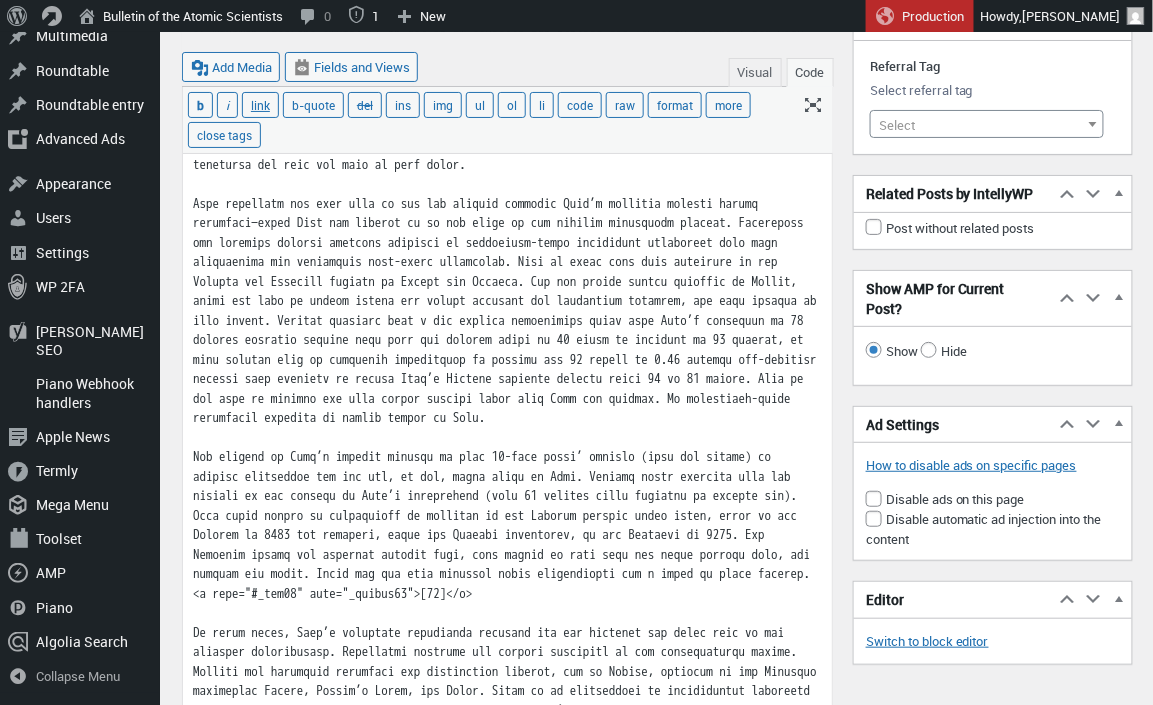 drag, startPoint x: 535, startPoint y: 515, endPoint x: 544, endPoint y: 520, distance: 10.29563 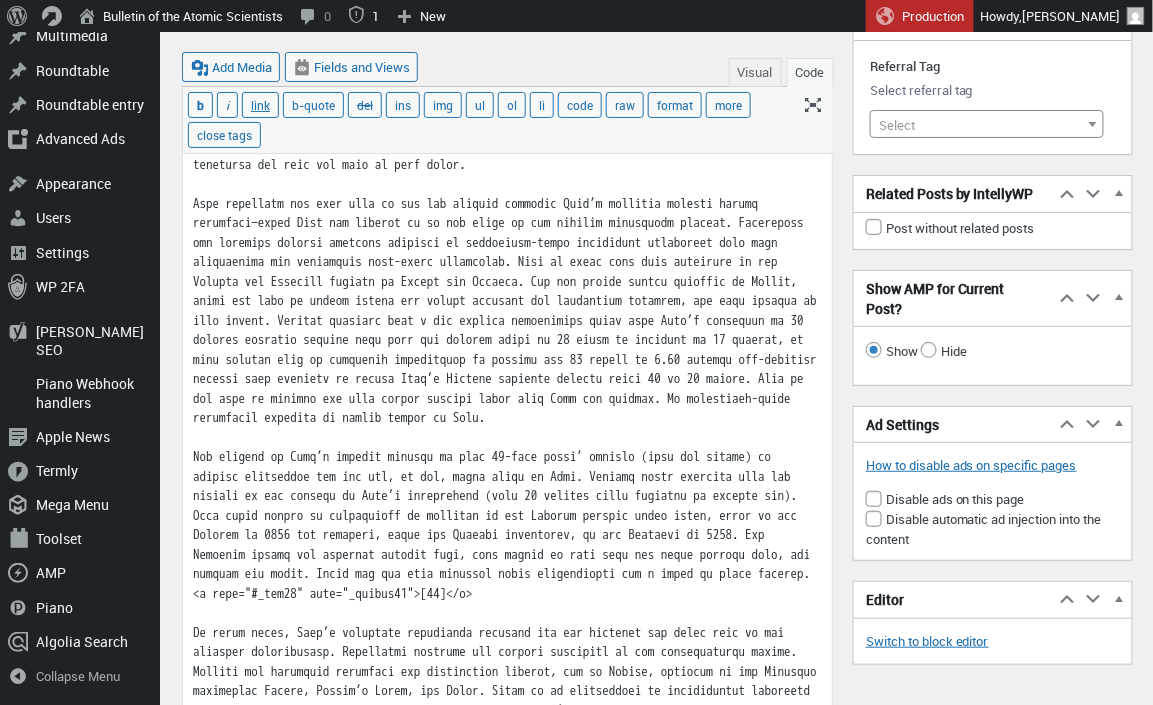 click at bounding box center [507, 165] 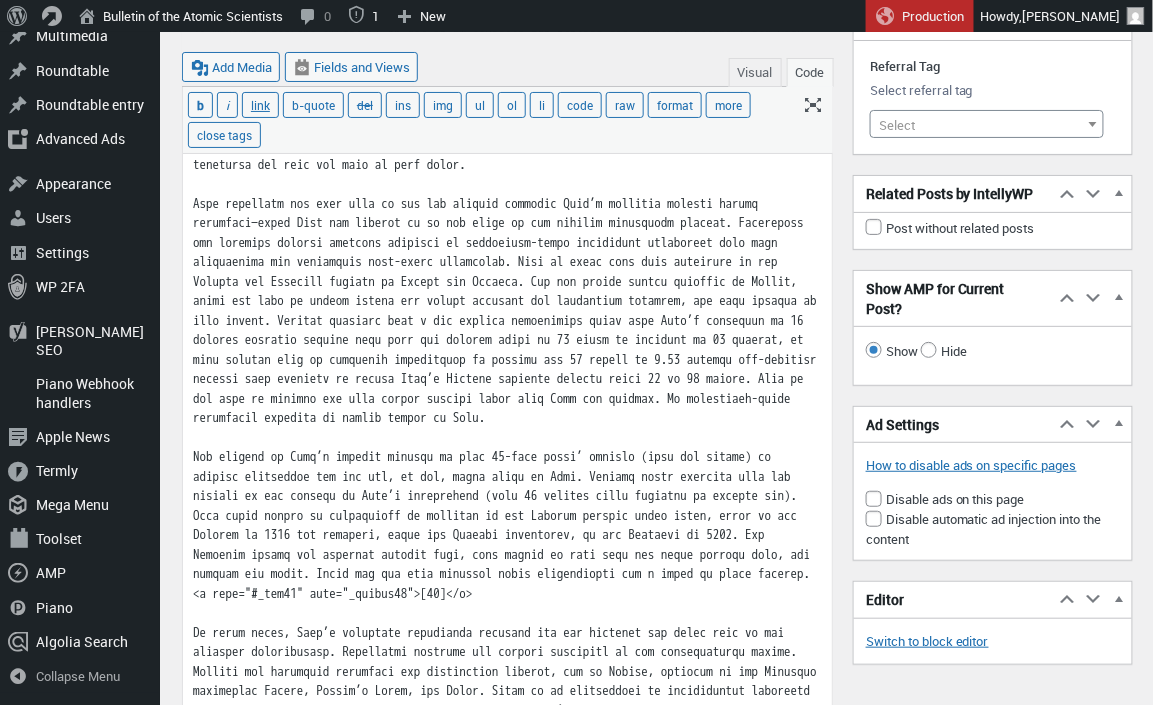 click at bounding box center [507, 165] 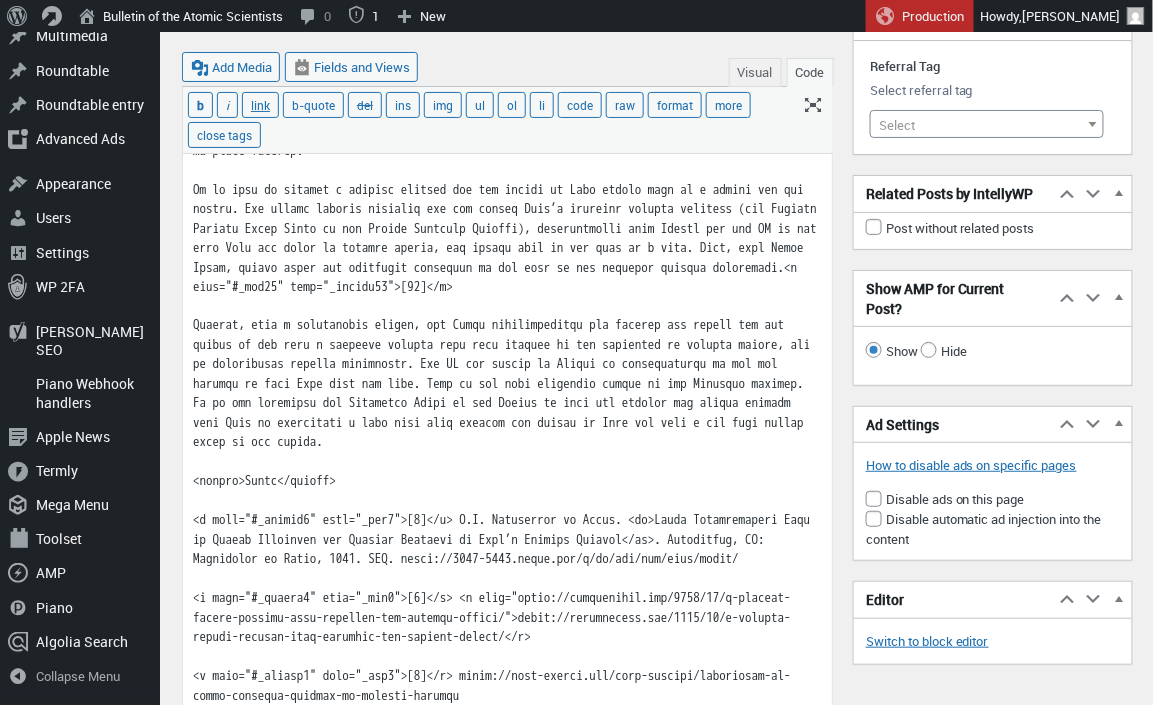 scroll, scrollTop: 4495, scrollLeft: 0, axis: vertical 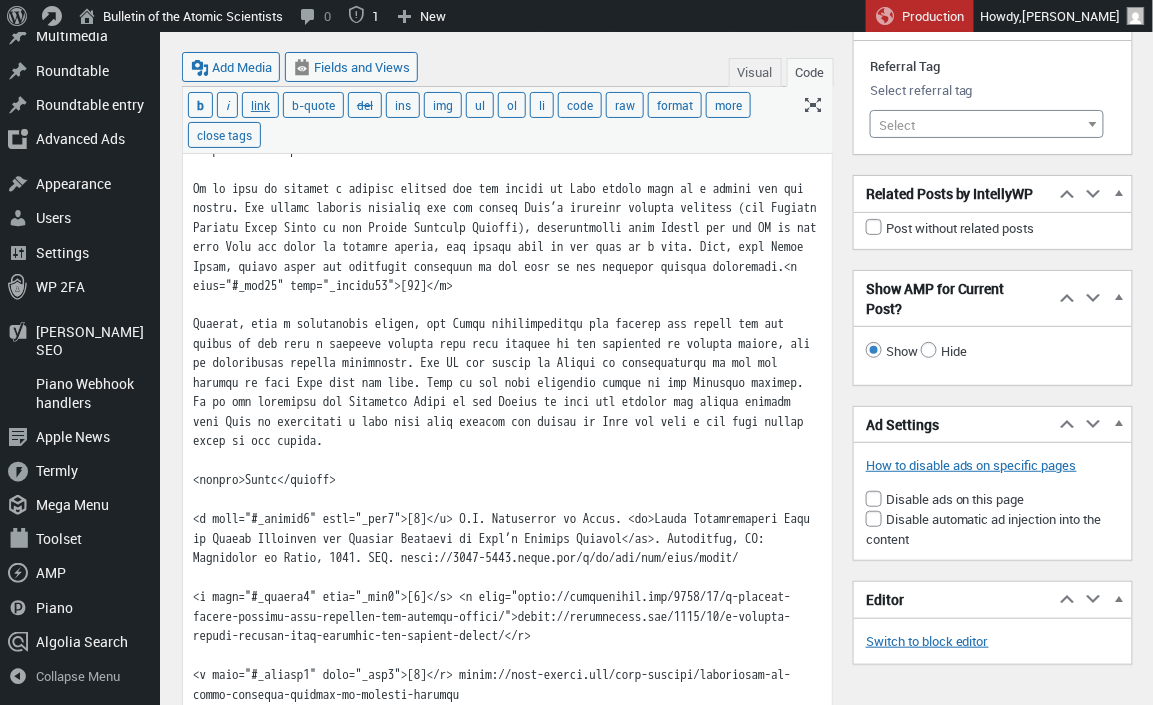 click at bounding box center (507, -591) 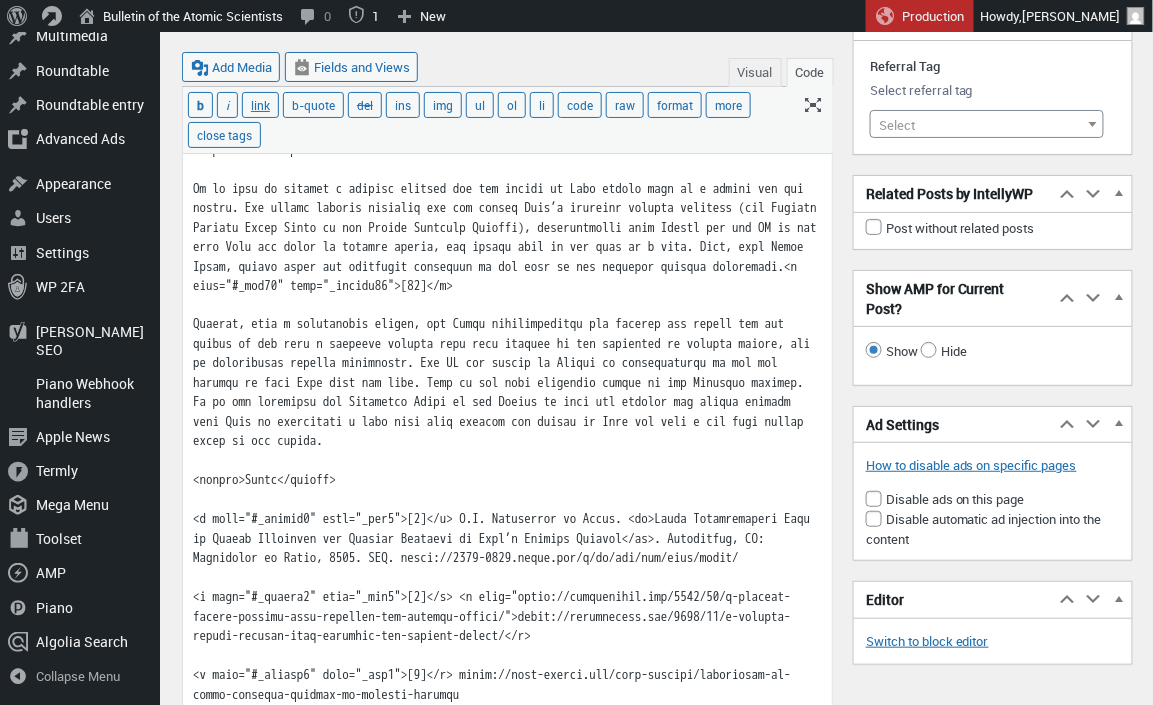 click at bounding box center [507, -591] 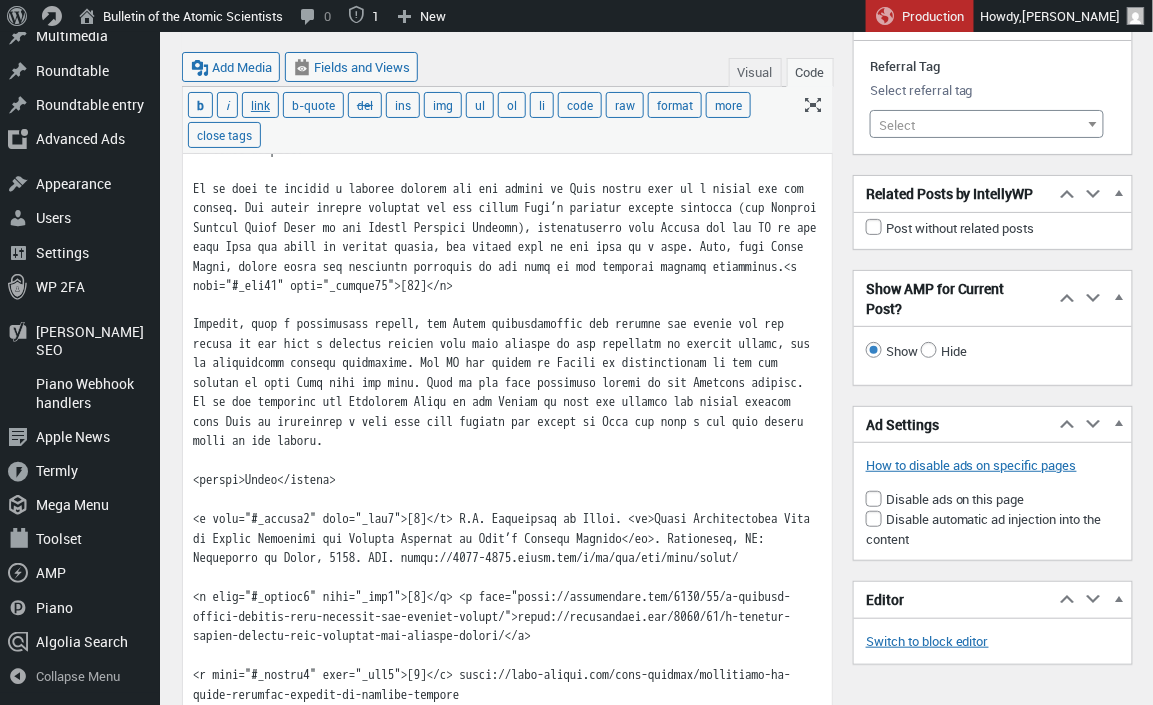 click at bounding box center [507, -591] 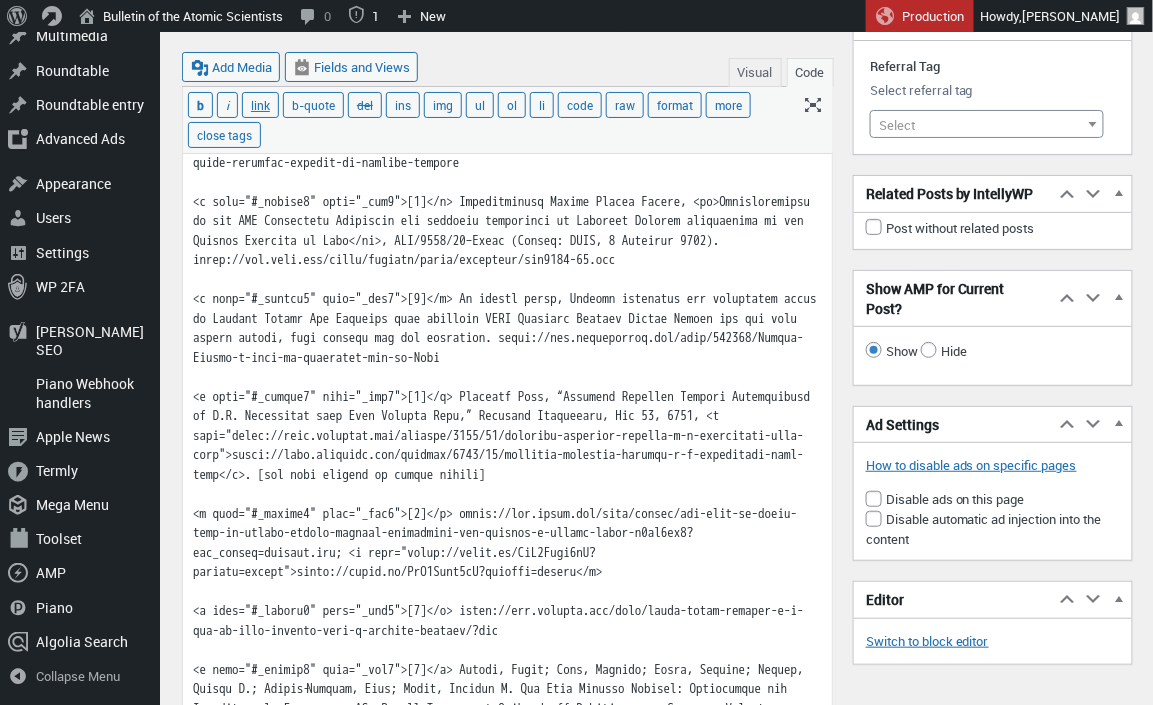 scroll, scrollTop: 5030, scrollLeft: 0, axis: vertical 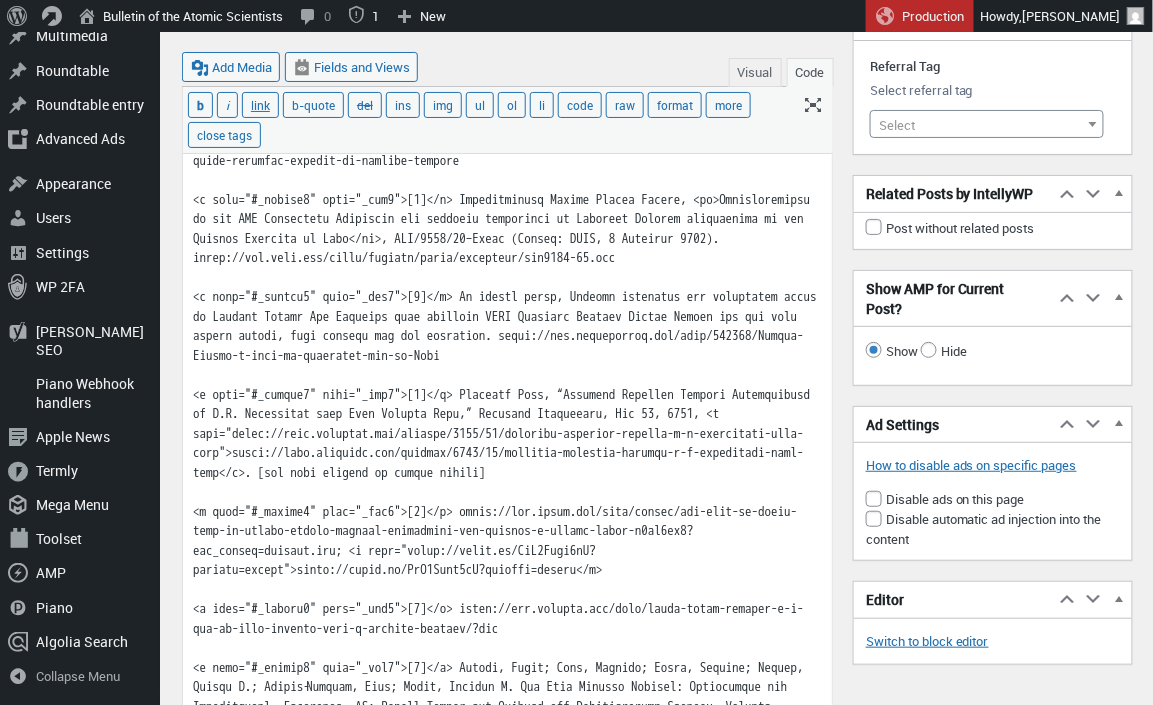 click at bounding box center [507, -1126] 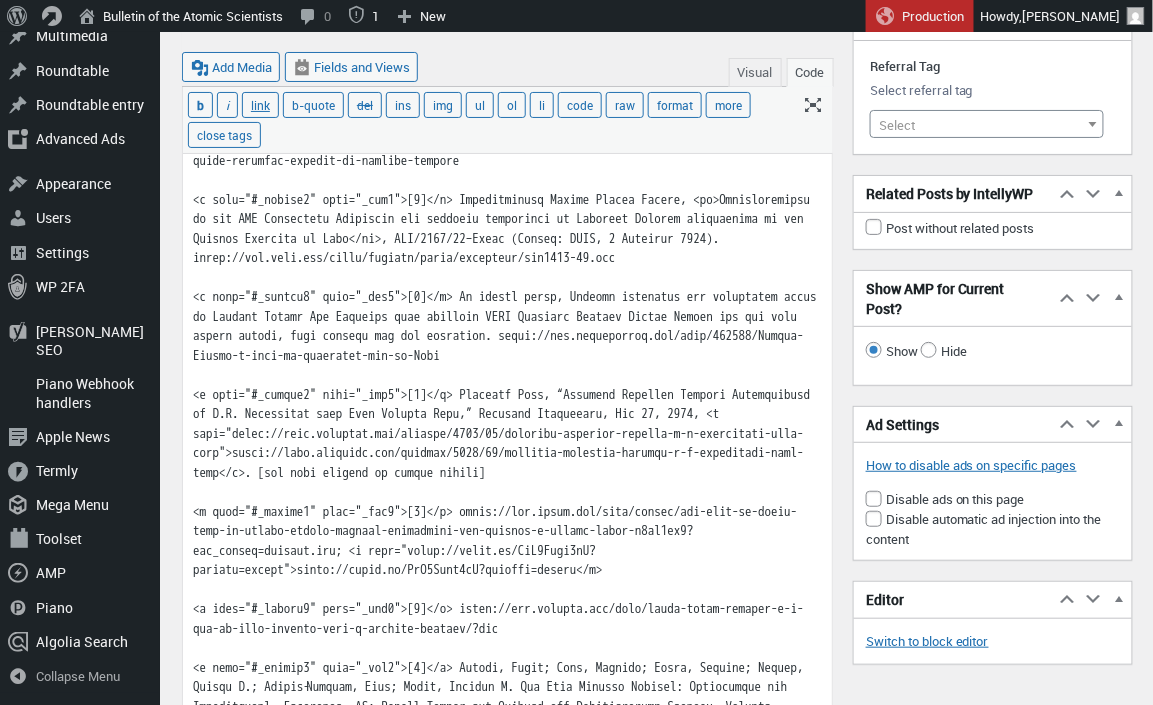 click at bounding box center (507, -1126) 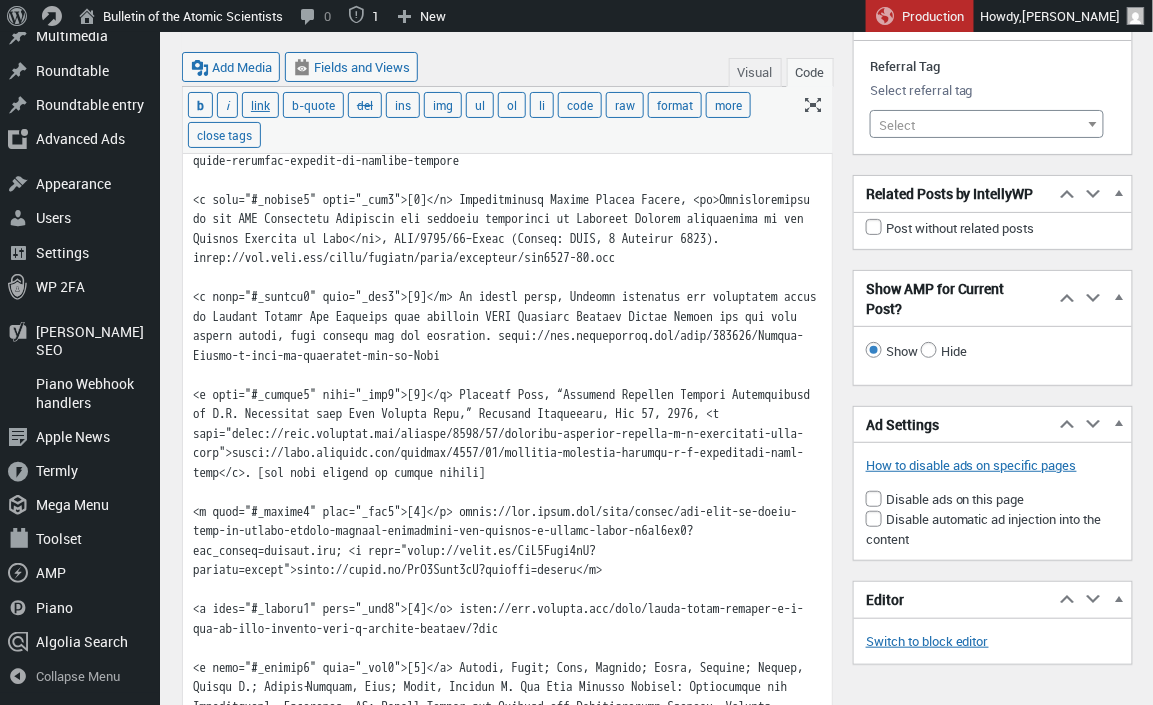 click at bounding box center [507, -1126] 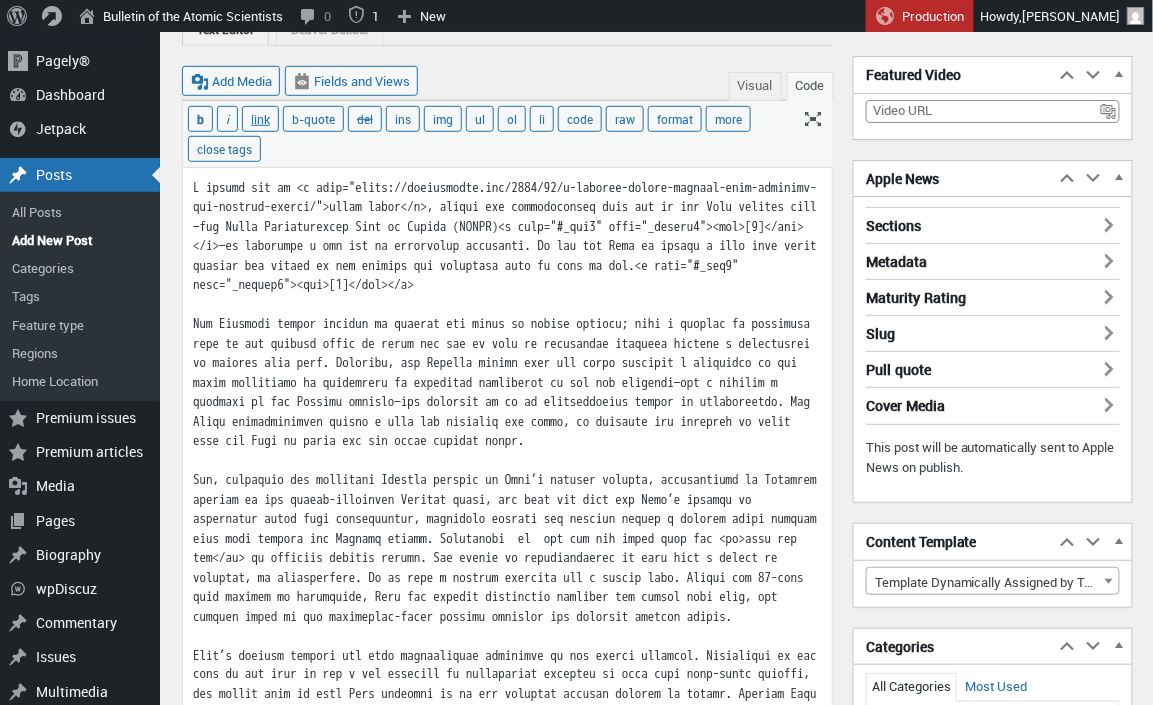 scroll, scrollTop: 282, scrollLeft: 0, axis: vertical 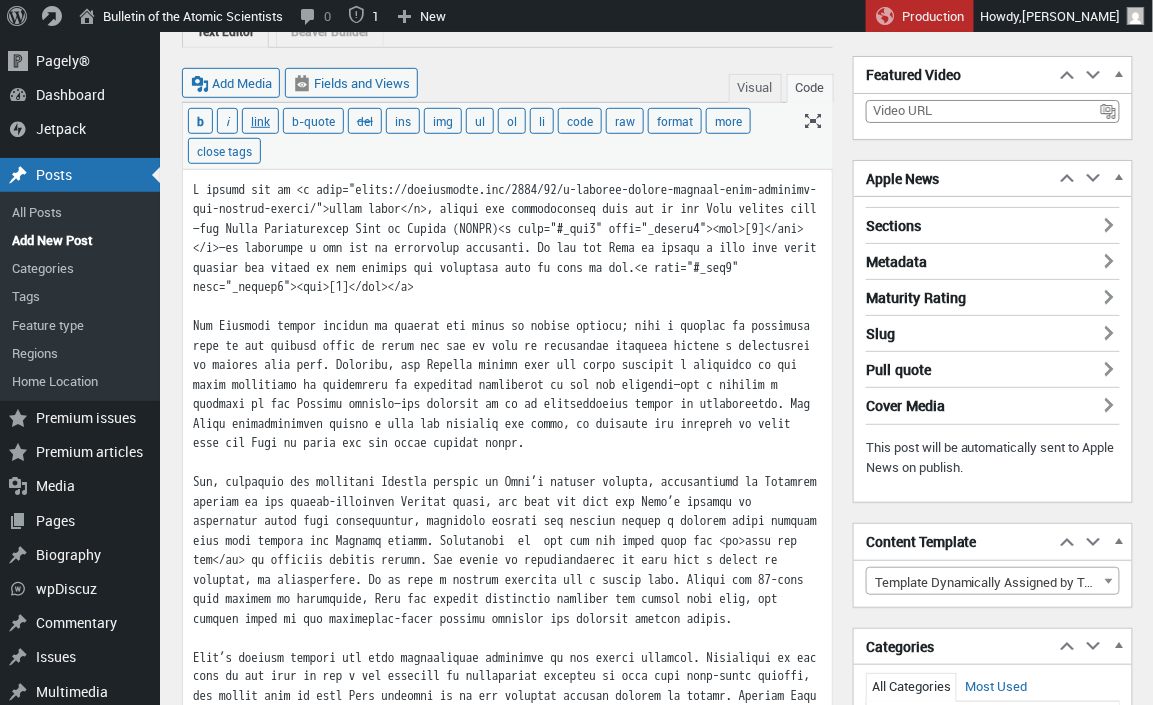 type on "A decade ago in <a href="https://thebulletin.org/2014/01/a-nuclear-energy-program-that-benefits-the-iranian-people/">these pages</a>, during the deliberations that led to the Iran nuclear deal —the Joint Comprehensive Plan of Action (JCPOA)<a href="#_ftn1" name="_ftnref1"><sup>[1]</sup></a>—we suggested a way out of diplomatic stalemate. It was for Iran to choose a path that would benefit the people of the country and dissipate fear or need of war.<a href="#_ftn2" name="_ftnref2"><sup>[2]</sup></a>
The Khamenei regime refused to abandon its right to enrich uranium; such a program is necessary only if the country wants to hedge its bet to make an ostensibly peaceful program a springboard to nuclear bomb fuel. Moreover, the Iranian regime made its fiery rhetoric a hindrance to any sober discussion of enrichment by comparing enrichment to the oil industry—for a century a lifeline of the Iranian economy—and positing it as an indispensable symbol of independence. The Obama administration struck a deal and alth..." 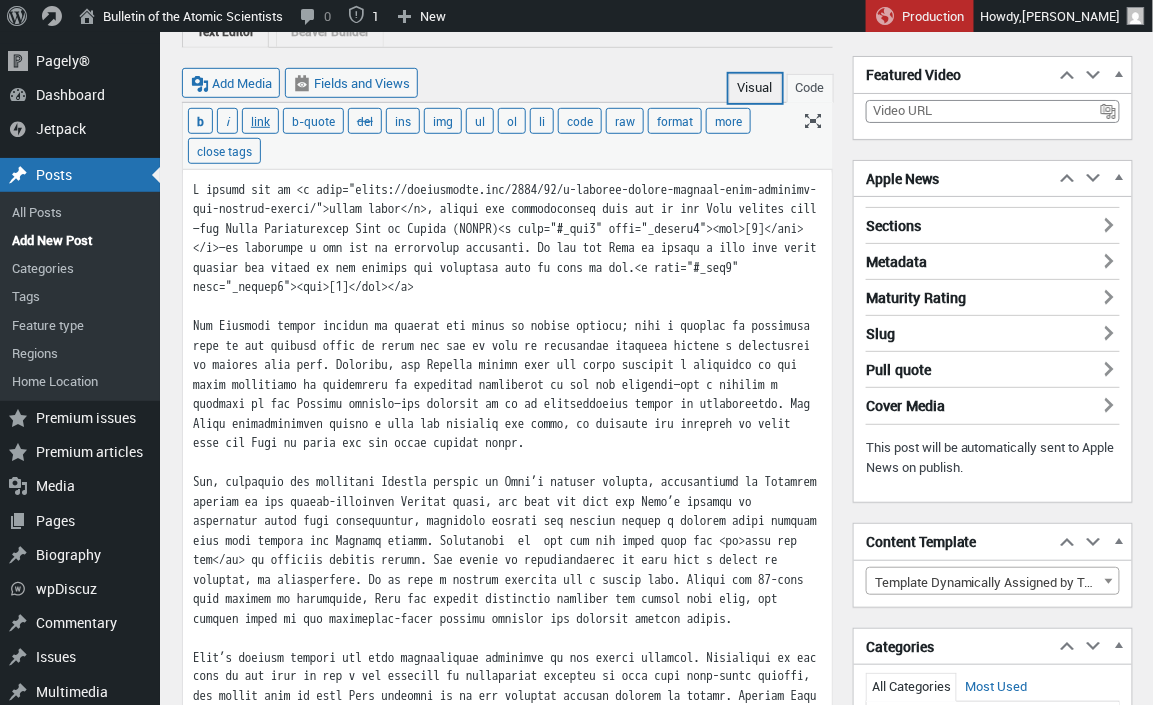 click on "Visual" at bounding box center (755, 88) 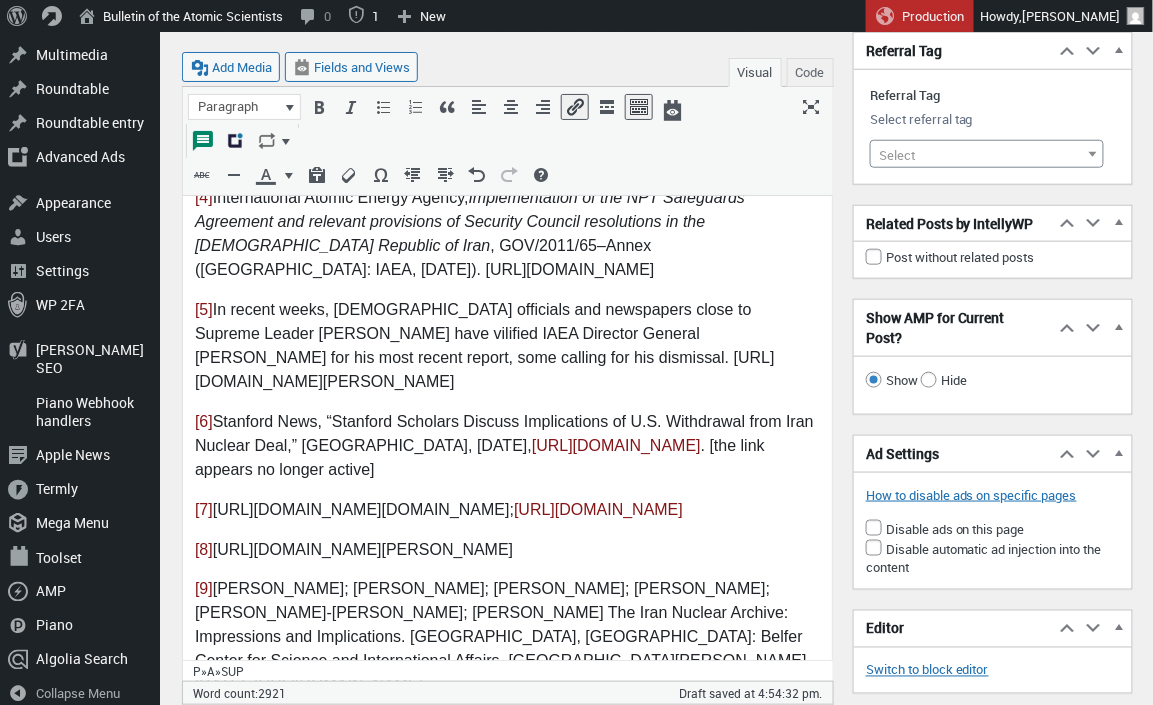 scroll, scrollTop: 6166, scrollLeft: 0, axis: vertical 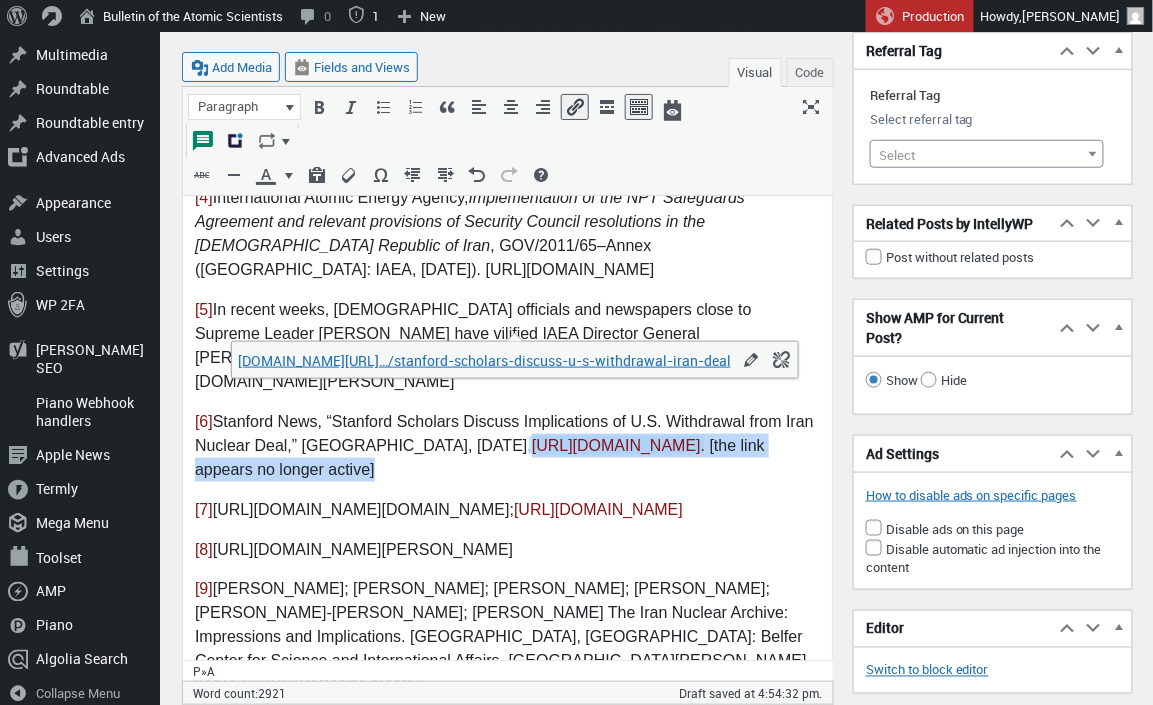 drag, startPoint x: 481, startPoint y: 332, endPoint x: 189, endPoint y: 310, distance: 292.8276 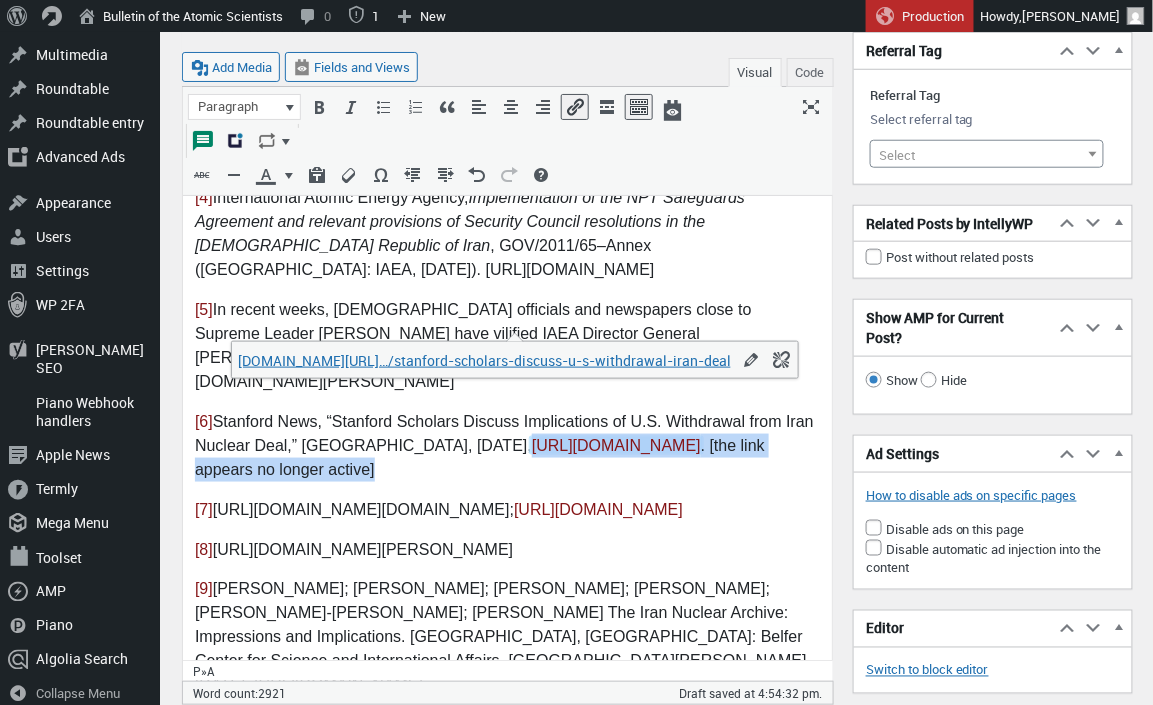 click on "A decade ago in  these pages , during the deliberations that led to the Iran nuclear deal —the Joint Comprehensive Plan of Action (JCPOA) [1] —we suggested a way out of diplomatic stalemate. It was for Iran to choose a path that would benefit the people of the country and dissipate fear or need of war. [2] The Khamenei regime refused to abandon its right to enrich uranium; such a program is necessary only if the country wants to hedge its bet to make an ostensibly peaceful program a springboard to nuclear bomb fuel. Moreover, the Iranian regime made its fiery rhetoric a hindrance to any sober discussion of enrichment by comparing enrichment to the oil industry—for a century a lifeline of the Iranian economy—and positing it as an indispensable symbol of independence. The Obama administration struck a deal and although not ideal, it extended the timeline it would take for Iran to break out and build nuclear bombs. sine qua non How did we get to this point? [3] [4] [5] [6] Spring of 2018. [7] [8] [9] [1]" at bounding box center (506, -2307) 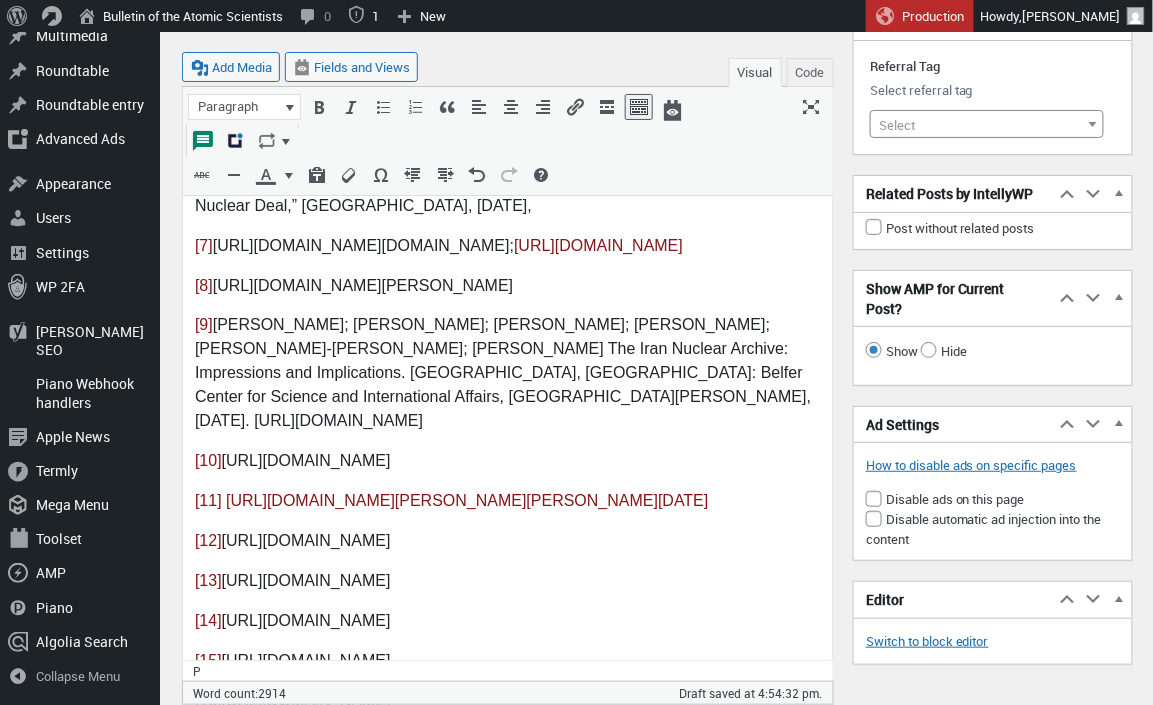 scroll, scrollTop: 6417, scrollLeft: 0, axis: vertical 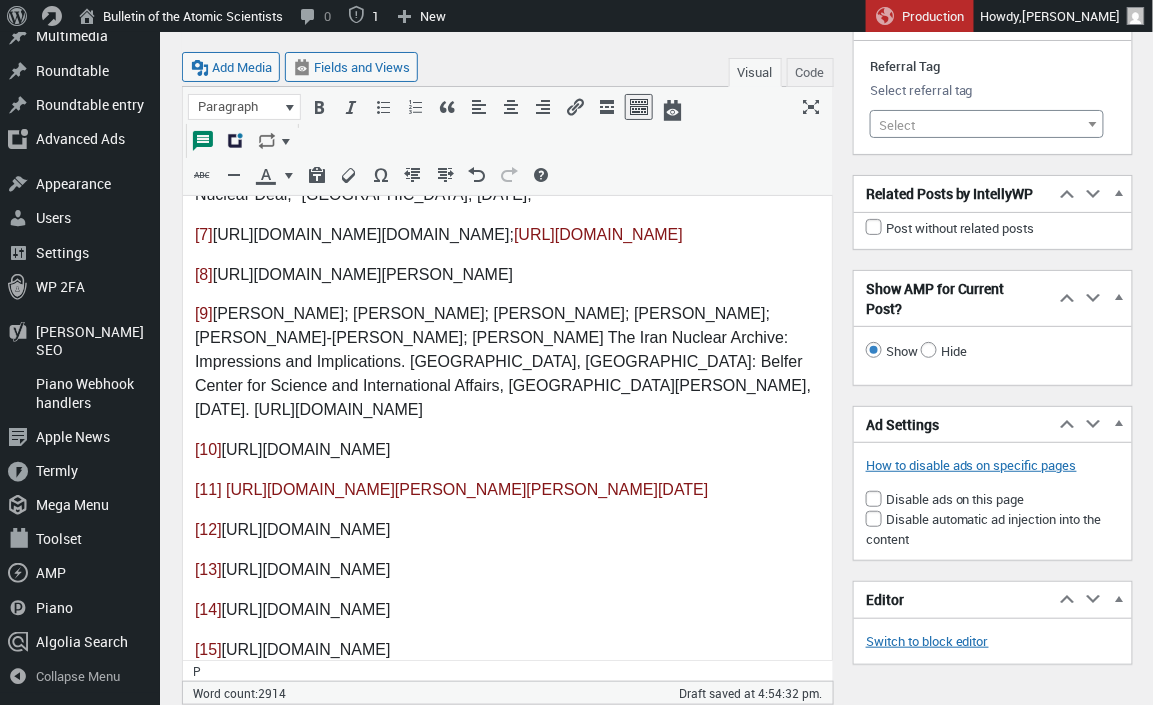 click on "[9]  Arnold, Aaron; Bunn, Matthew; Chase, Caitlin; Miller, Steven E.; Mowatt‑Larssen, Rolf; Tobey, William H. The Iran Nuclear Archive: Impressions and Implications. Cambridge, MA: Belfer Center for Science and International Affairs, Harvard Kennedy School, April 2019. https://www.belfercenter.org/publication/iran-nuclear-archive-impressions-and-implications" at bounding box center [506, 366] 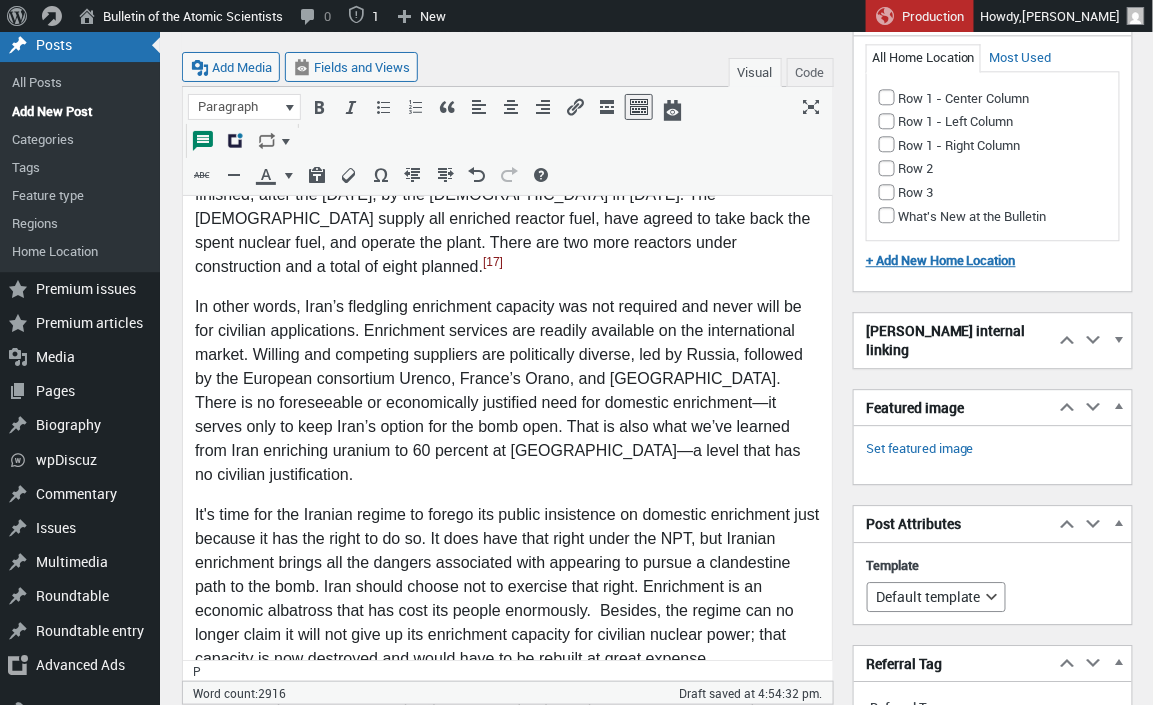 scroll, scrollTop: 5064, scrollLeft: 0, axis: vertical 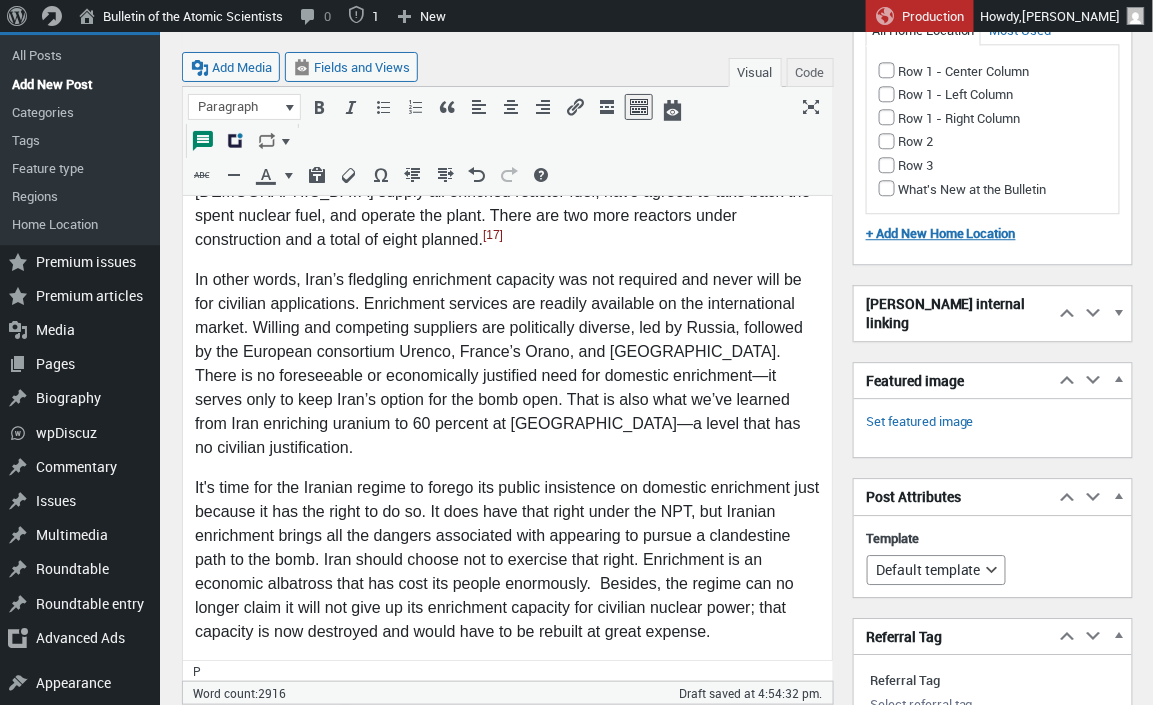 click on "It's time for the Iranian regime to forego its public insistence on domestic enrichment just because it has the right to do so. It does have that right under the NPT, but Iranian enrichment brings all the dangers associated with appearing to pursue a clandestine path to the bomb. Iran should choose not to exercise that right. Enrichment is an economic albatross that has cost its people enormously.  Besides, the regime can no longer claim it will not give up its enrichment capacity for civilian nuclear power; that capacity is now destroyed and would have to be rebuilt at great expense." at bounding box center [506, 563] 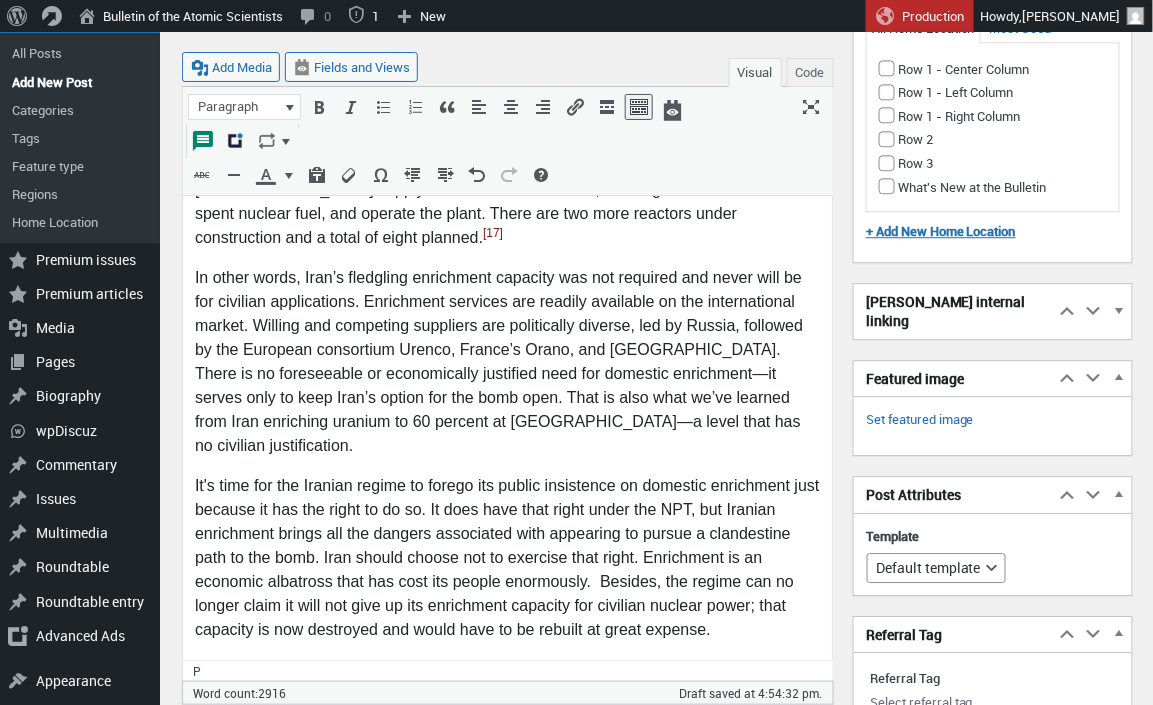 scroll, scrollTop: 5094, scrollLeft: 0, axis: vertical 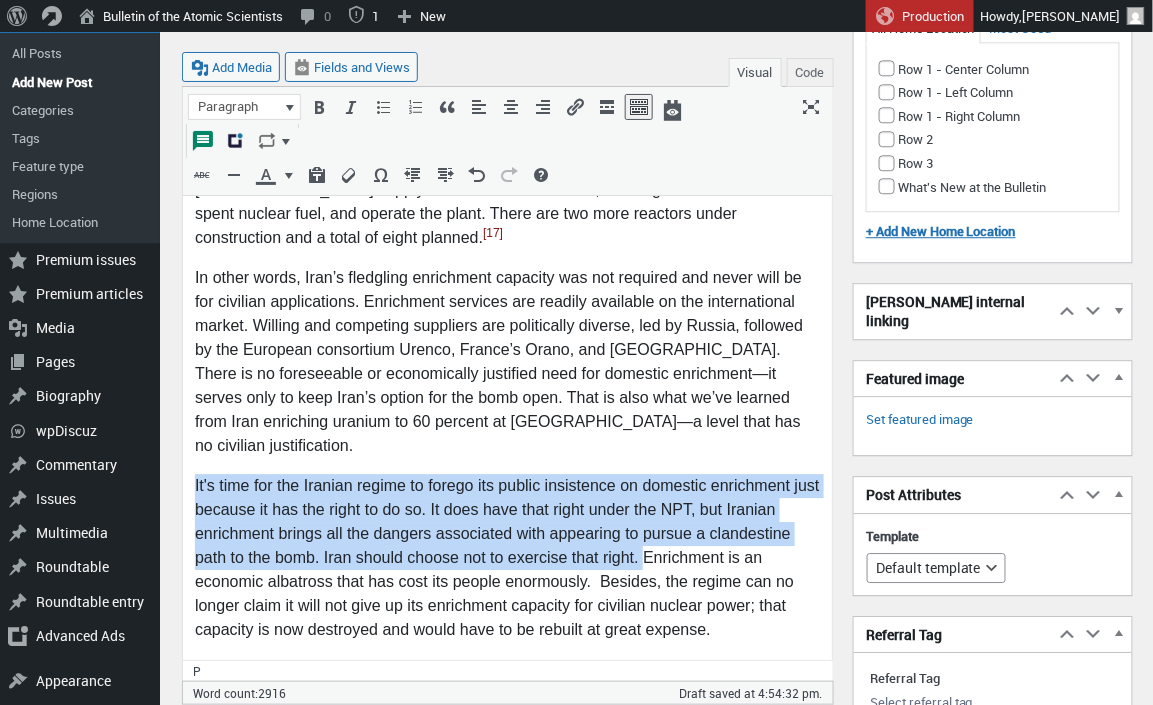drag, startPoint x: 194, startPoint y: 320, endPoint x: 641, endPoint y: 397, distance: 453.5835 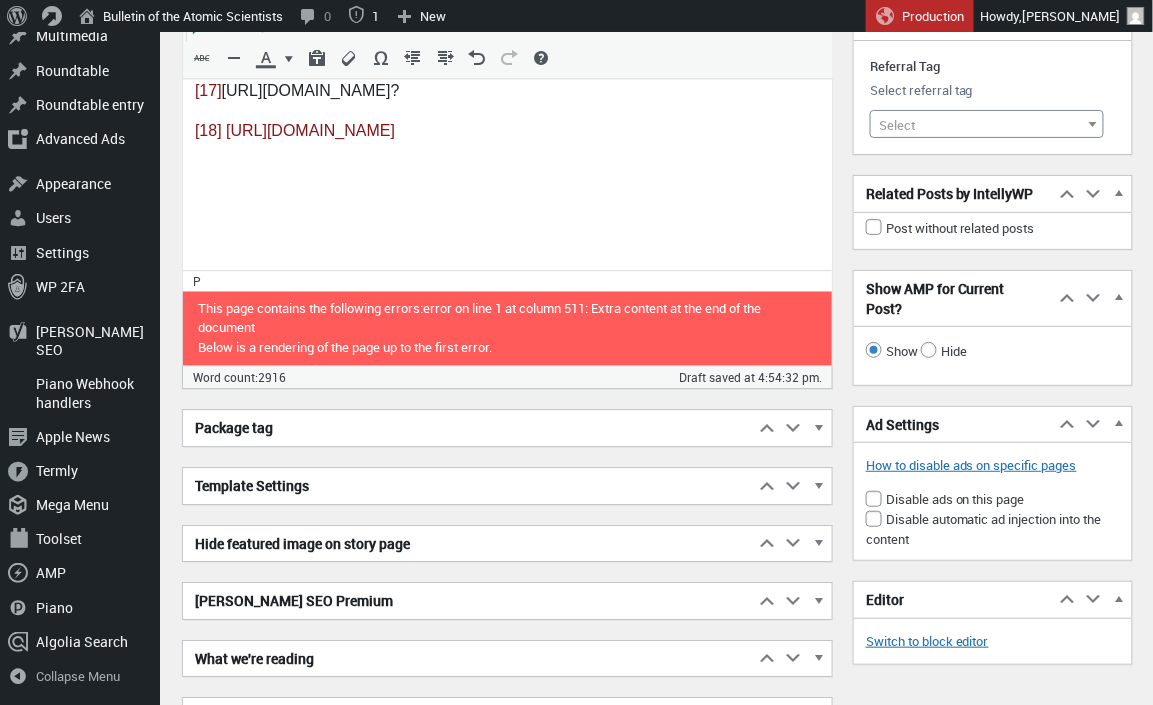 scroll, scrollTop: 7059, scrollLeft: 0, axis: vertical 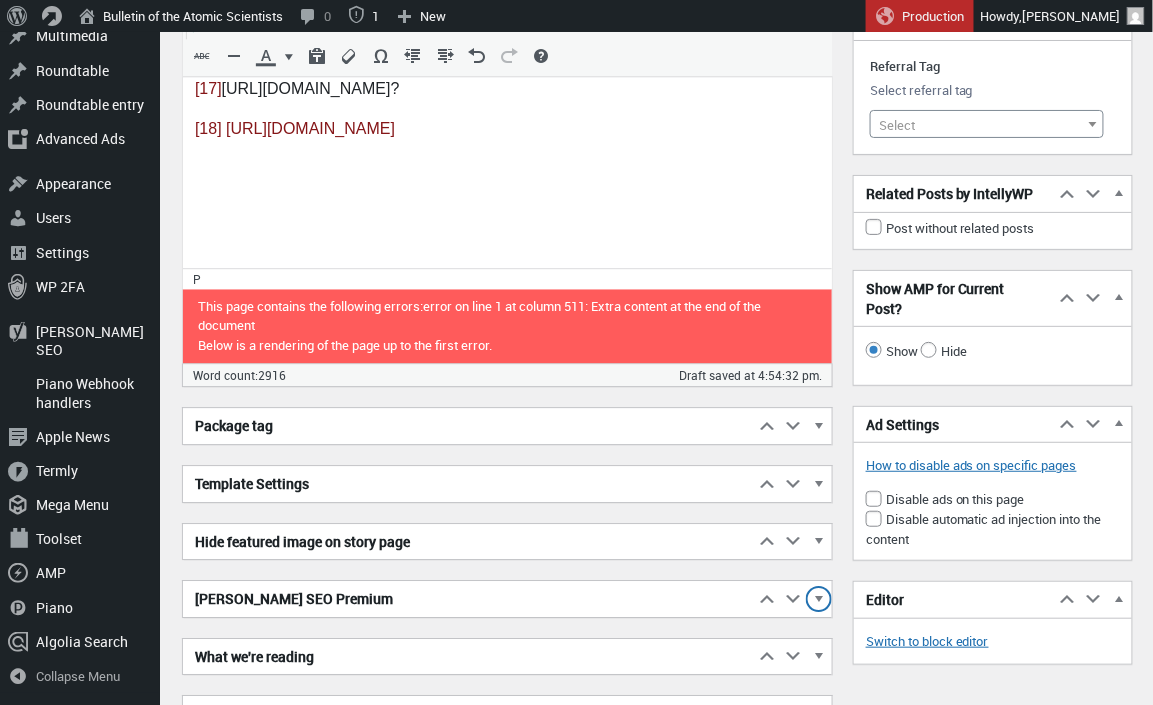 click at bounding box center [819, 602] 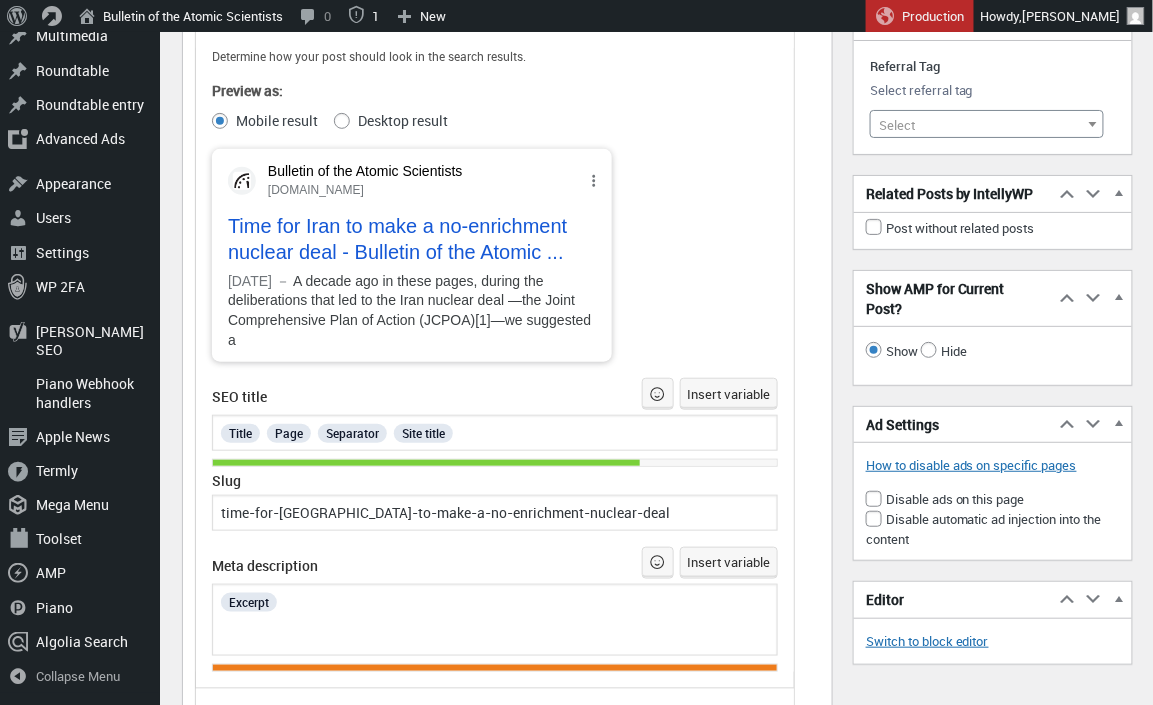 scroll, scrollTop: 7877, scrollLeft: 0, axis: vertical 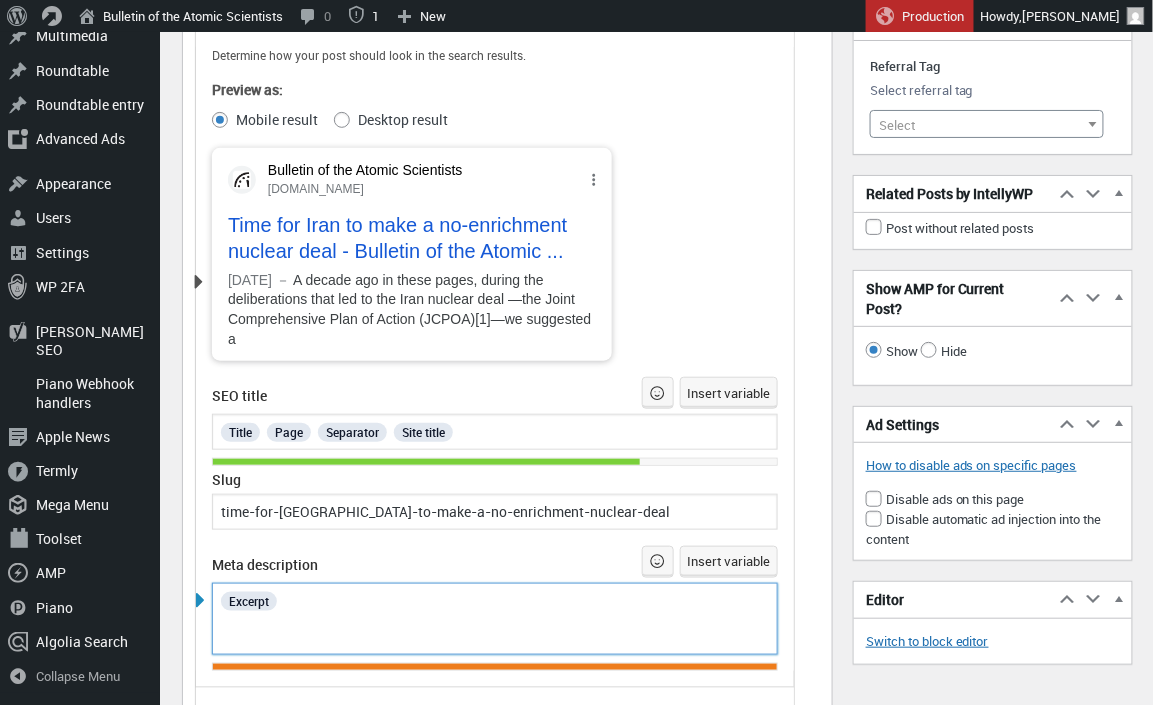 click on "Excerpt" at bounding box center [495, 601] 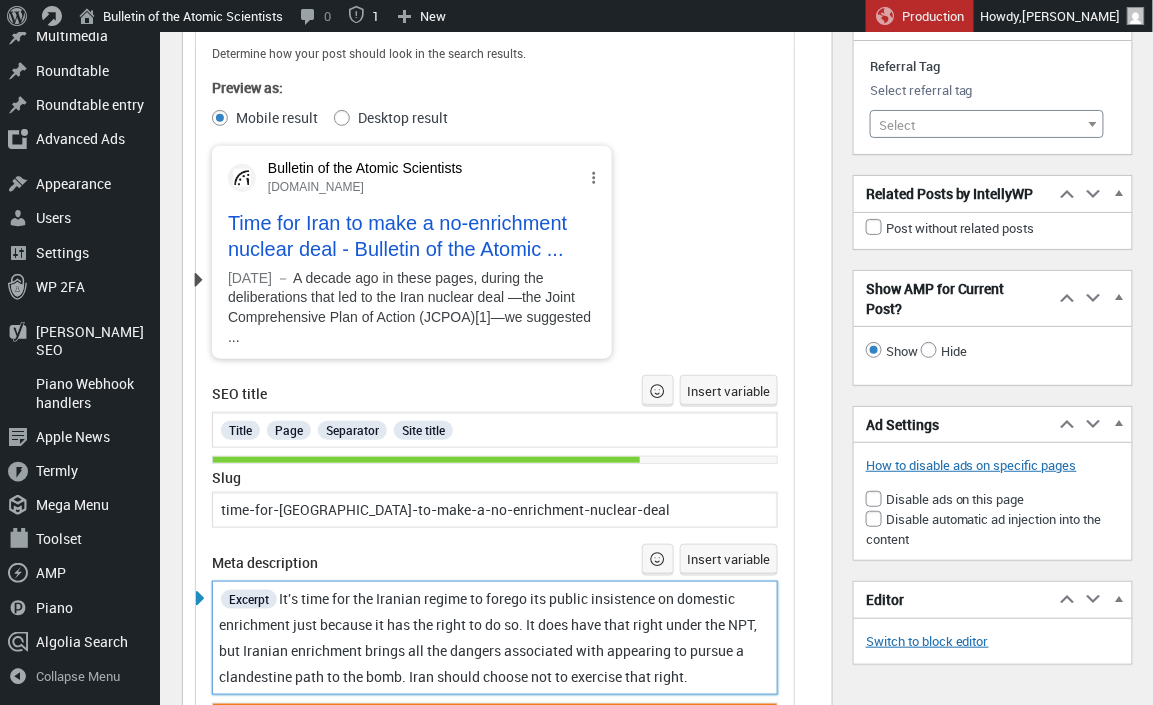 drag, startPoint x: 247, startPoint y: 645, endPoint x: 261, endPoint y: 653, distance: 16.124516 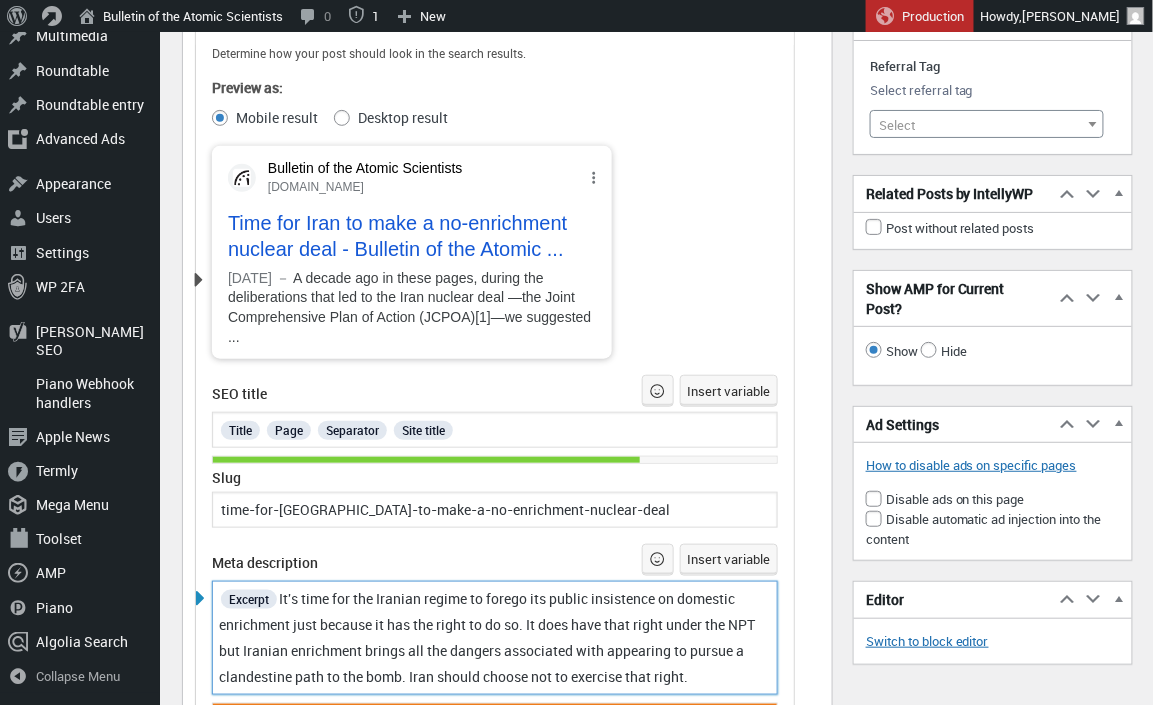 type 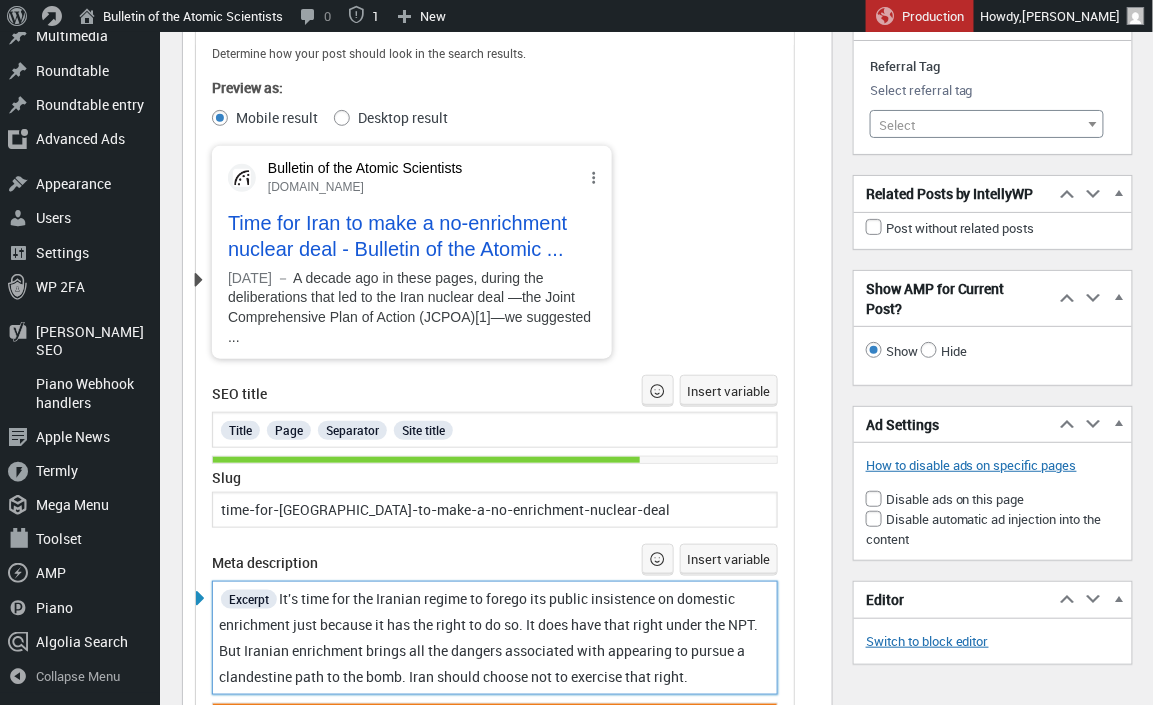 click on "It's time for the Iranian regime to forego its public insistence on domestic enrichment just because it has the right to do so. It does have that right under the NPT. But Iranian enrichment brings all the dangers associated with appearing to pursue a clandestine path to the bomb. Iran should choose not to exercise that right." at bounding box center (490, 637) 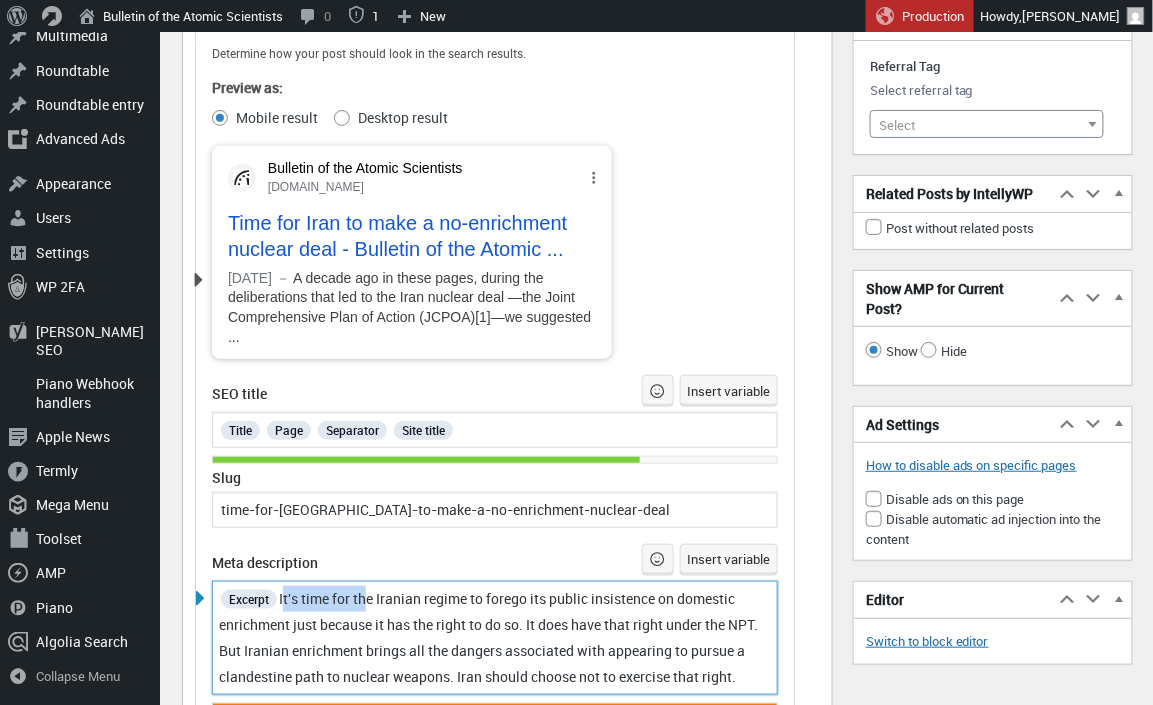 drag, startPoint x: 287, startPoint y: 590, endPoint x: 366, endPoint y: 596, distance: 79.22752 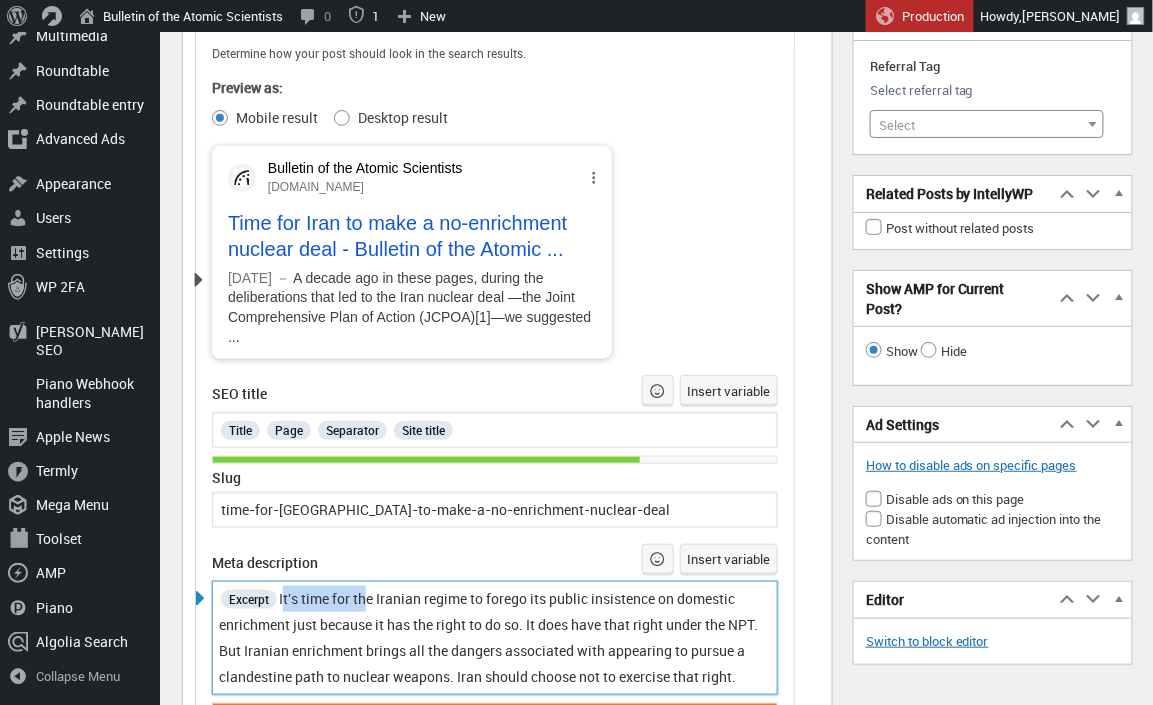 click on "It's time for the Iranian regime to forego its public insistence on domestic enrichment just because it has the right to do so. It does have that right under the NPT. But Iranian enrichment brings all the dangers associated with appearing to pursue a clandestine path to nuclear weapons. Iran should choose not to exercise that right." at bounding box center (490, 637) 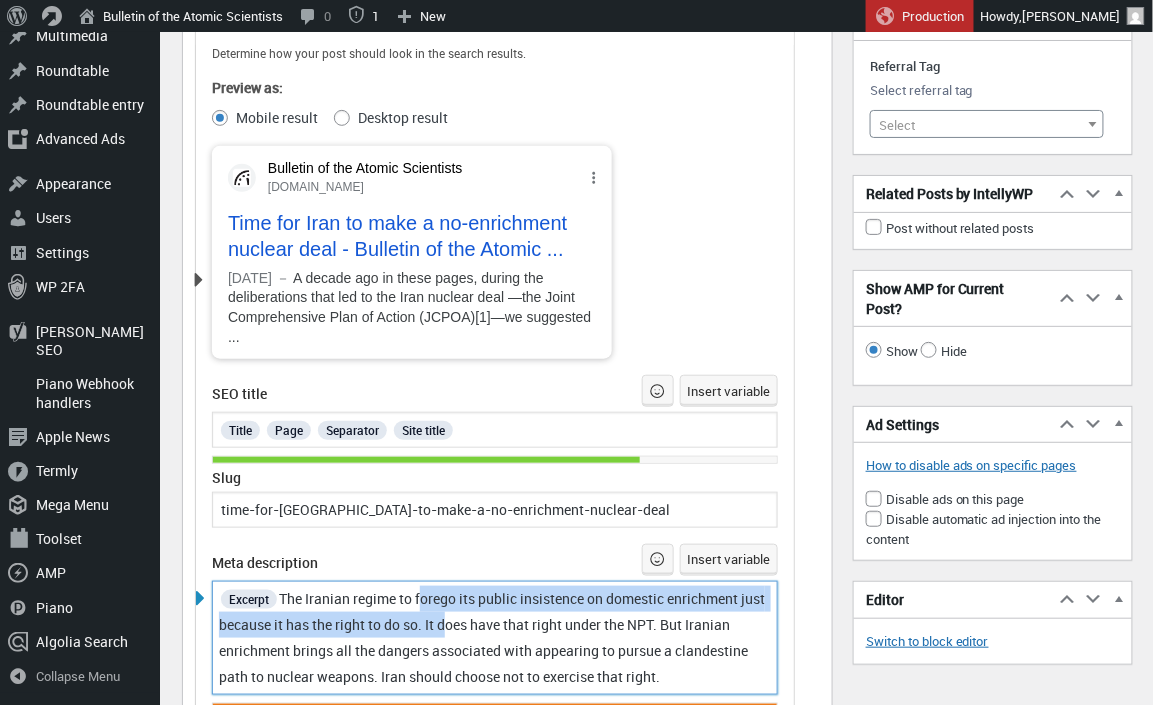 drag, startPoint x: 426, startPoint y: 589, endPoint x: 471, endPoint y: 616, distance: 52.478565 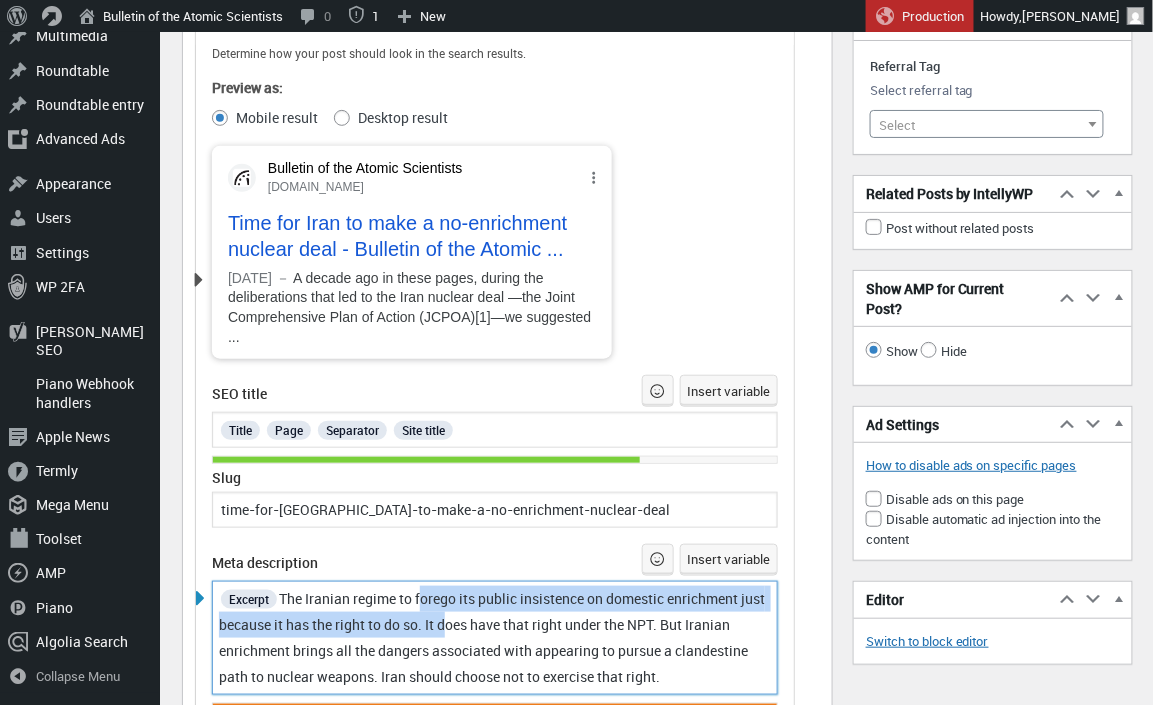 click on "The Iranian regime to forego its public insistence on domestic enrichment just because it has the right to do so. It does have that right under the NPT. But Iranian enrichment brings all the dangers associated with appearing to pursue a clandestine path to nuclear weapons. Iran should choose not to exercise that right." at bounding box center (493, 637) 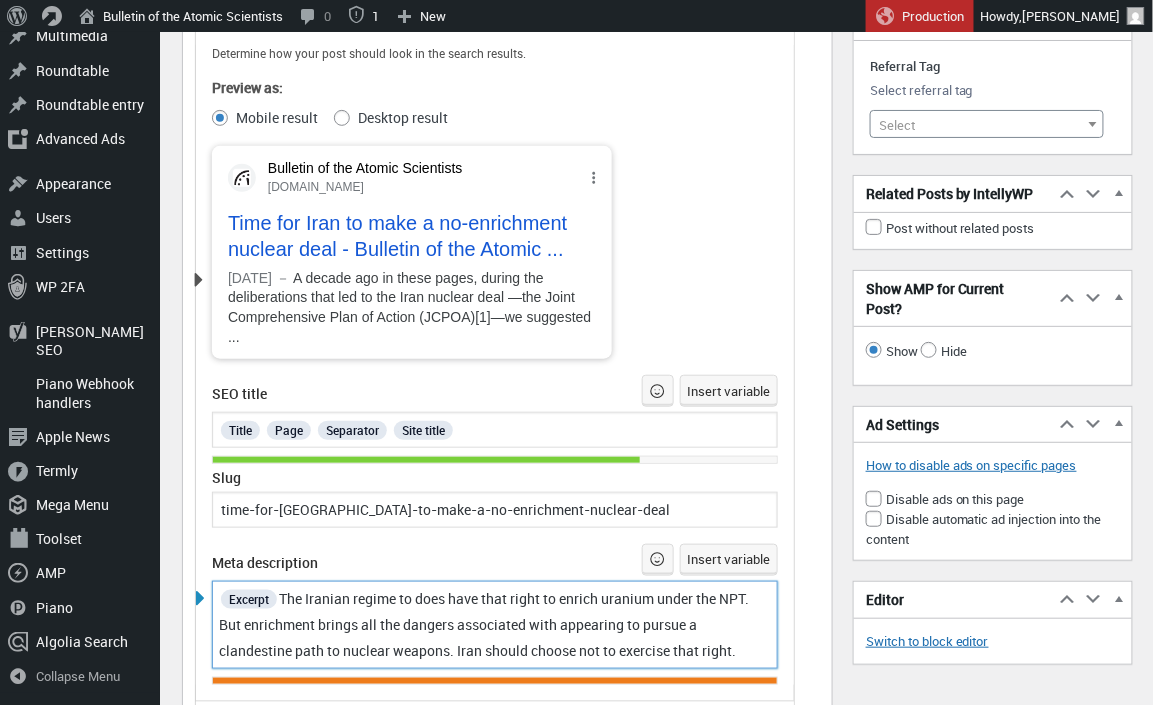 drag, startPoint x: 288, startPoint y: 588, endPoint x: 770, endPoint y: 644, distance: 485.24222 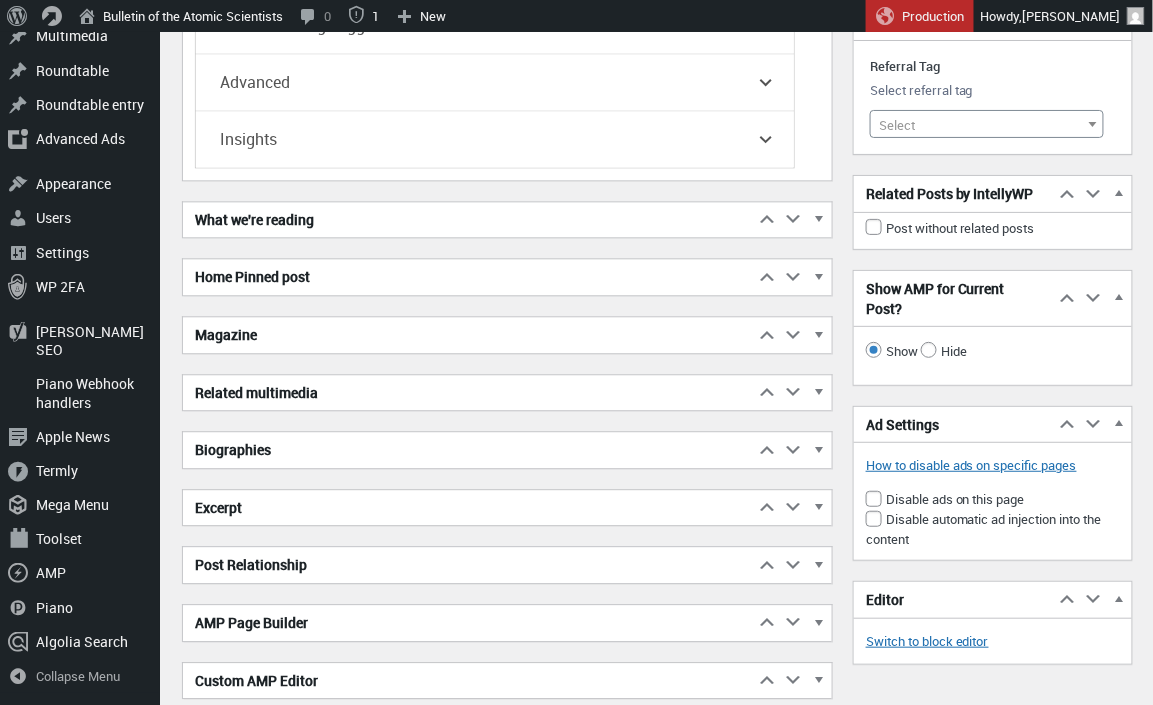 scroll, scrollTop: 8756, scrollLeft: 0, axis: vertical 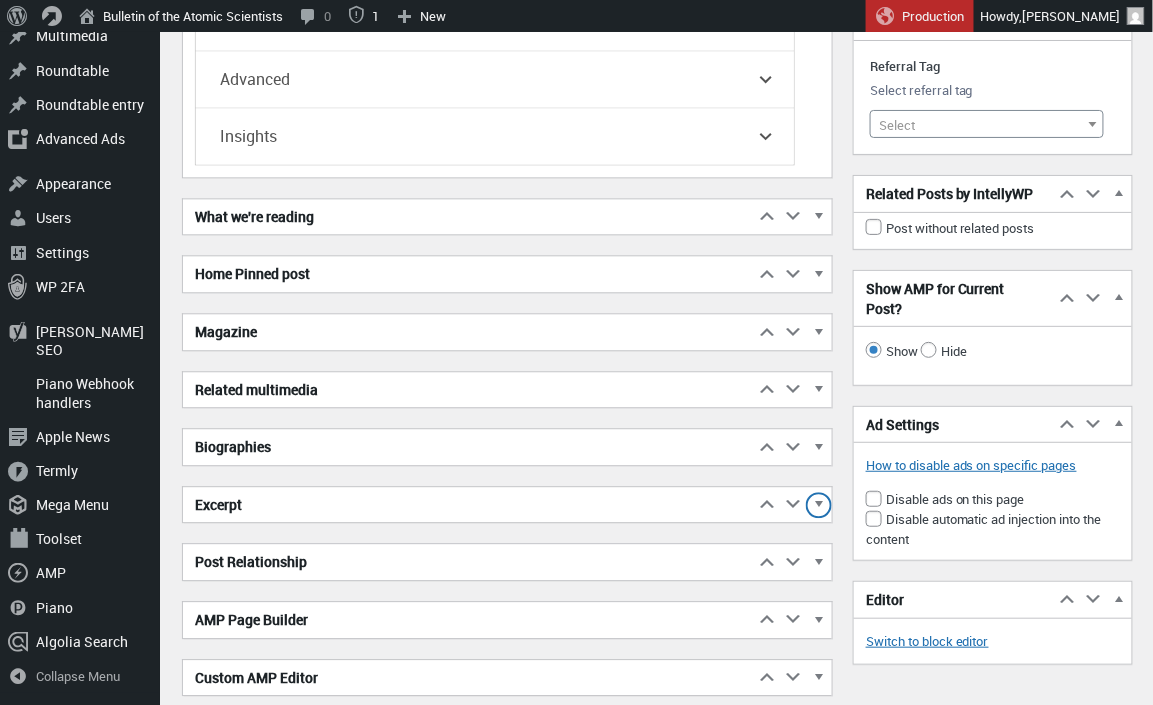 click at bounding box center [819, 508] 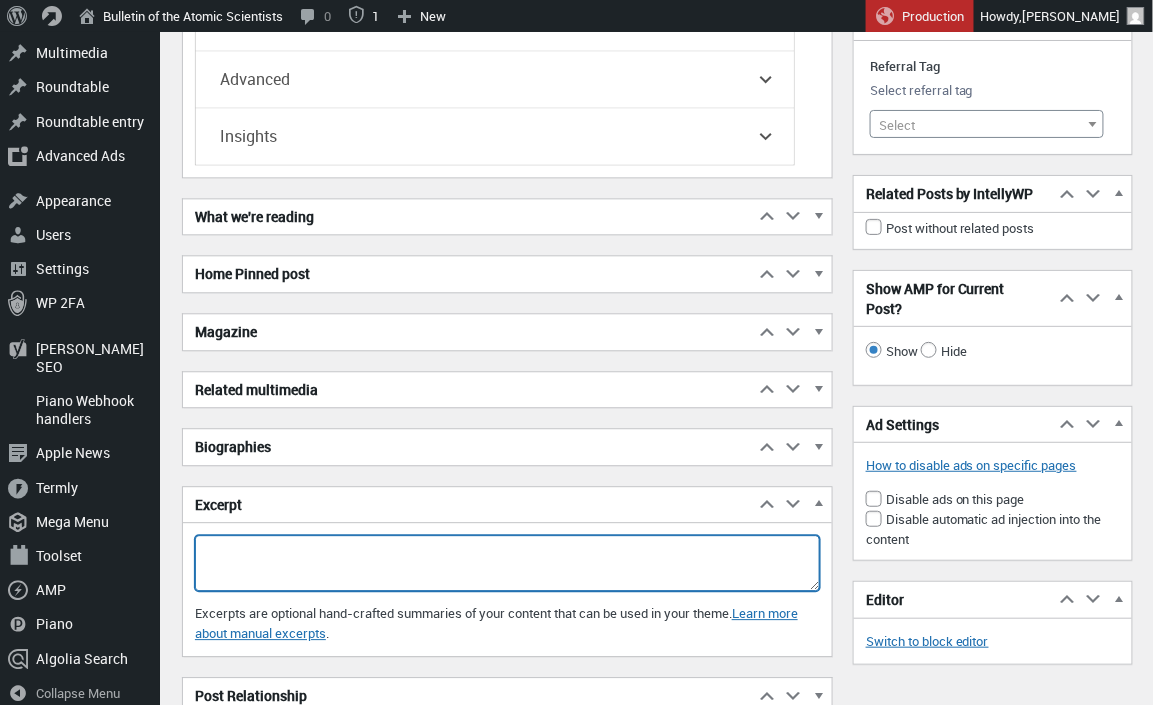 click on "Excerpt" at bounding box center (507, 563) 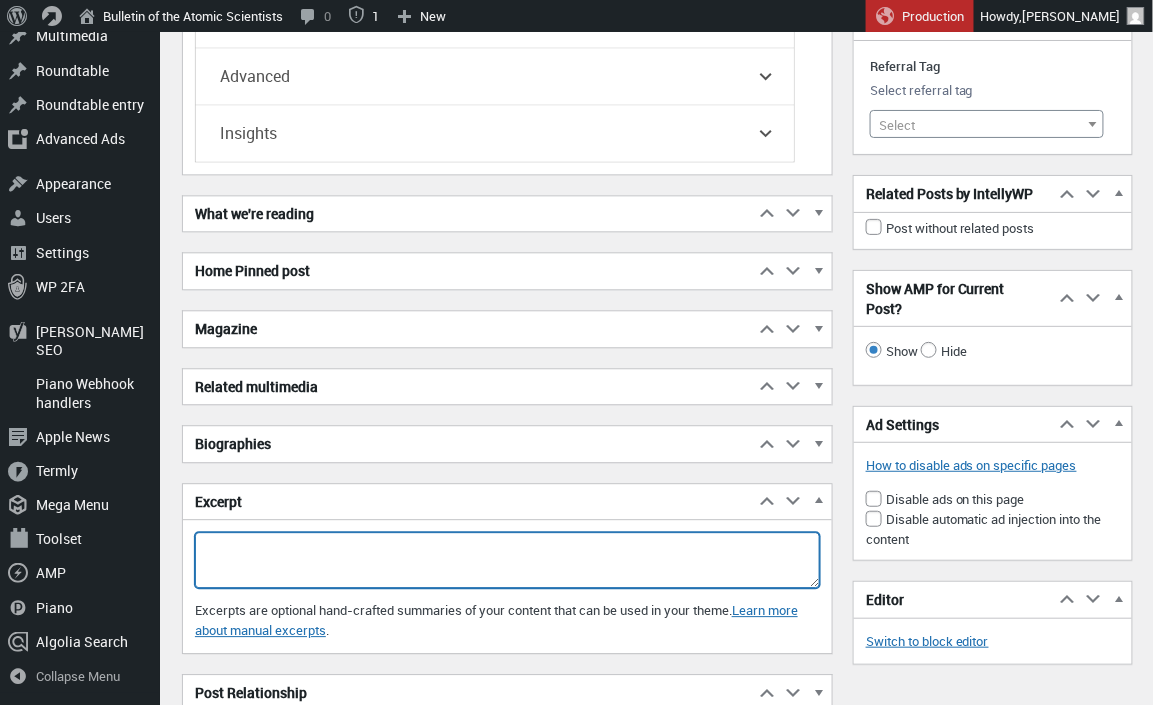 paste on "The Iranian regime to does have that right to enrich uranium under the NPT. But enrichment brings all the dangers associated with appearing to pursue a clandestine path to nuclear weapons. Iran should choose not to exercise that right." 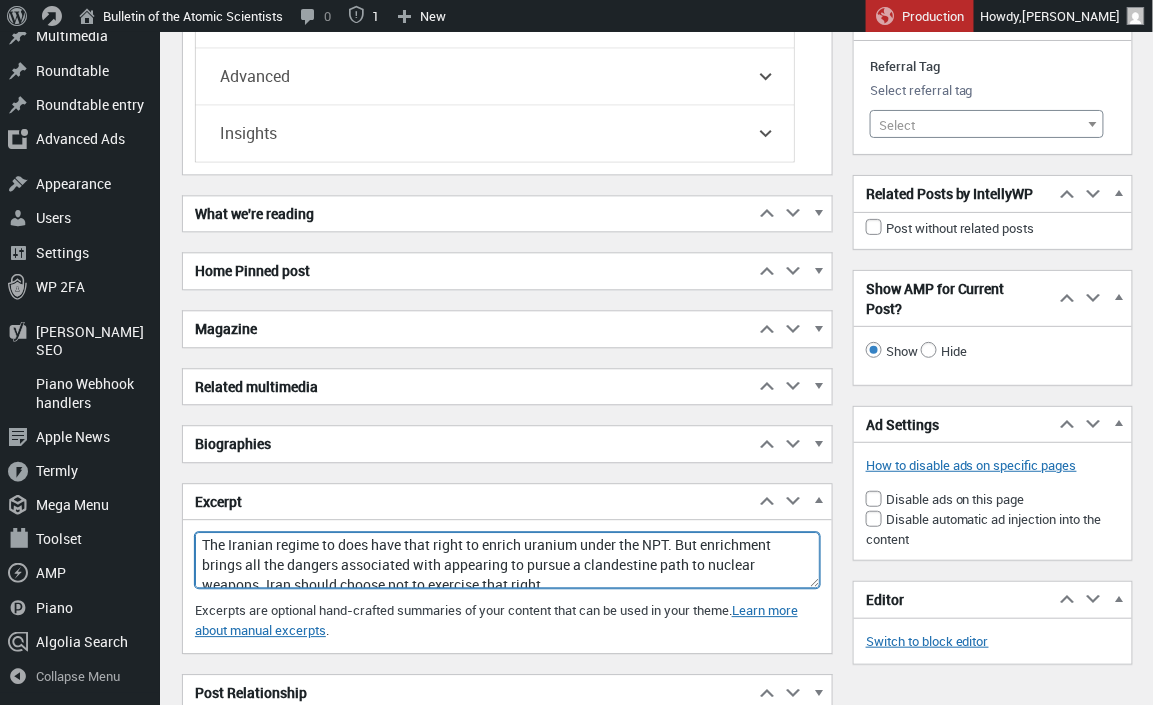 scroll, scrollTop: 8739, scrollLeft: 0, axis: vertical 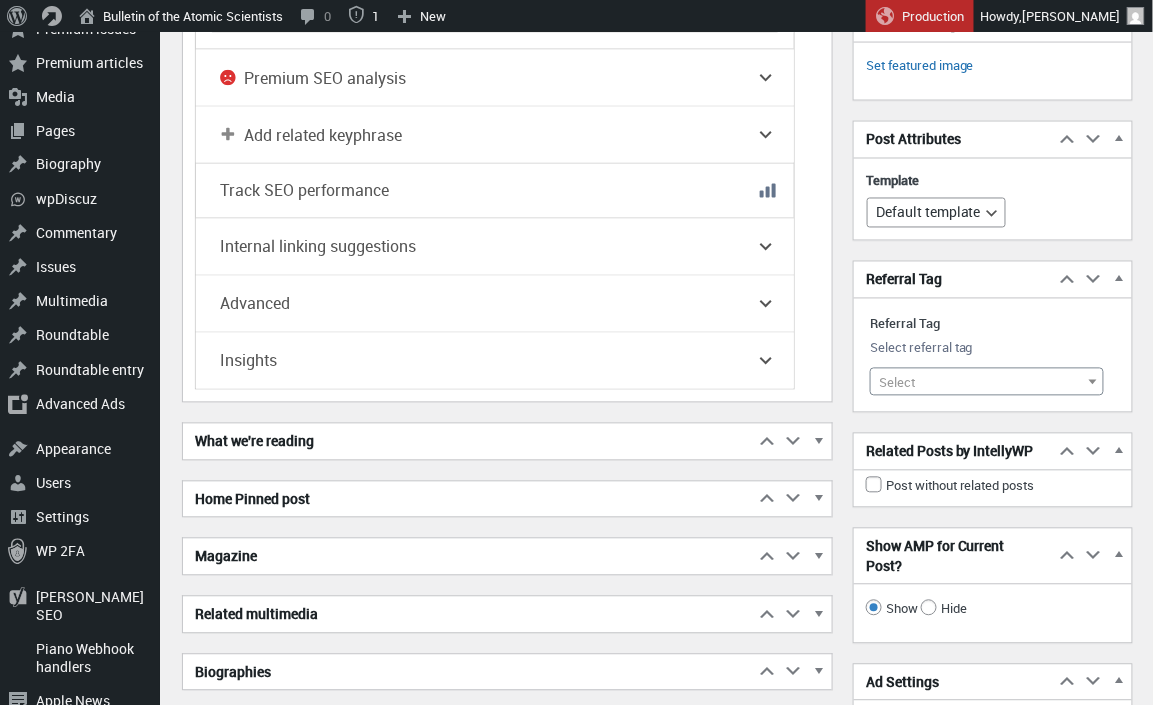 type on "The Iranian regime to does have that right to enrich uranium under the NPT. But enrichment brings all the dangers associated with appearing to pursue a clandestine path to nuclear weapons. Iran should choose not to exercise that right." 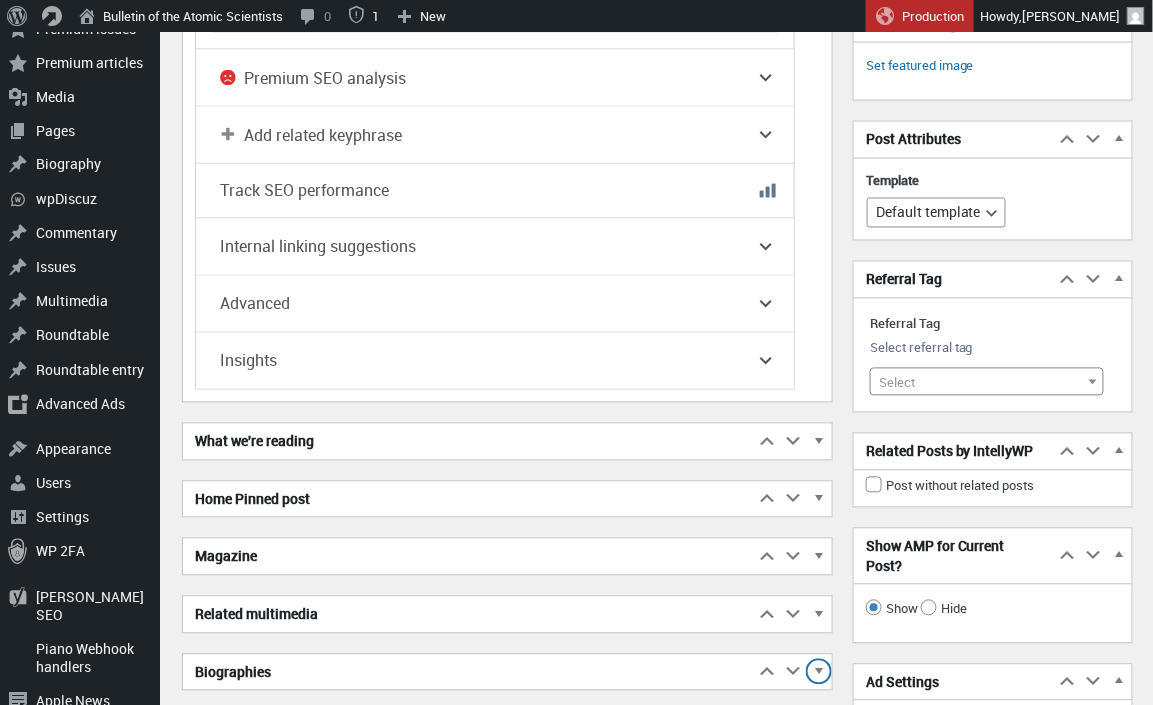 click at bounding box center (819, 675) 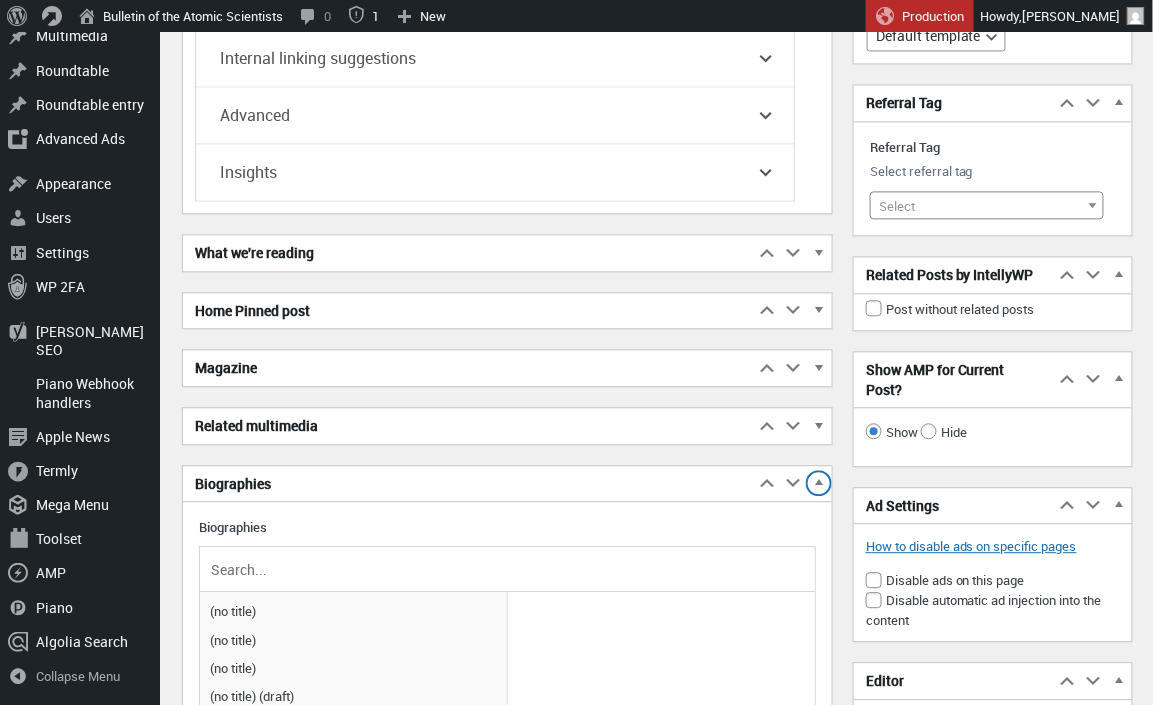 scroll, scrollTop: 8716, scrollLeft: 0, axis: vertical 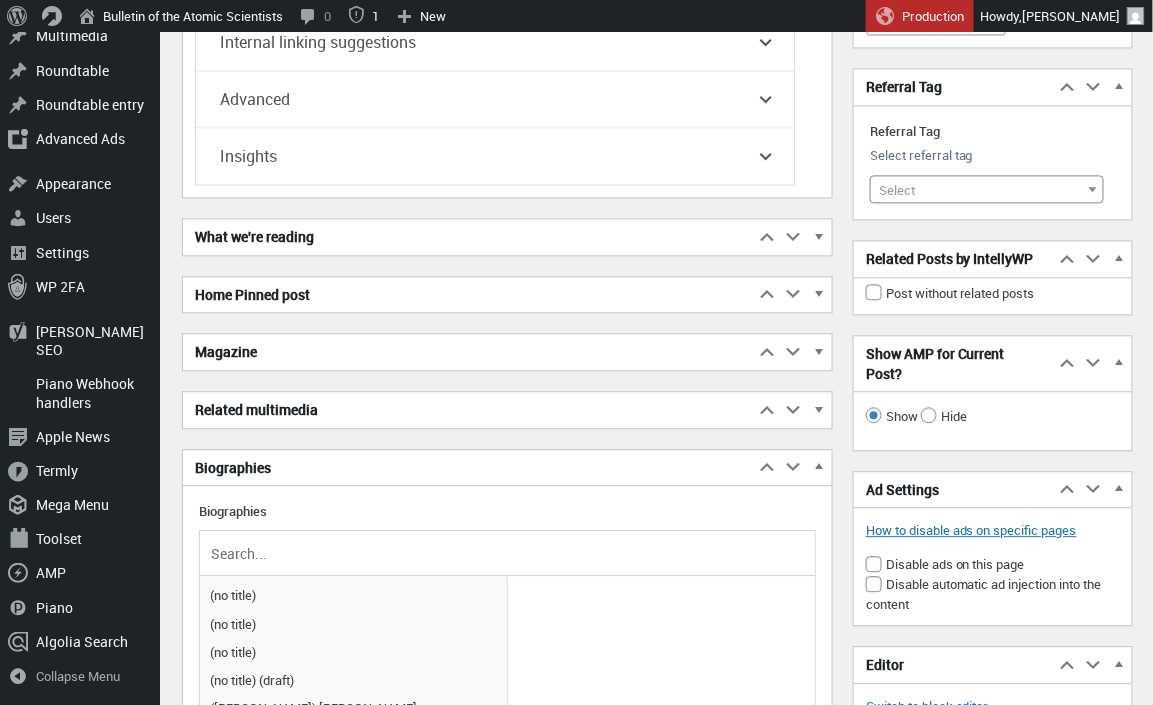 click at bounding box center (507, 553) 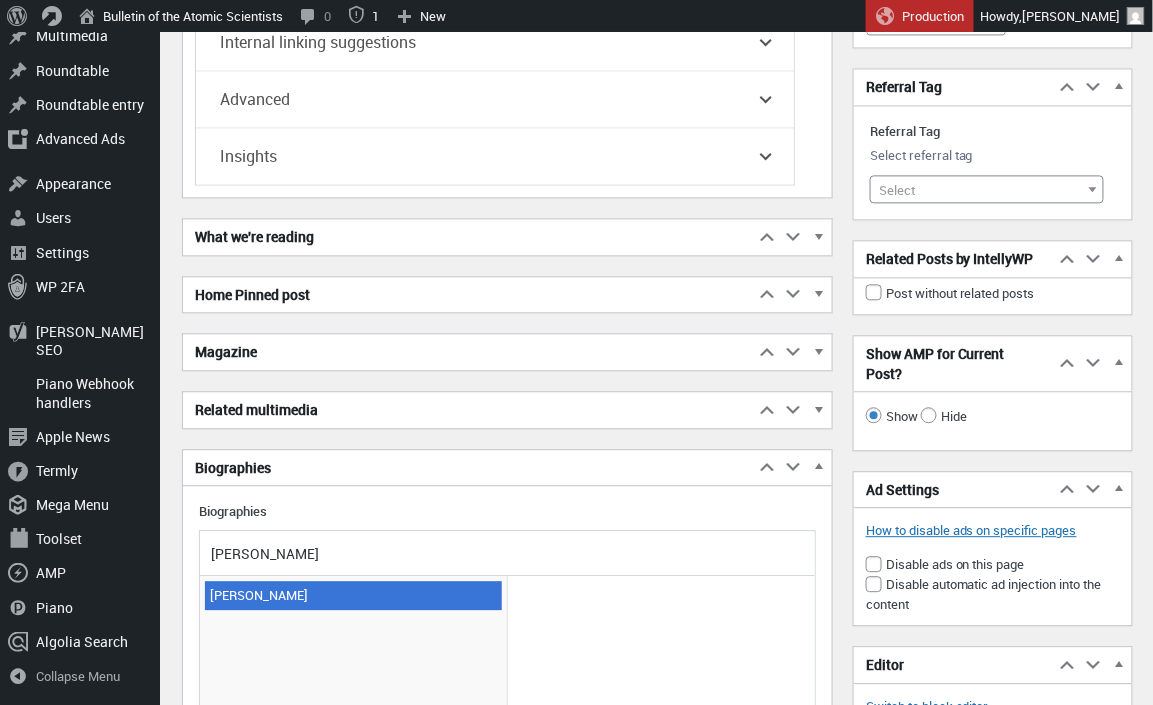 click on "[PERSON_NAME]" at bounding box center (353, 595) 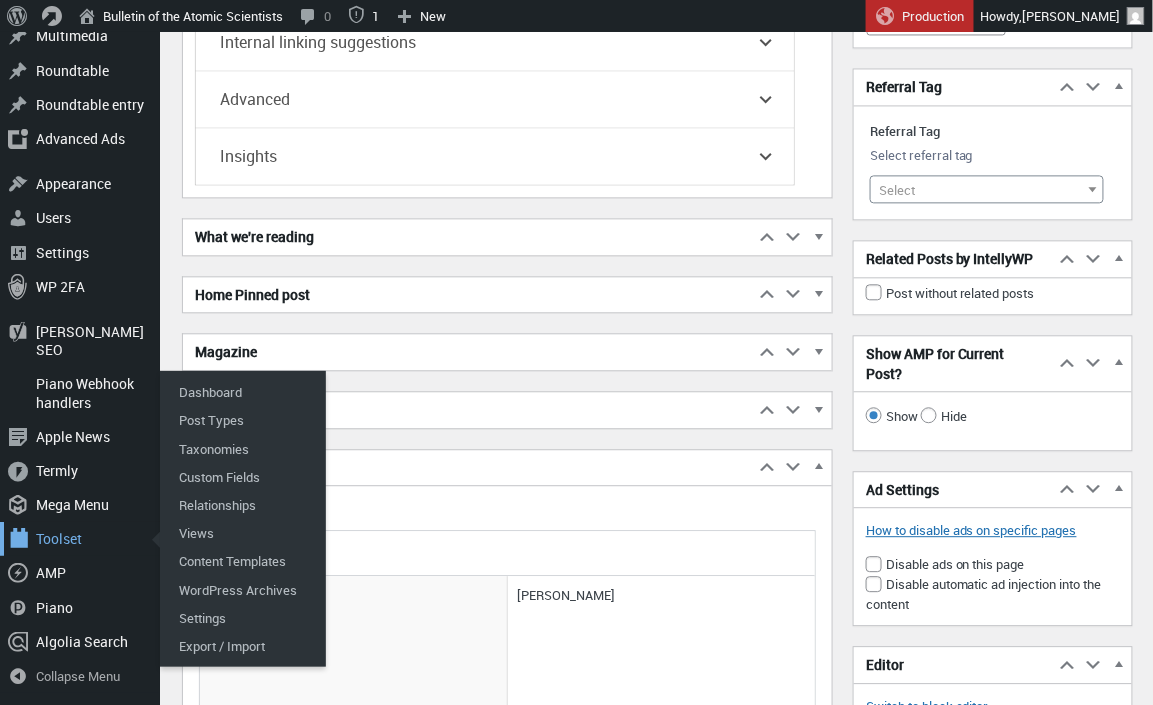 drag, startPoint x: 291, startPoint y: 540, endPoint x: 149, endPoint y: 528, distance: 142.50613 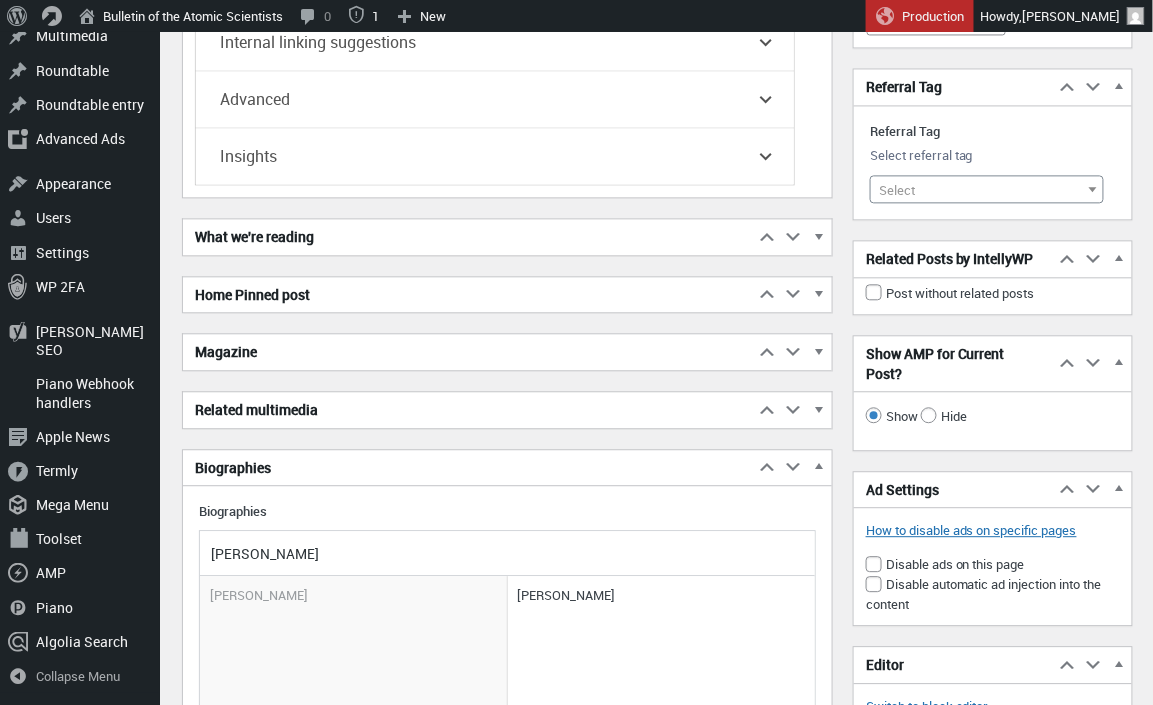 click on "Siegfried" at bounding box center [507, 553] 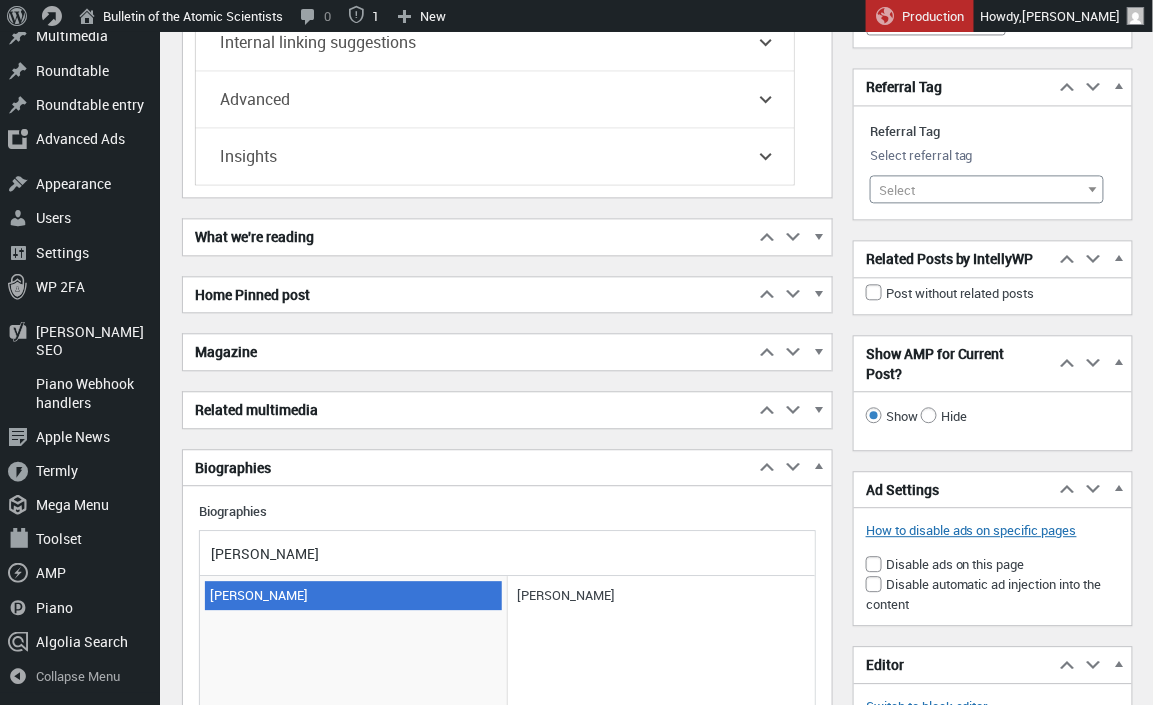 type on "[PERSON_NAME]" 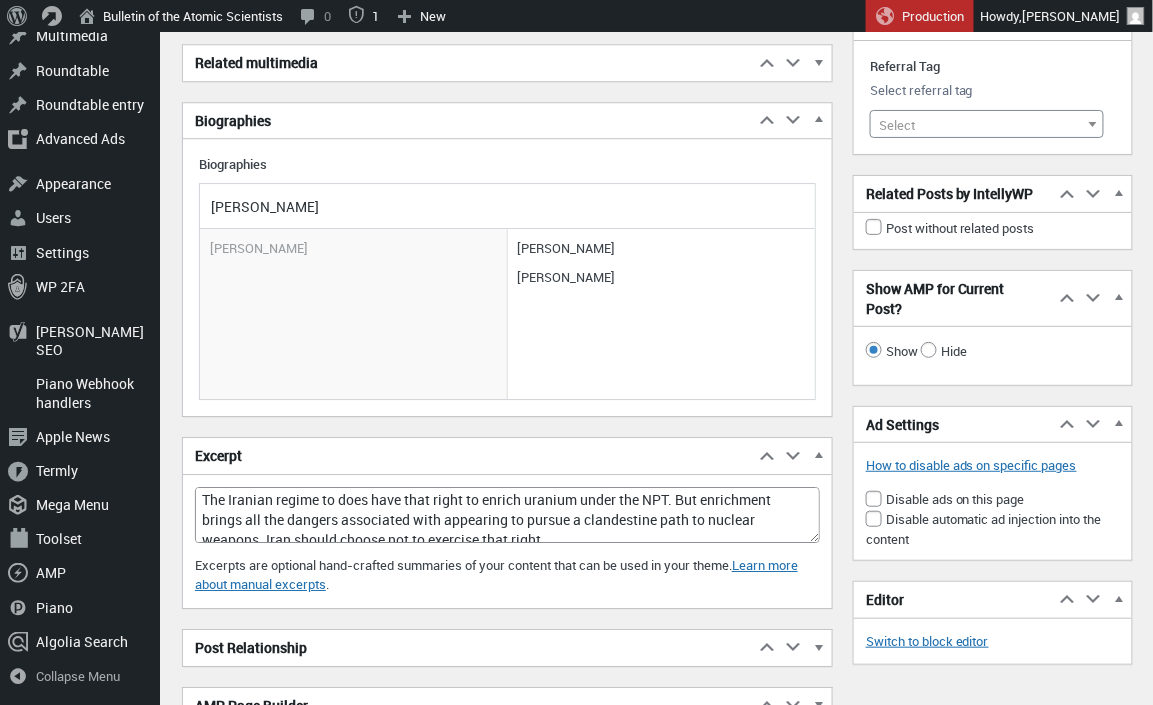 scroll, scrollTop: 9065, scrollLeft: 0, axis: vertical 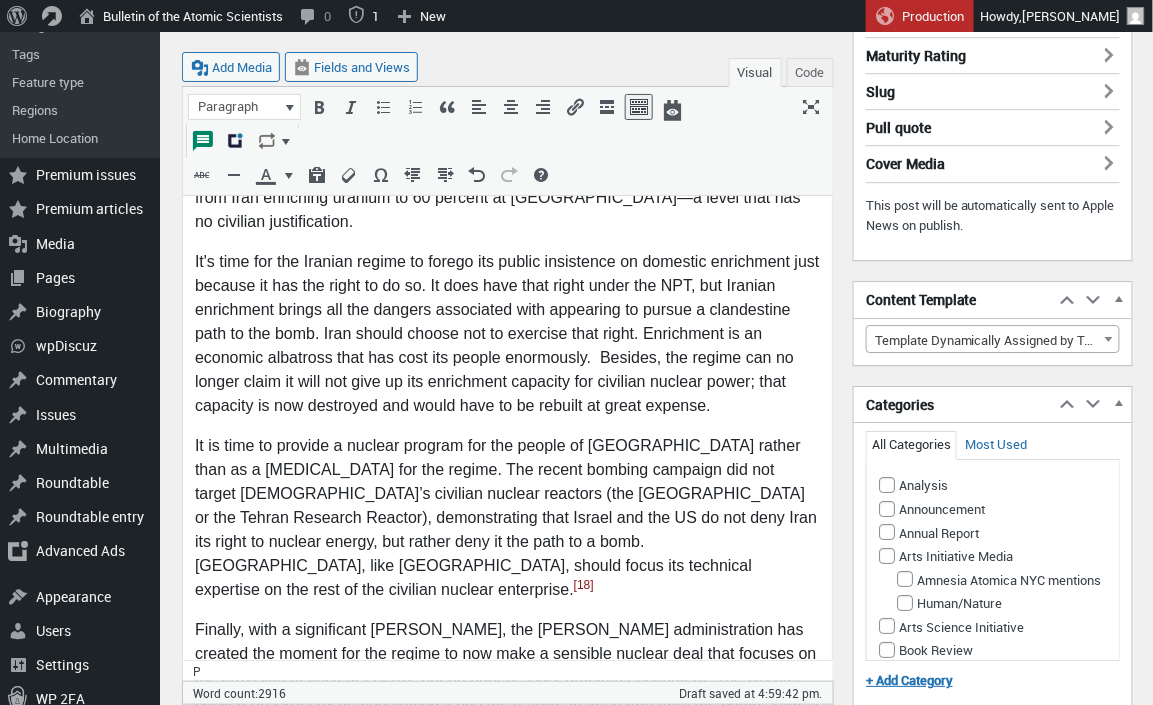 click on "Finally, with a significant [PERSON_NAME], the [PERSON_NAME] administration has created the moment for the regime to now make a sensible nuclear deal that focuses on the provision of nuclear energy, not on unnecessary uranium enrichment. The US has backed up Israel by demonstrating it has the resolve to keep Iran from the bomb. That is the most important result of the American bombing. It is now important for President [PERSON_NAME] to get Israel to stop the bombing and follow through with Iran to consummate a deal that will benefit the people of [GEOGRAPHIC_DATA] and take a big step toward peace in the region." at bounding box center (506, 717) 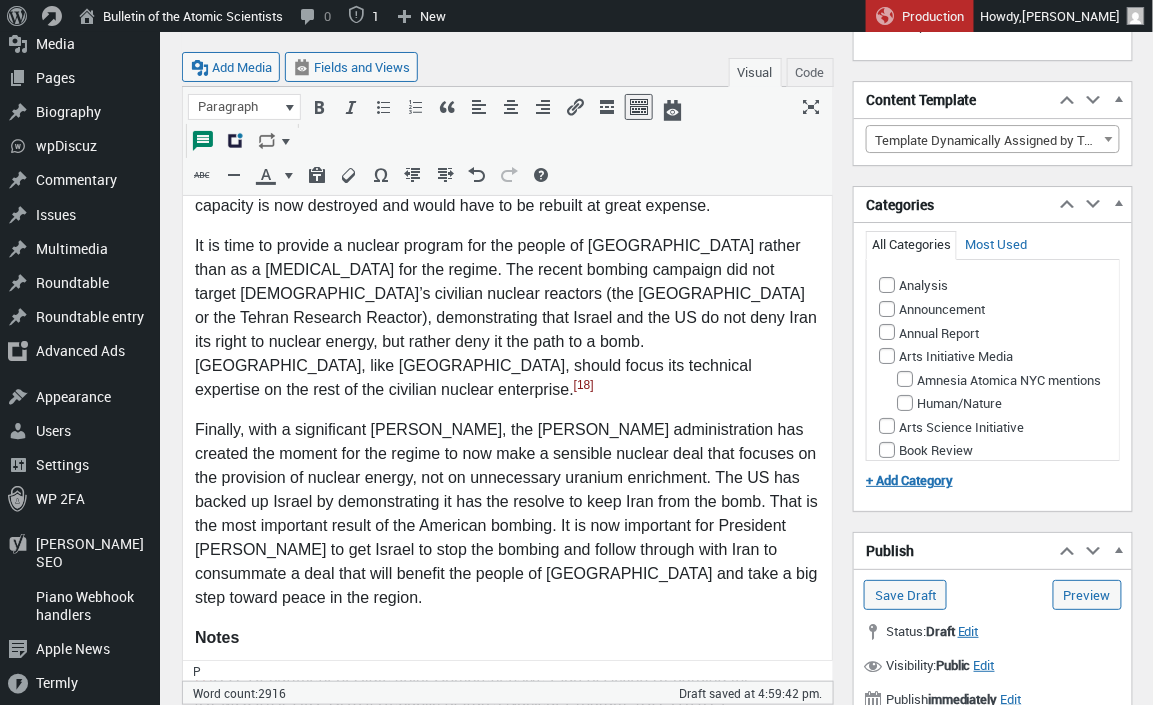 scroll, scrollTop: 5520, scrollLeft: 0, axis: vertical 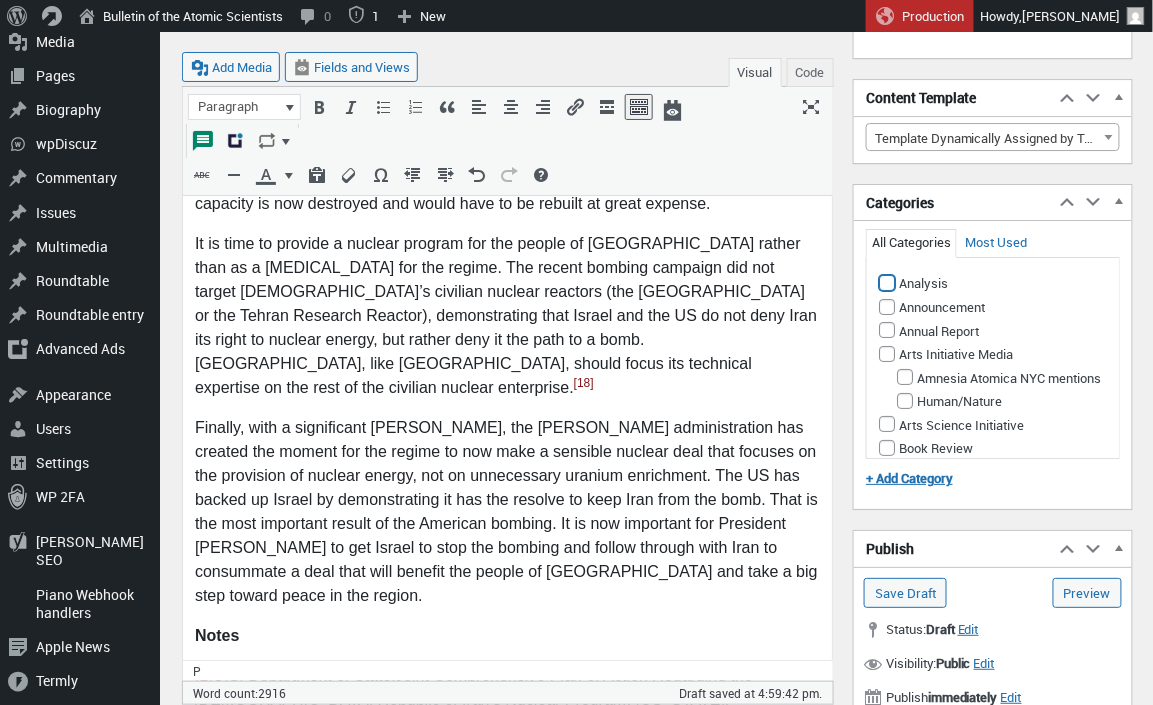 click on "Analysis" at bounding box center [887, 283] 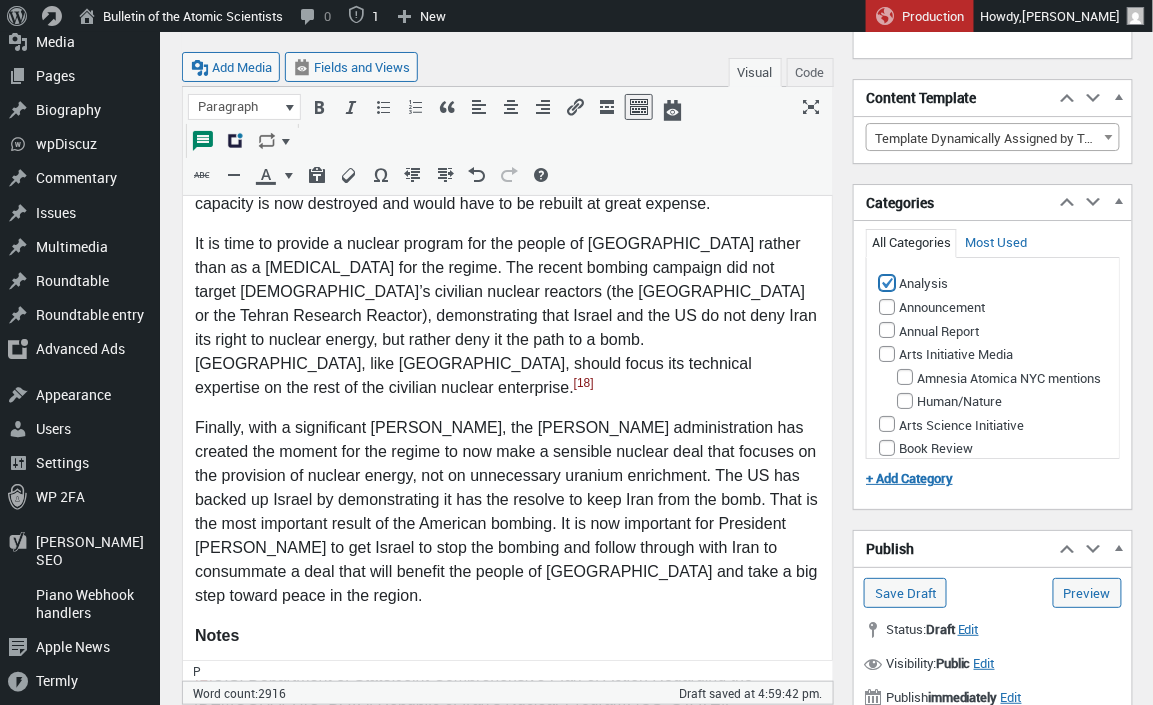 checkbox on "true" 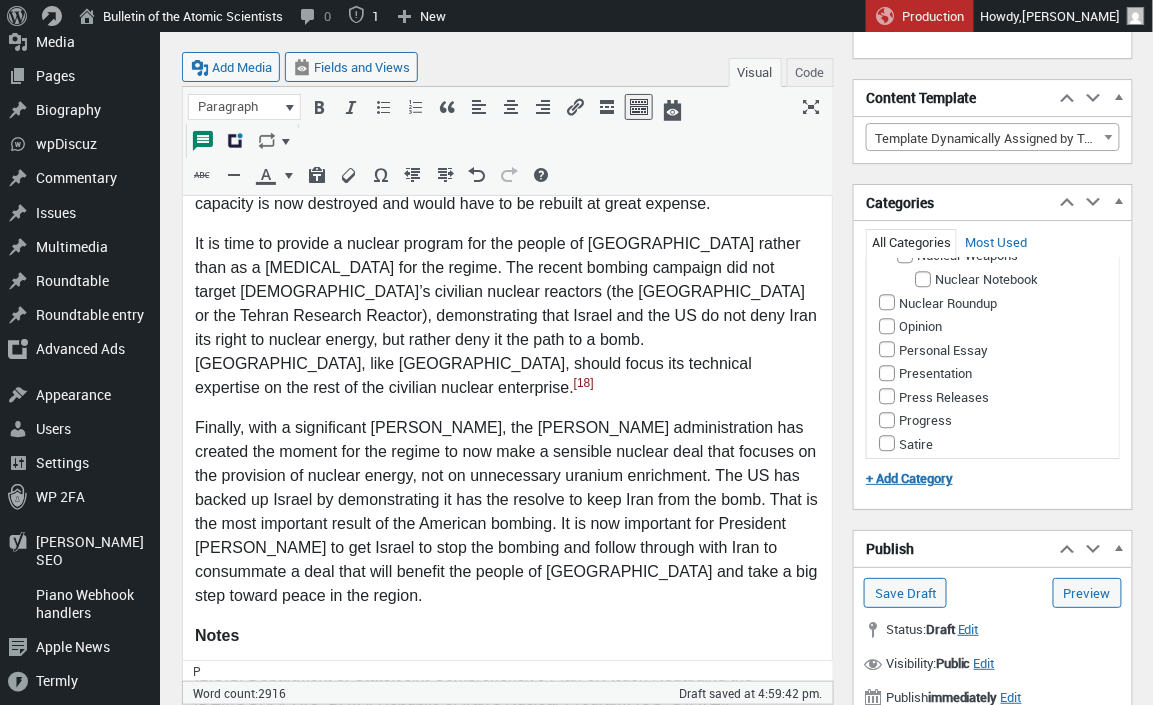 scroll, scrollTop: 1322, scrollLeft: 0, axis: vertical 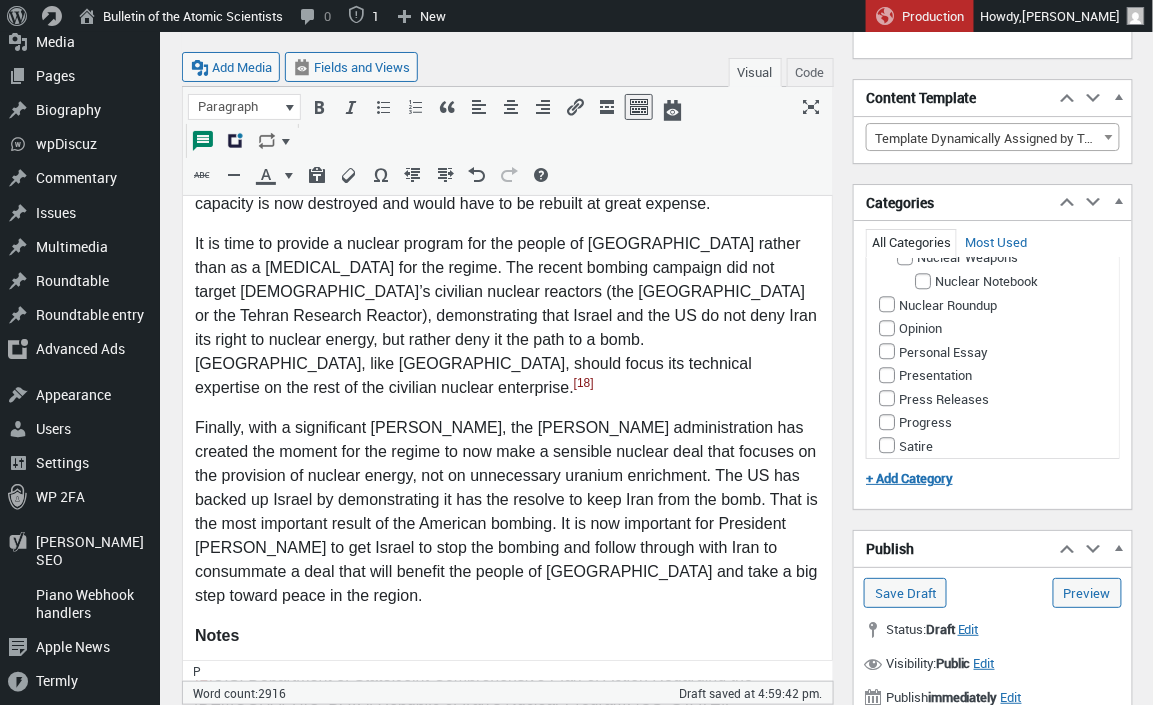 click on "Nuclear Risk" at bounding box center (887, 163) 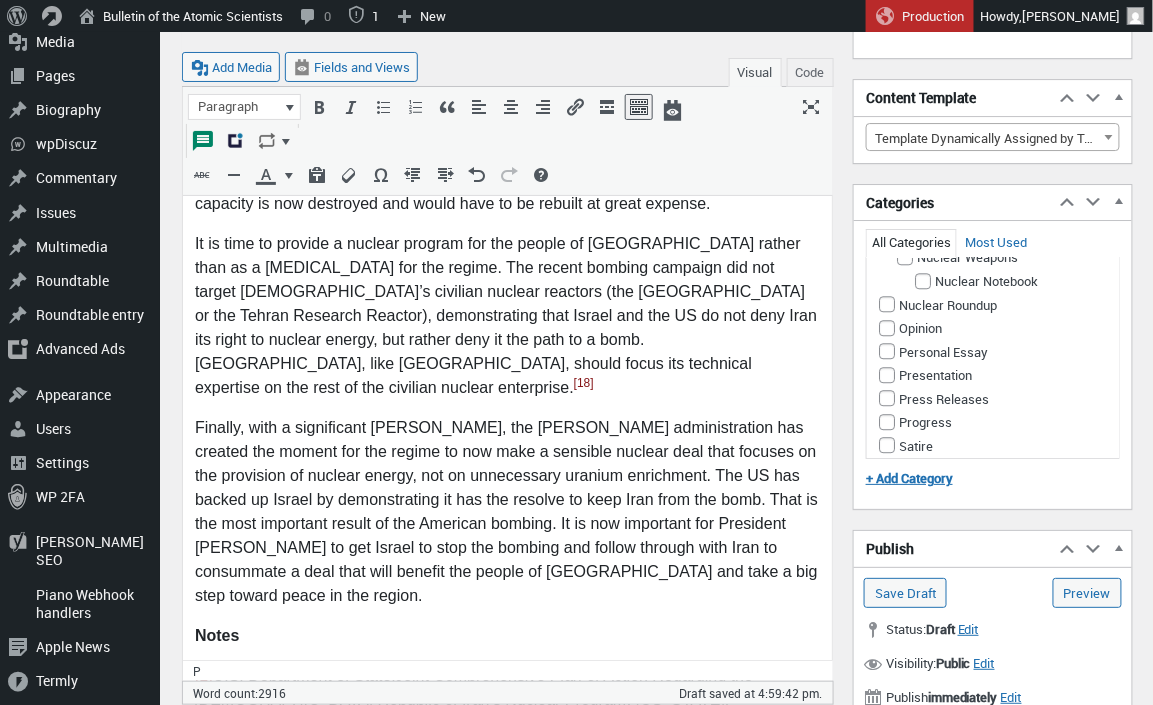 click on "Nuclear Energy" at bounding box center (905, 210) 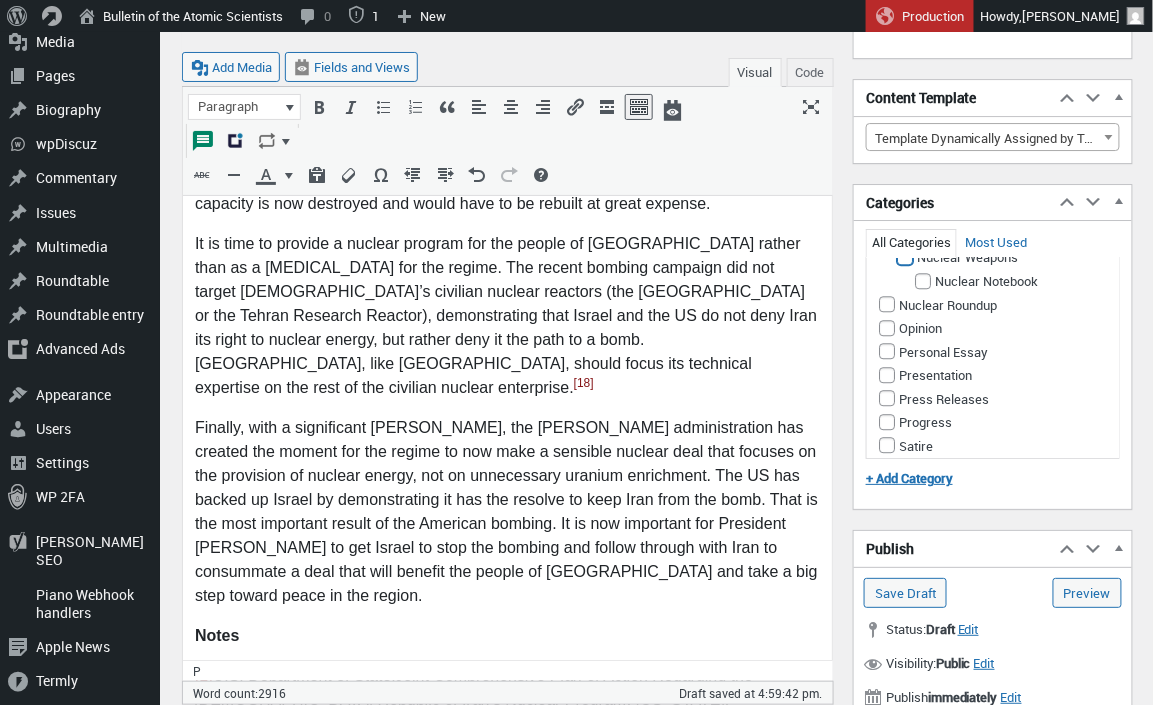 click on "Nuclear Weapons" at bounding box center [905, 257] 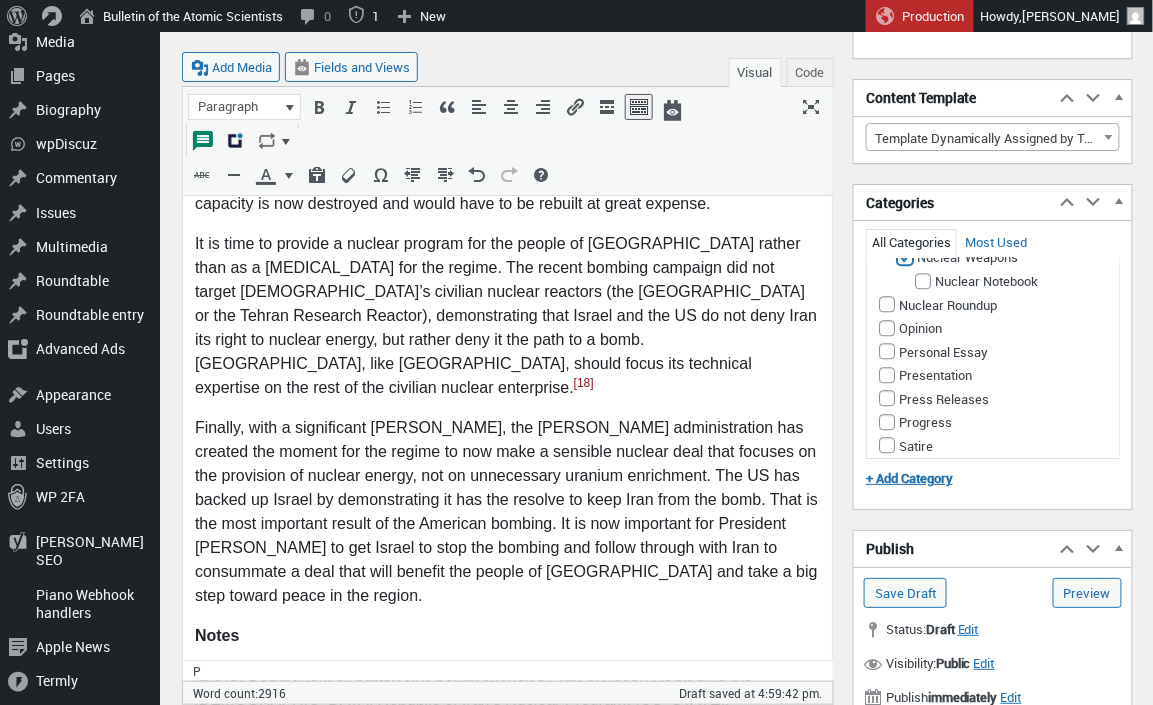 checkbox on "true" 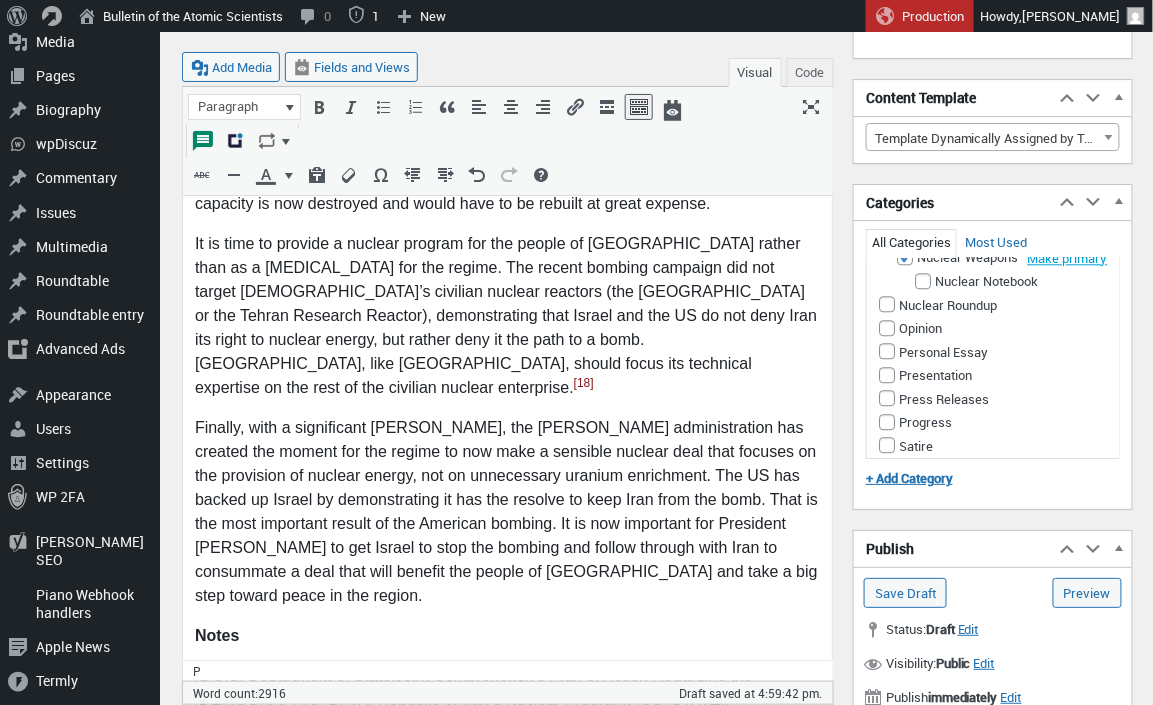 click on "Make primary" at bounding box center [1067, 258] 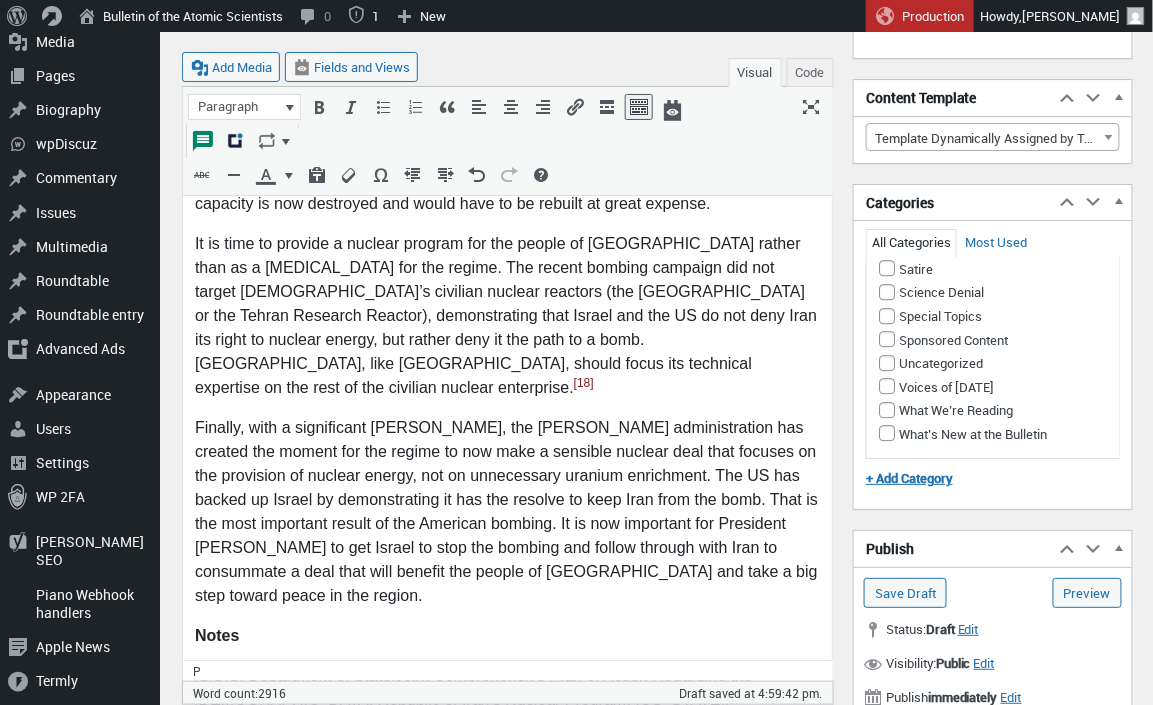 scroll, scrollTop: 1627, scrollLeft: 0, axis: vertical 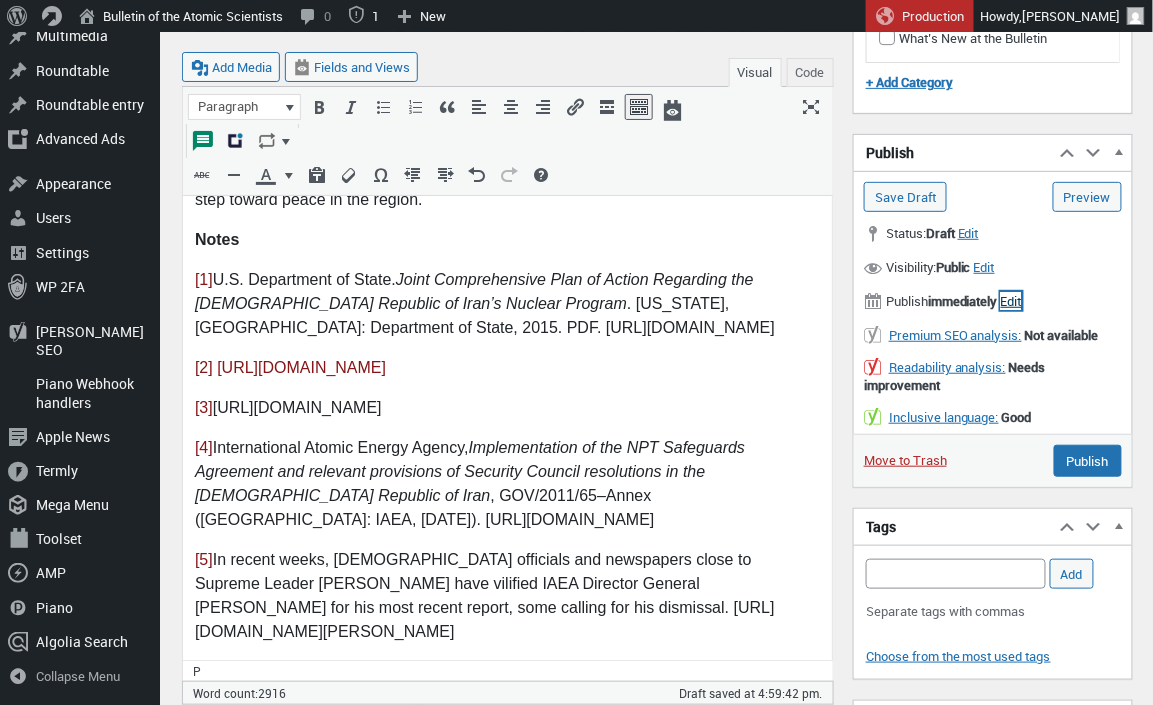 click on "Edit" at bounding box center [1011, 301] 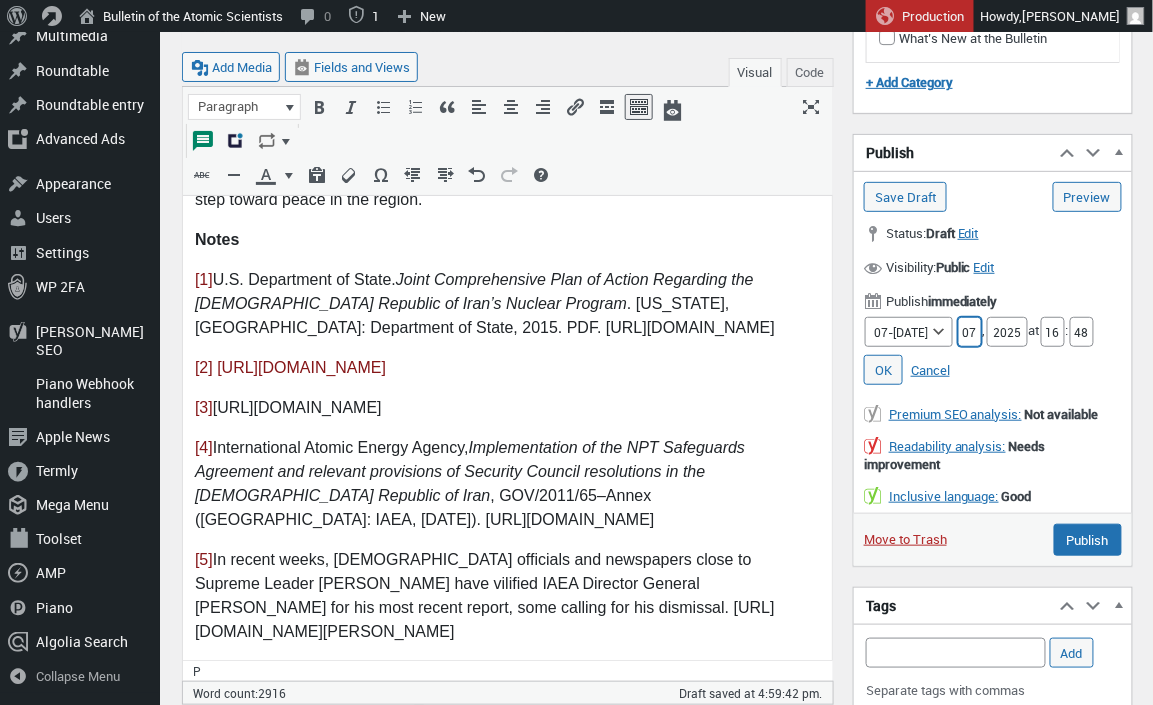click on "07" at bounding box center (970, 332) 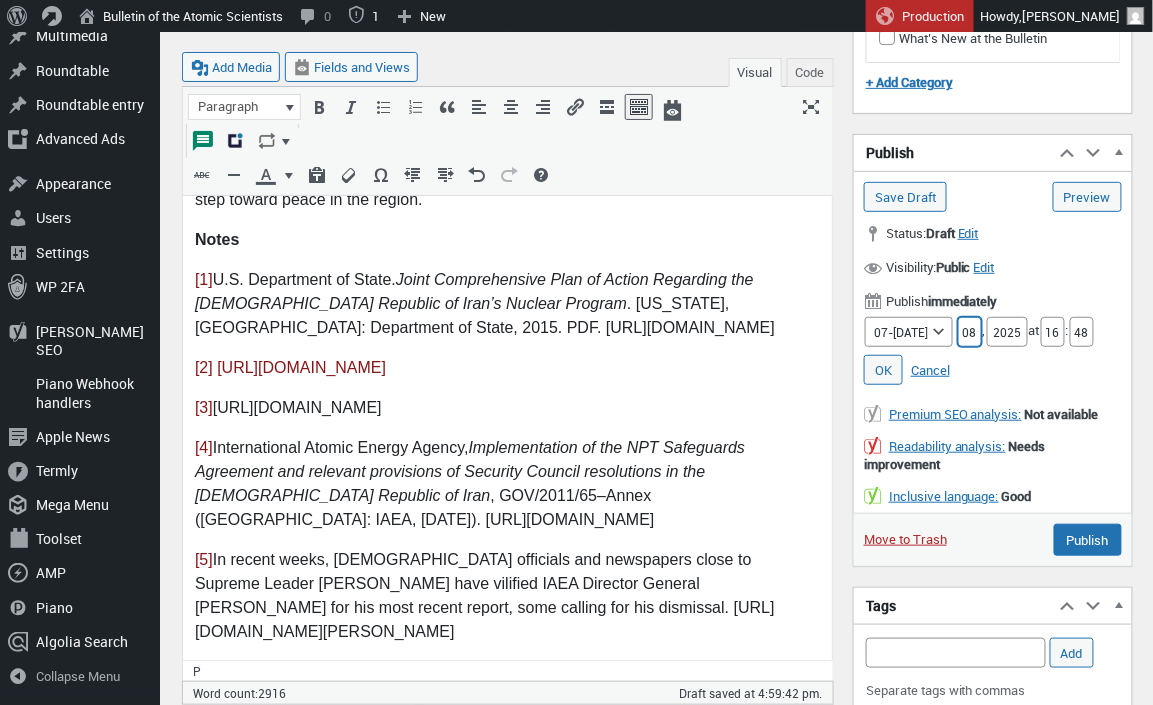 type on "08" 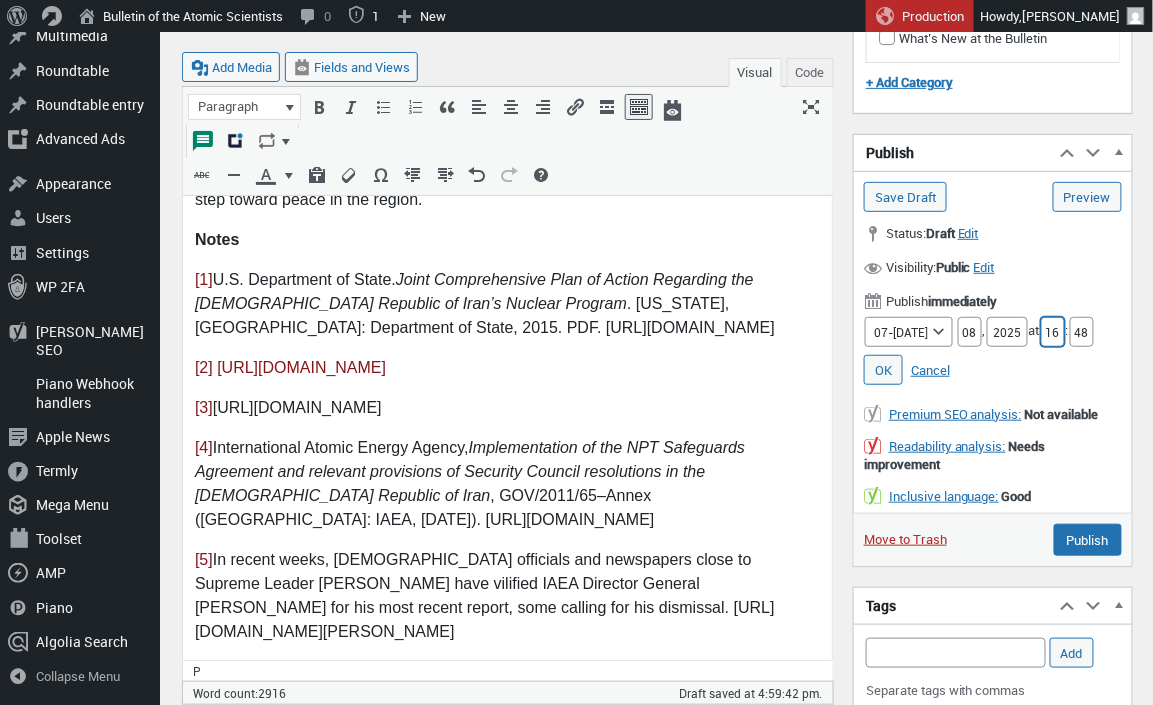 drag, startPoint x: 1062, startPoint y: 328, endPoint x: 1048, endPoint y: 327, distance: 14.035668 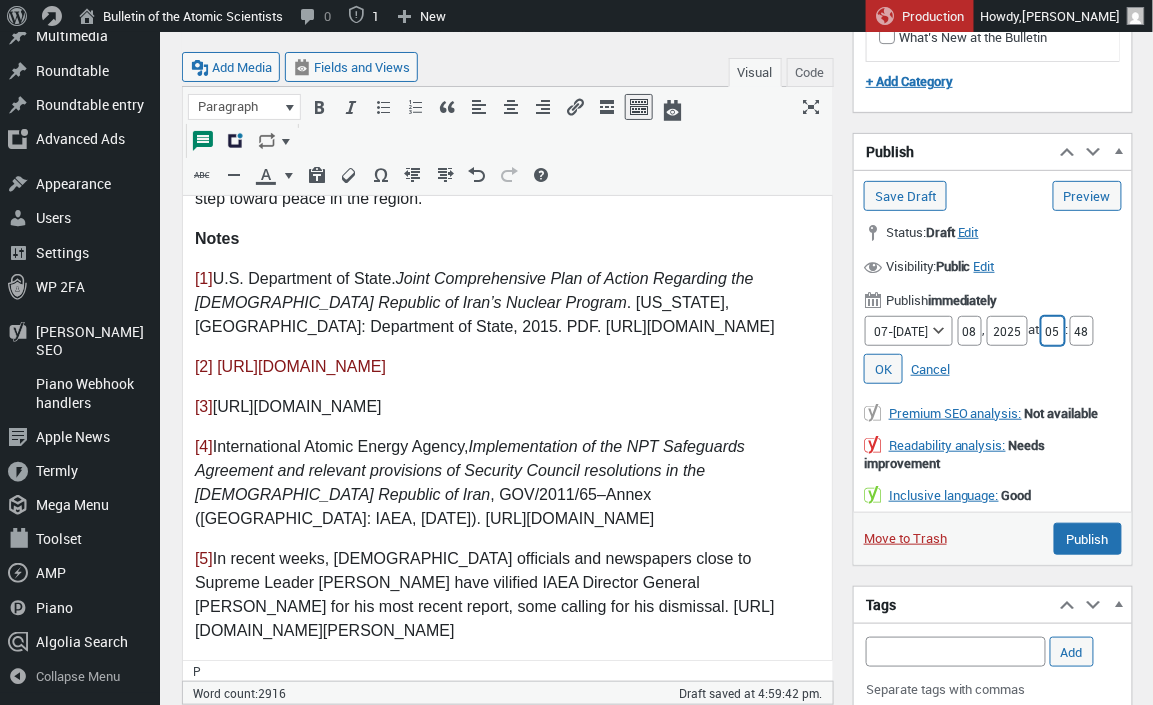 scroll, scrollTop: 5912, scrollLeft: 0, axis: vertical 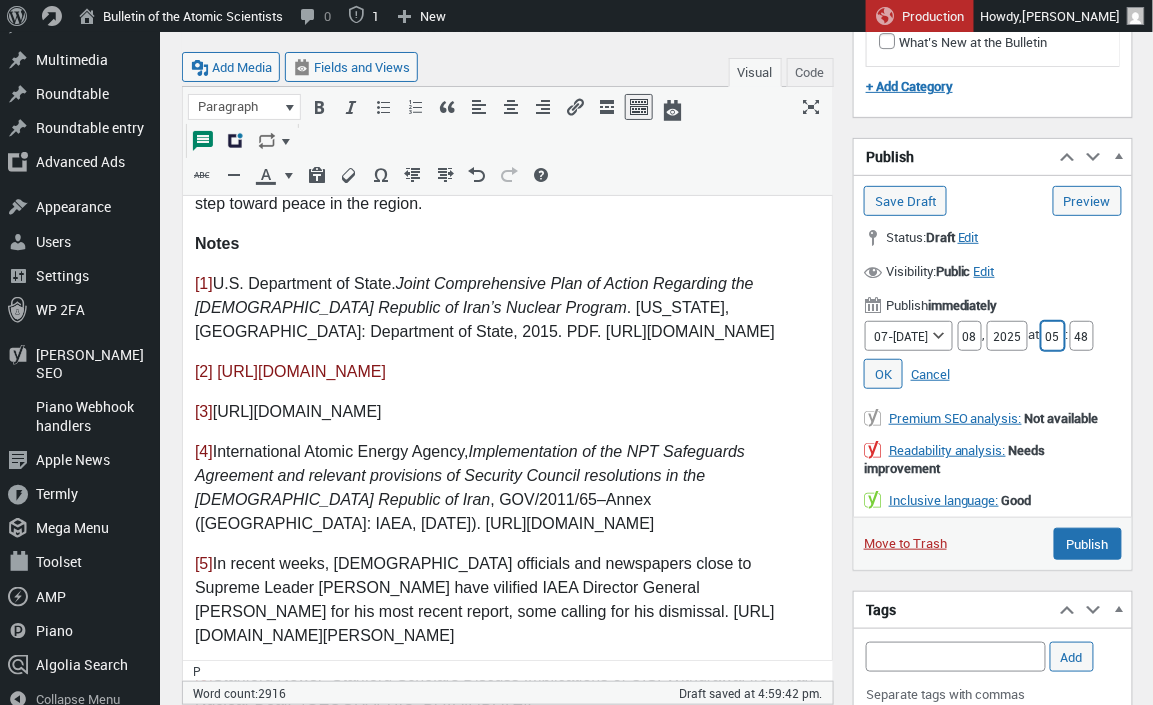 type on "05" 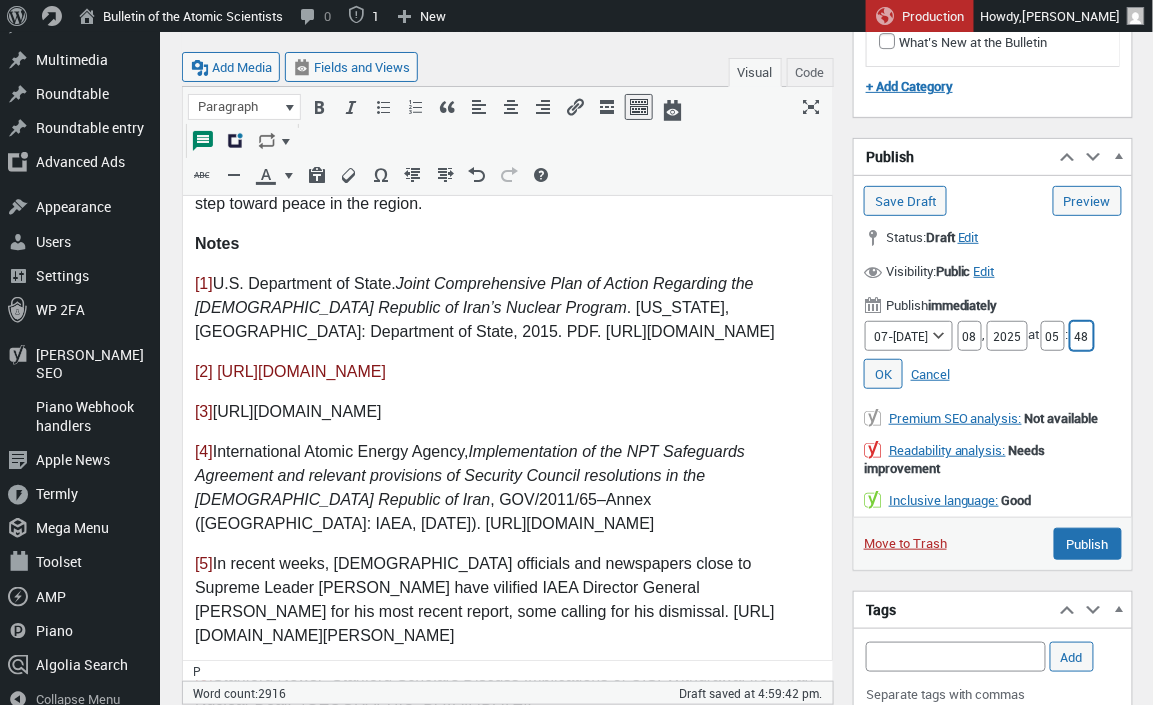 drag, startPoint x: 1096, startPoint y: 331, endPoint x: 1077, endPoint y: 330, distance: 19.026299 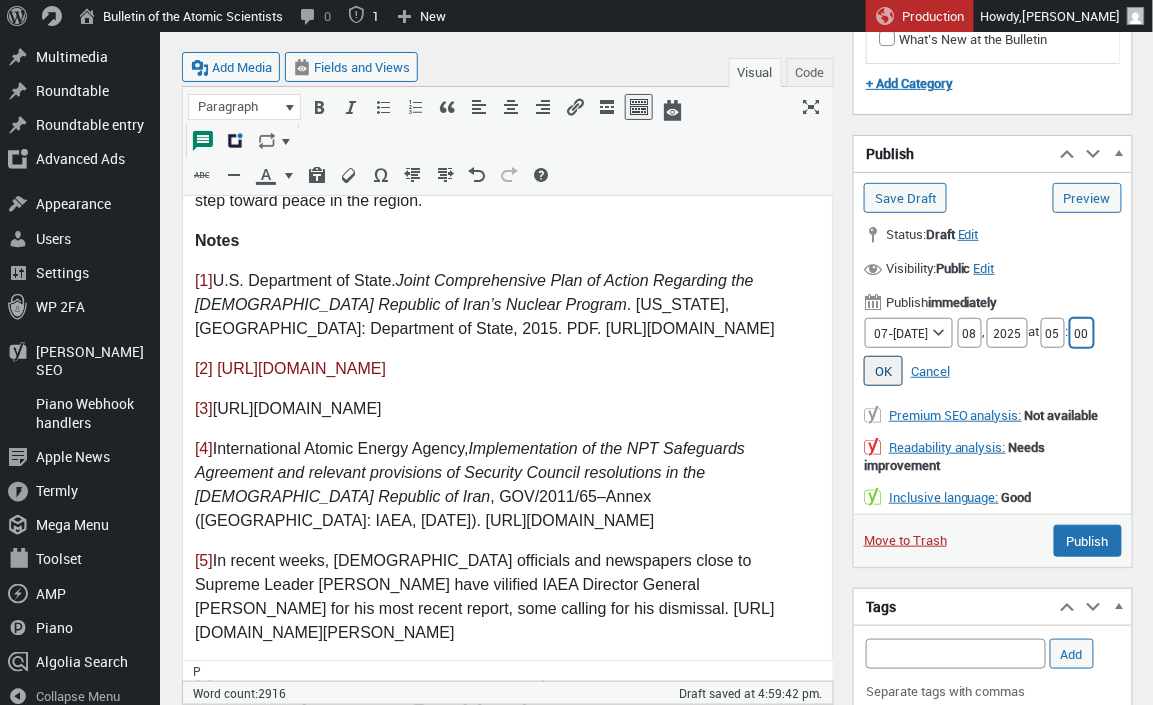 type on "00" 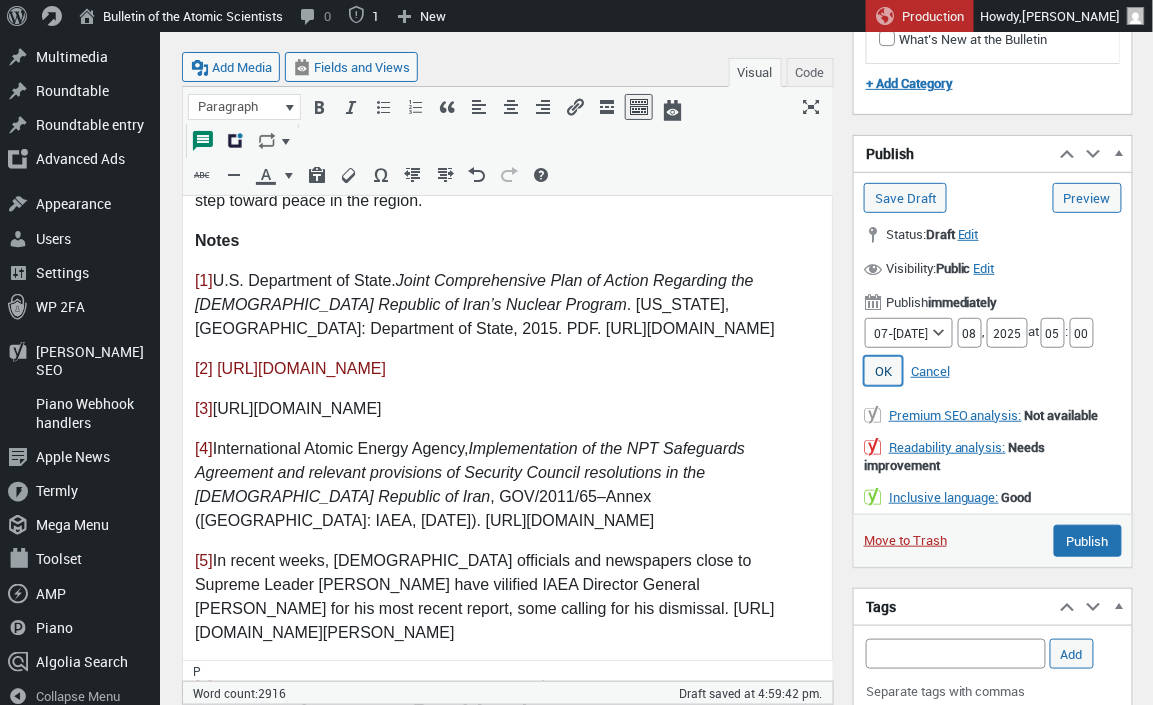 click on "OK" at bounding box center (883, 371) 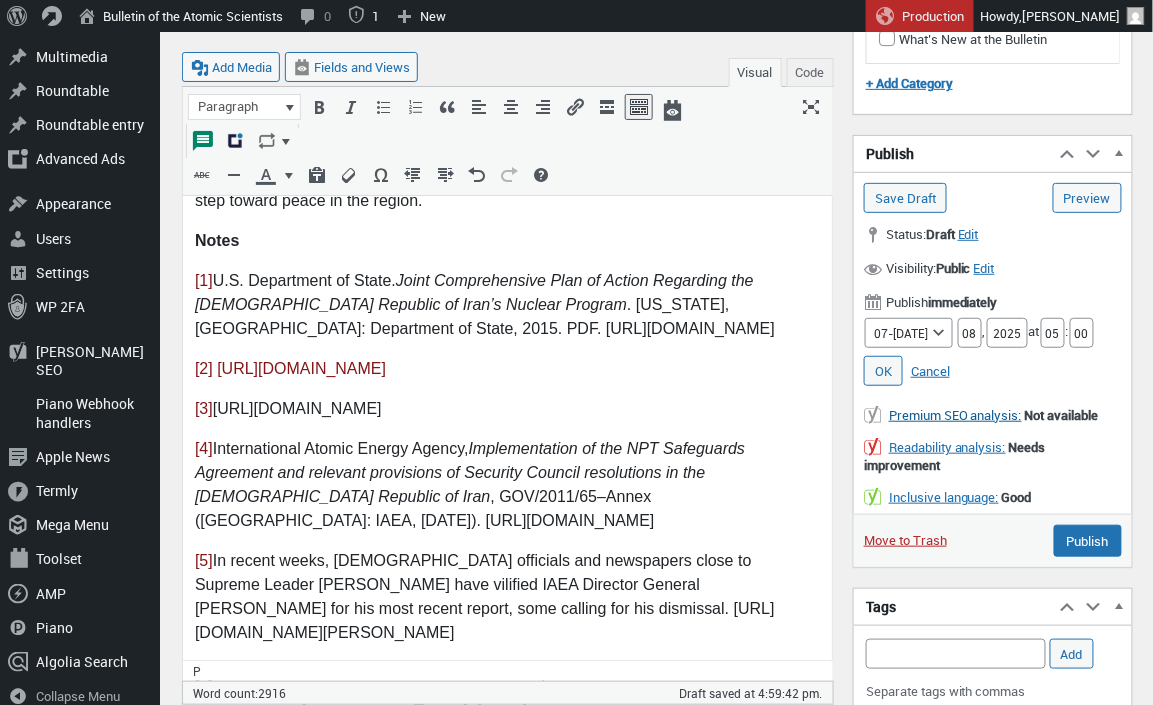 type on "Schedule" 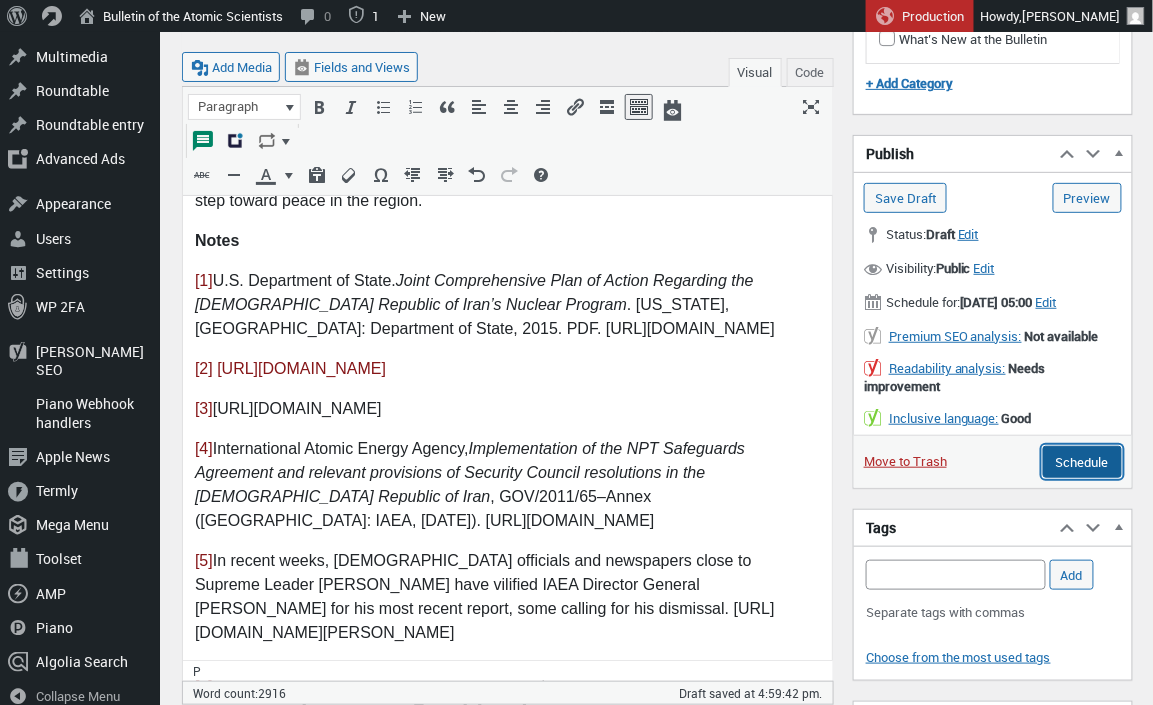 click on "Schedule" at bounding box center (1082, 462) 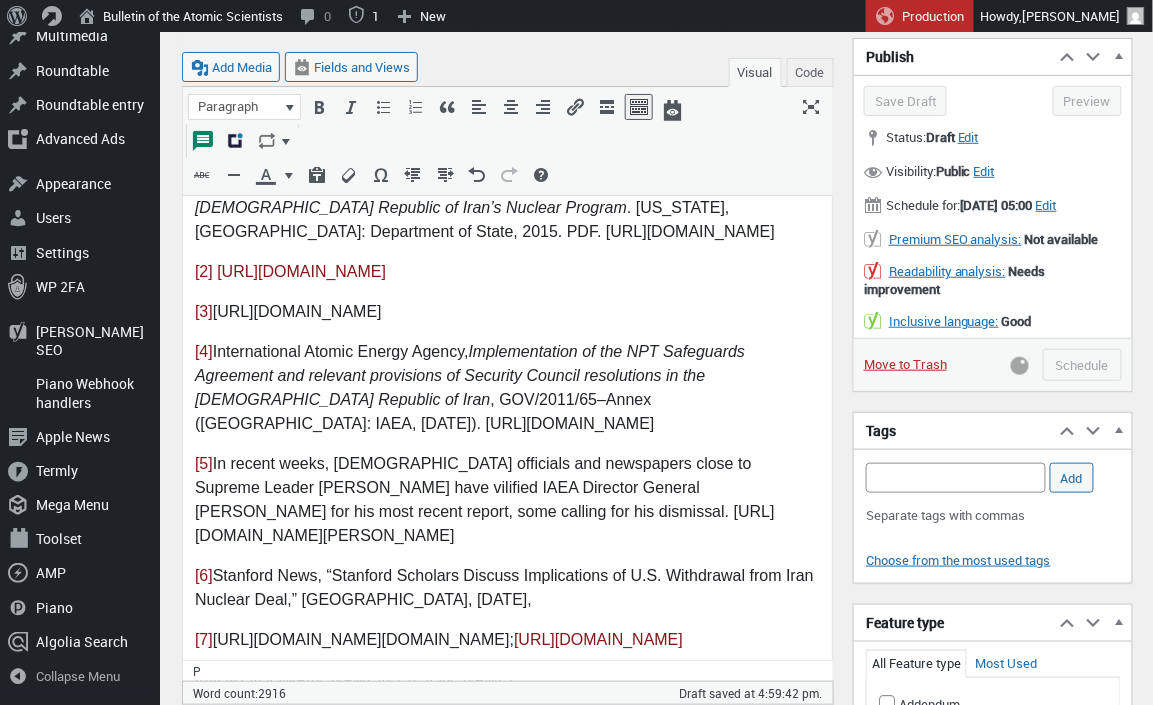 scroll, scrollTop: 6017, scrollLeft: 0, axis: vertical 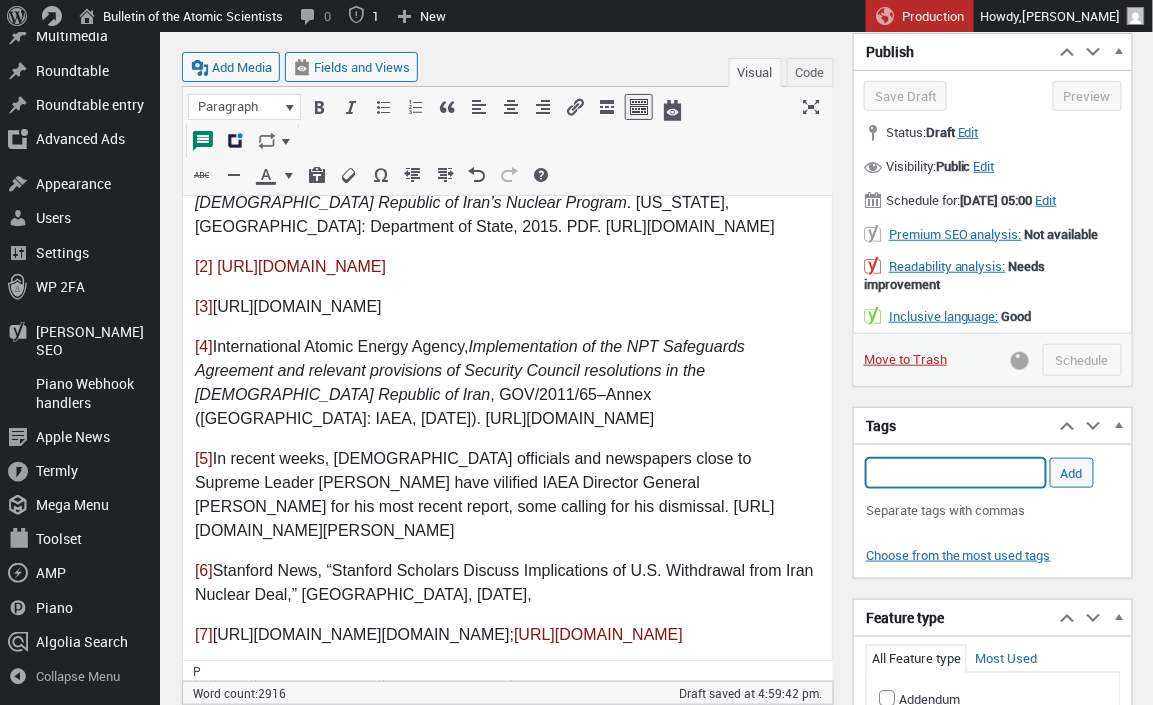 click on "Add Tag" at bounding box center (956, 473) 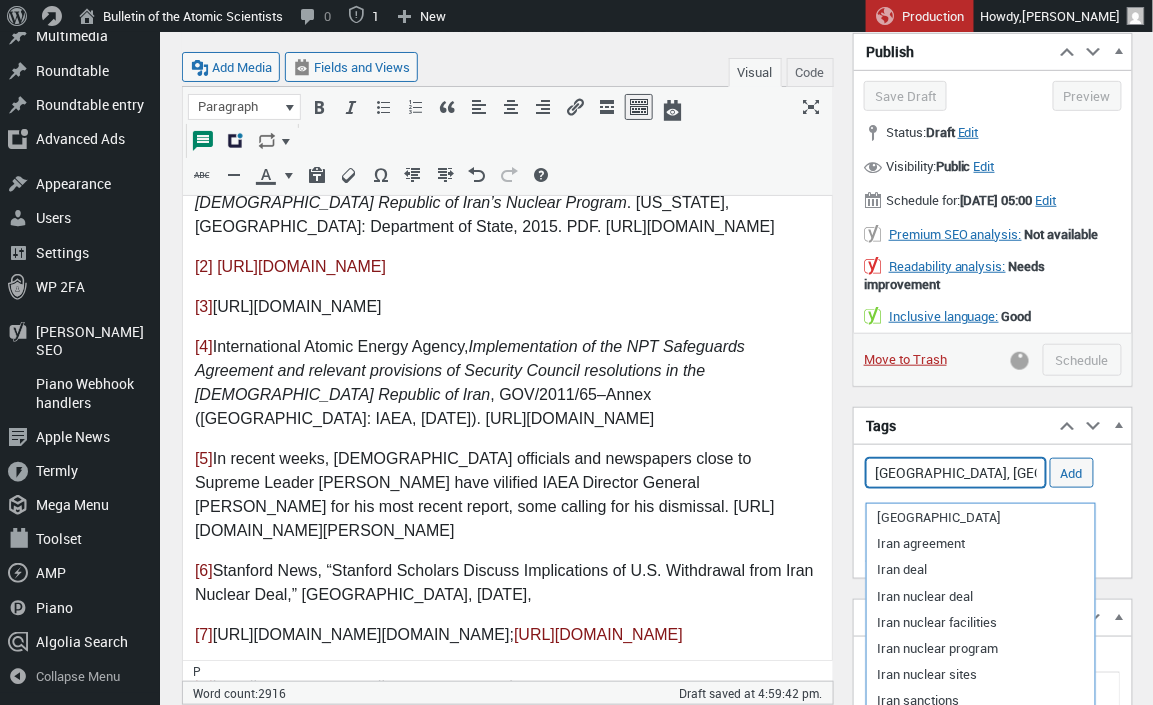 type on "Iran, Israel," 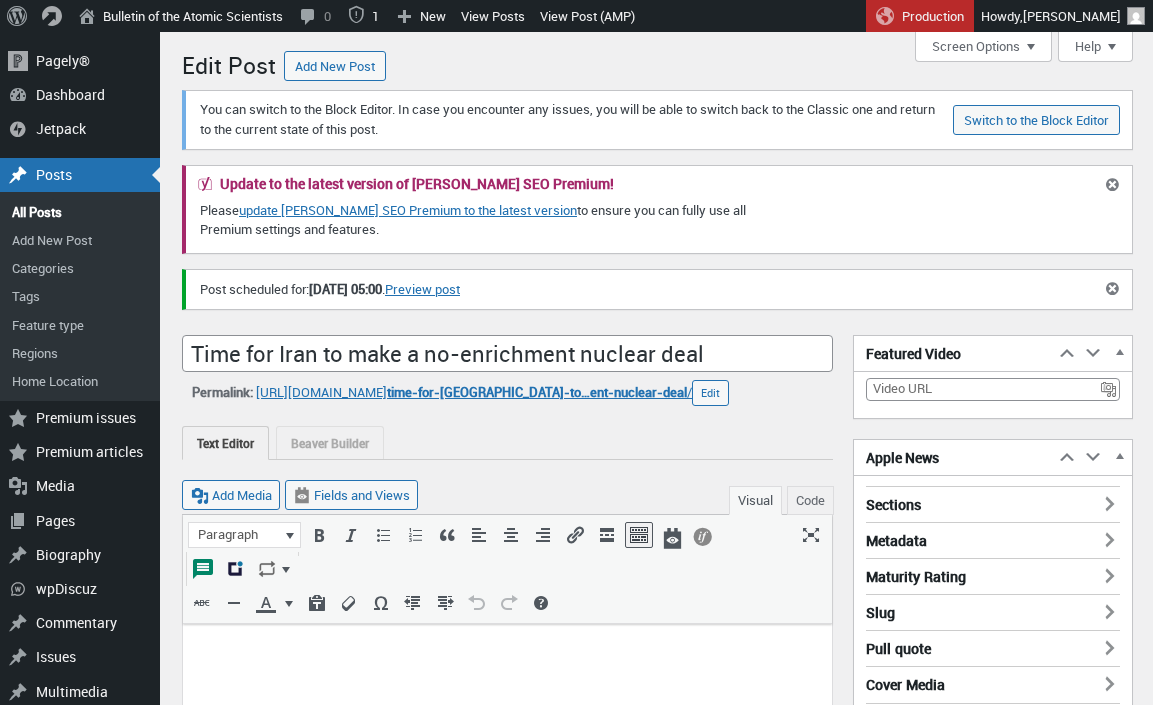 scroll, scrollTop: 0, scrollLeft: 0, axis: both 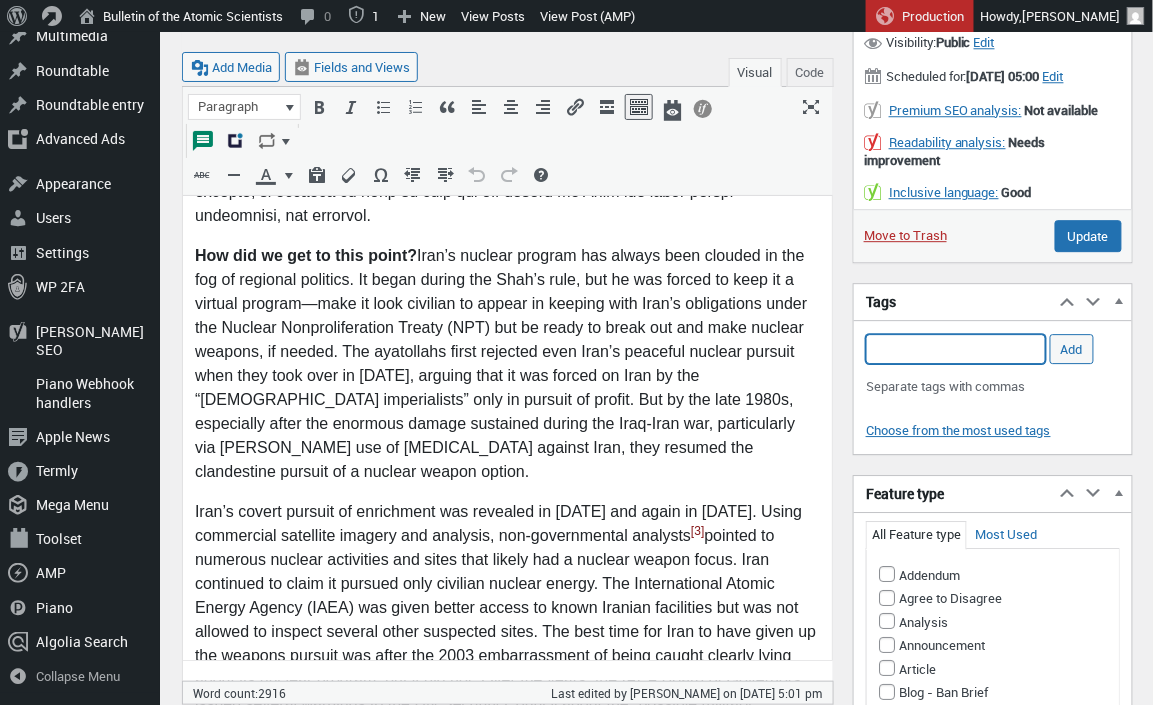 click on "Add Tag" at bounding box center [956, 349] 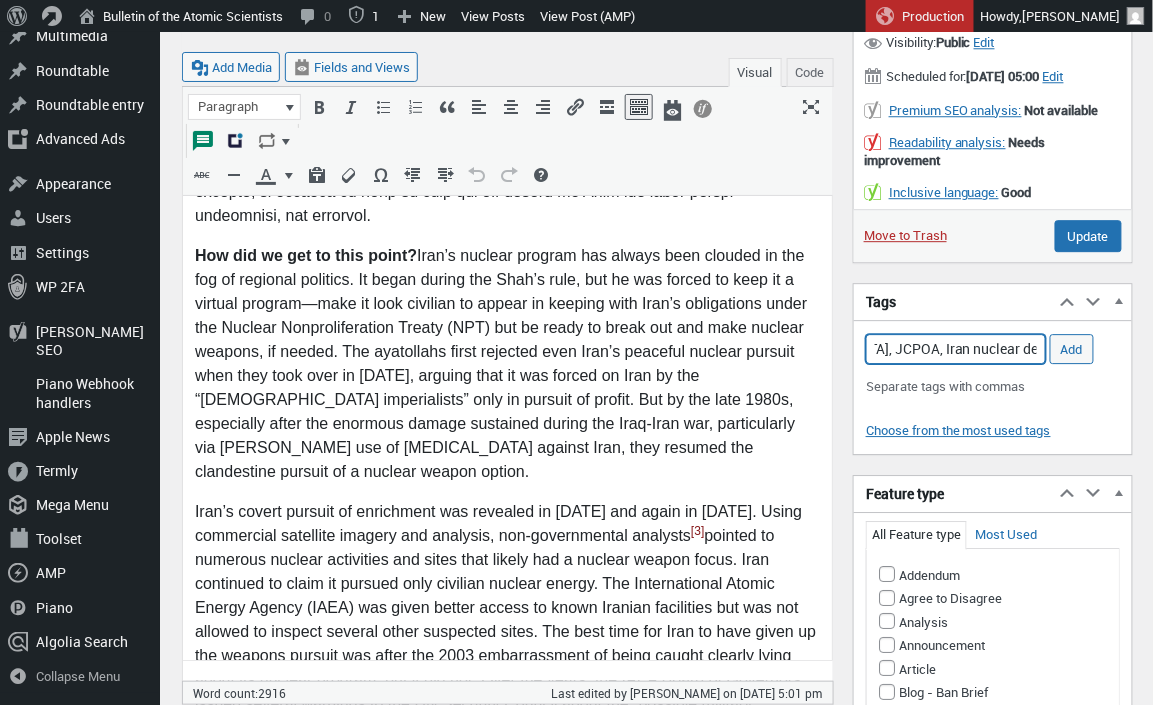 scroll, scrollTop: 0, scrollLeft: 156, axis: horizontal 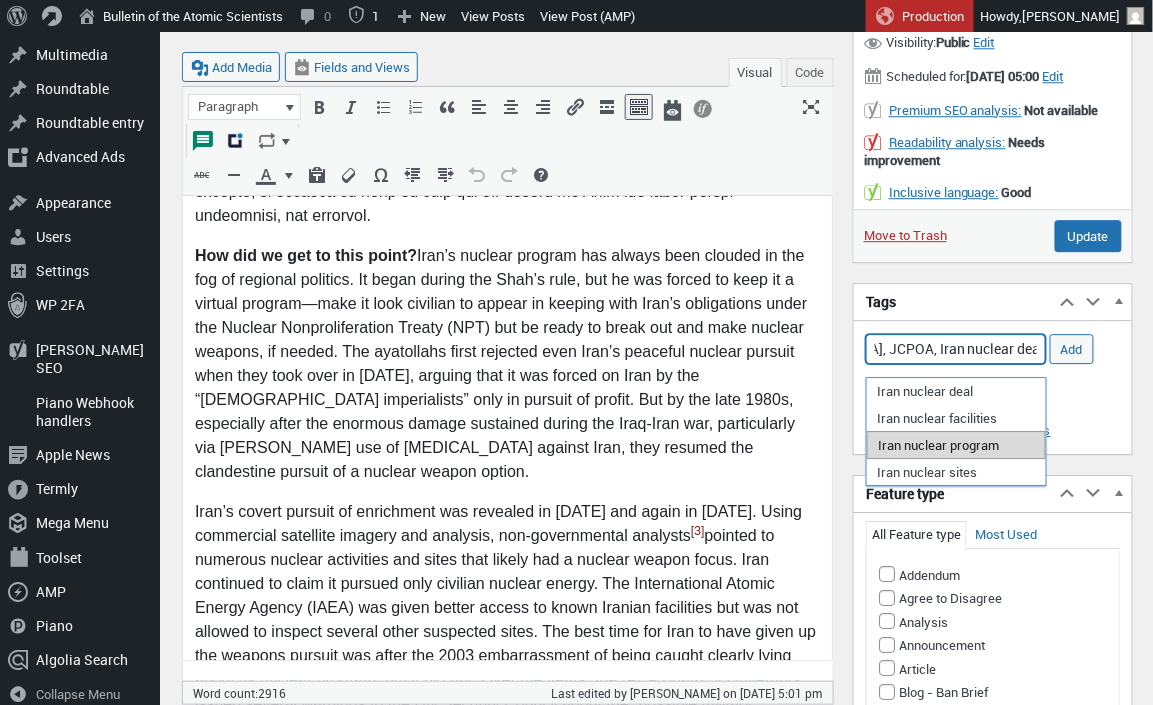click on "Iran nuclear program" at bounding box center [956, 445] 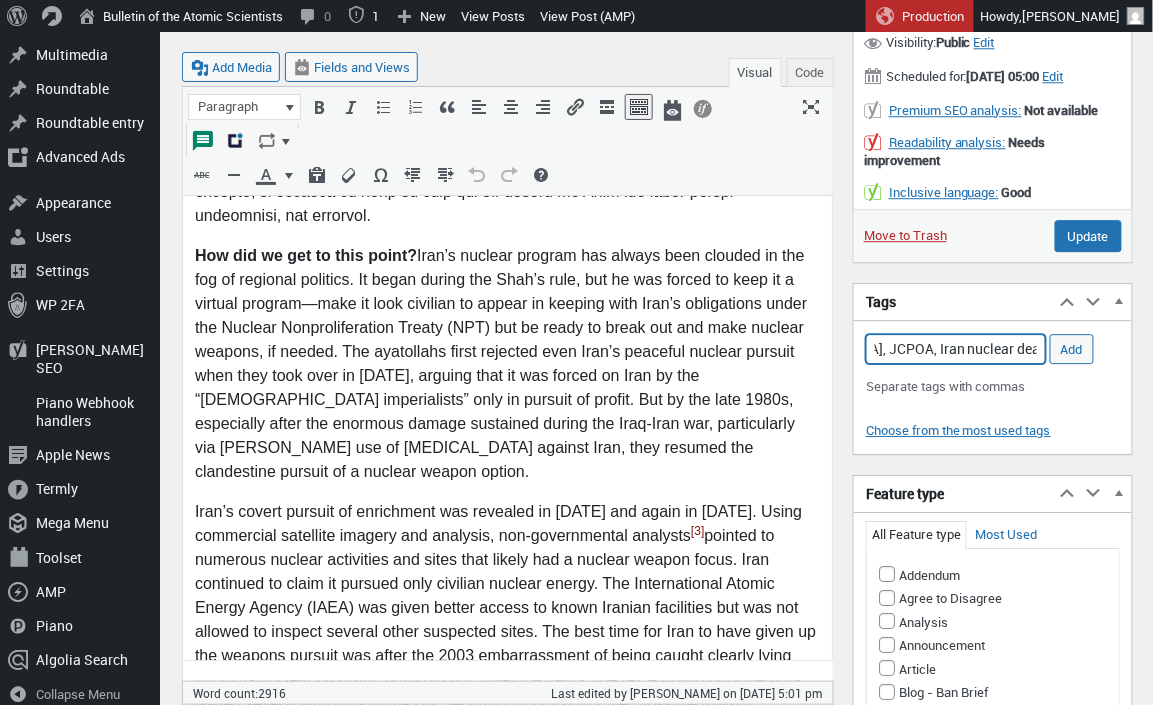 scroll, scrollTop: 1348, scrollLeft: 0, axis: vertical 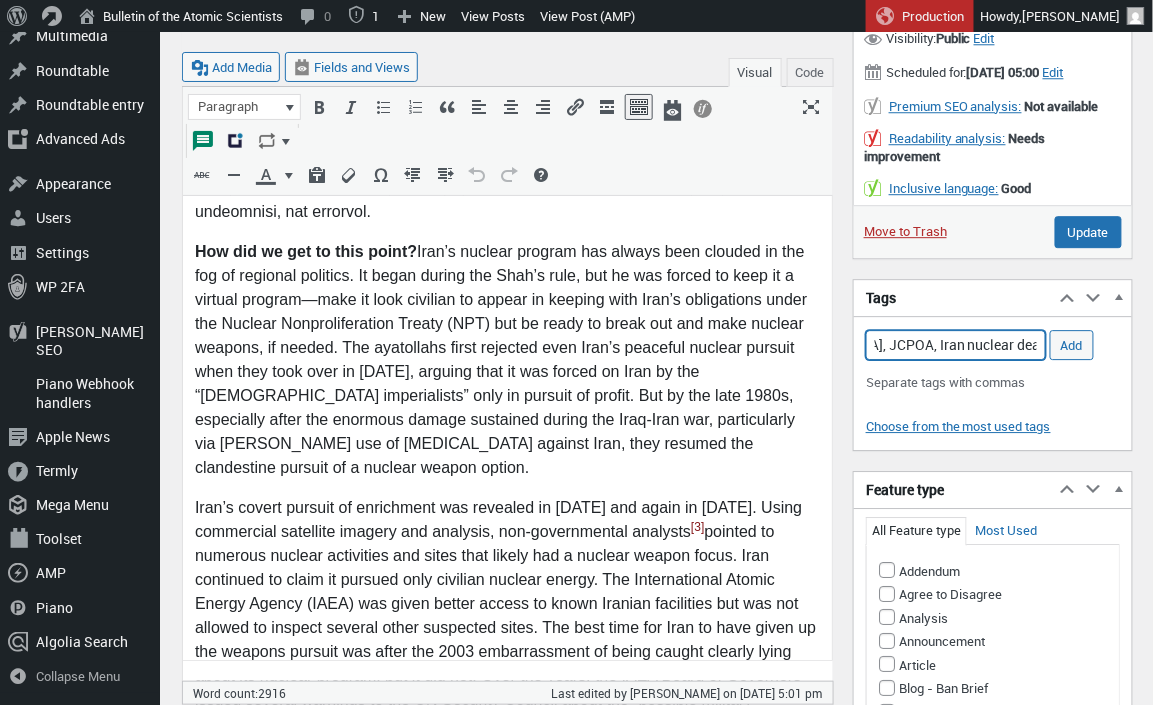 click on "Iran, Israel, JCPOA, Iran nuclear deal, Iran nuclear program," at bounding box center [956, 345] 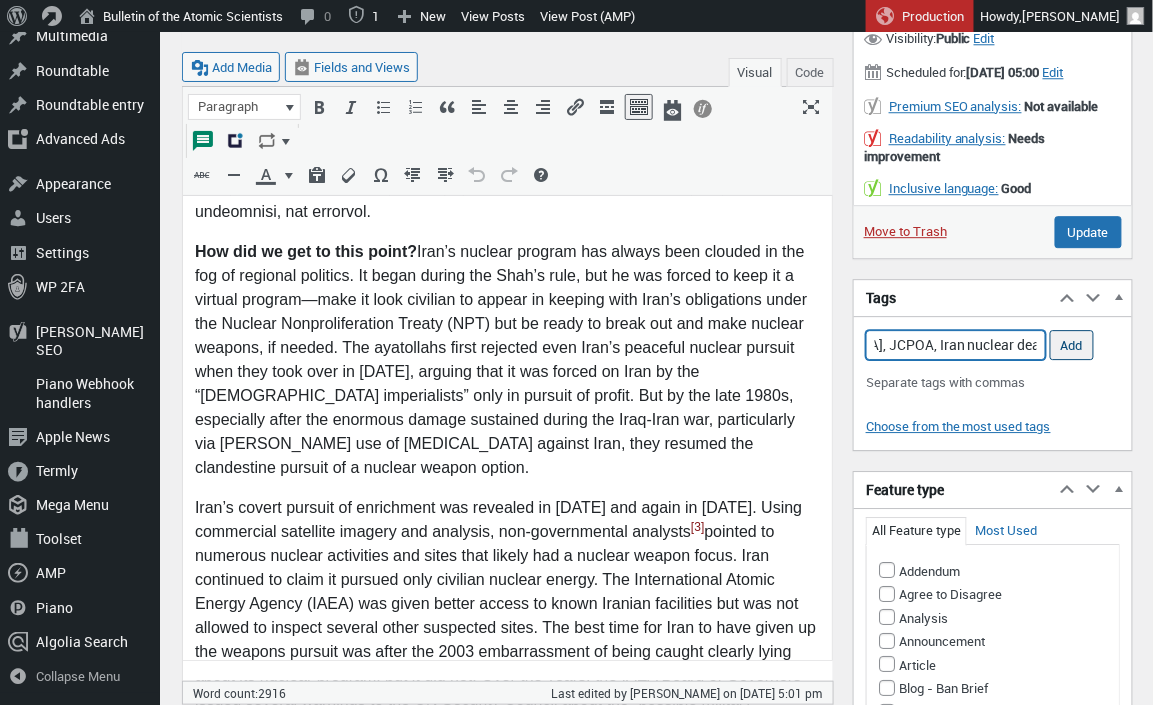 scroll, scrollTop: 0, scrollLeft: 222, axis: horizontal 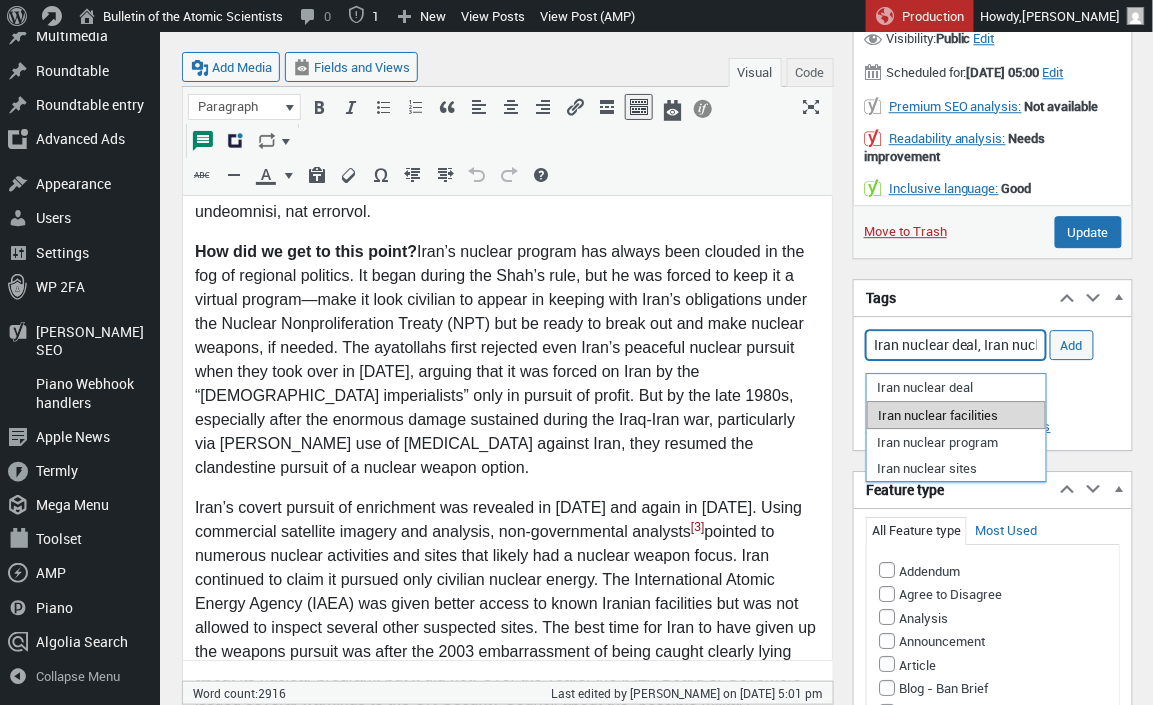 click on "Iran nuclear facilities" at bounding box center (956, 415) 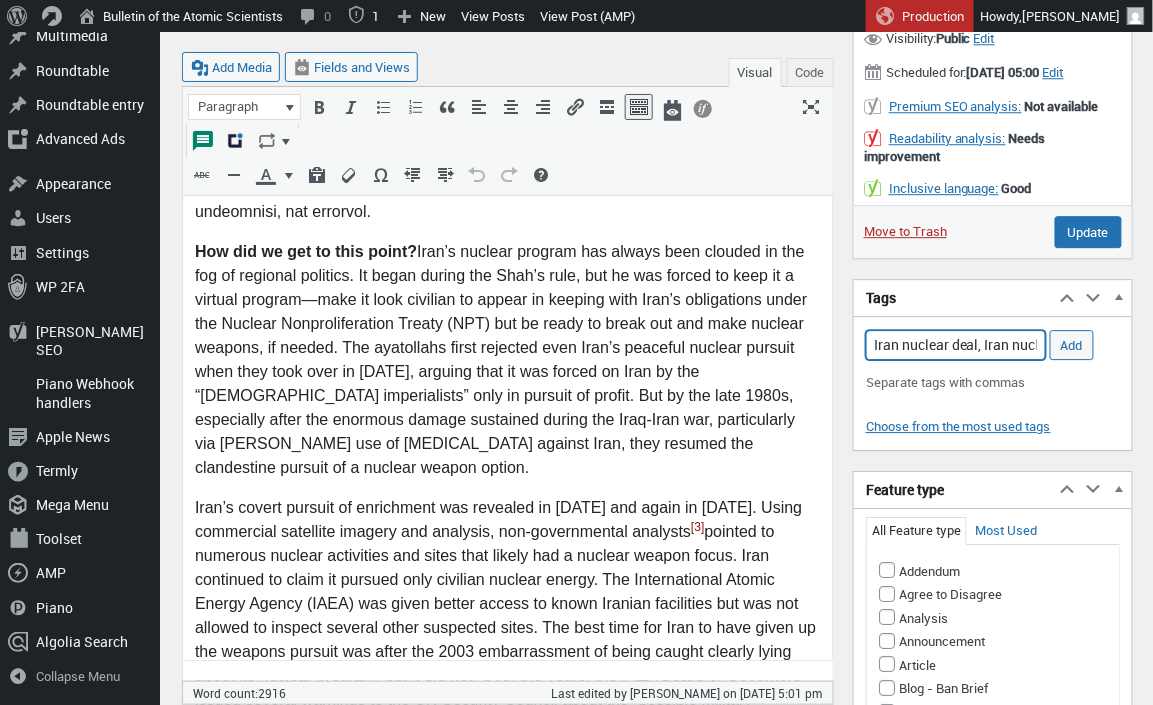 click on "Iran, Israel, JCPOA, Iran nuclear deal, Iran nuclear program, Iran nuclear facilities," at bounding box center (956, 345) 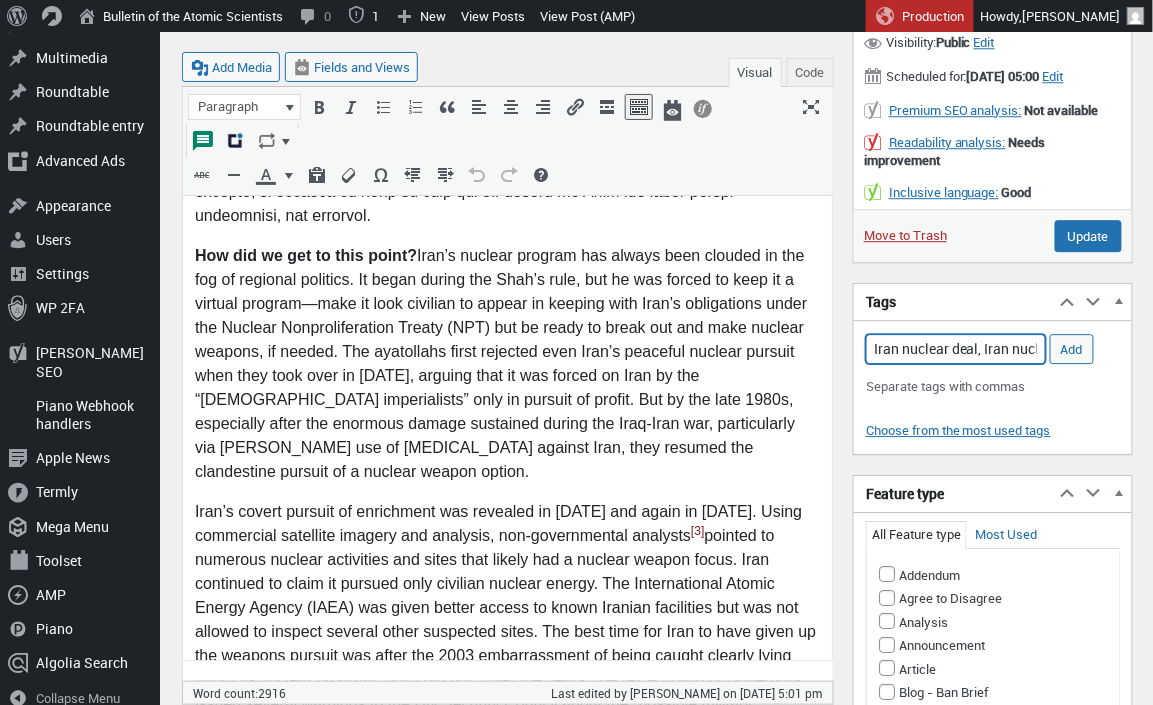 scroll, scrollTop: 1344, scrollLeft: 0, axis: vertical 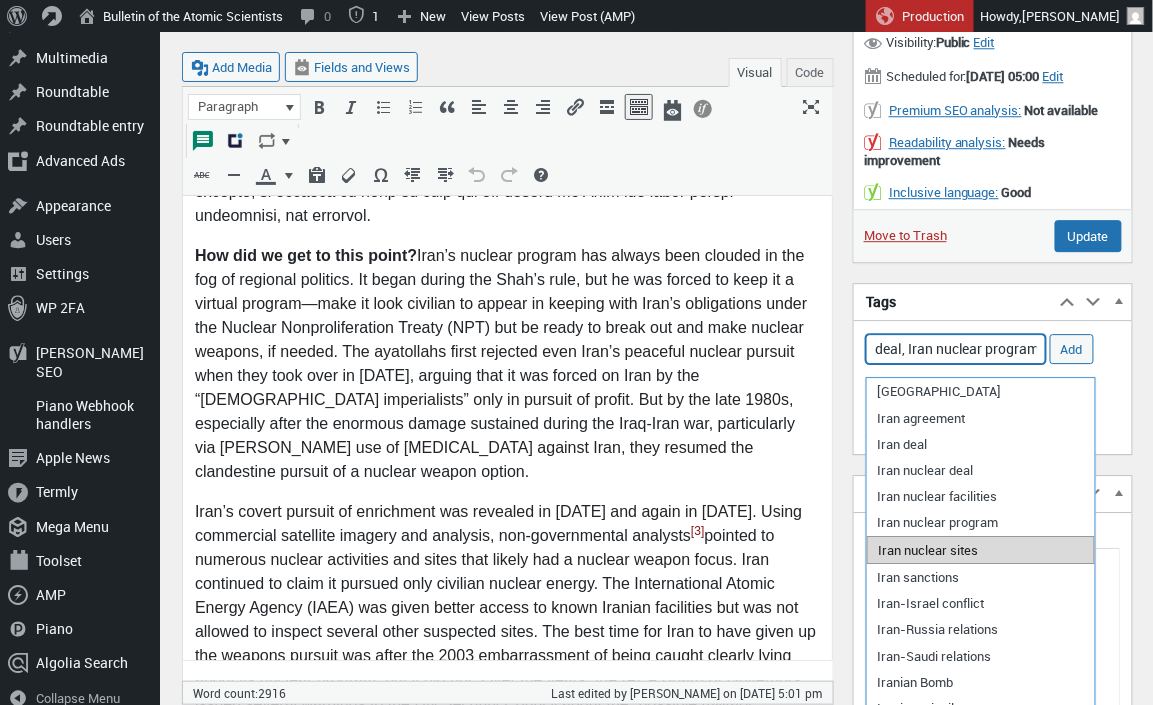 click on "Iran nuclear sites" at bounding box center (981, 550) 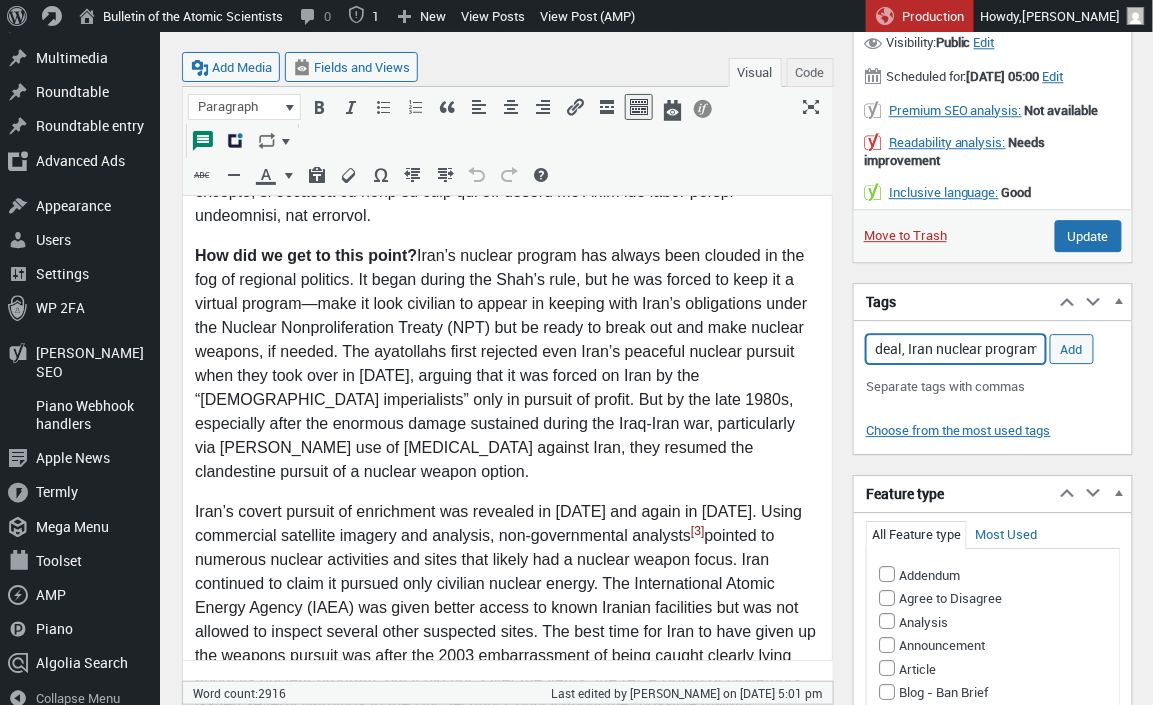click on "Iran, Israel, JCPOA, Iran nuclear deal, Iran nuclear program, Iran nuclear facilities, Iran nuclear sites," at bounding box center (956, 349) 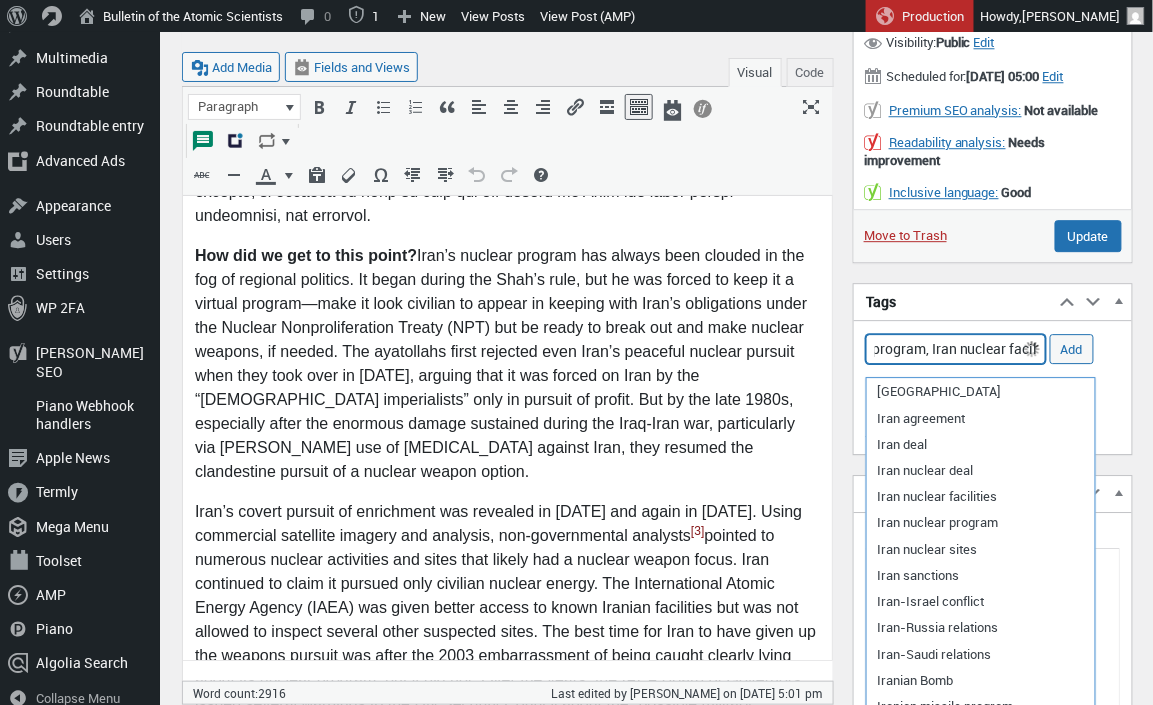 scroll, scrollTop: 0, scrollLeft: 511, axis: horizontal 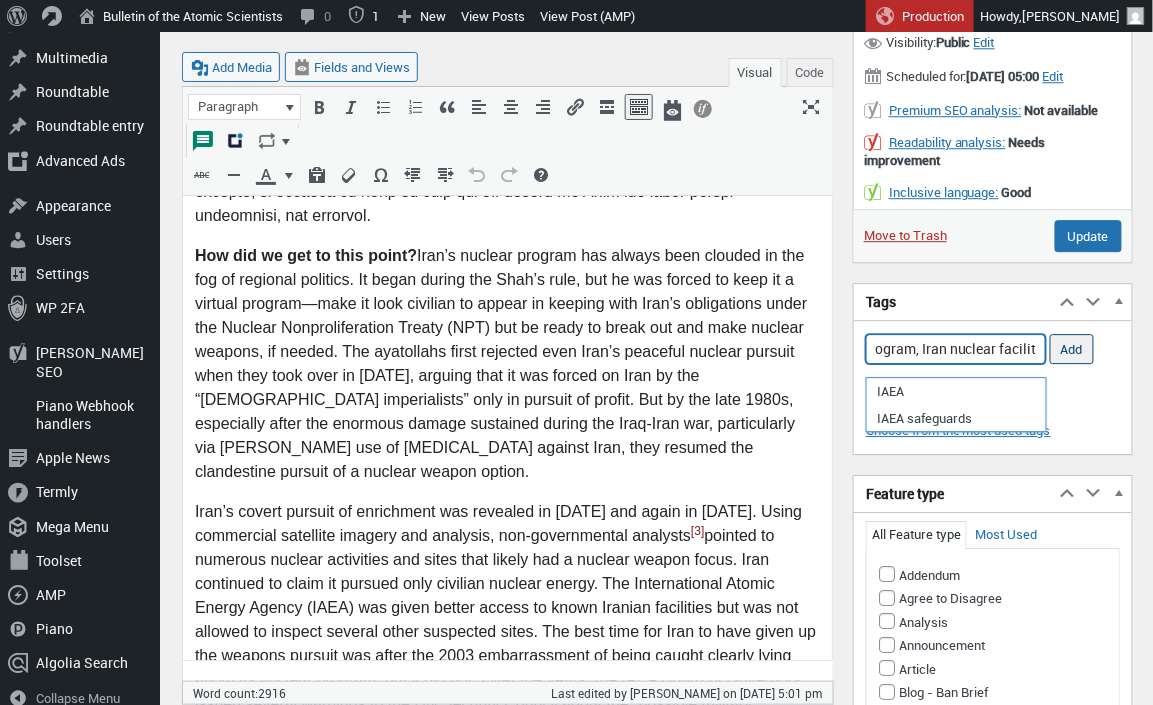 type on "Iran, Israel, JCPOA, Iran nuclear deal, Iran nuclear program, Iran nuclear facilities, Iran nuclear sites, IAEA" 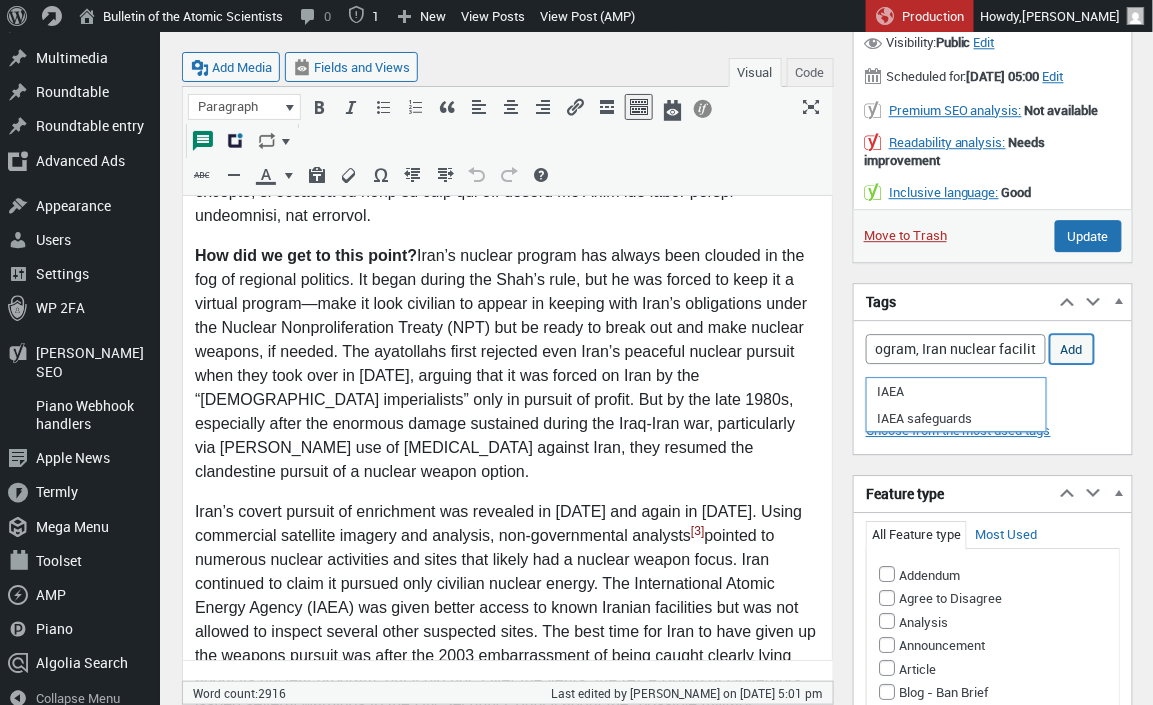 scroll, scrollTop: 0, scrollLeft: 0, axis: both 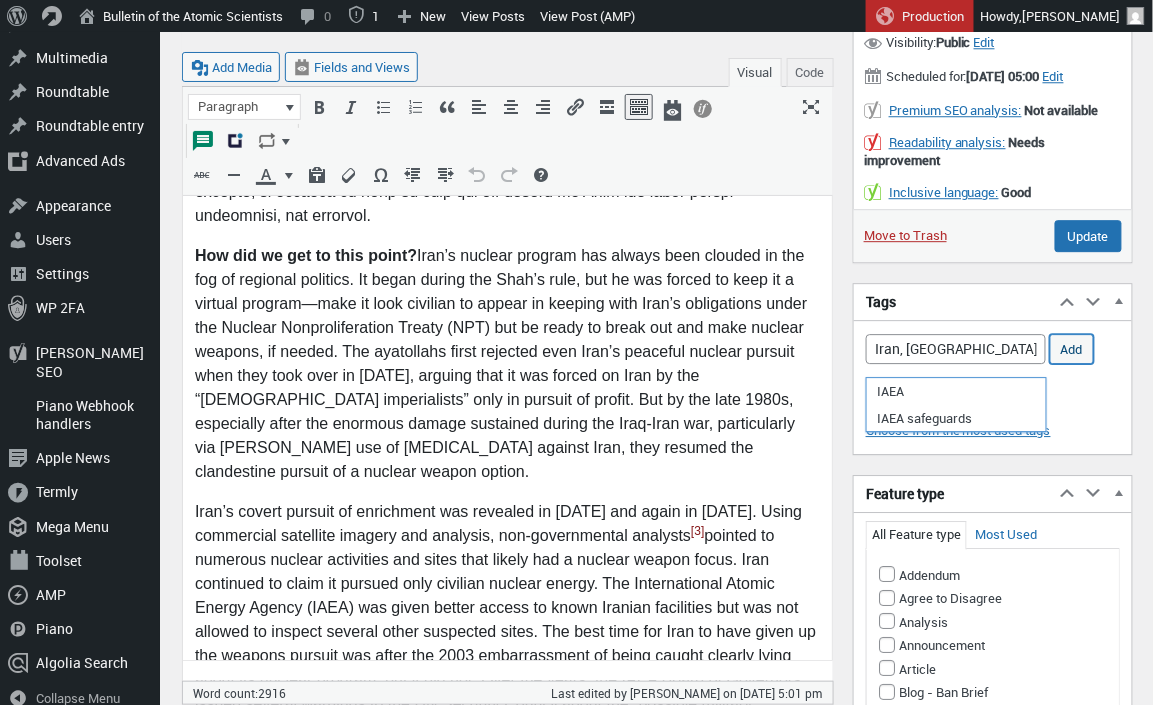 drag, startPoint x: 1080, startPoint y: 358, endPoint x: 1116, endPoint y: 362, distance: 36.221542 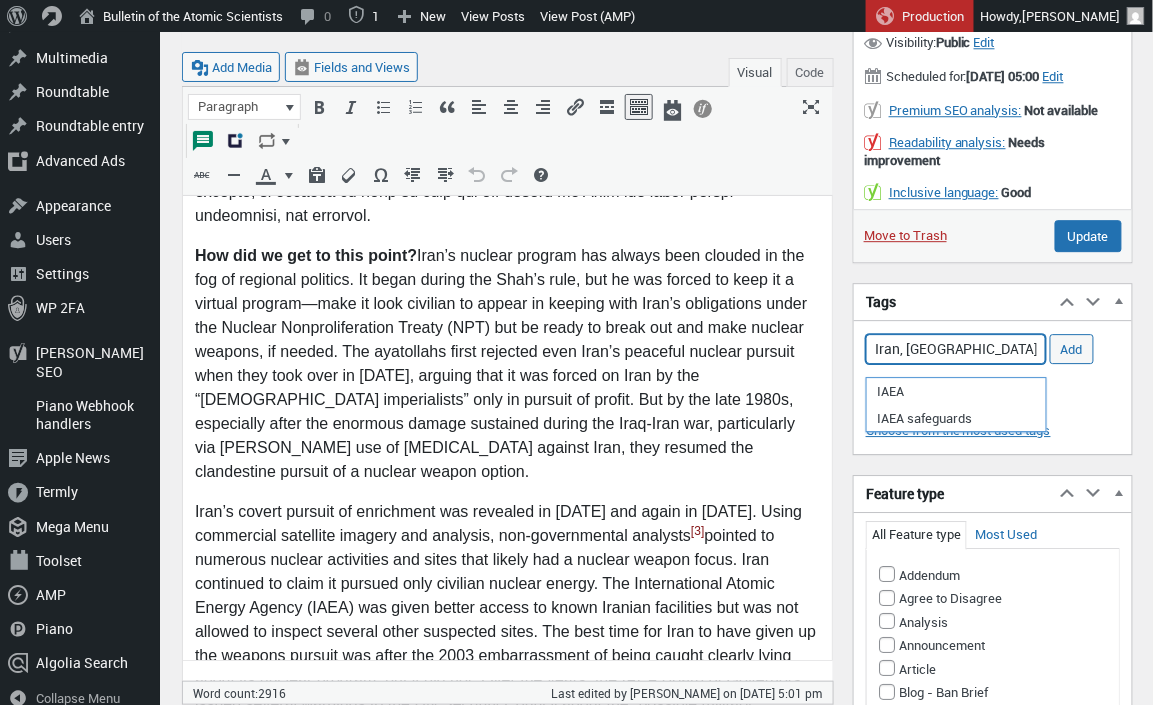 type 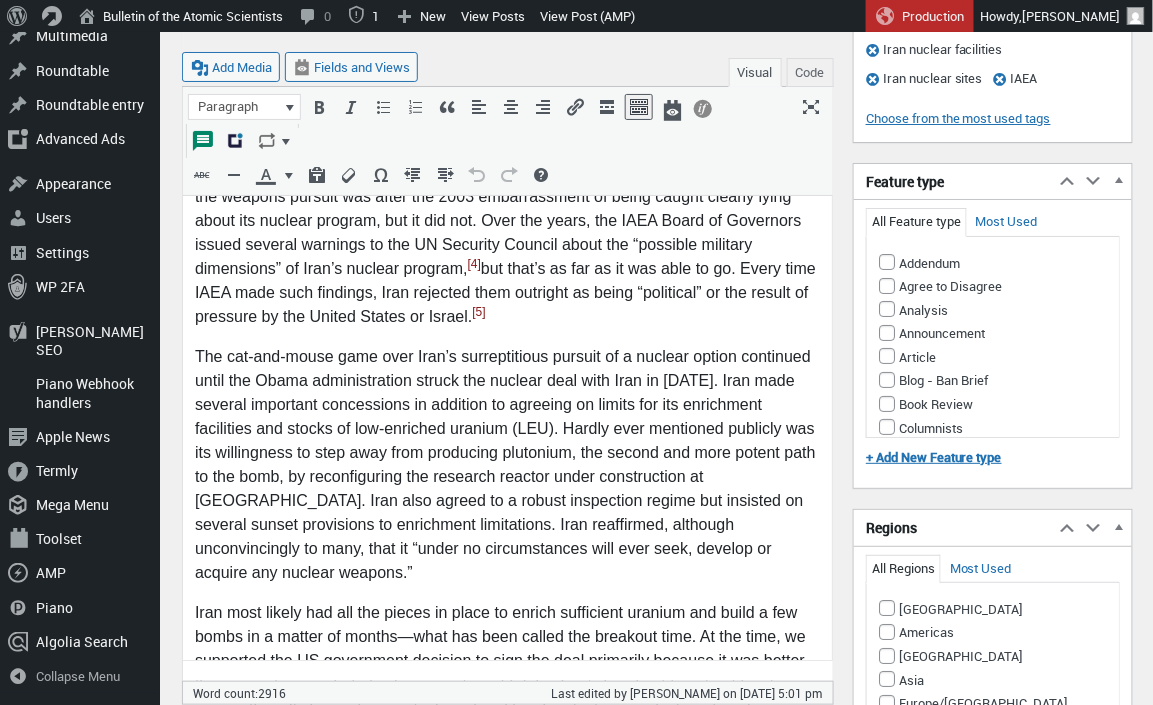 scroll, scrollTop: 1804, scrollLeft: 0, axis: vertical 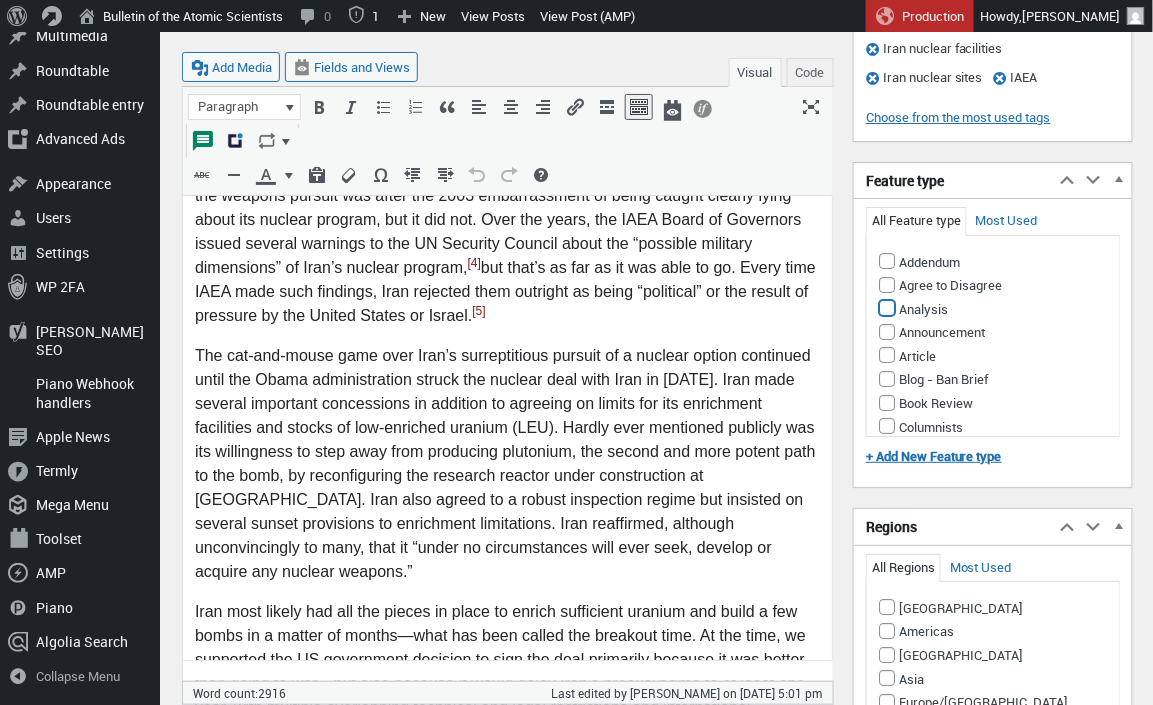 click on "Analysis" at bounding box center (887, 308) 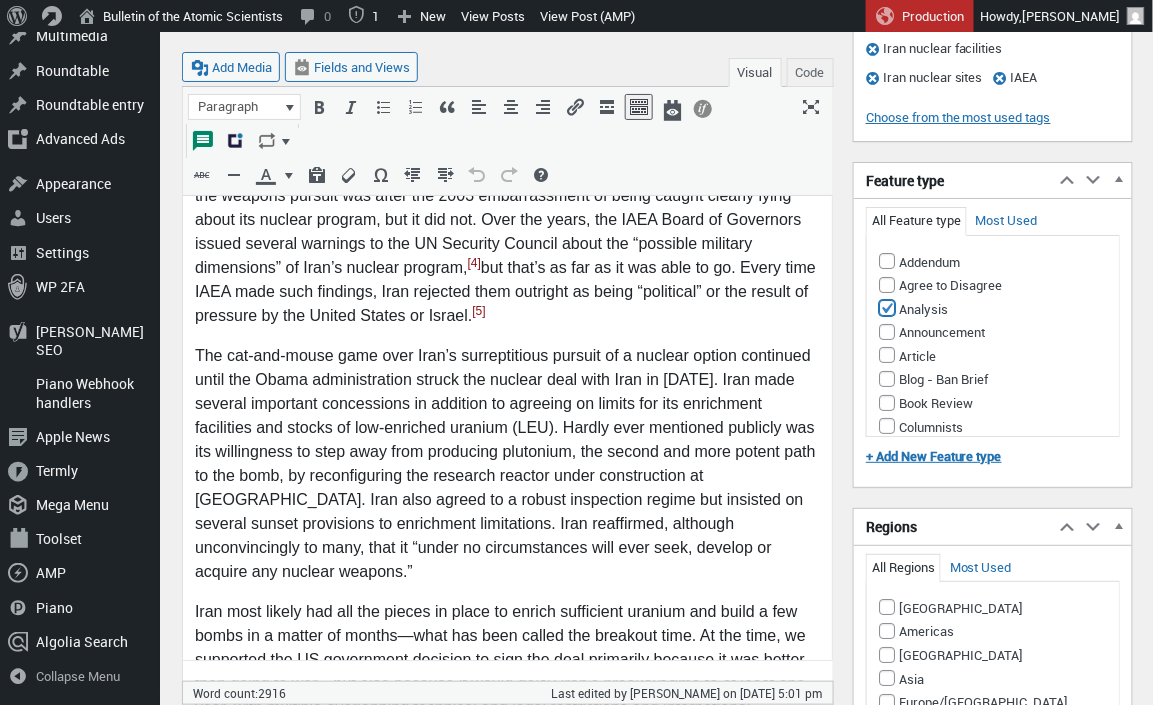 checkbox on "true" 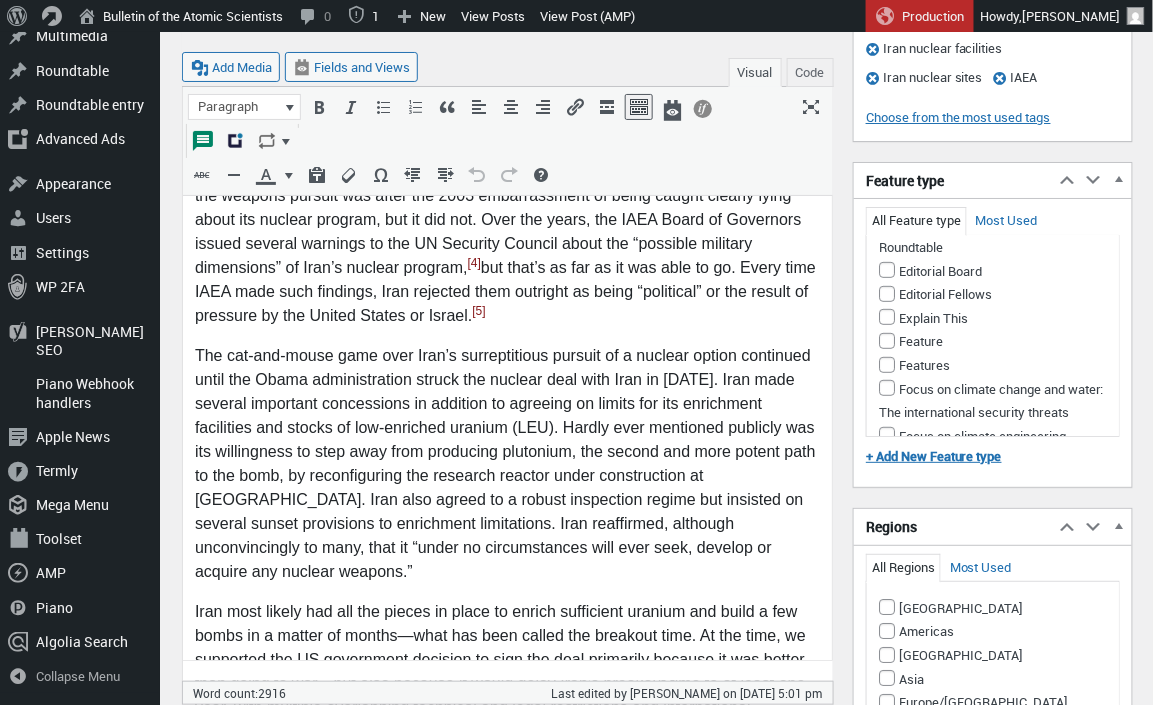 scroll, scrollTop: 252, scrollLeft: 0, axis: vertical 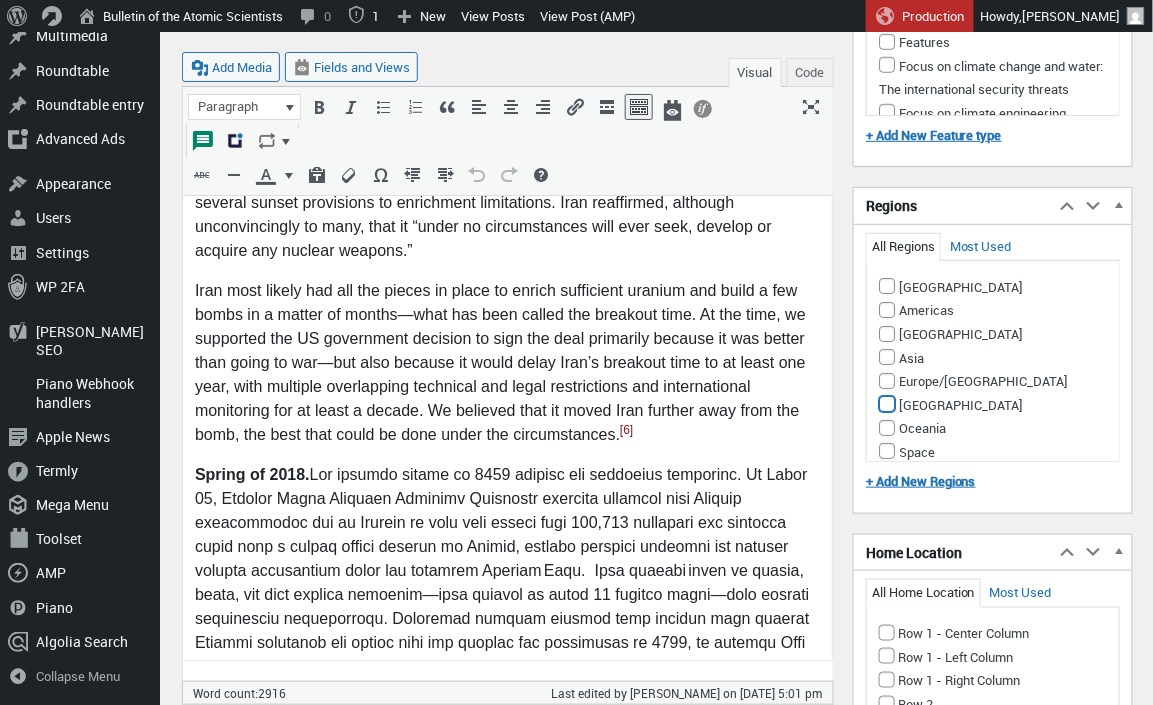 click on "[GEOGRAPHIC_DATA]" at bounding box center (887, 404) 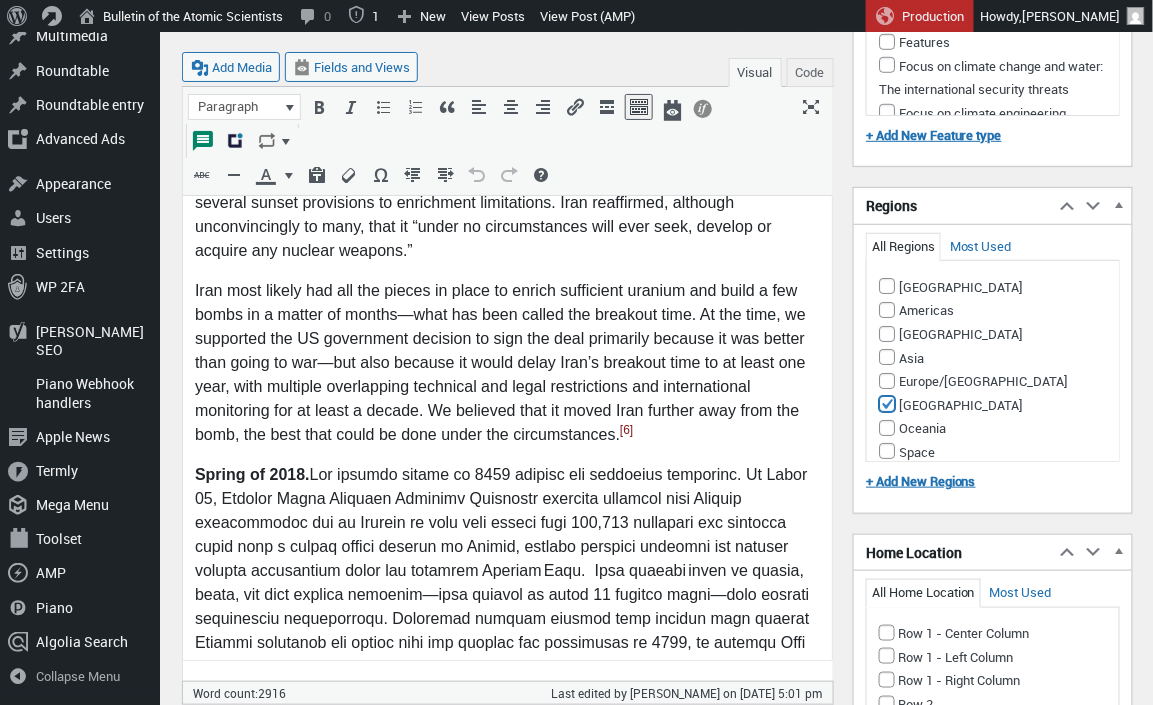 checkbox on "true" 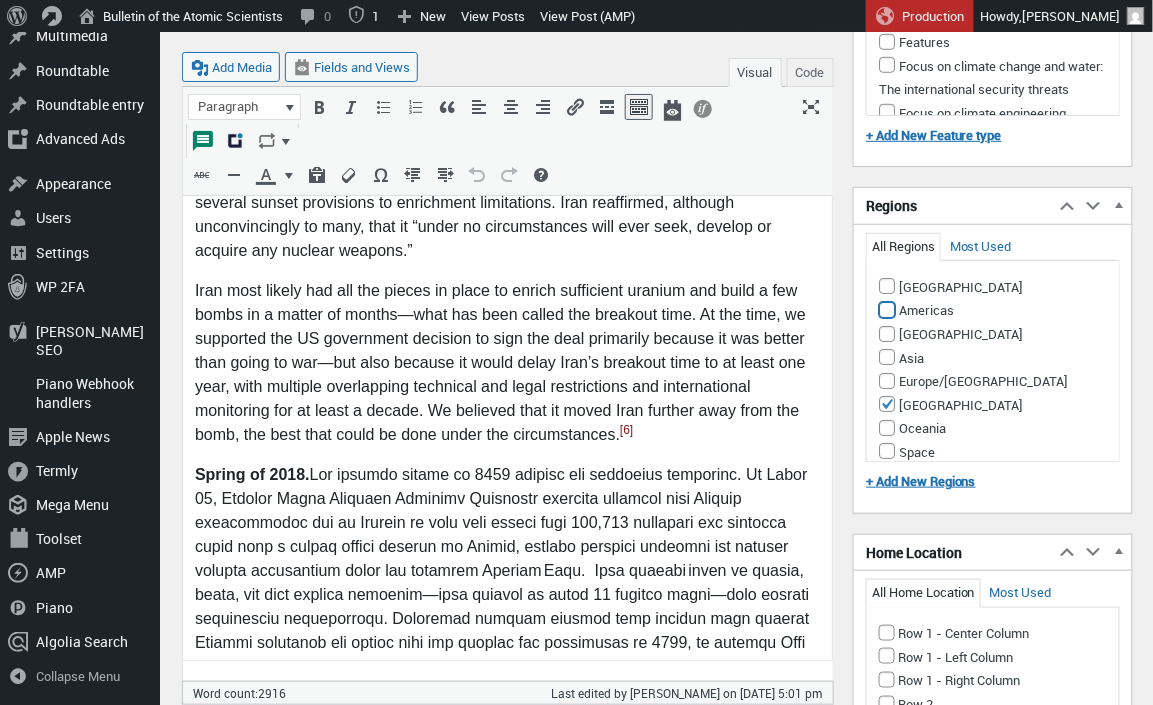 drag, startPoint x: 887, startPoint y: 312, endPoint x: 988, endPoint y: 333, distance: 103.16007 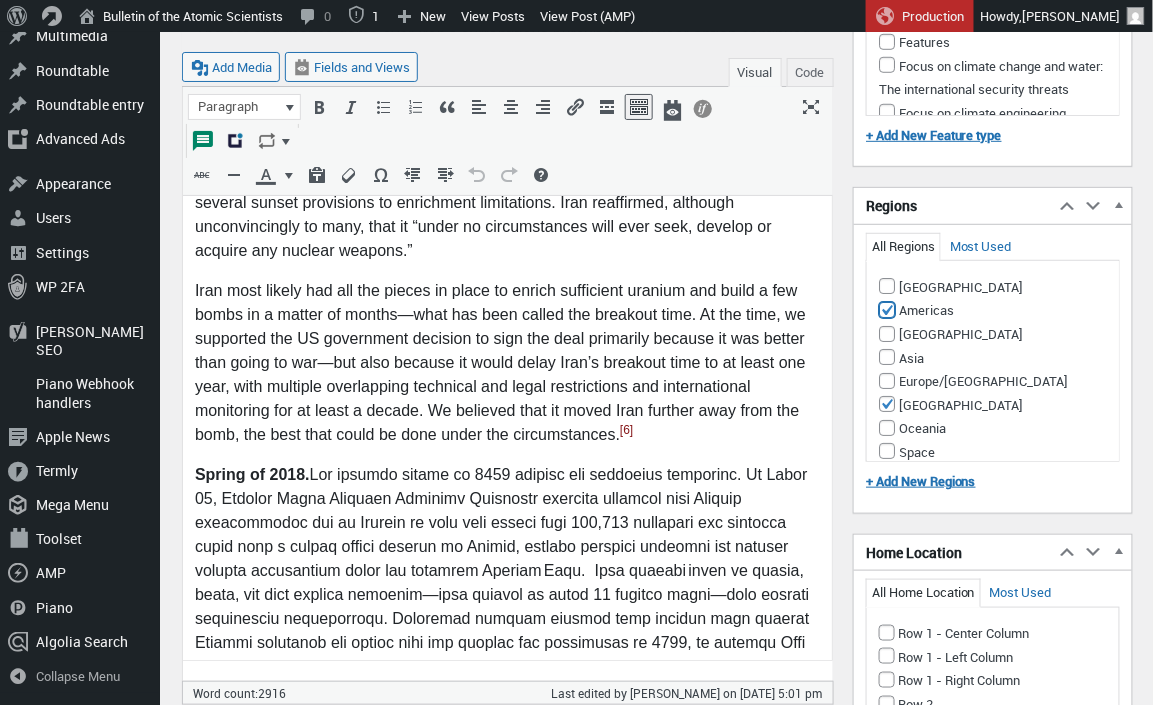 checkbox on "true" 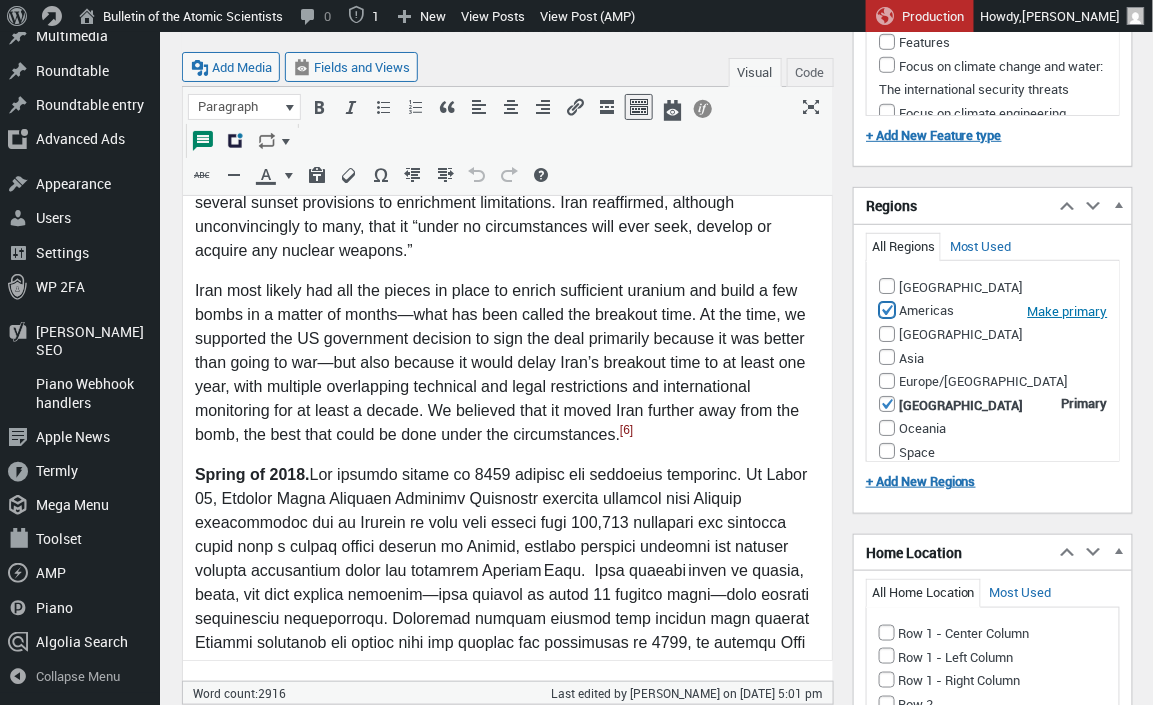 scroll, scrollTop: 34, scrollLeft: 0, axis: vertical 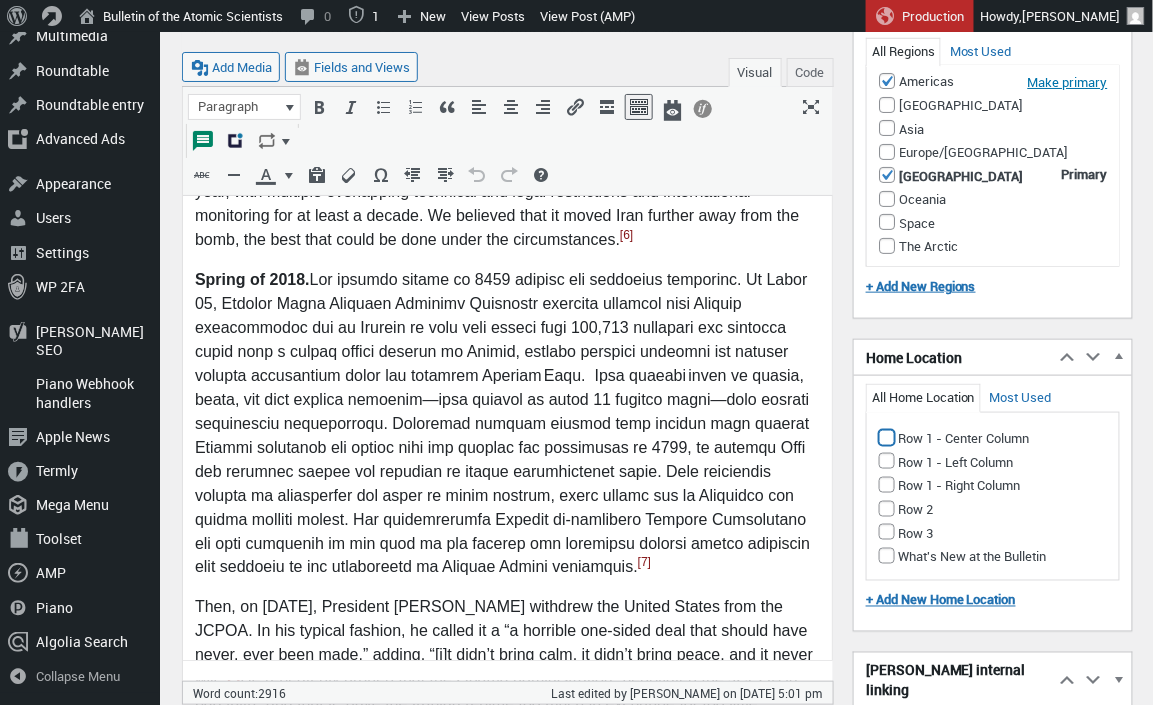 drag, startPoint x: 887, startPoint y: 442, endPoint x: 900, endPoint y: 446, distance: 13.601471 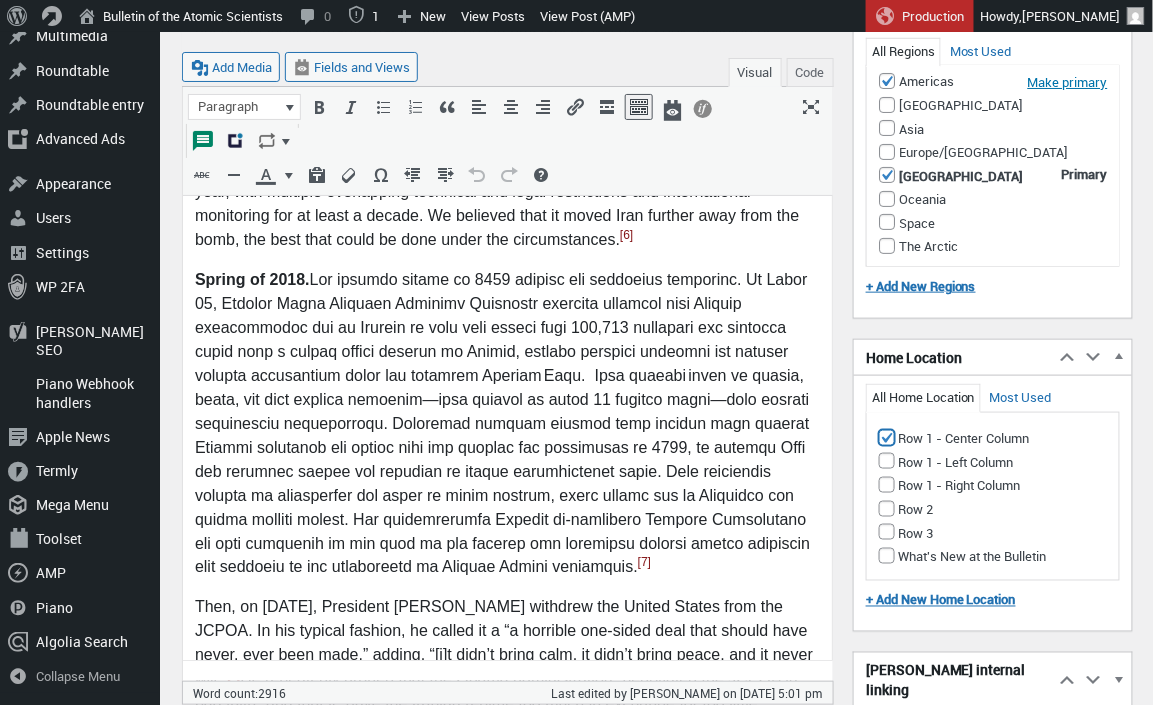 checkbox on "true" 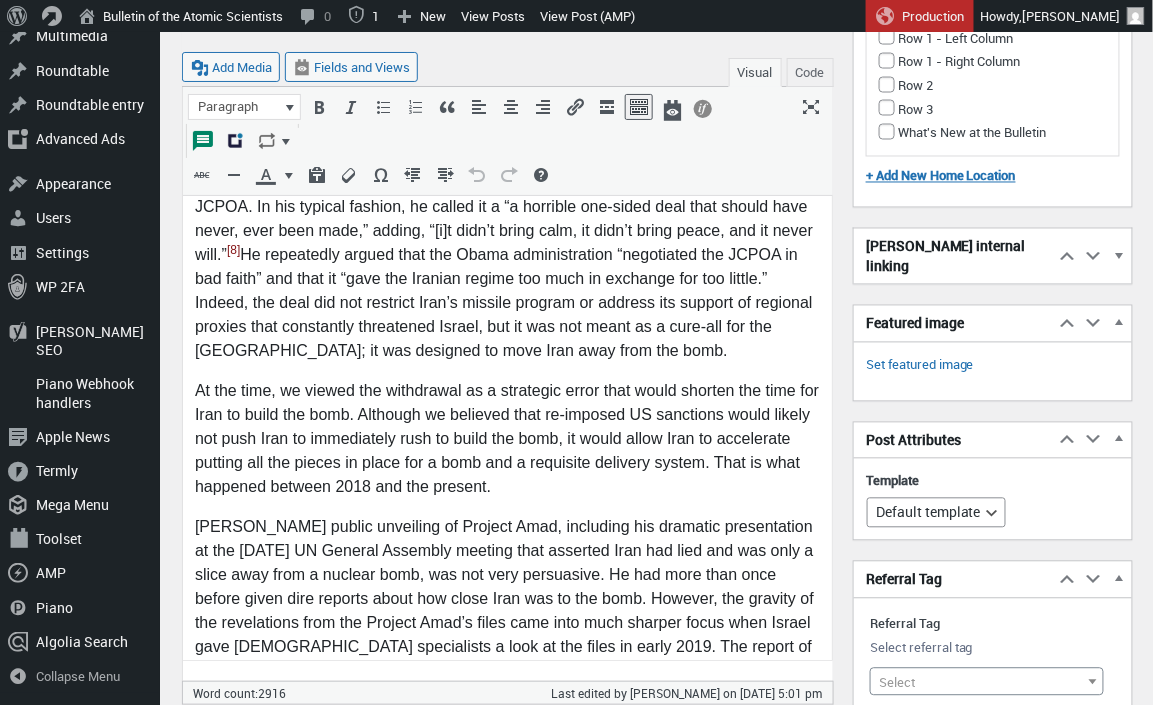 scroll, scrollTop: 2744, scrollLeft: 0, axis: vertical 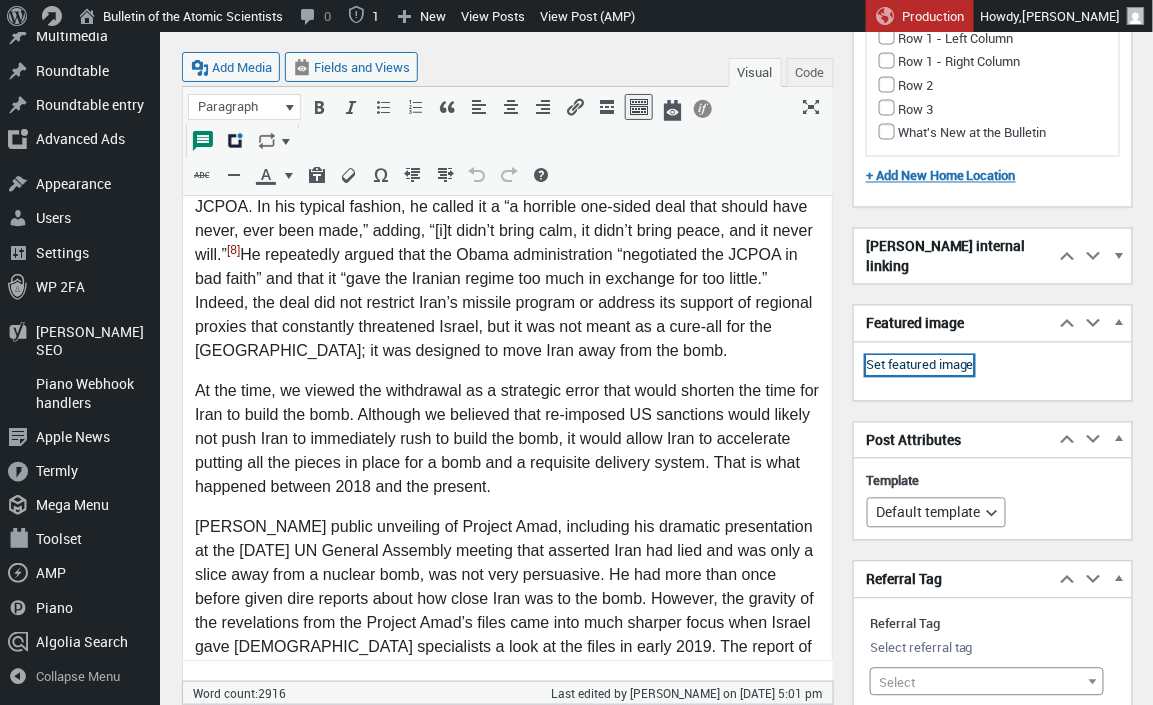 click on "Set featured image" at bounding box center [920, 366] 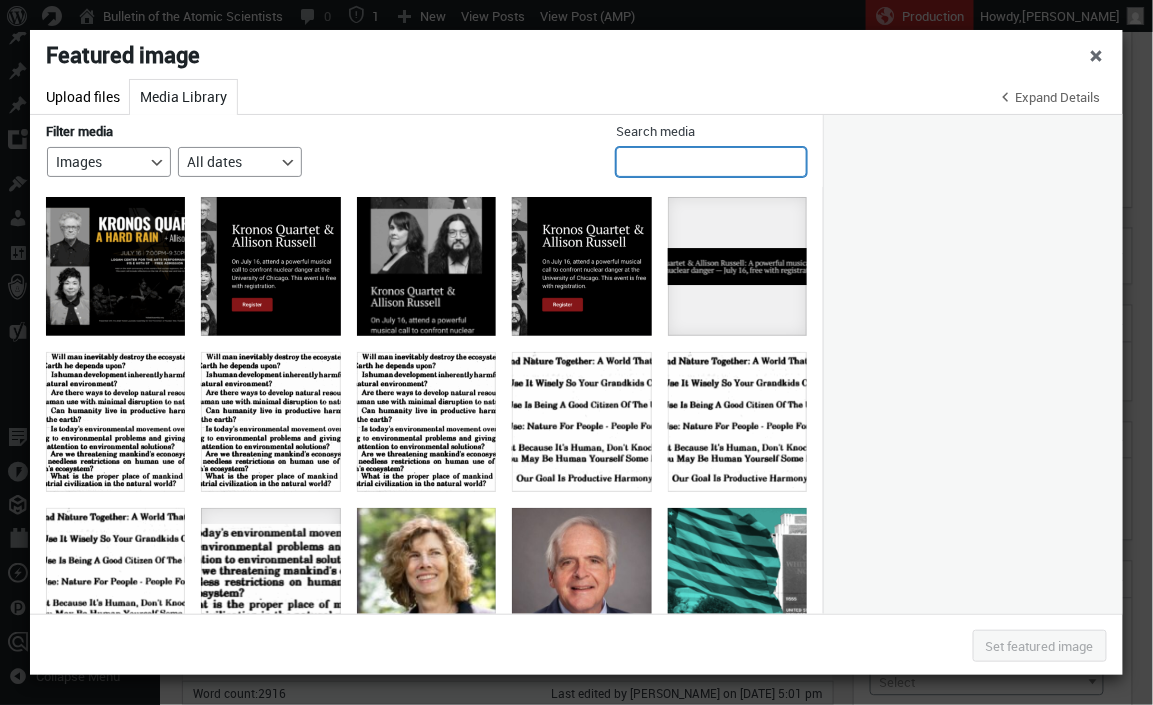 click on "Search media" at bounding box center (711, 162) 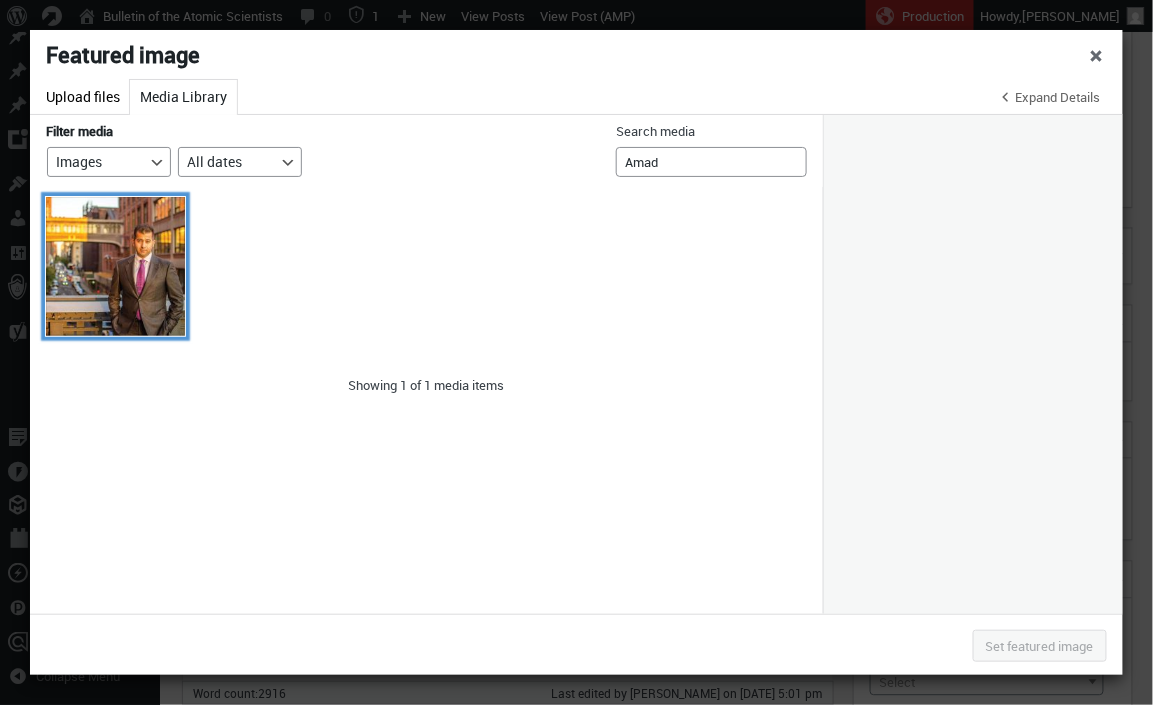 click at bounding box center (115, 266) 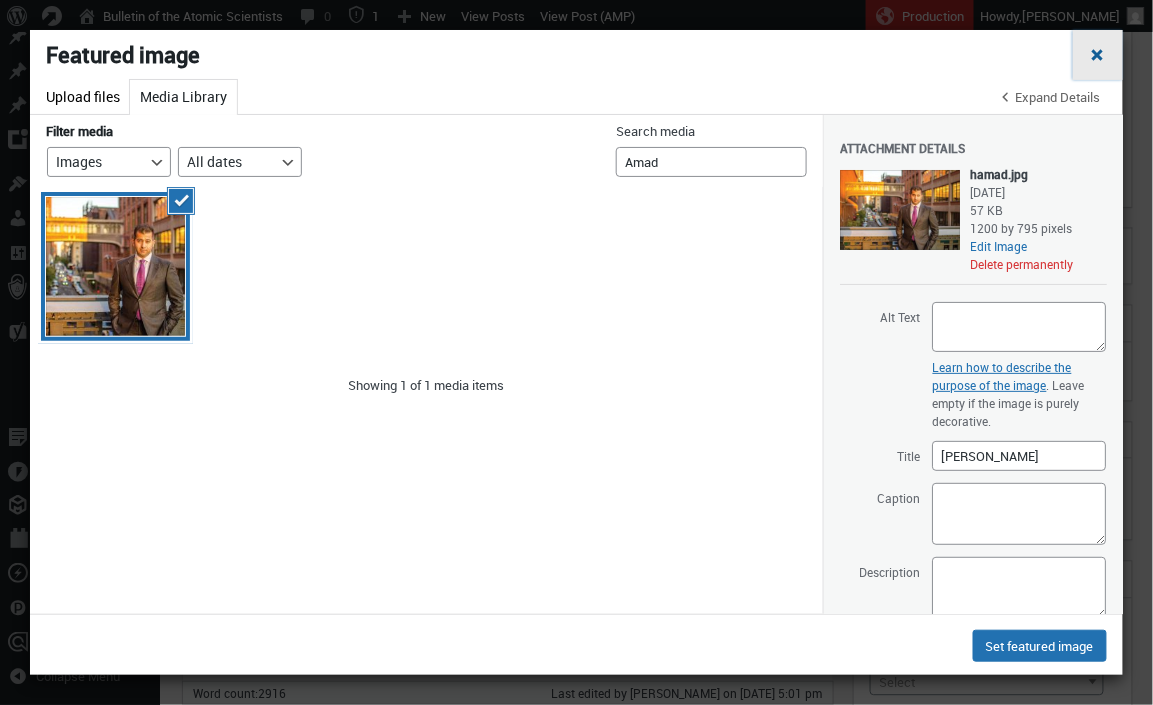 click on "Close dialog" at bounding box center (1098, 53) 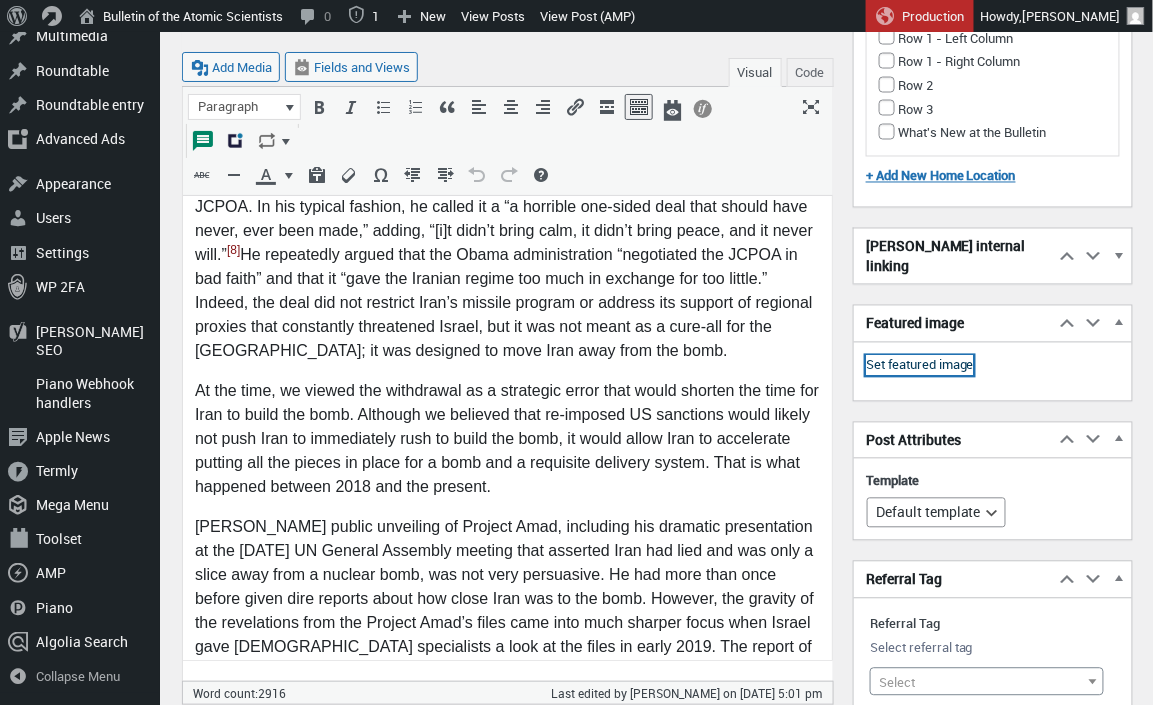 click on "Set featured image" at bounding box center [920, 366] 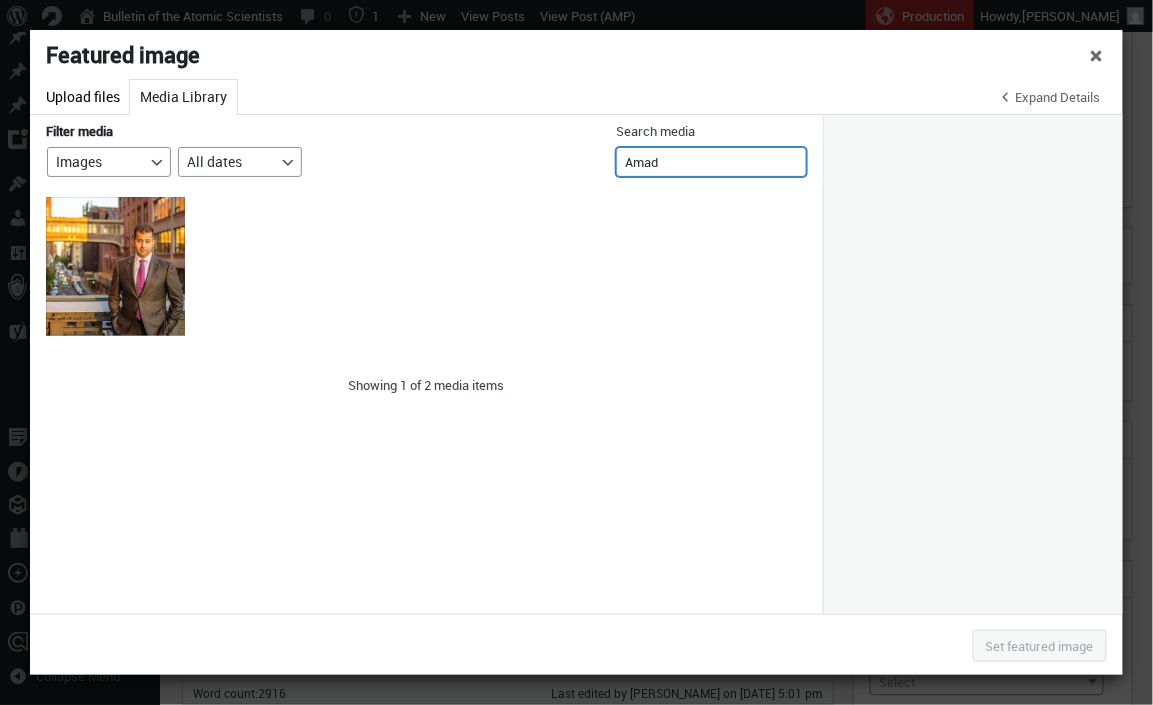 drag, startPoint x: 708, startPoint y: 168, endPoint x: 630, endPoint y: 165, distance: 78.05767 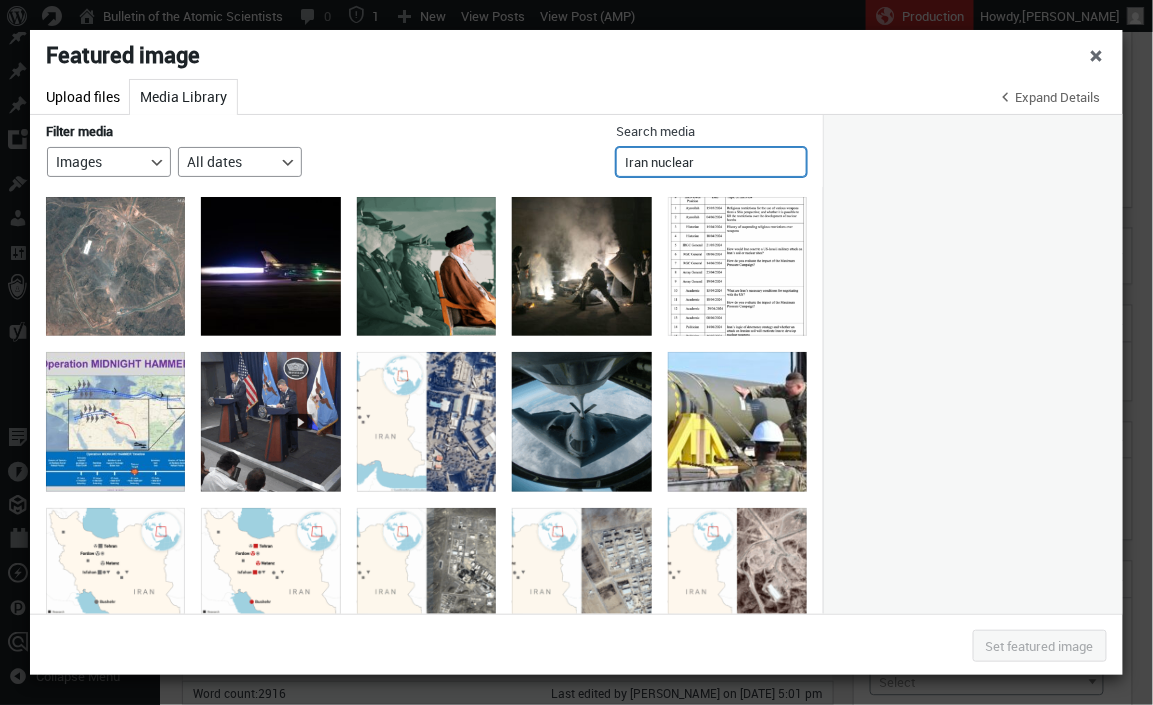 type on "Iran nuclear" 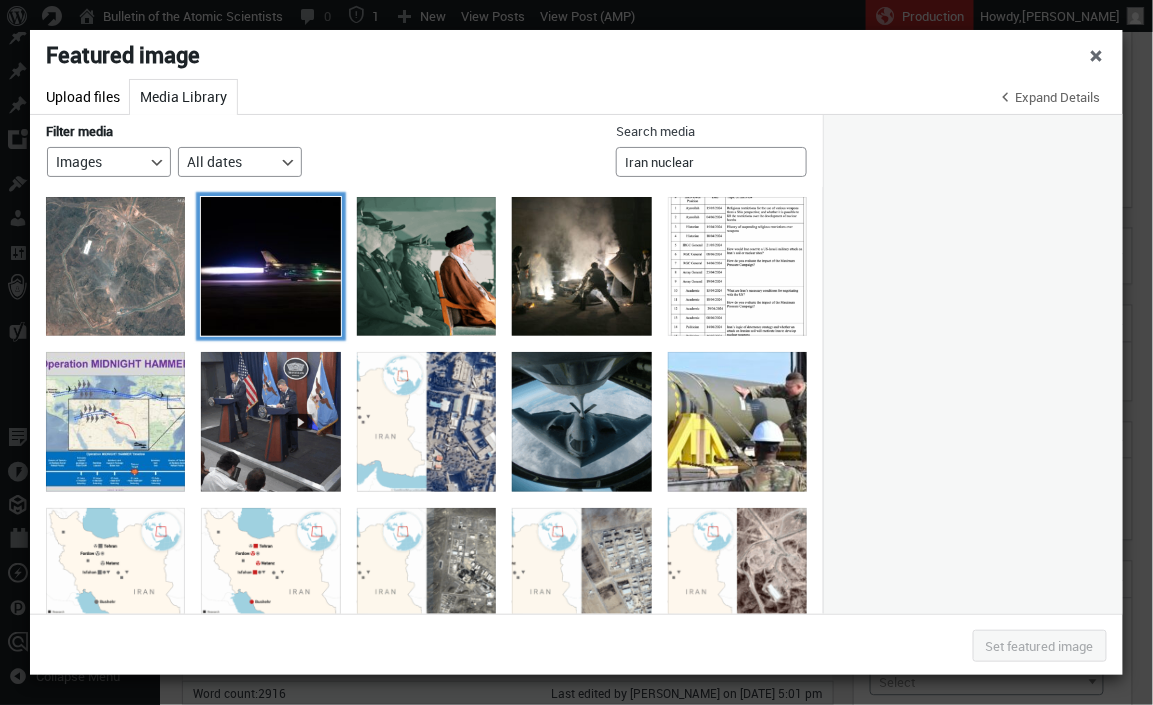 click at bounding box center [270, 266] 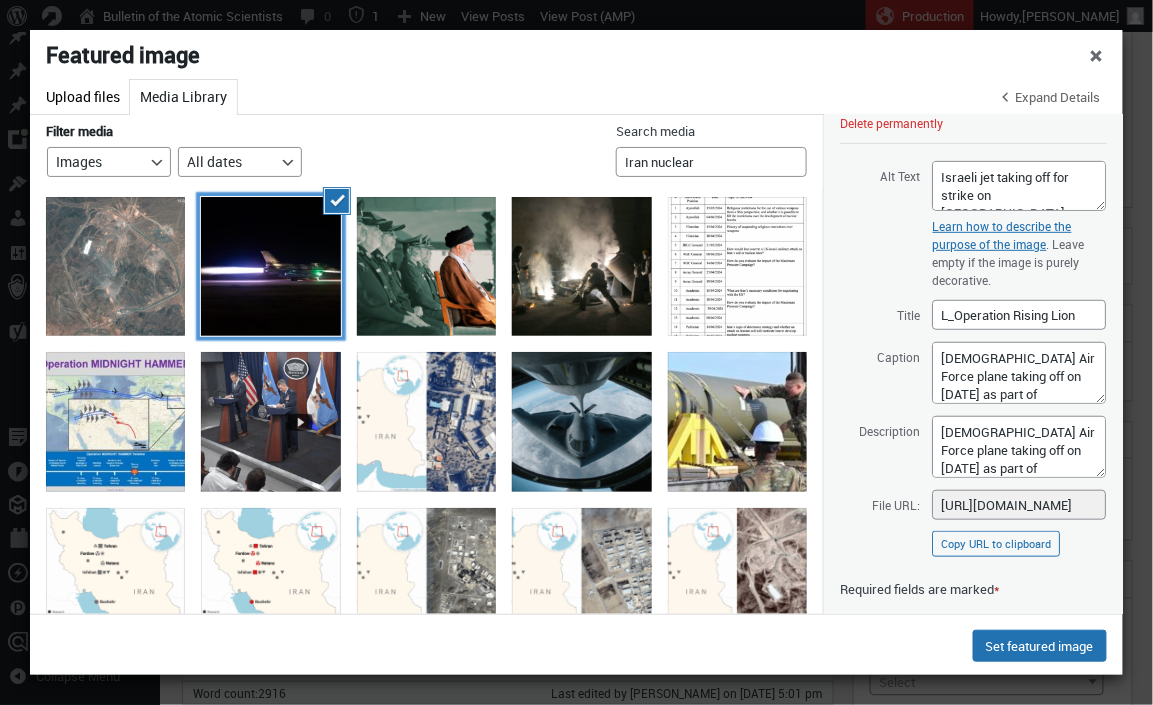 scroll, scrollTop: 234, scrollLeft: 0, axis: vertical 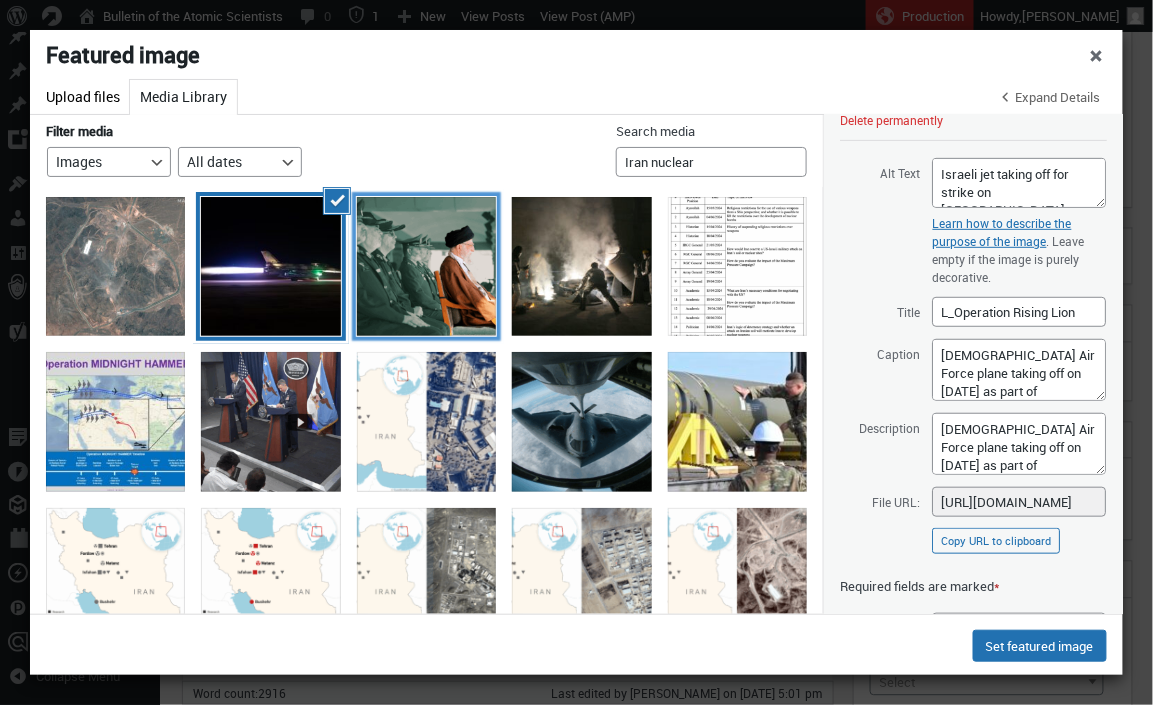click at bounding box center (426, 266) 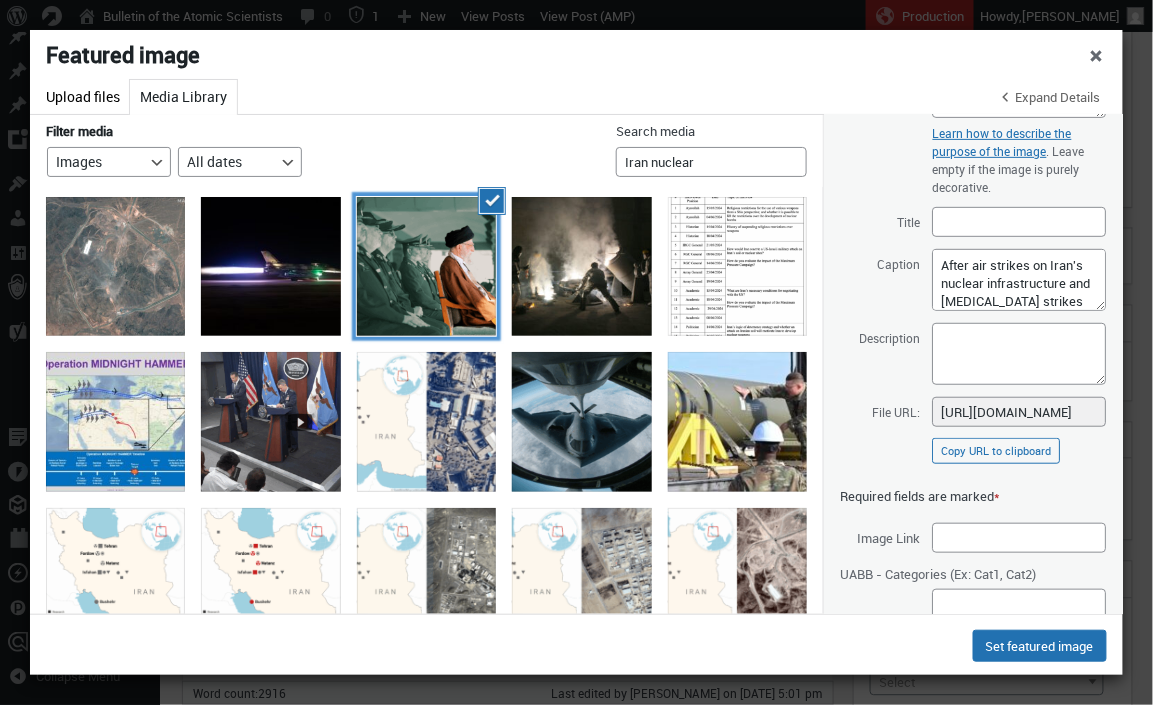 scroll, scrollTop: 6, scrollLeft: 0, axis: vertical 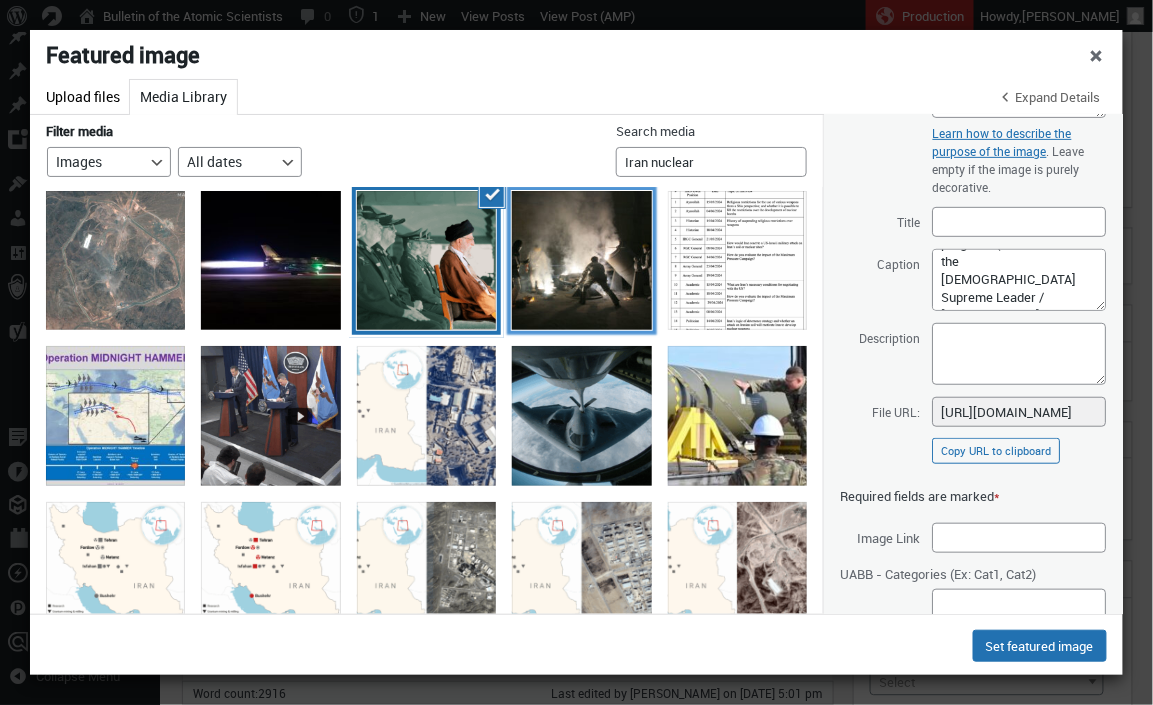 click at bounding box center [581, 260] 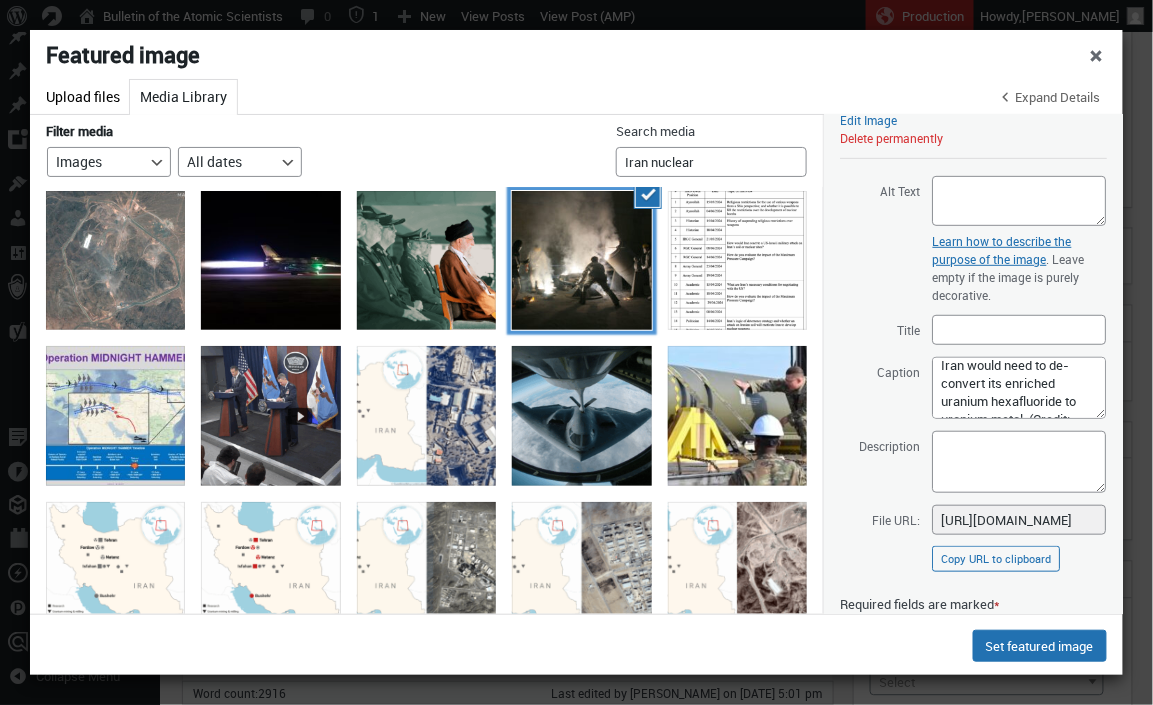 scroll, scrollTop: 131, scrollLeft: 0, axis: vertical 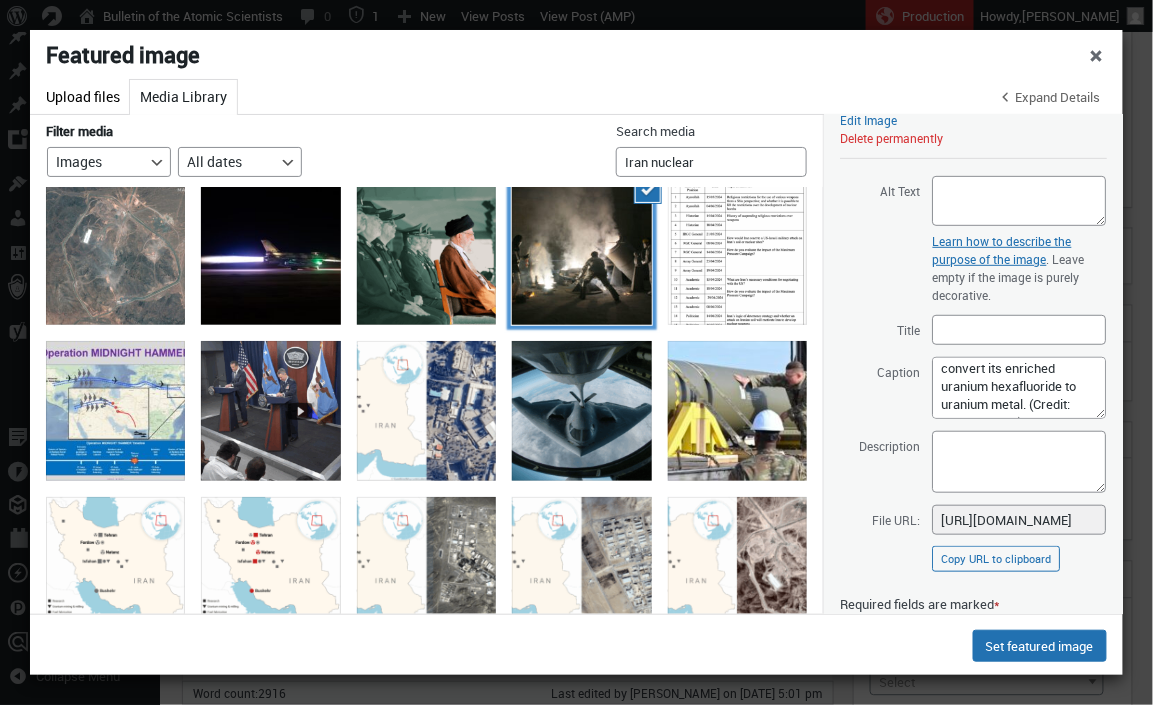 click at bounding box center [581, 255] 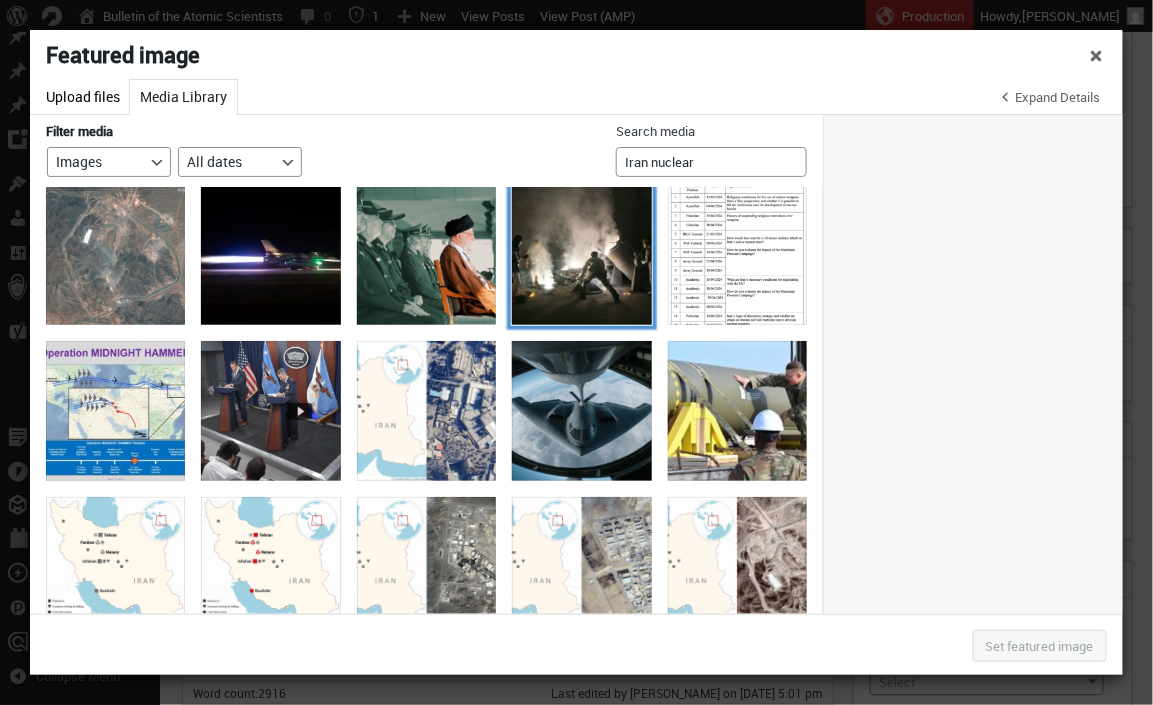 click at bounding box center [581, 255] 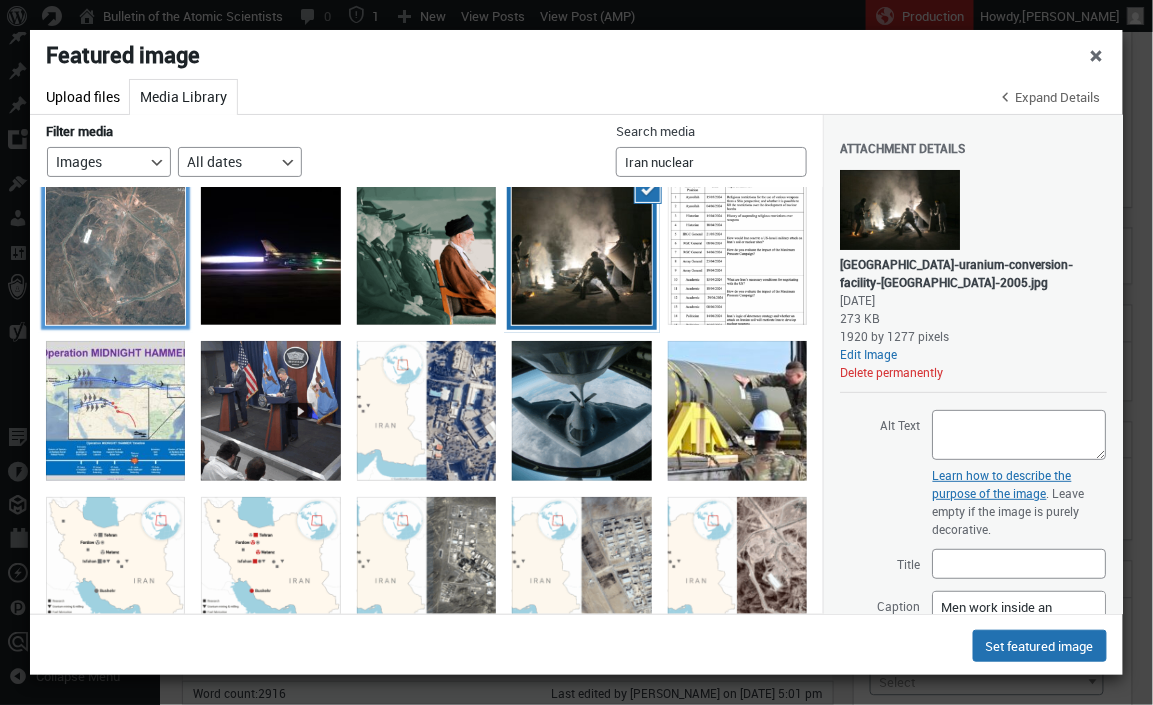click at bounding box center [115, 255] 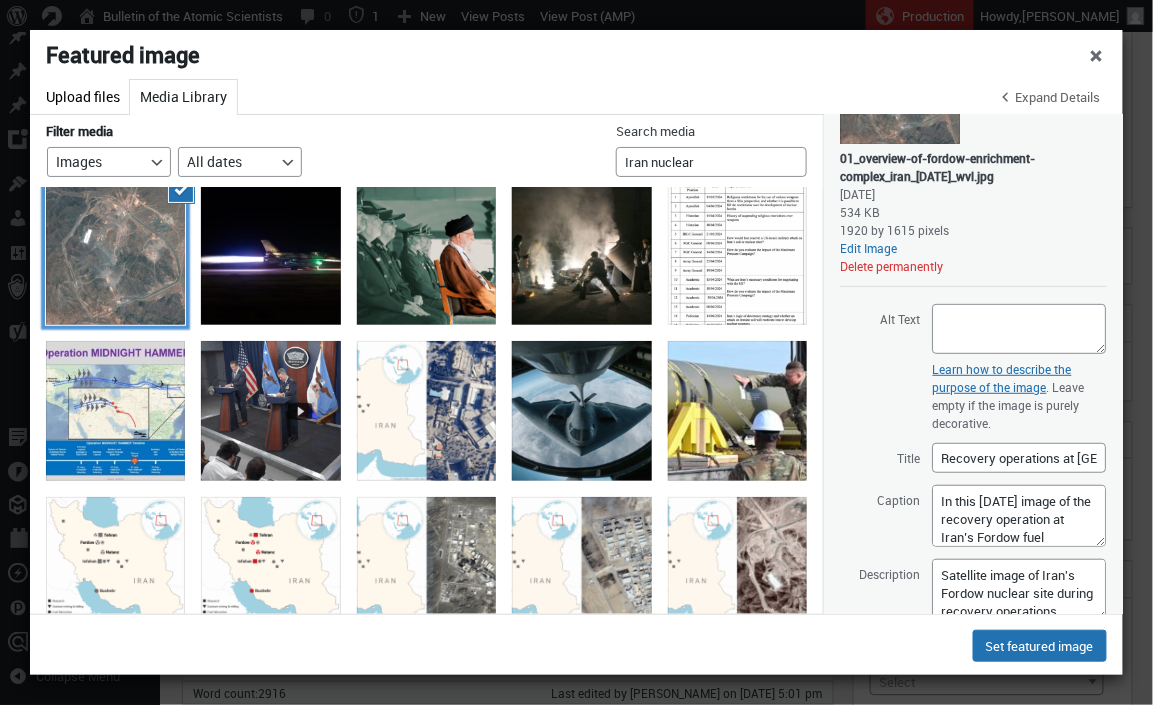 scroll, scrollTop: 130, scrollLeft: 0, axis: vertical 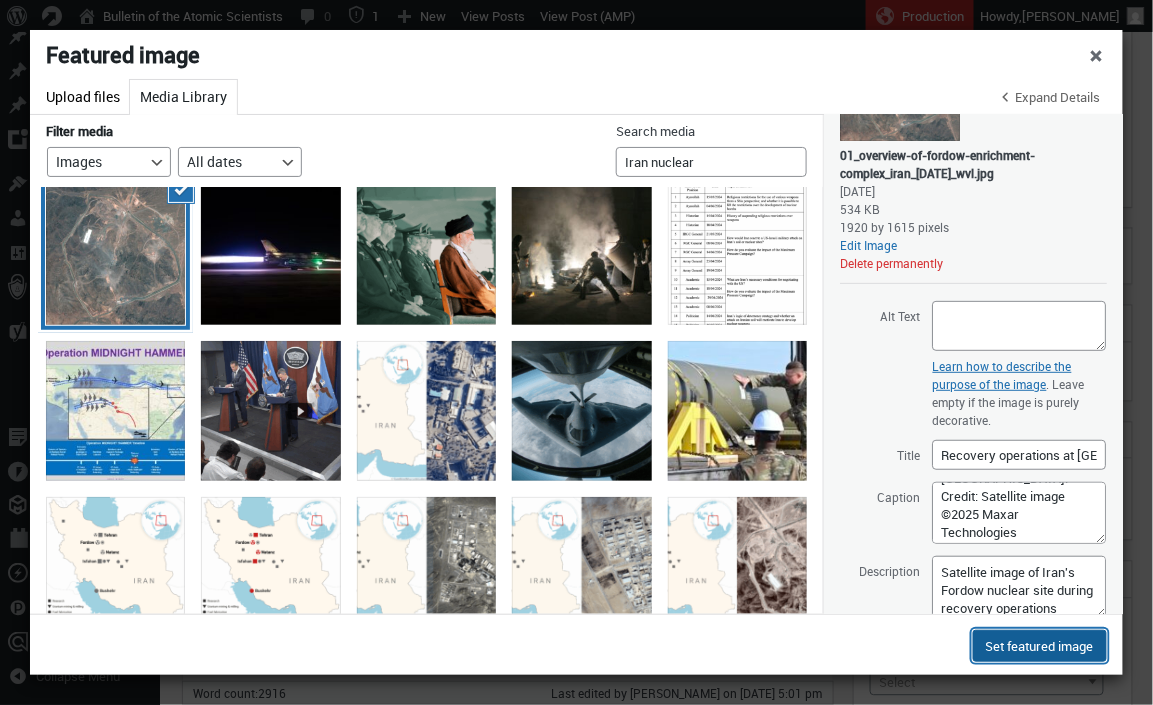 click on "Set featured image" at bounding box center (1040, 646) 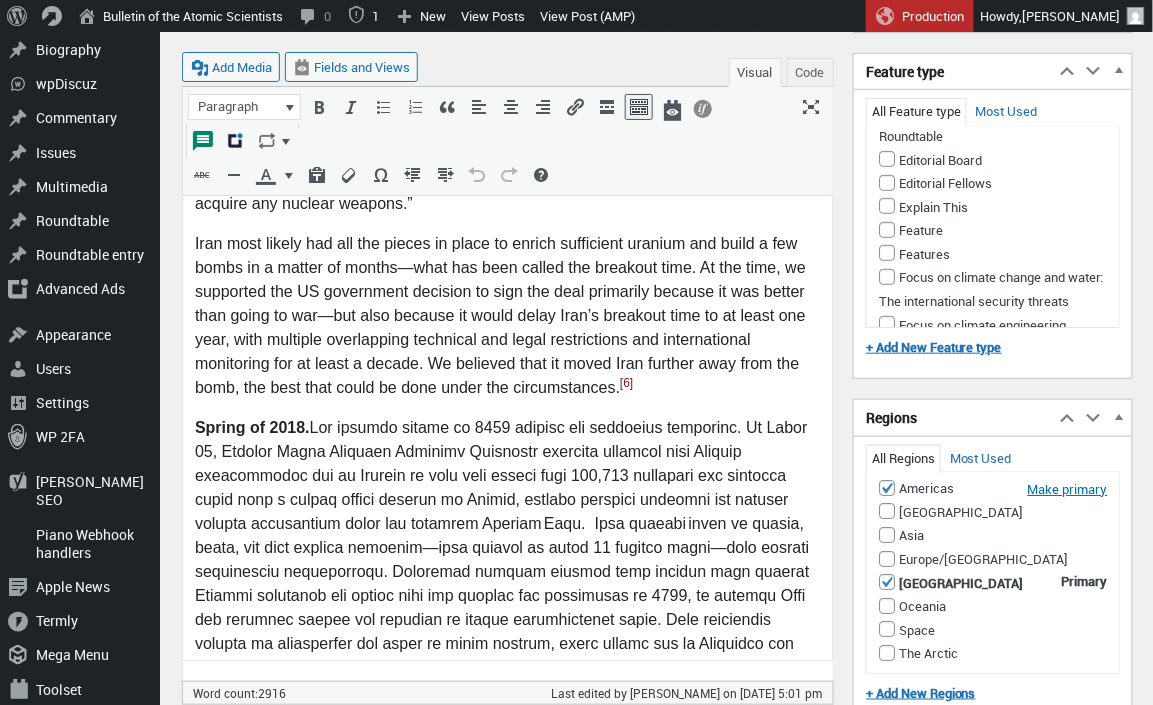 scroll, scrollTop: 2176, scrollLeft: 0, axis: vertical 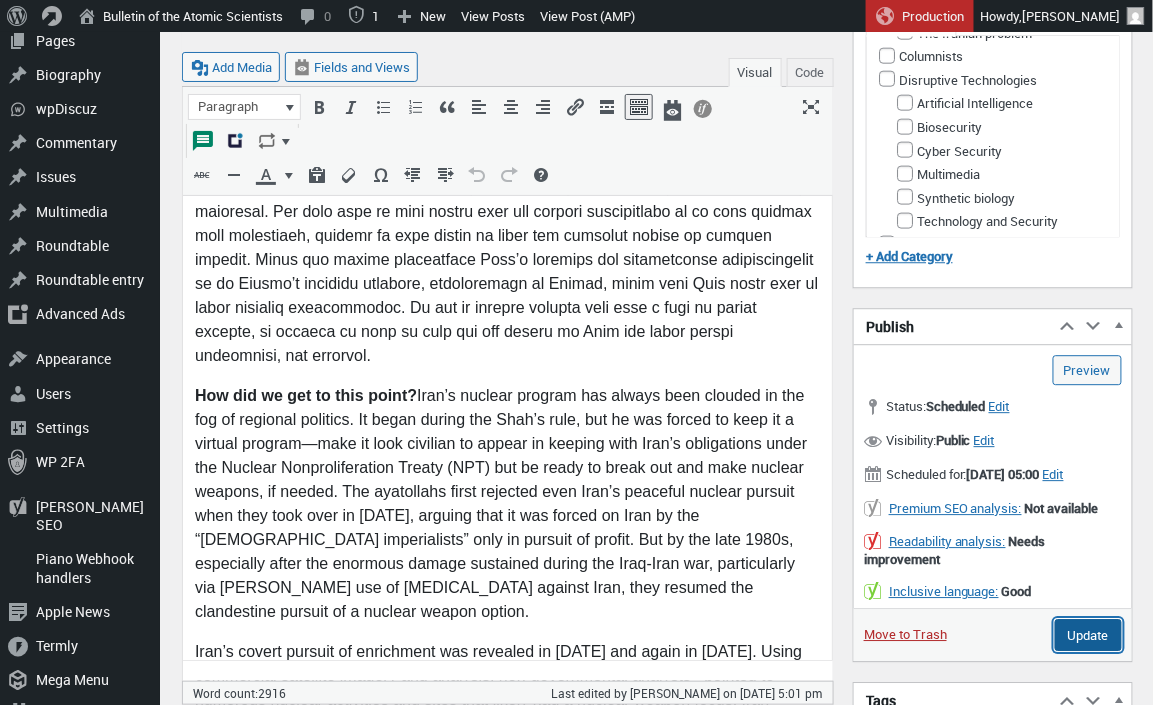 click on "Update" at bounding box center [1088, 635] 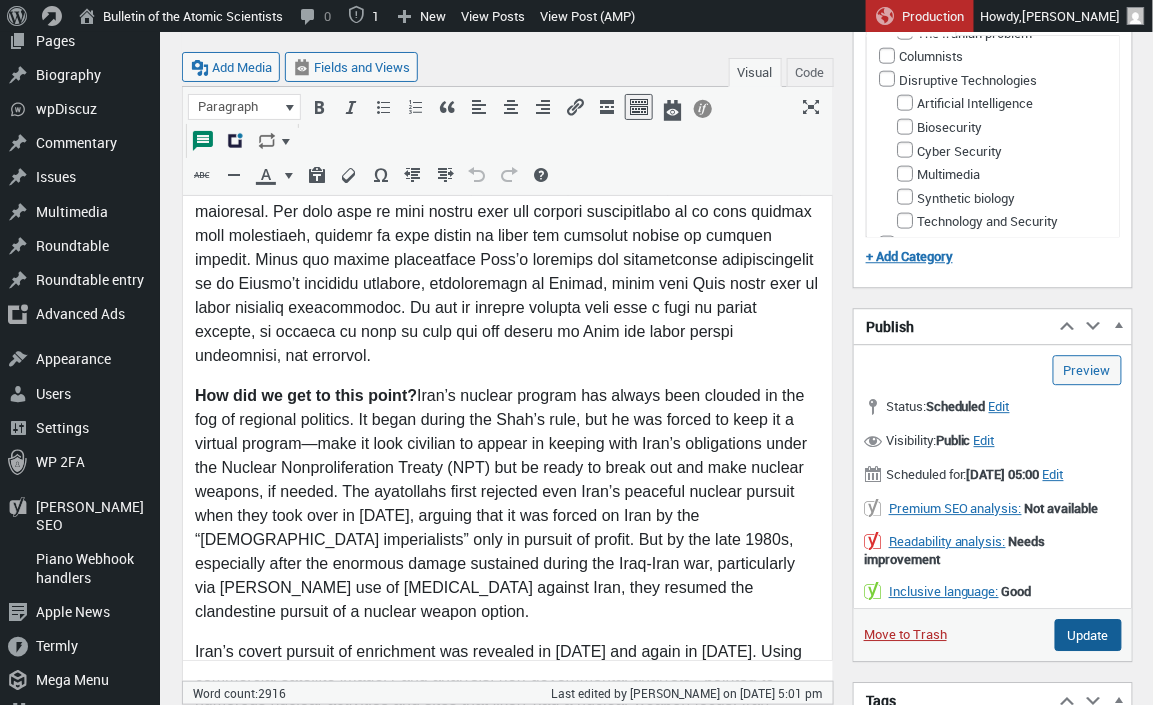 type on "Schedule" 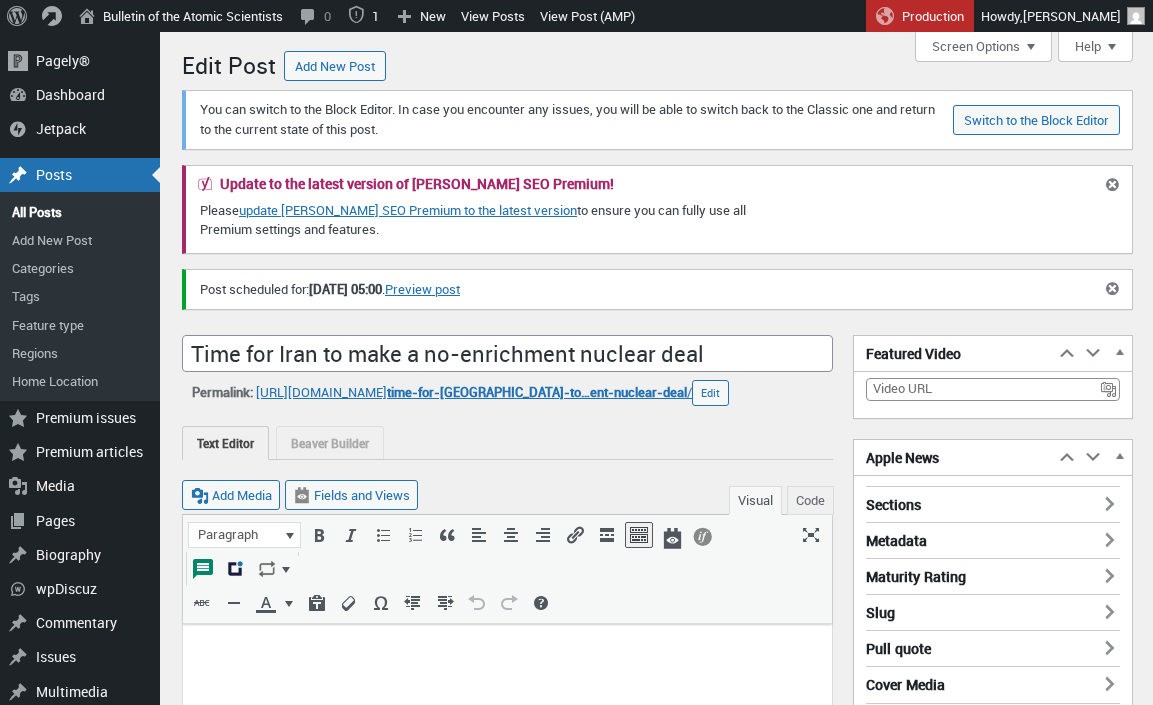 scroll, scrollTop: 0, scrollLeft: 0, axis: both 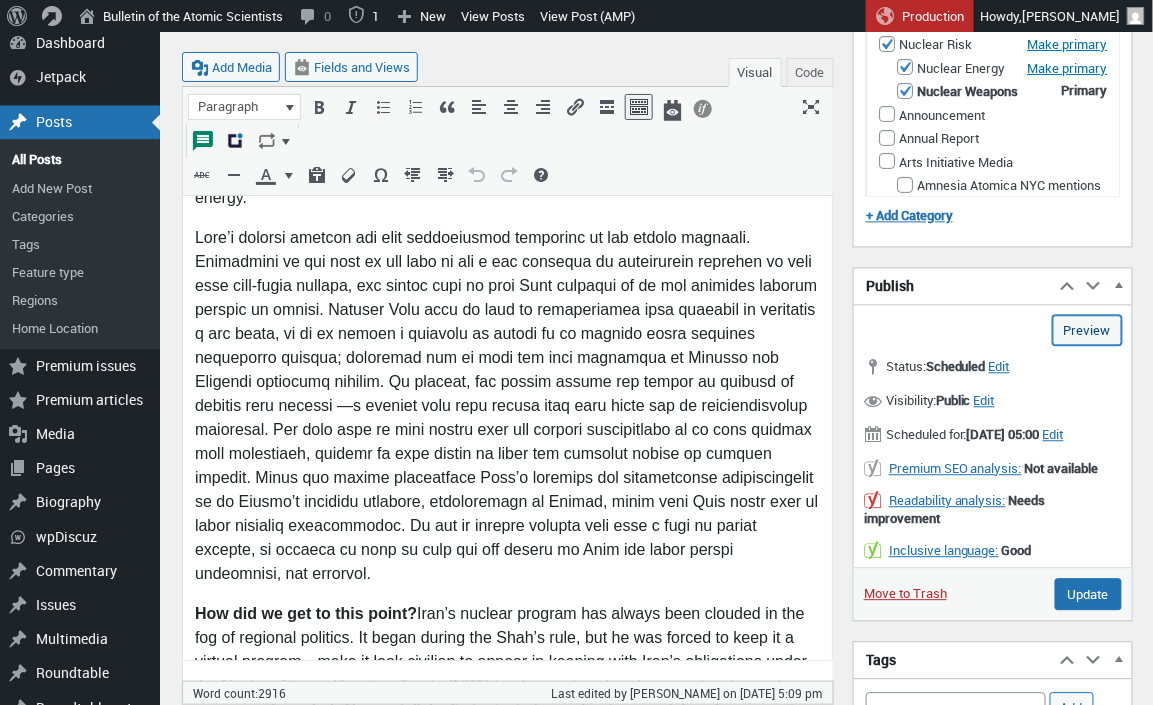 click on "Preview  (opens in a new tab)" at bounding box center (1087, 330) 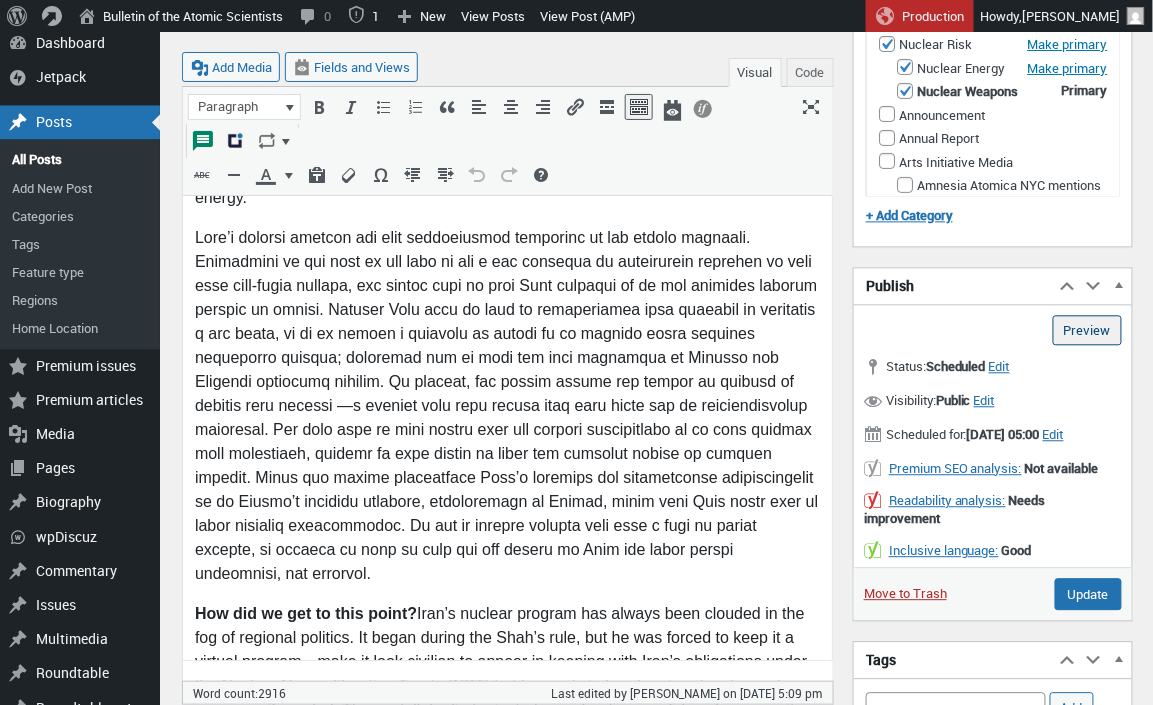 type on "Schedule" 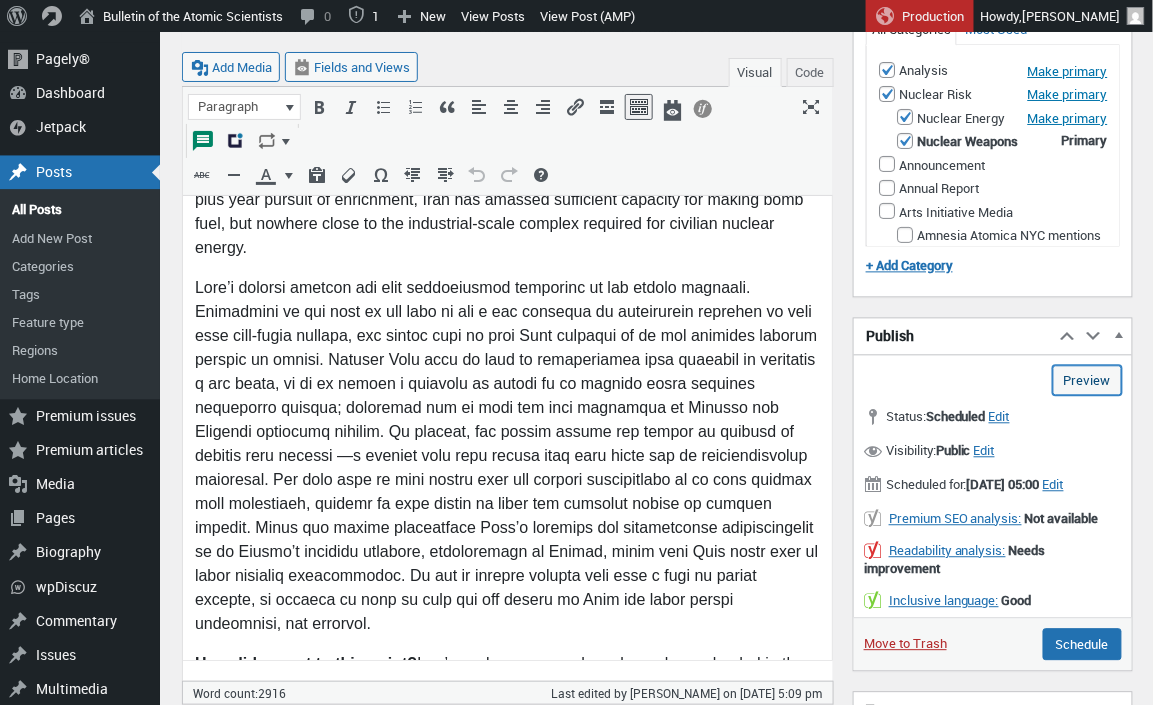 scroll, scrollTop: 933, scrollLeft: 0, axis: vertical 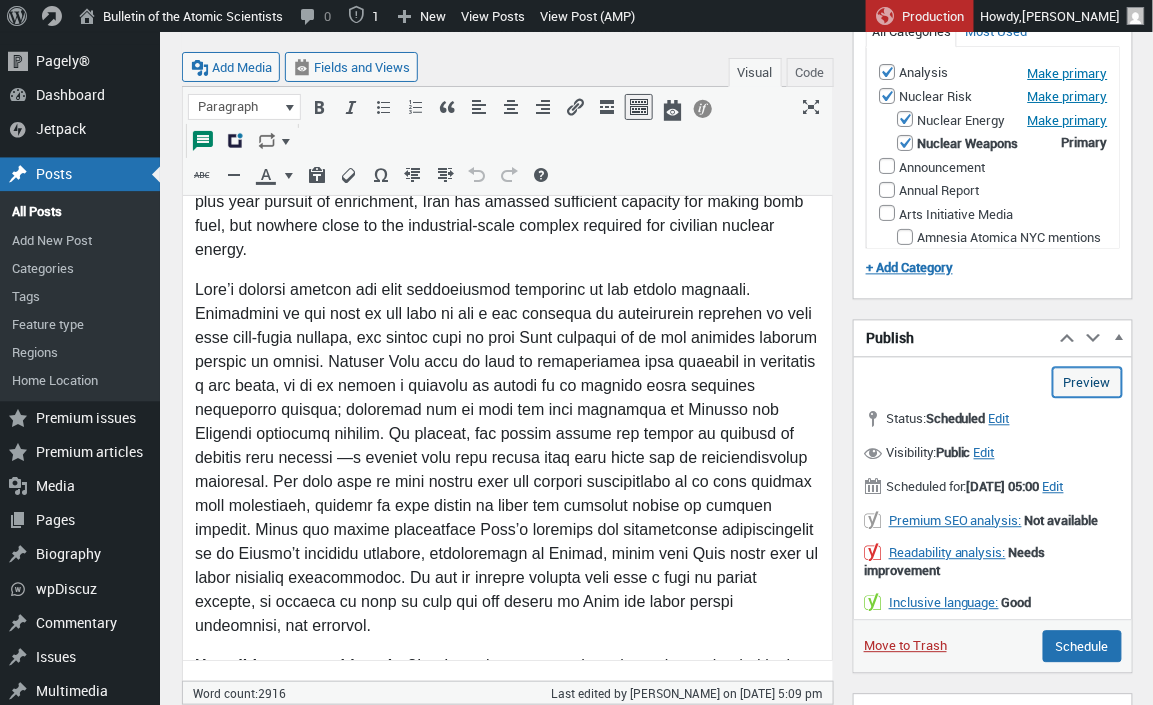 click on "Preview  (opens in a new tab)" at bounding box center (1087, 383) 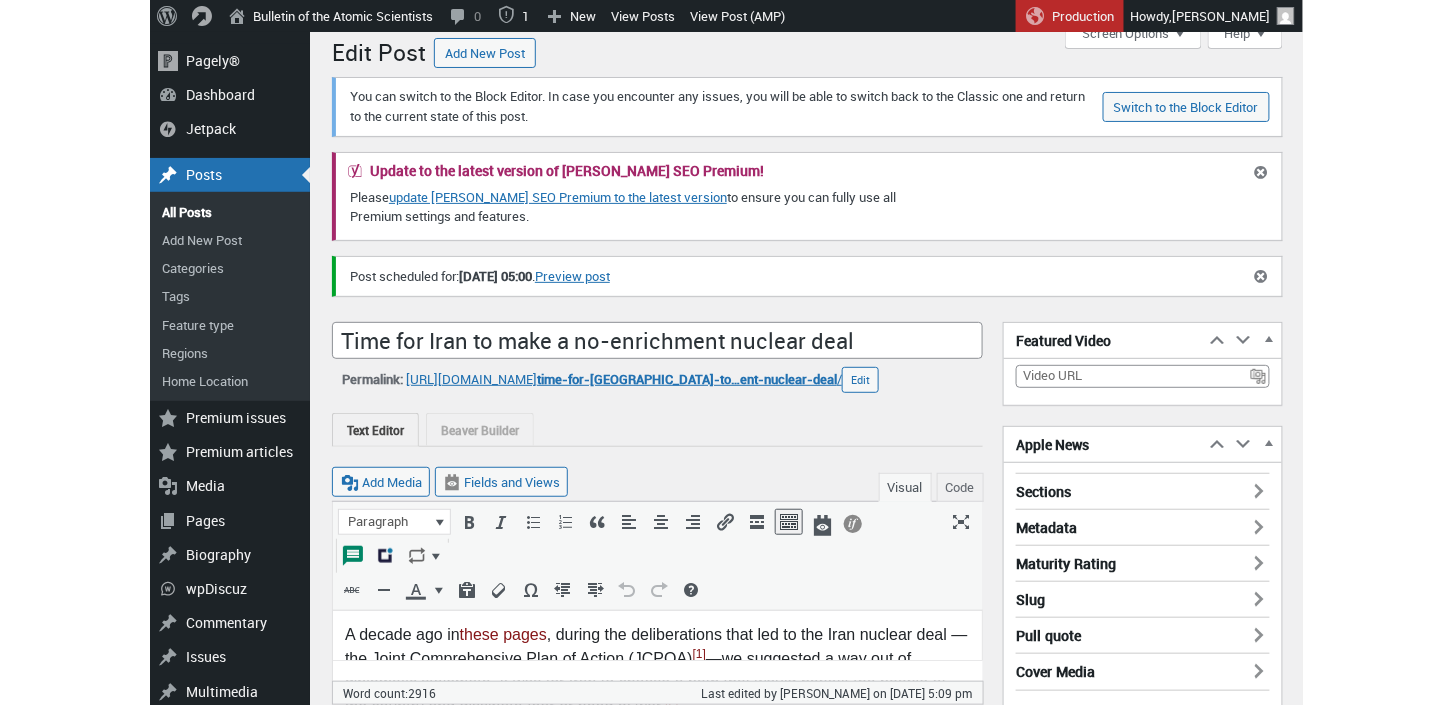 scroll, scrollTop: 0, scrollLeft: 0, axis: both 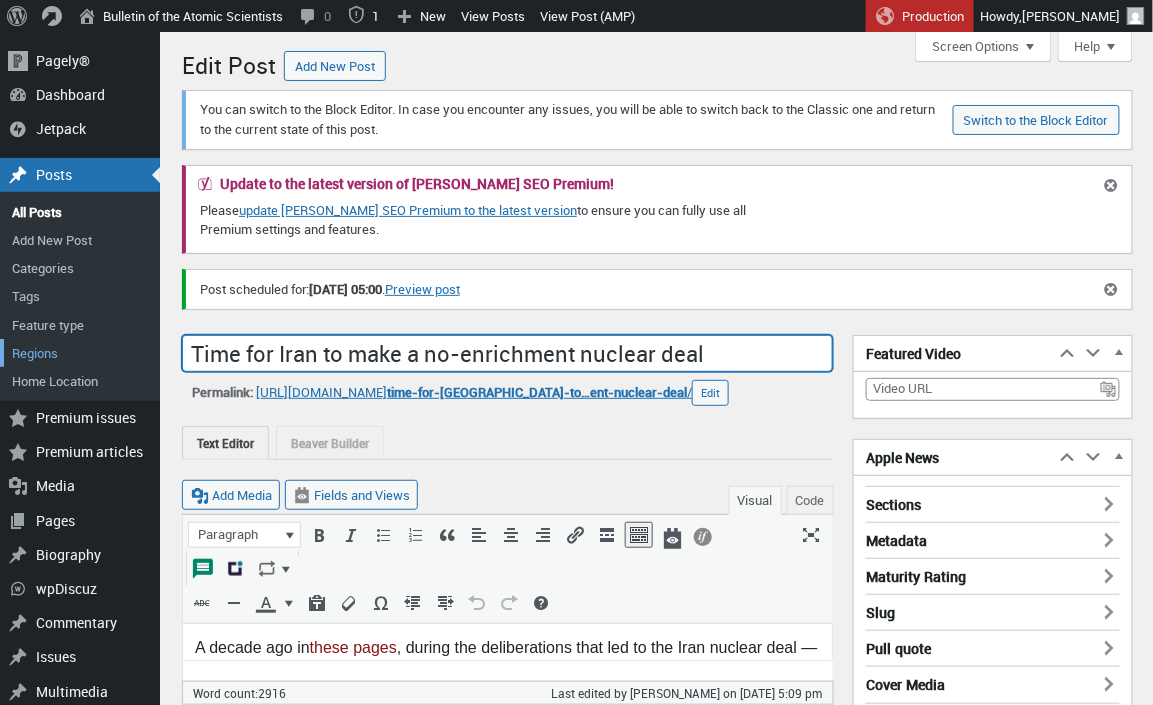 drag, startPoint x: 689, startPoint y: 353, endPoint x: 139, endPoint y: 341, distance: 550.1309 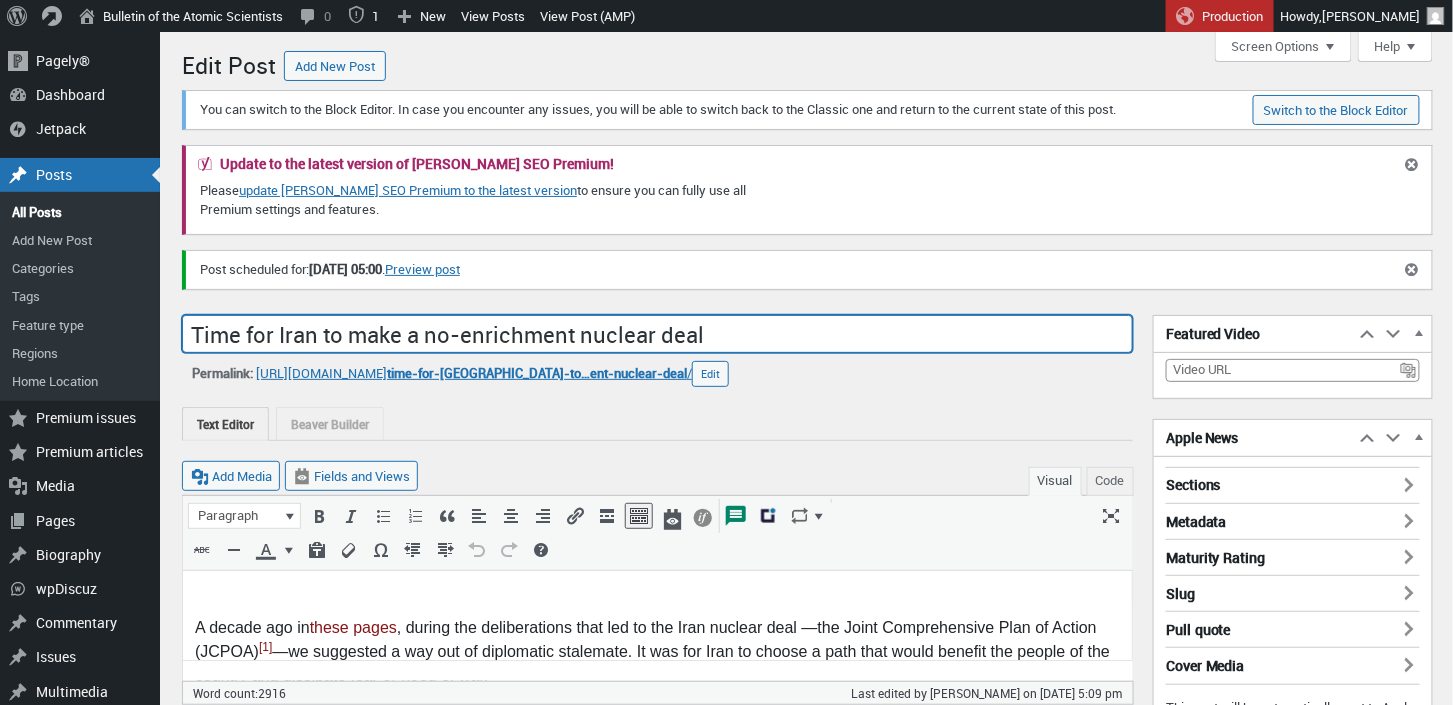 scroll, scrollTop: 14, scrollLeft: 0, axis: vertical 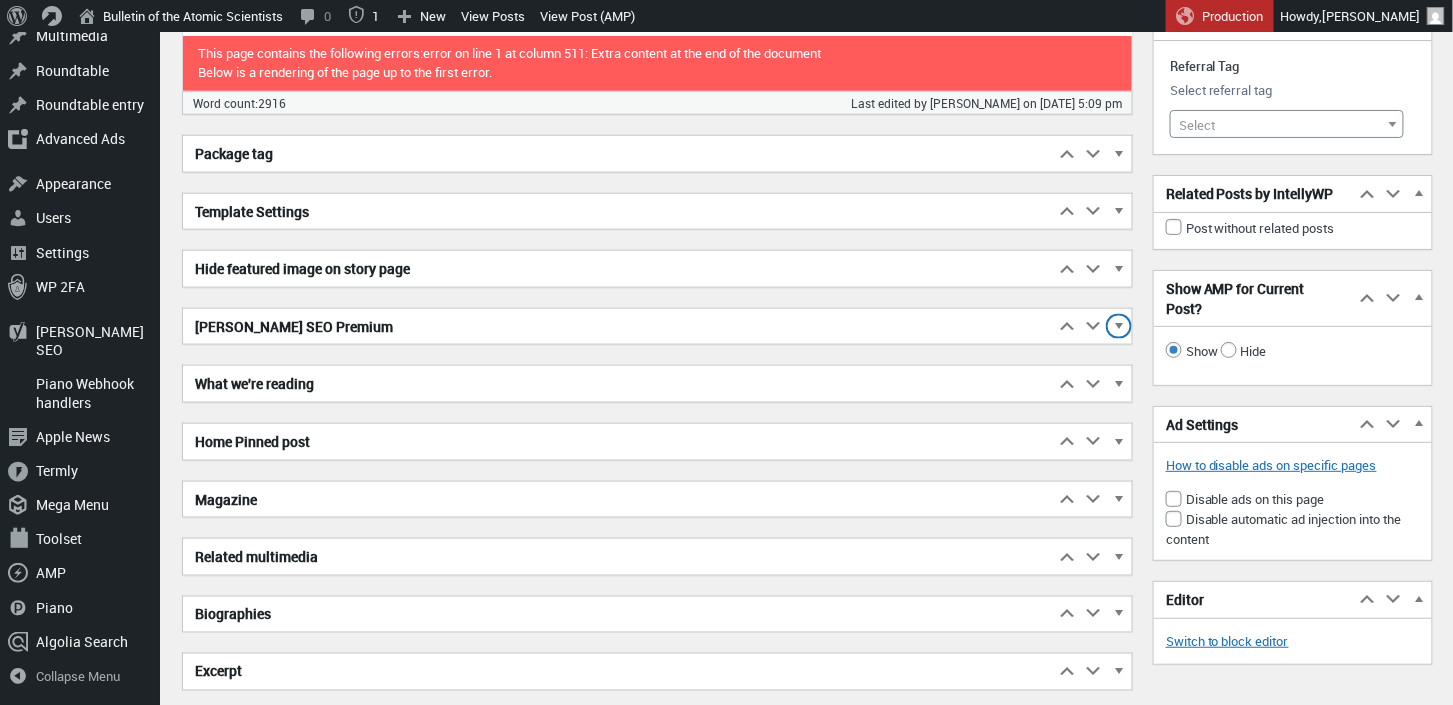 click at bounding box center (1119, 330) 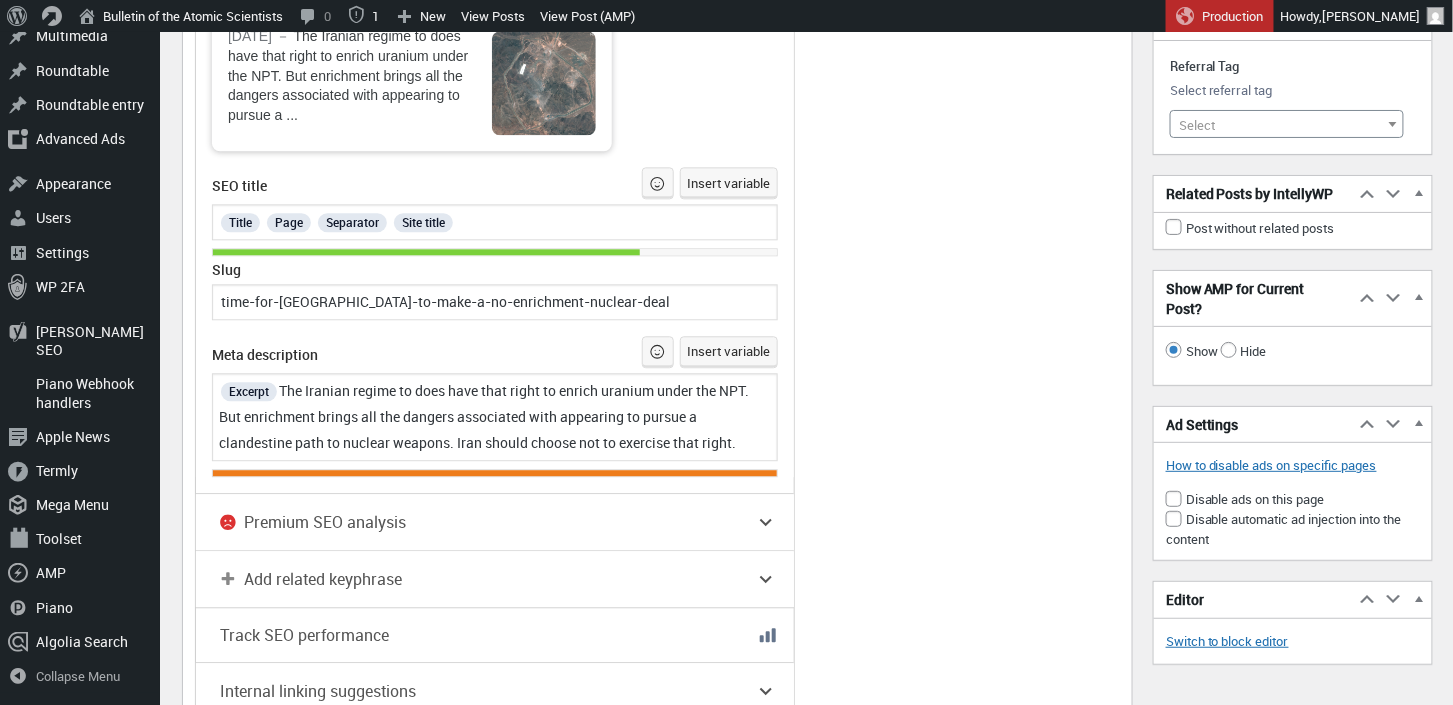 scroll, scrollTop: 6284, scrollLeft: 0, axis: vertical 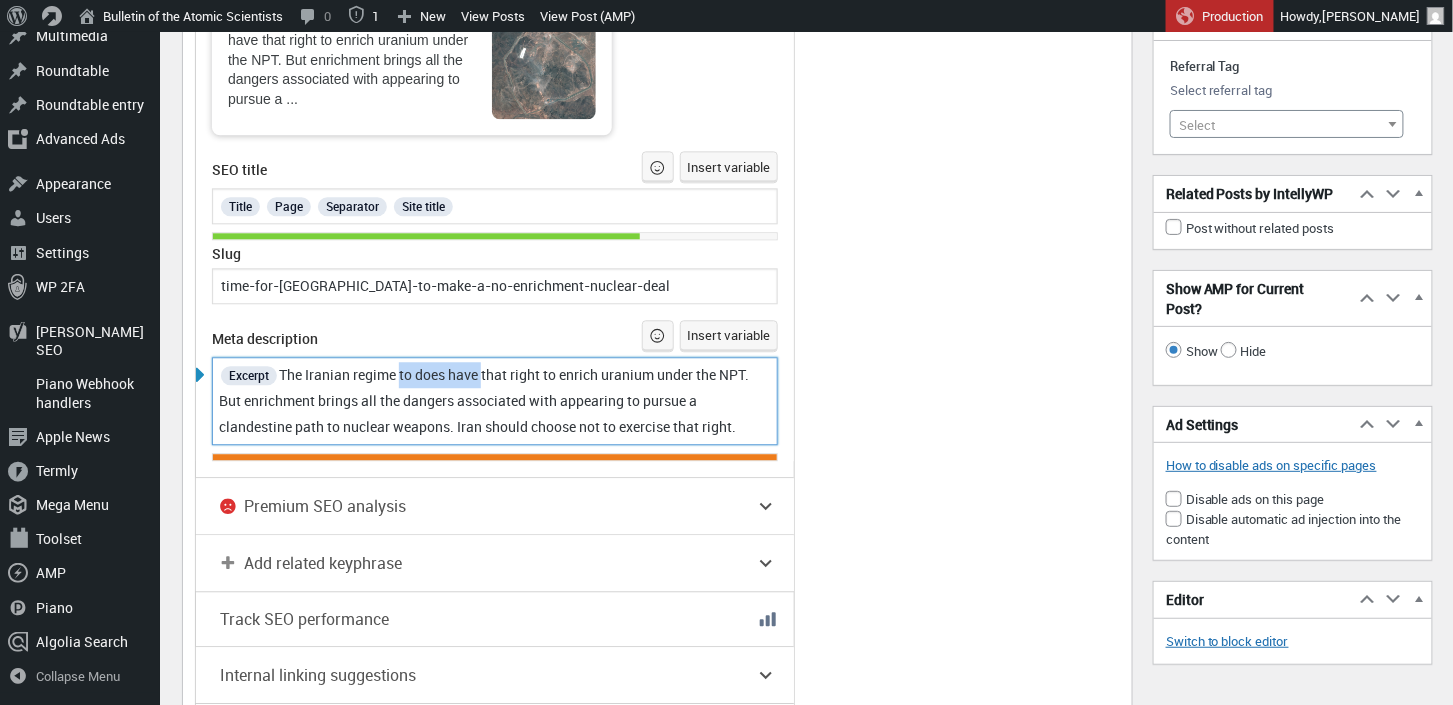 drag, startPoint x: 489, startPoint y: 367, endPoint x: 406, endPoint y: 364, distance: 83.0542 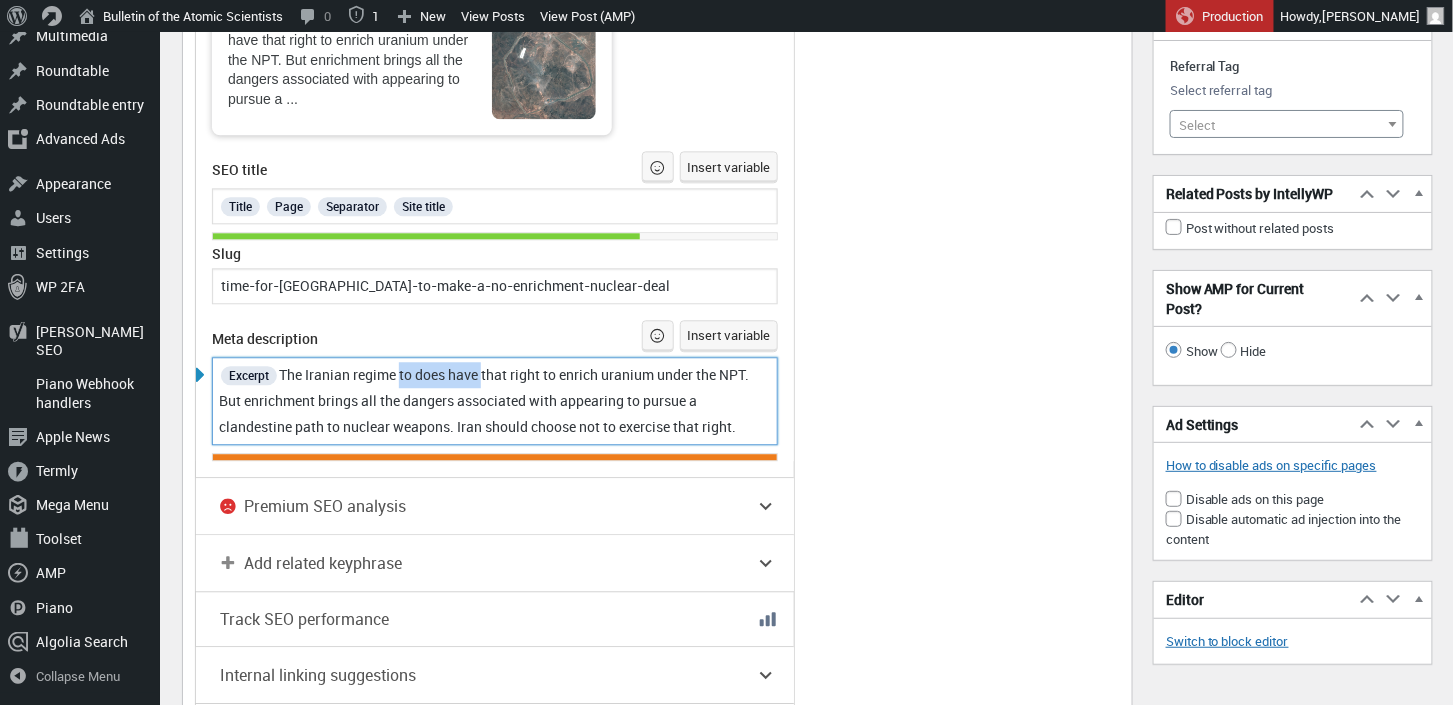 click on "The Iranian regime to does have that right to enrich uranium under the NPT. But enrichment brings all the dangers associated with appearing to pursue a clandestine path to nuclear weapons. Iran should choose not to exercise that right." at bounding box center [485, 400] 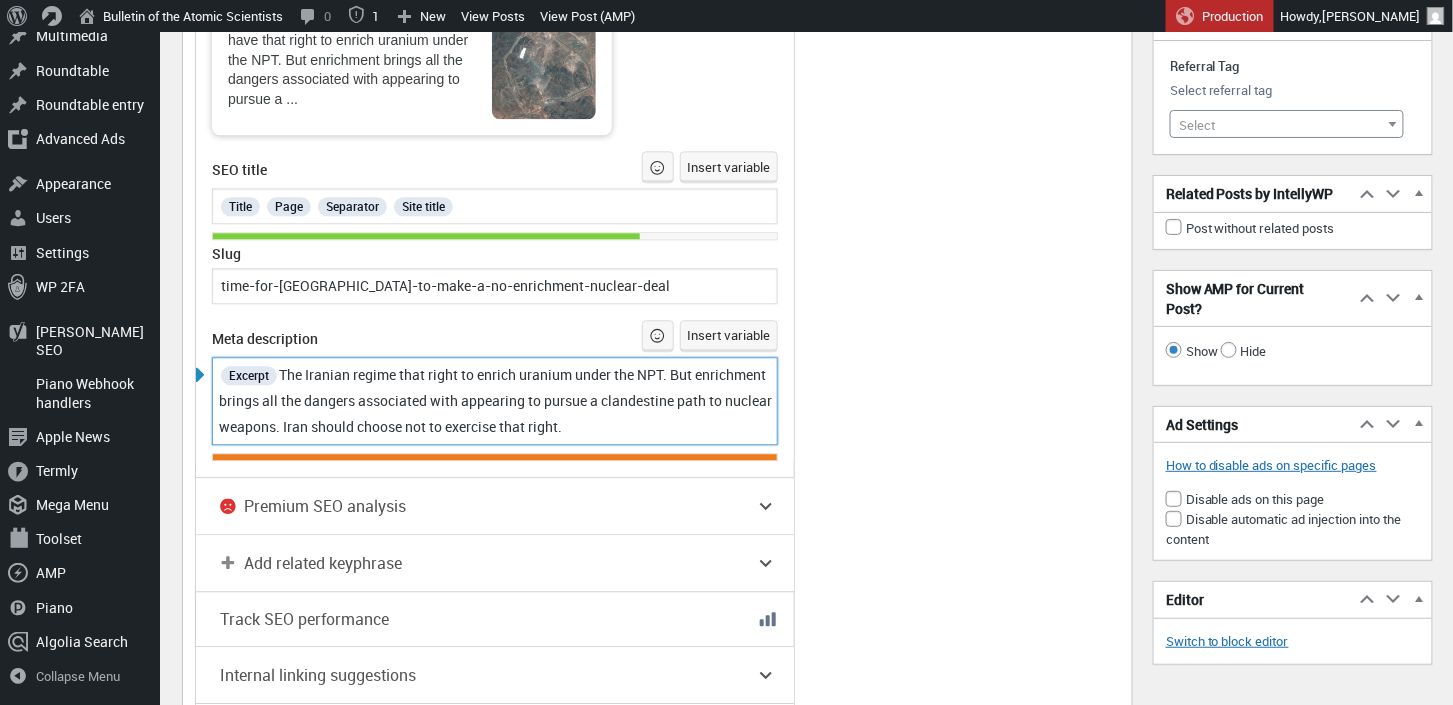 type 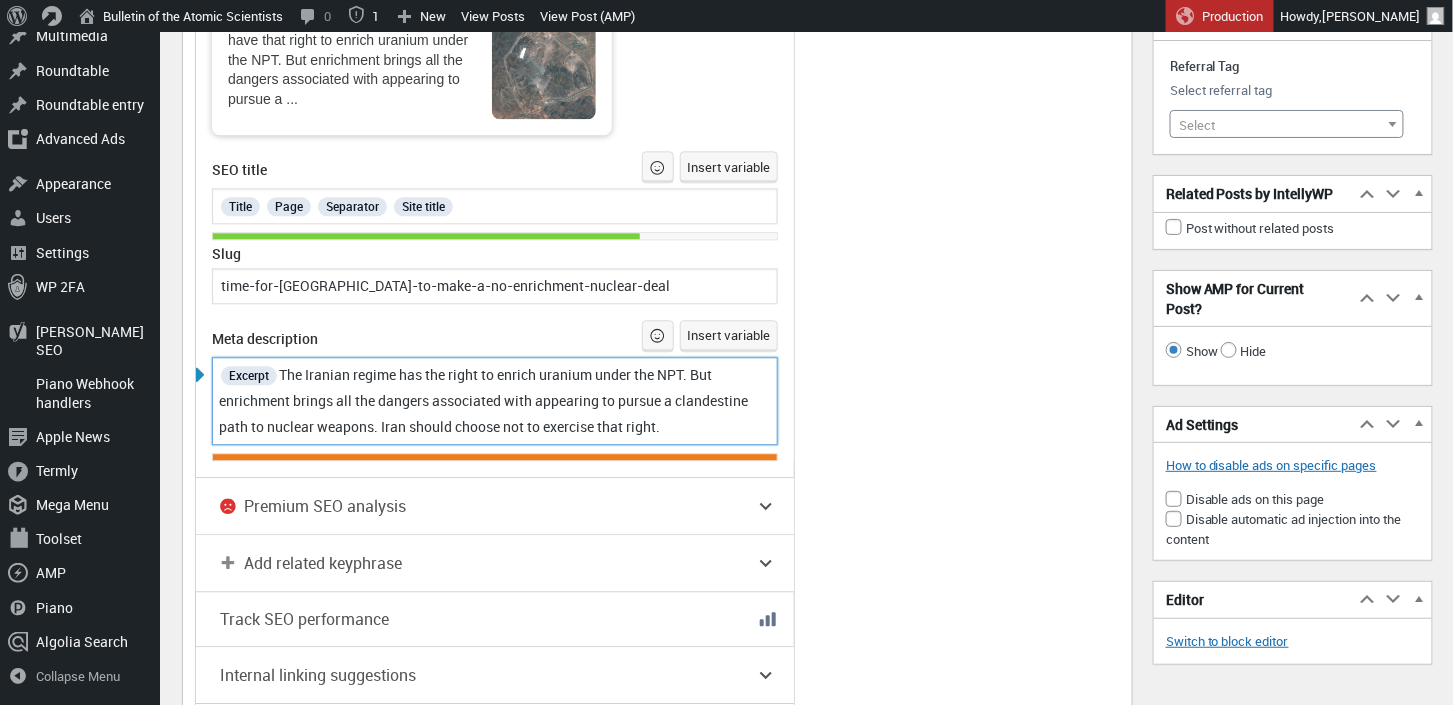 drag, startPoint x: 288, startPoint y: 364, endPoint x: 715, endPoint y: 410, distance: 429.4706 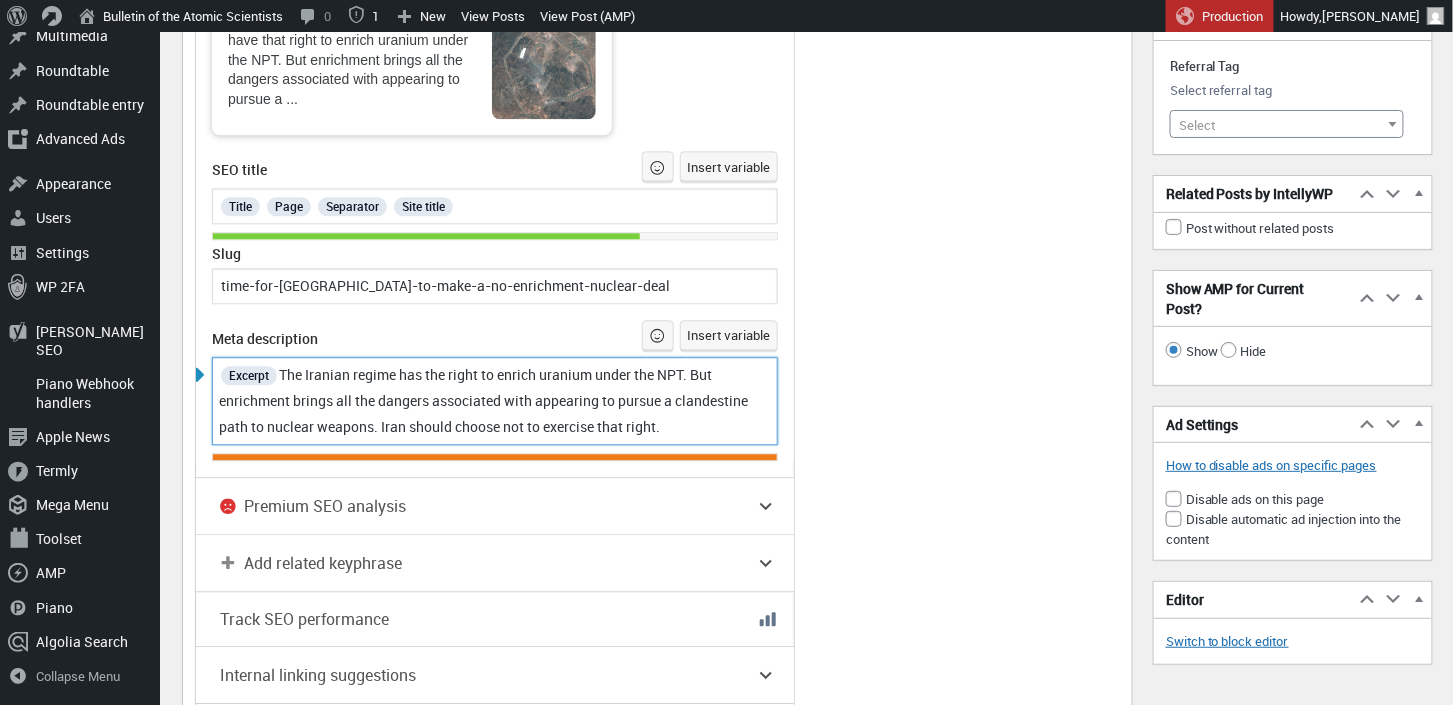 click on "Excerpt  The Iranian regime has the right to enrich uranium under the NPT. But enrichment brings all the dangers associated with appearing to pursue a clandestine path to nuclear weapons. Iran should choose not to exercise that right." at bounding box center (495, 401) 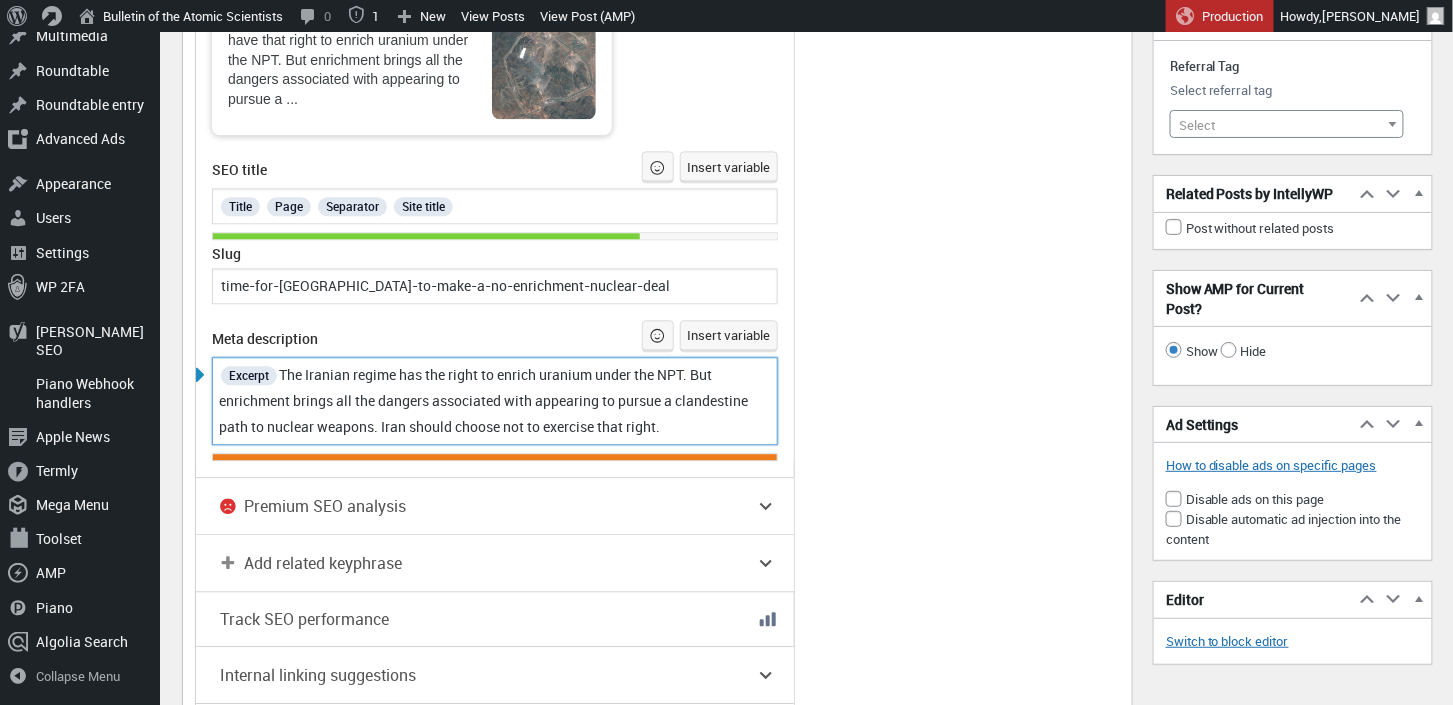 copy on "The Iranian regime has the right to enrich uranium under the NPT. But enrichment brings all the dangers associated with appearing to pursue a clandestine path to nuclear weapons. Iran should choose not to exercise that right." 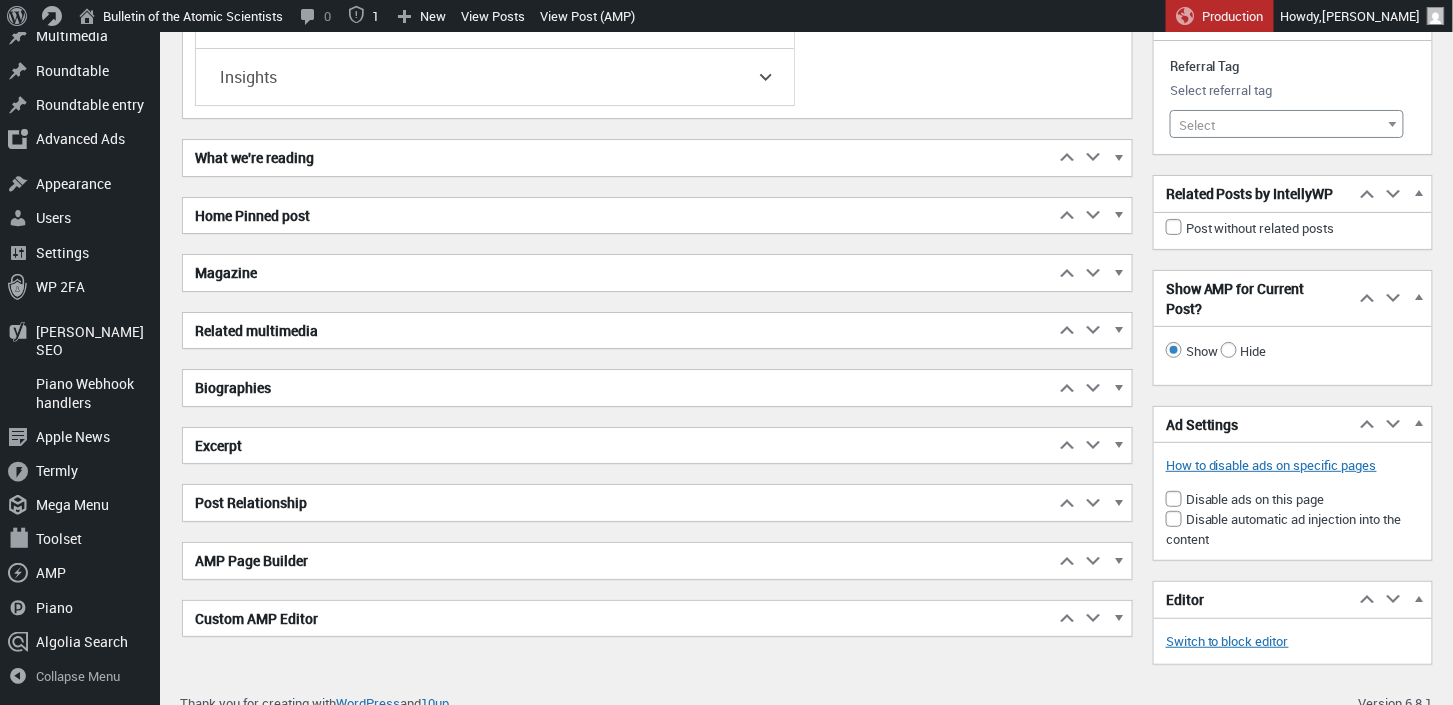 scroll, scrollTop: 6998, scrollLeft: 0, axis: vertical 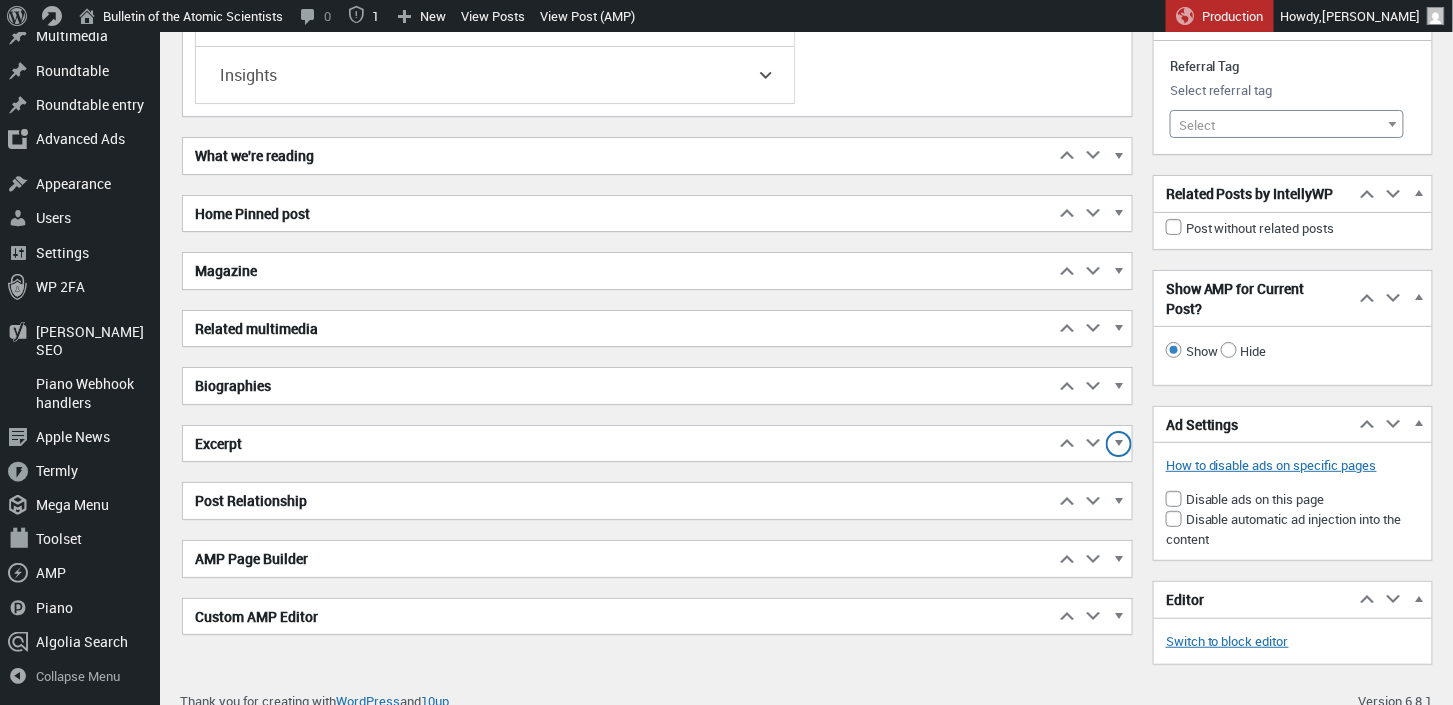 click at bounding box center [1119, 447] 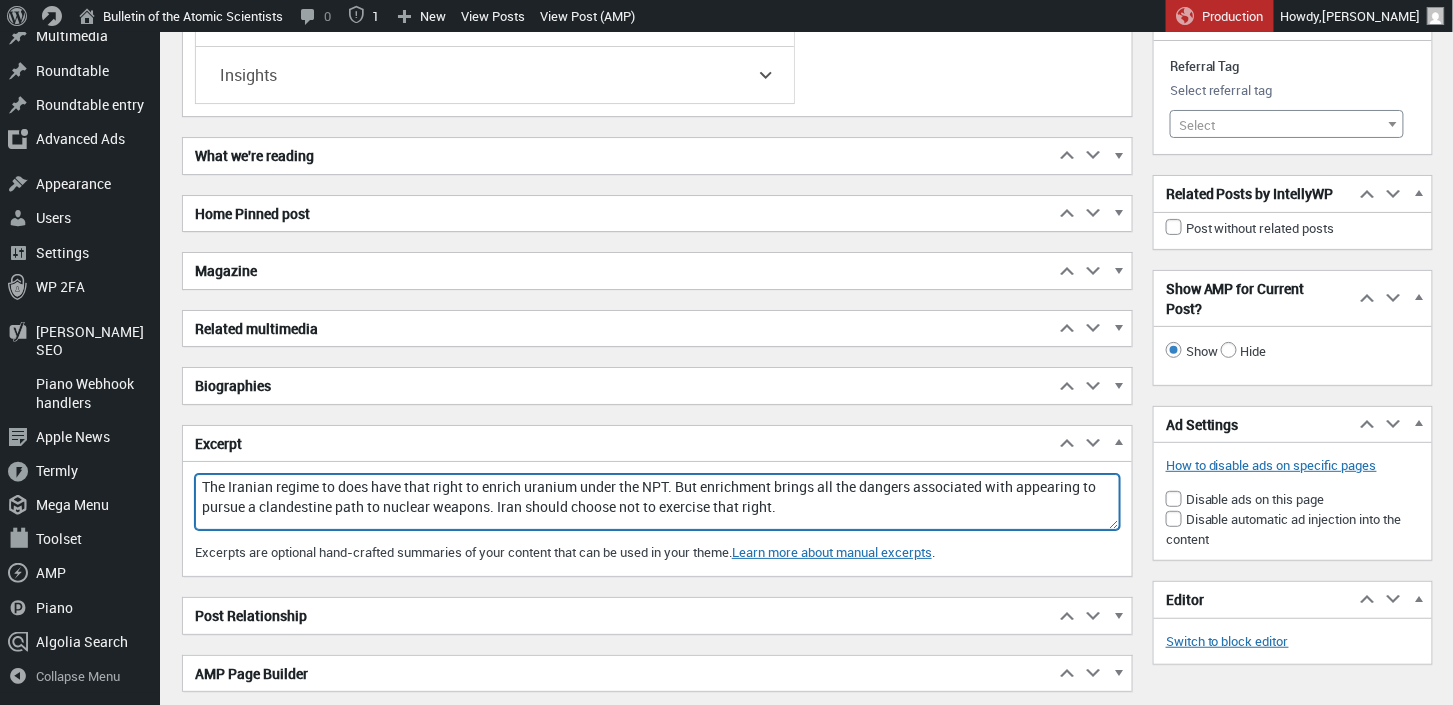 drag, startPoint x: 203, startPoint y: 469, endPoint x: 890, endPoint y: 485, distance: 687.1863 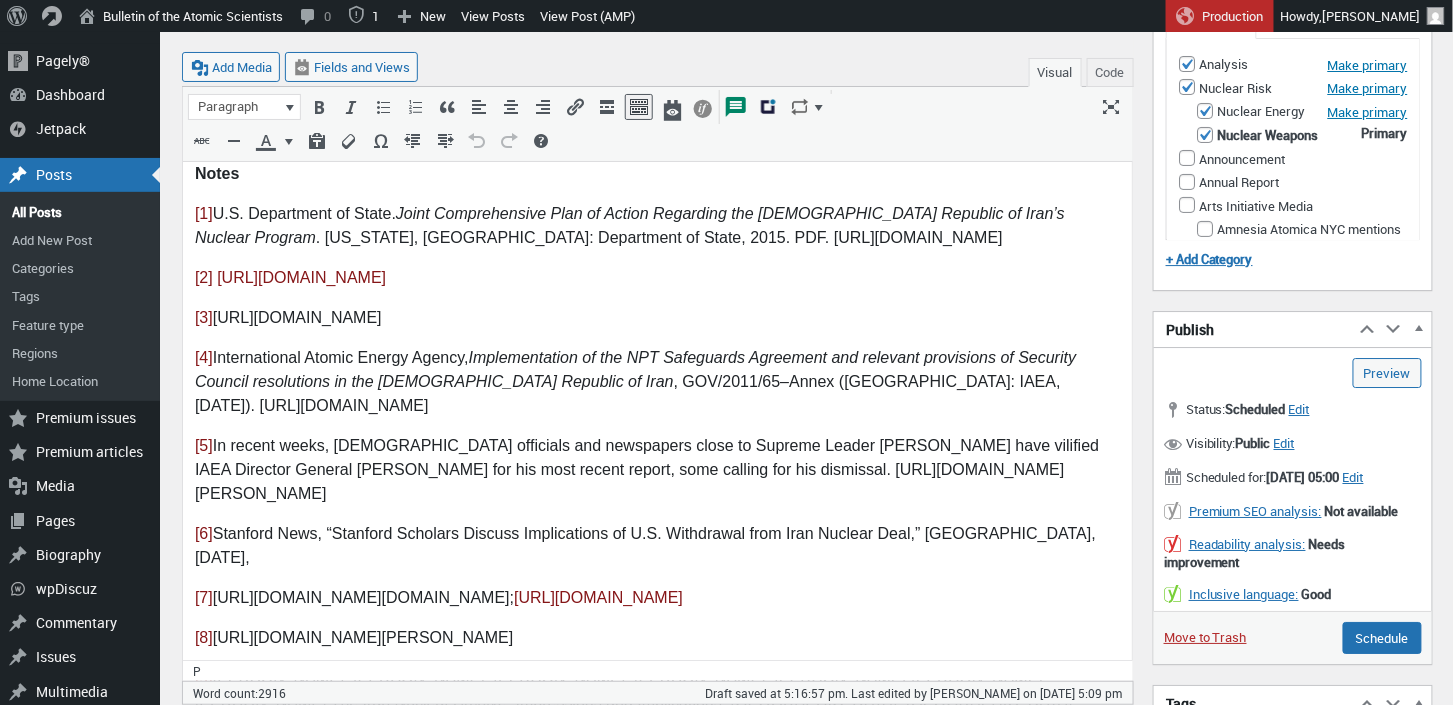 scroll, scrollTop: 4388, scrollLeft: 0, axis: vertical 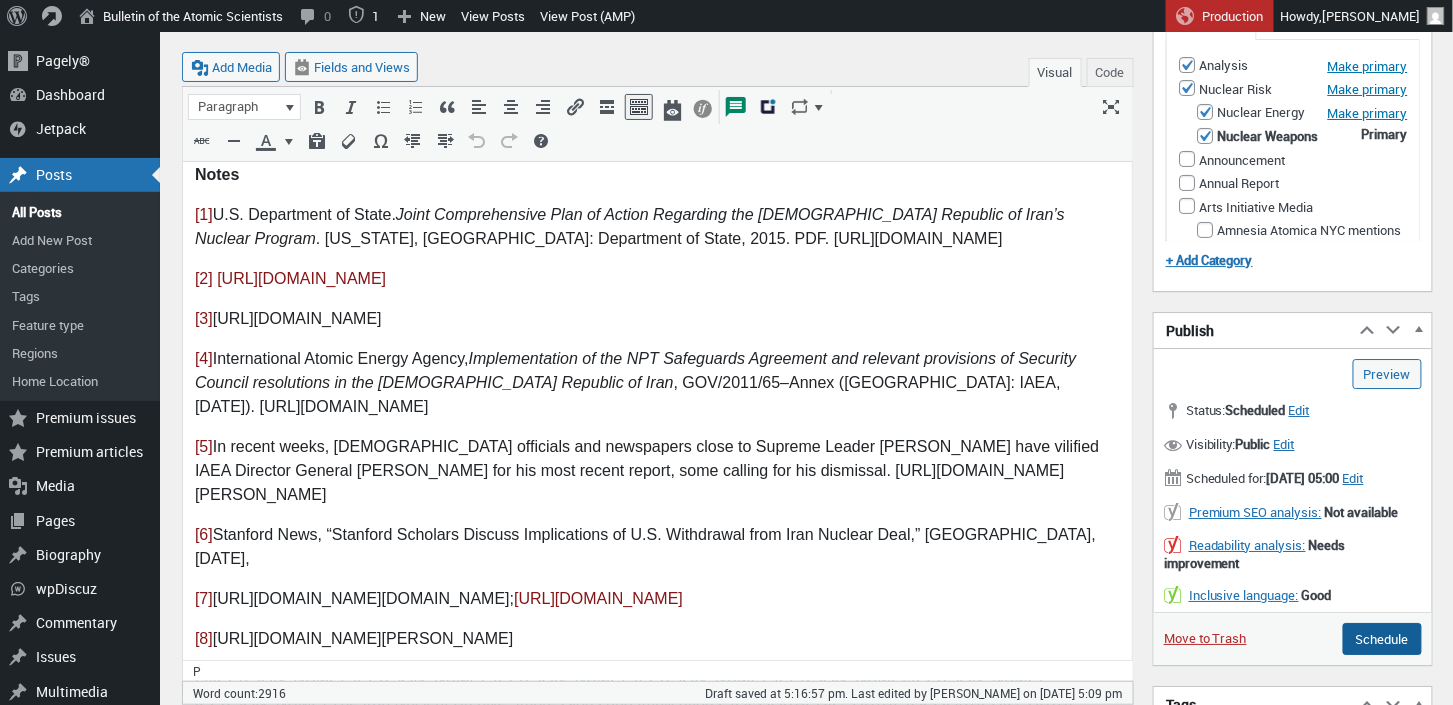 type on "The Iranian regime has the right to enrich uranium under the NPT. But enrichment brings all the dangers associated with appearing to pursue a clandestine path to nuclear weapons. Iran should choose not to exercise that right." 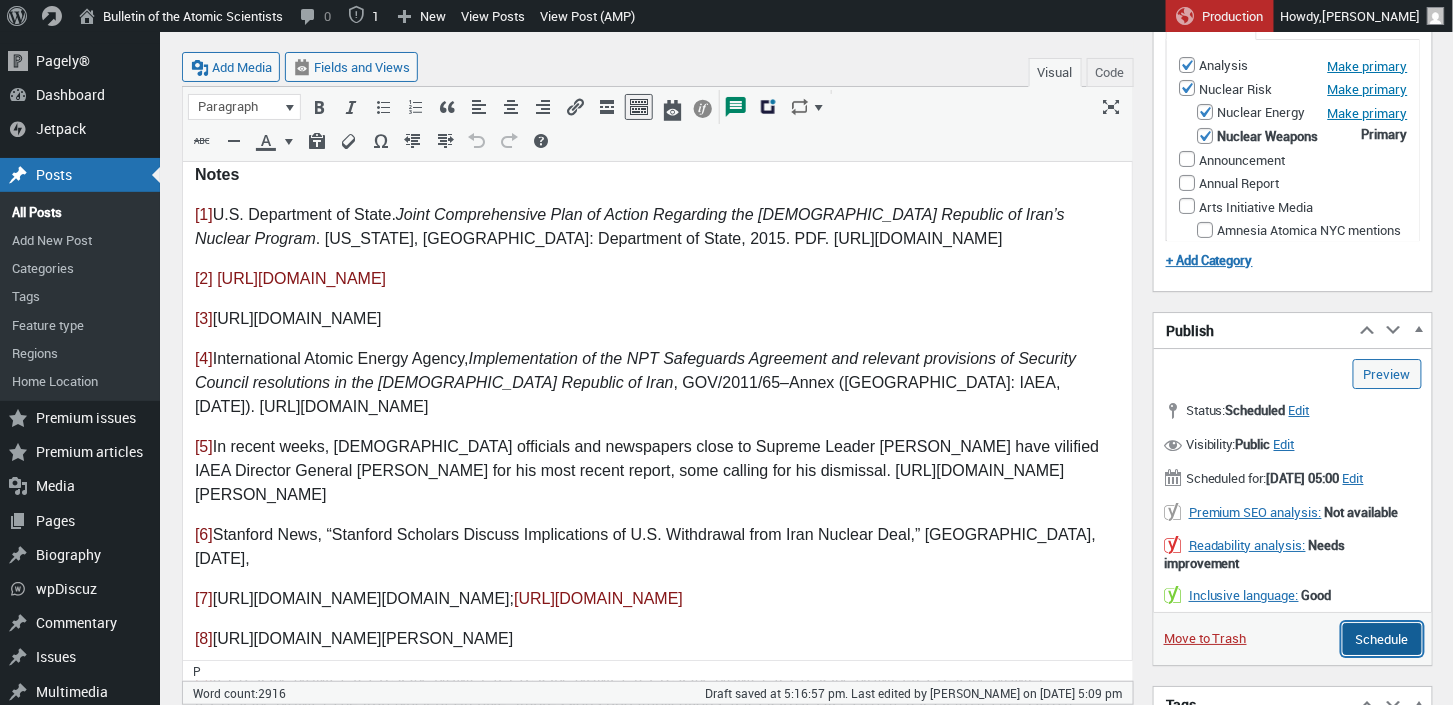 click on "Schedule" at bounding box center (1382, 639) 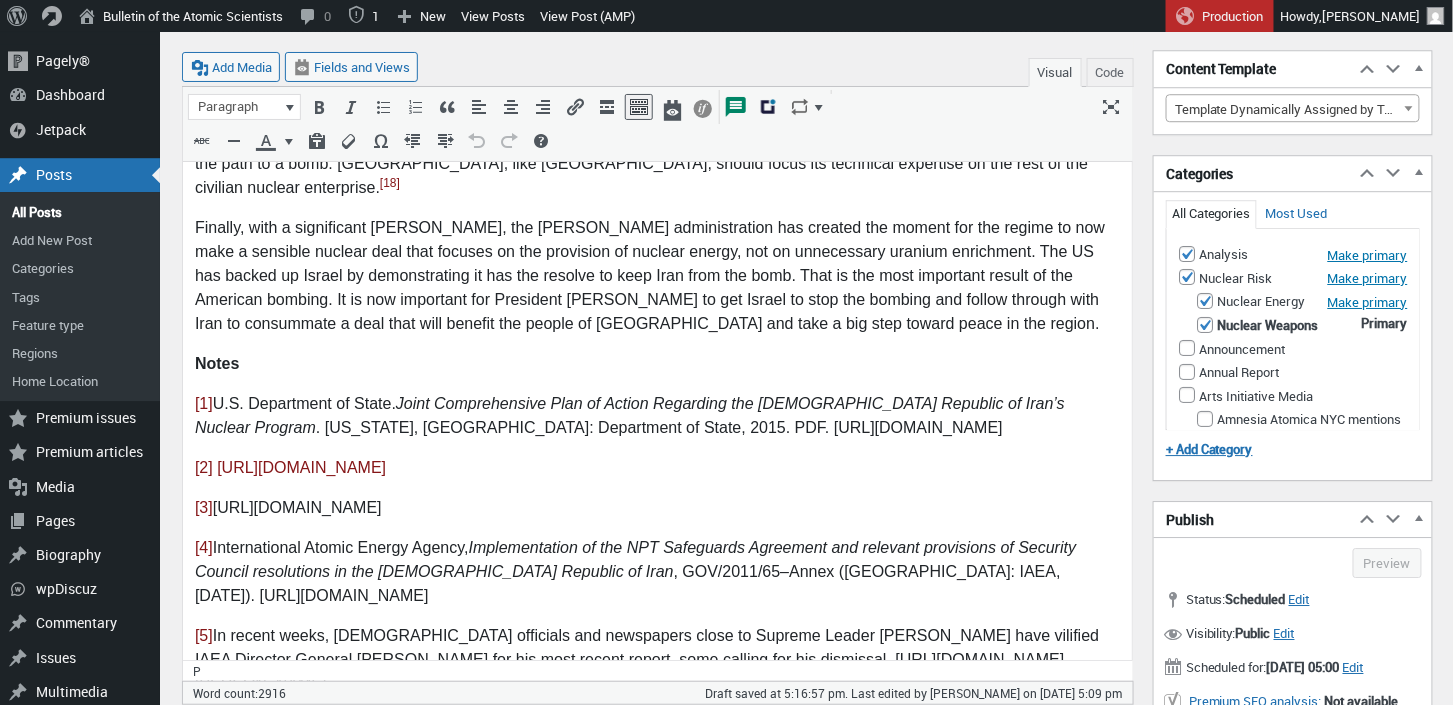 scroll, scrollTop: 4316, scrollLeft: 0, axis: vertical 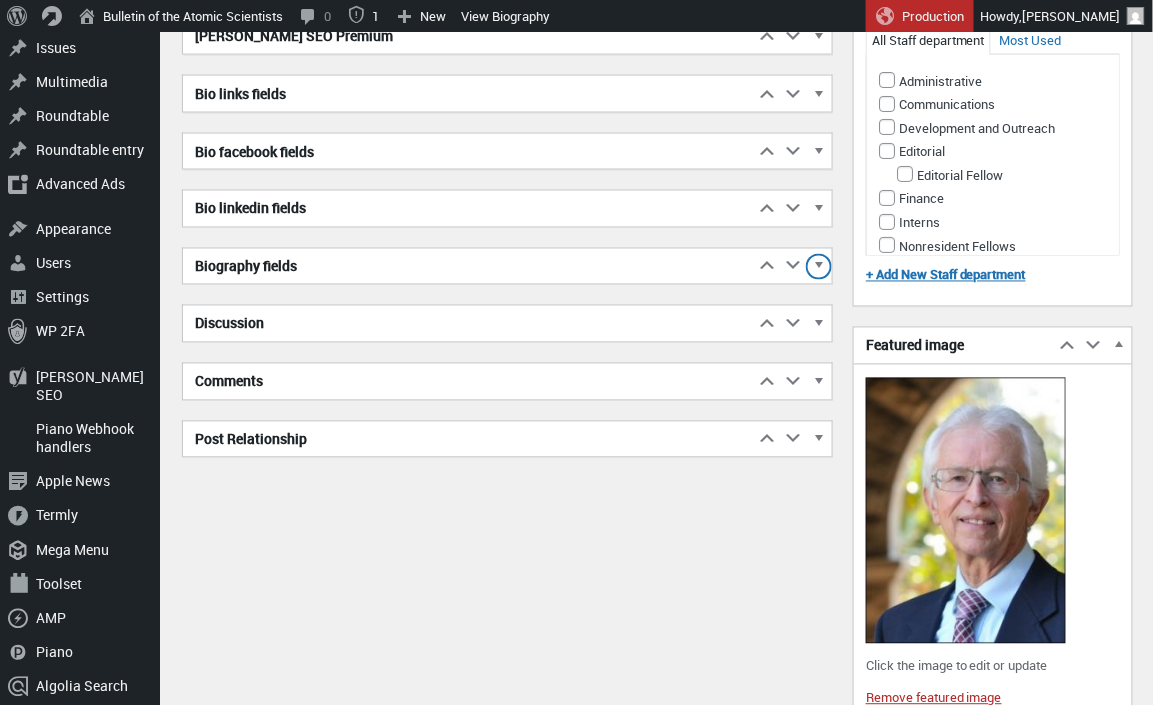 click at bounding box center (819, 270) 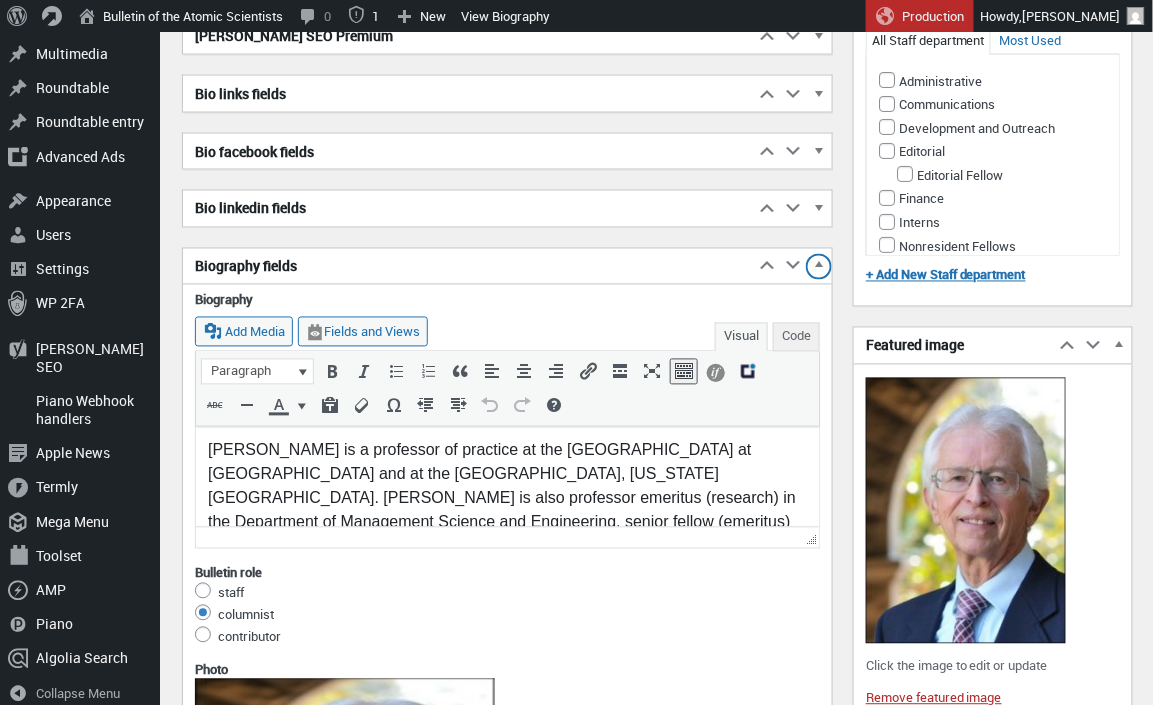 scroll, scrollTop: 788, scrollLeft: 0, axis: vertical 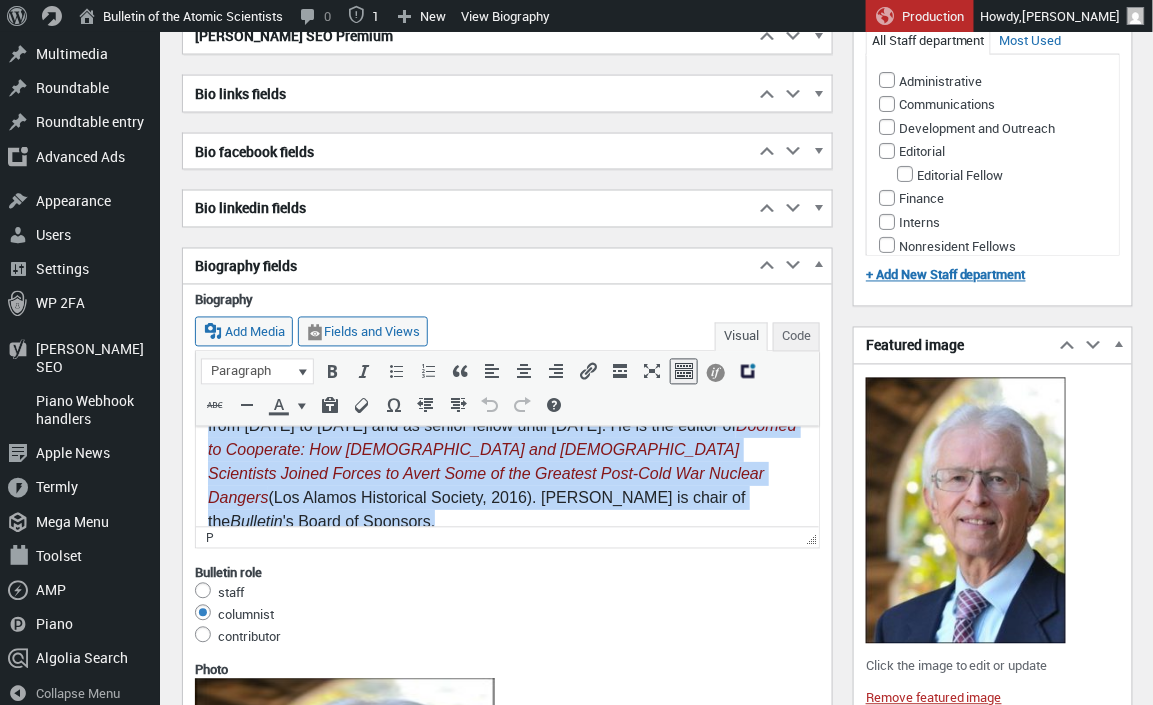 drag, startPoint x: 204, startPoint y: 444, endPoint x: 677, endPoint y: 559, distance: 486.7792 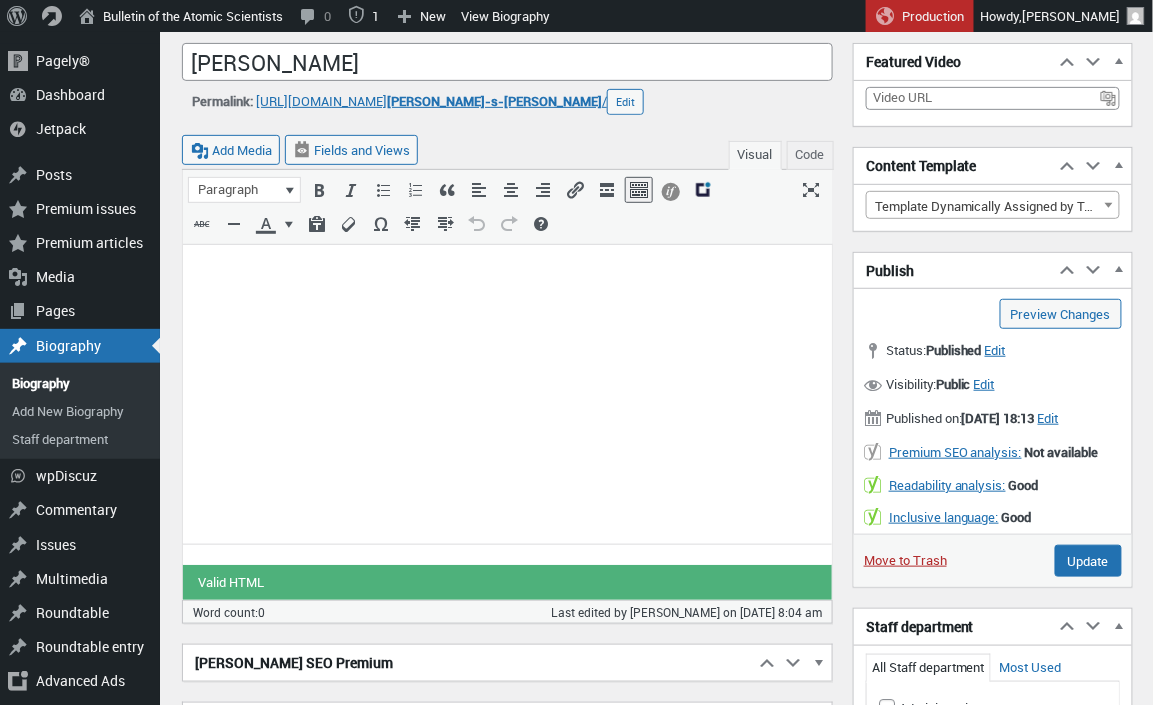 scroll, scrollTop: 125, scrollLeft: 0, axis: vertical 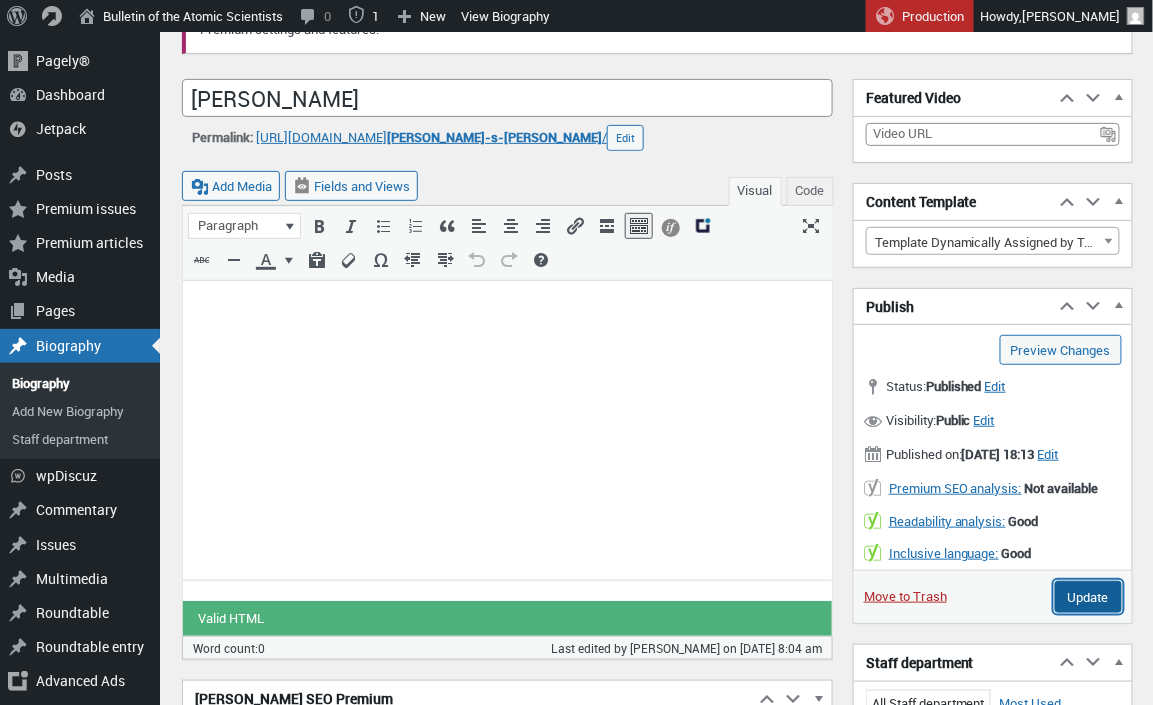 click on "Update" at bounding box center [1088, 597] 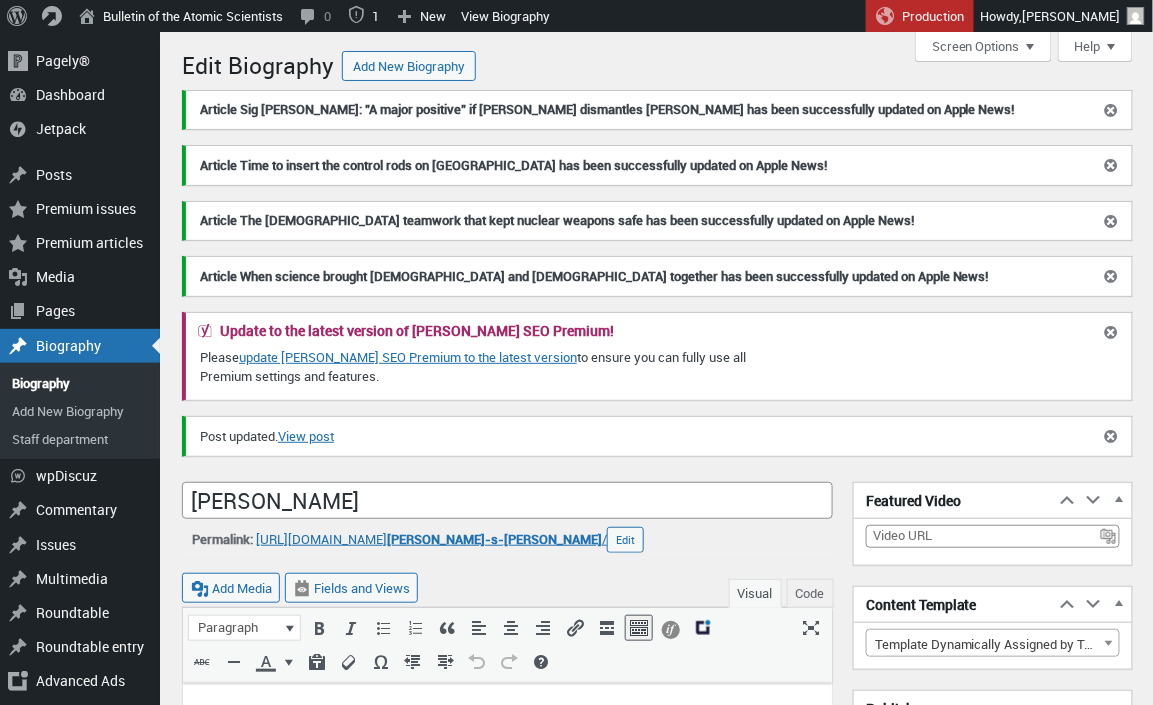 scroll, scrollTop: 0, scrollLeft: 0, axis: both 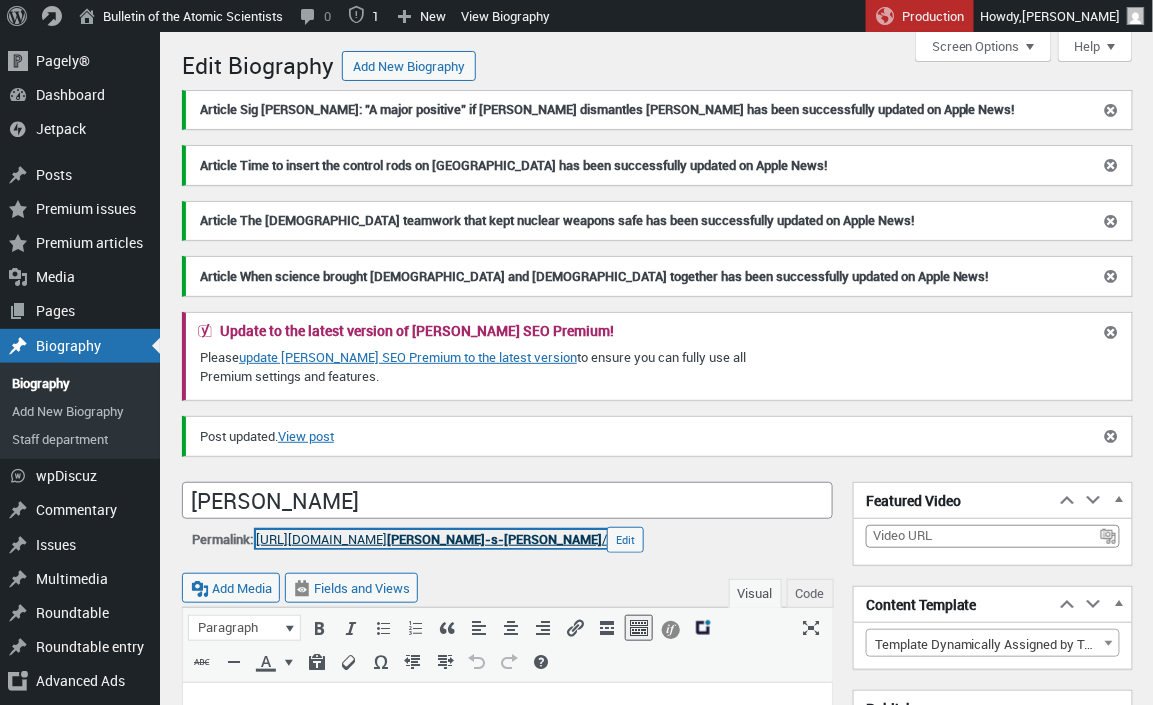 click on "[URL][DOMAIN_NAME] [PERSON_NAME]-s-[PERSON_NAME] /" at bounding box center (431, 539) 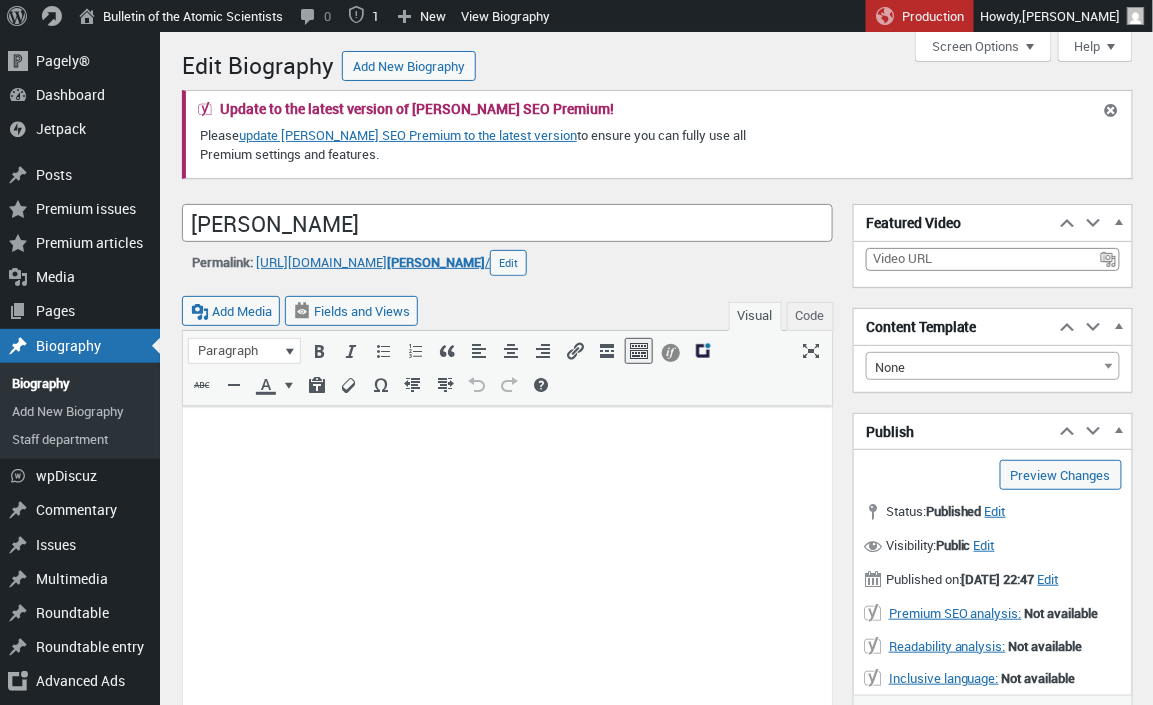 scroll, scrollTop: 0, scrollLeft: 0, axis: both 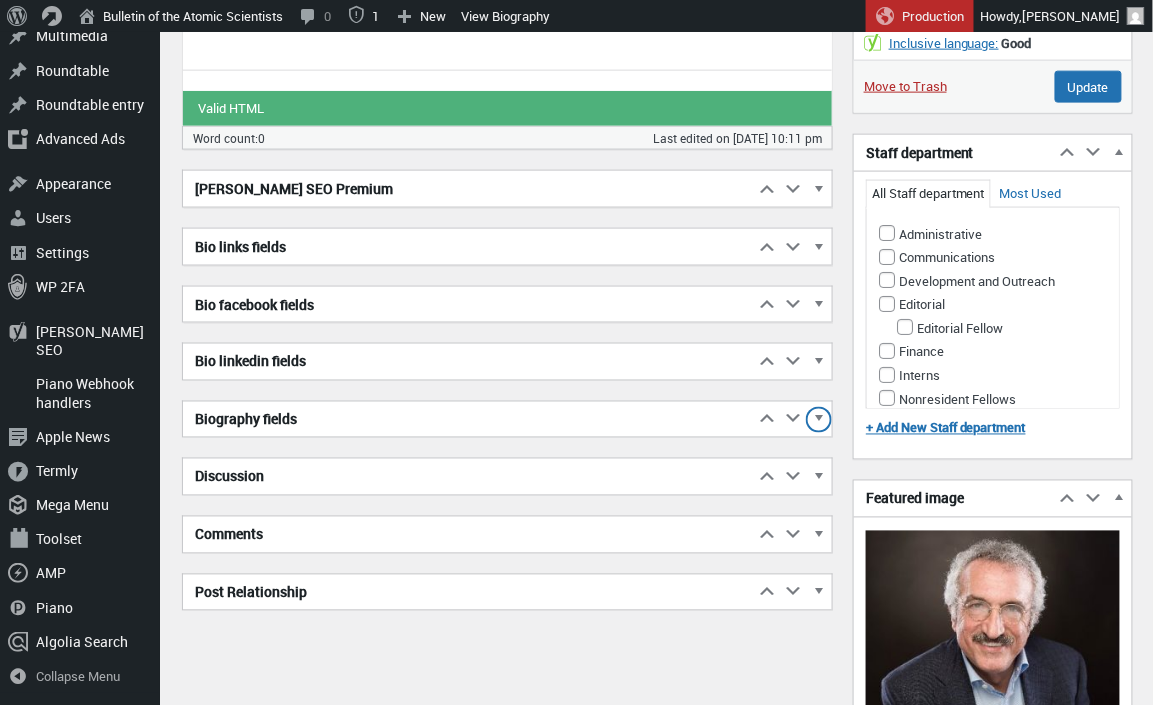 click at bounding box center (819, 423) 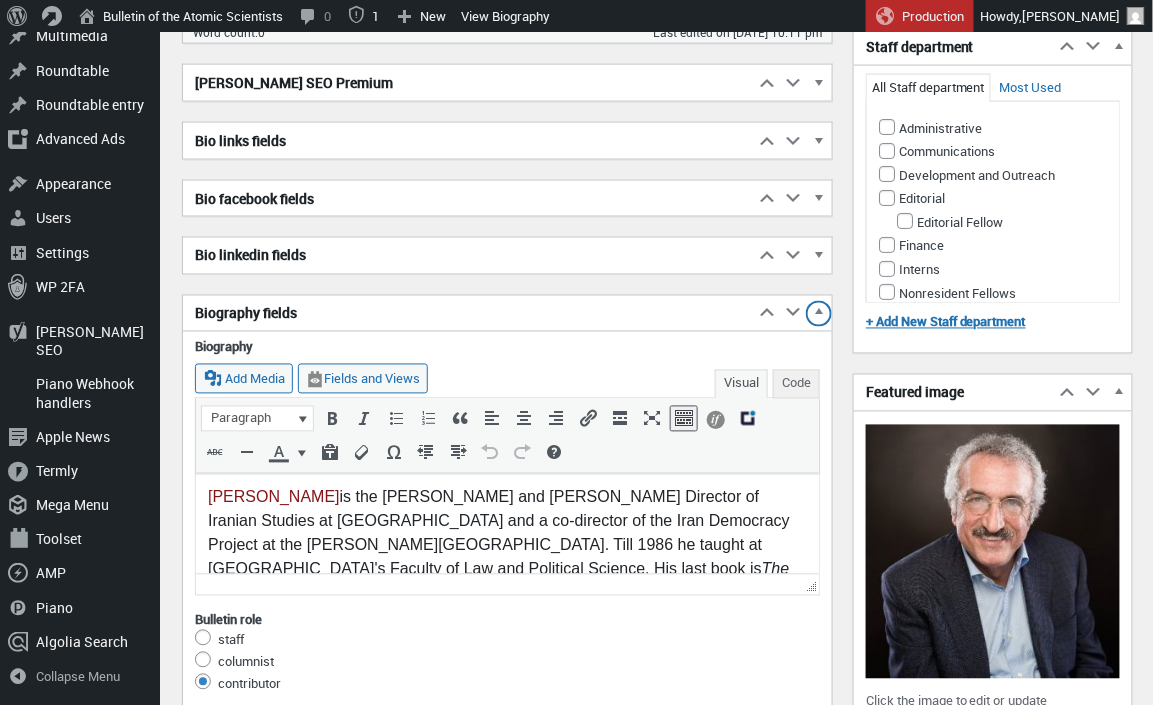 scroll, scrollTop: 744, scrollLeft: 0, axis: vertical 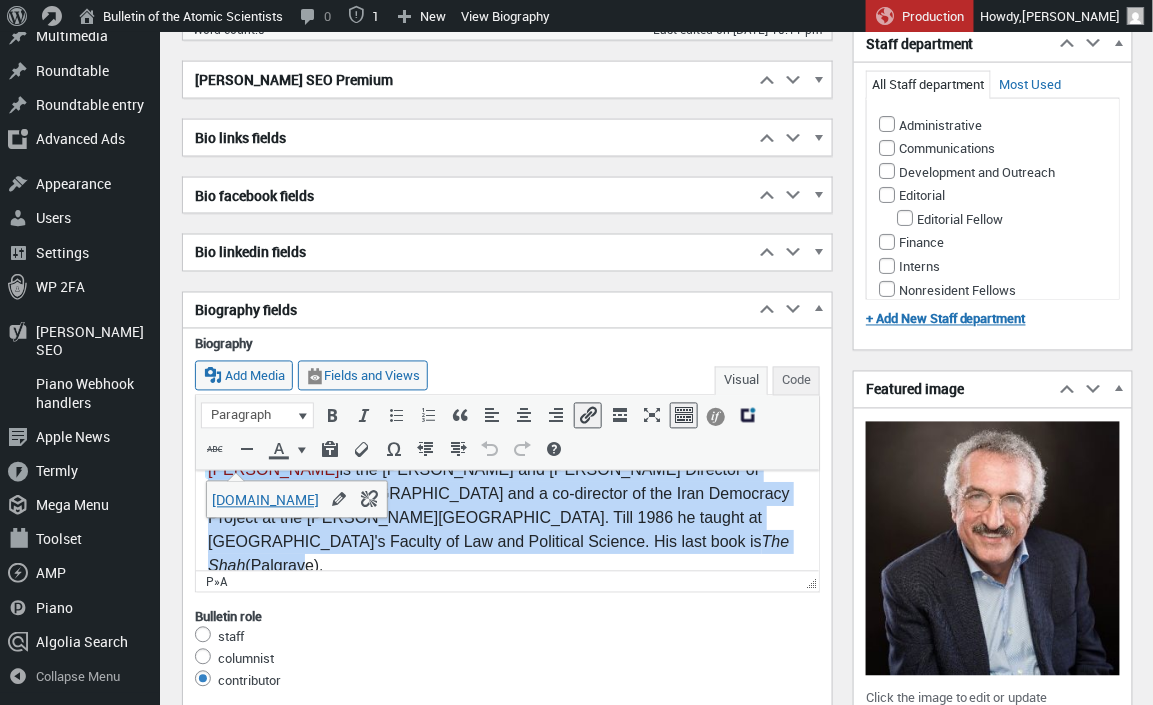 drag, startPoint x: 208, startPoint y: 490, endPoint x: 564, endPoint y: 564, distance: 363.60968 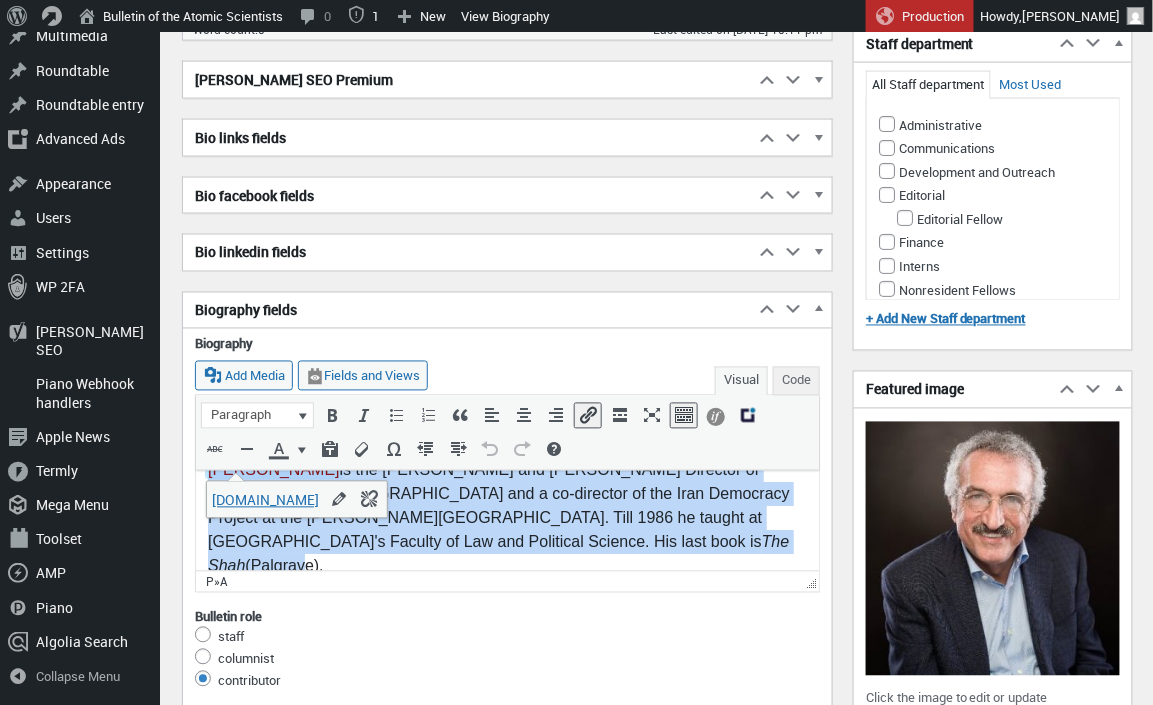 type 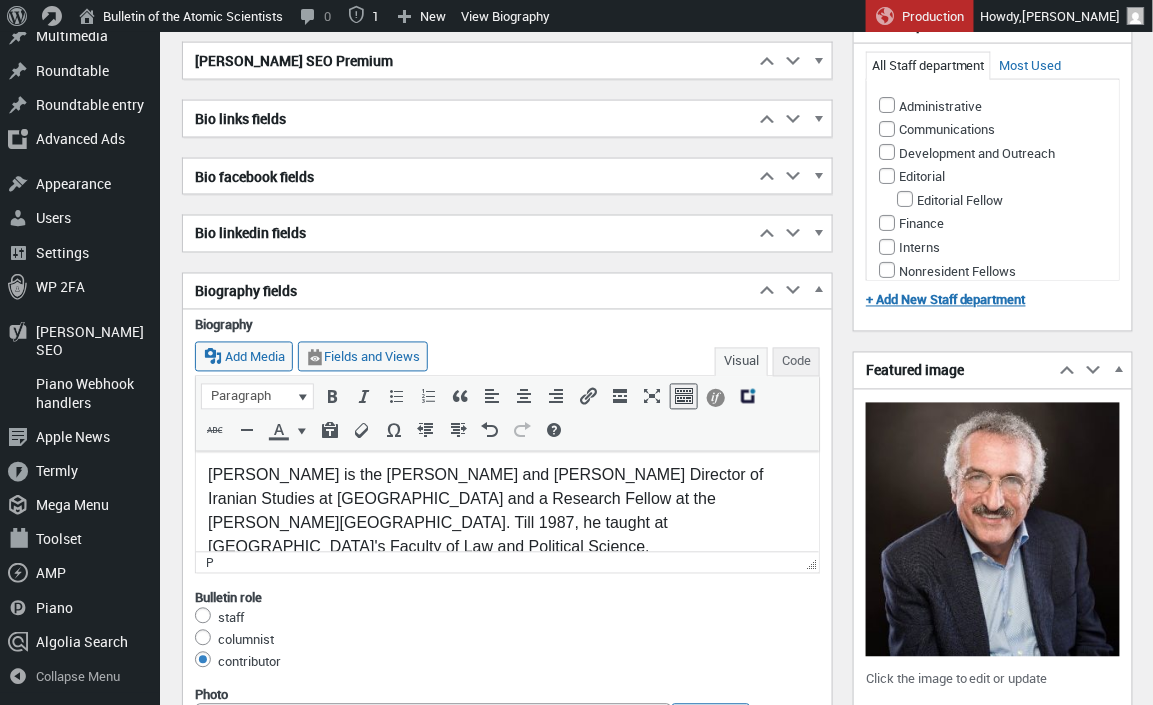 scroll, scrollTop: 766, scrollLeft: 0, axis: vertical 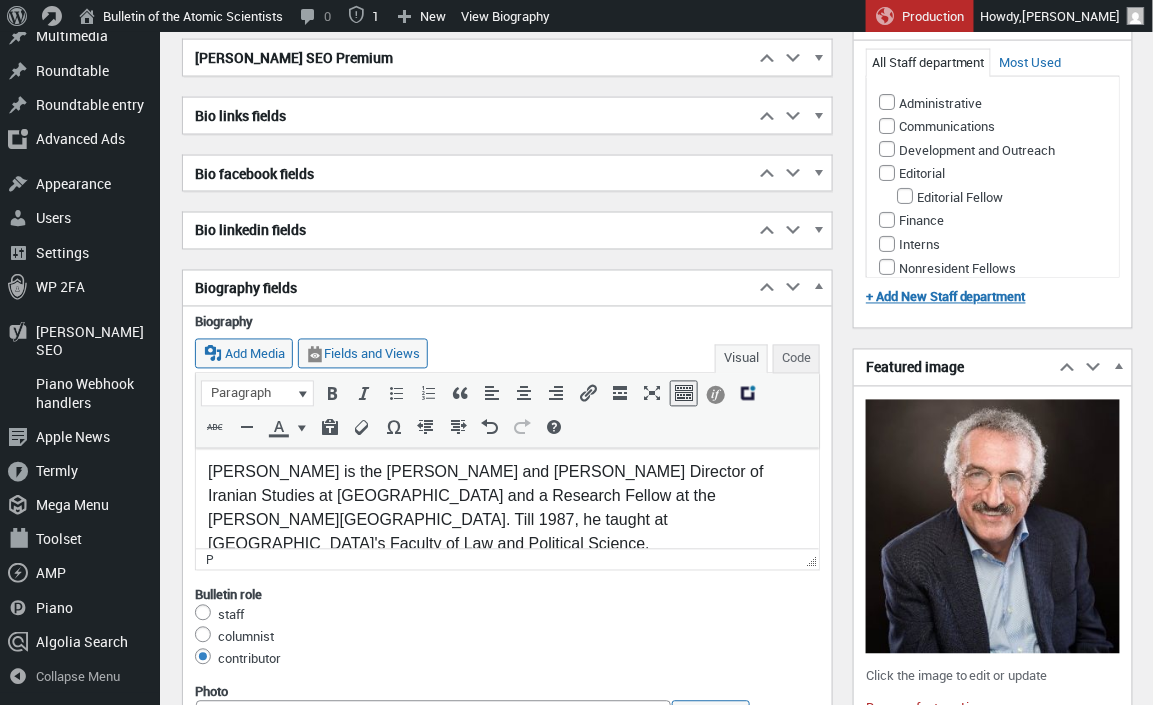 click on "Abbas Milani is the Hamid and Christina Moghadam Director of Iranian Studies at Stanford and a Research Fellow at the Hoover Institution. Till 1987, he taught at Tehran University's Faculty of Law and Political Science." at bounding box center (506, 508) 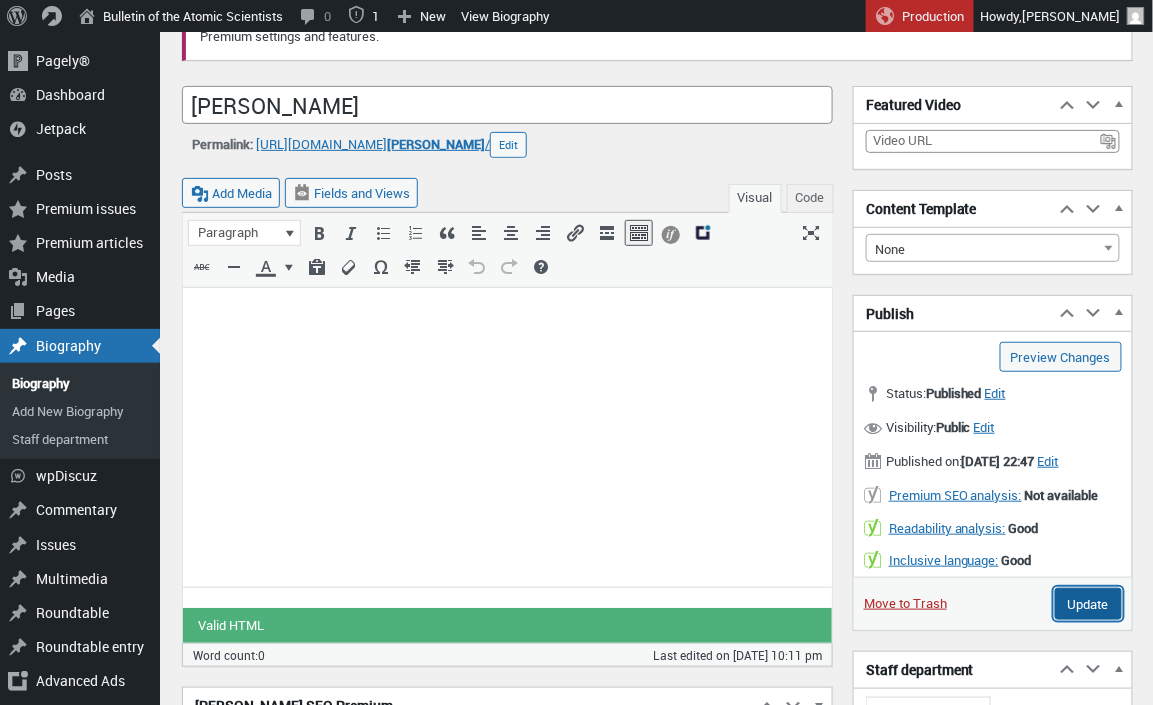 click on "Update" at bounding box center [1088, 604] 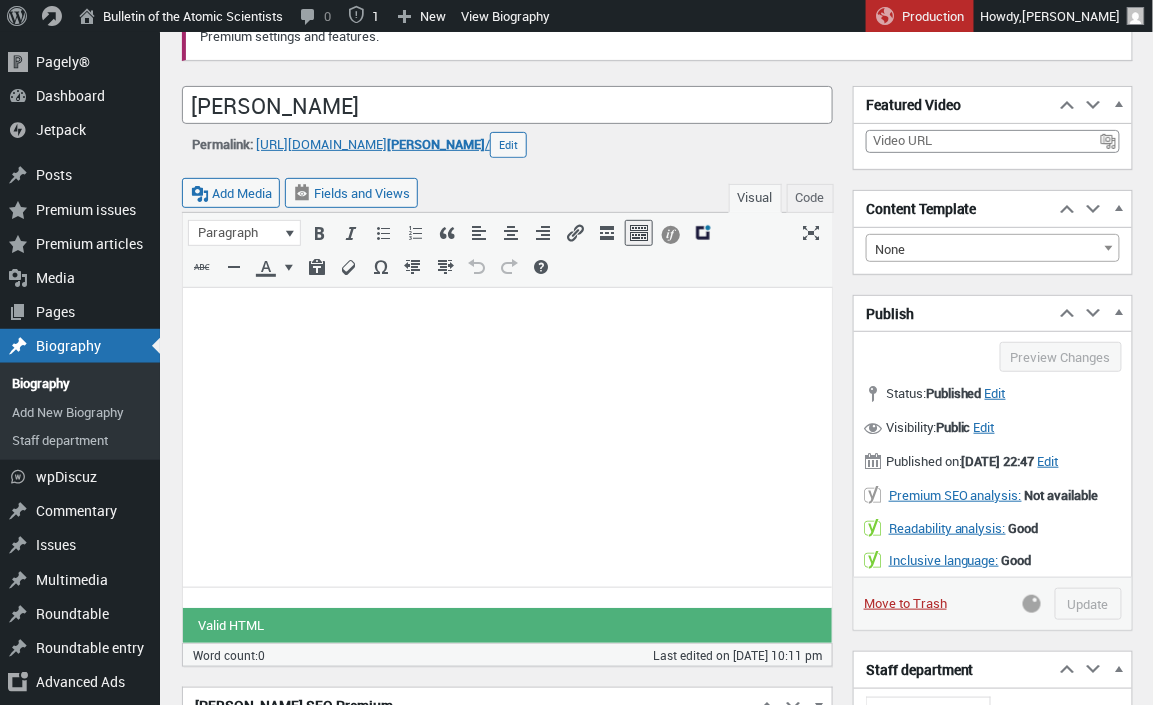 scroll, scrollTop: 120, scrollLeft: 0, axis: vertical 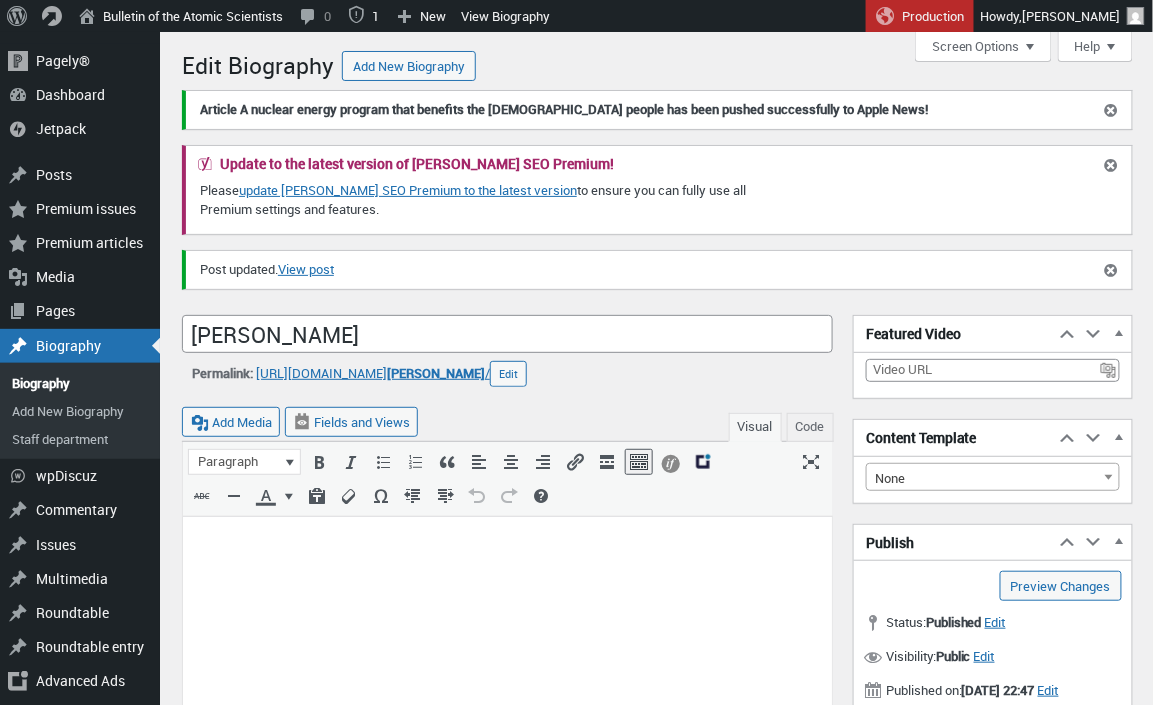 click on "Edit Biography
Add New Biography
Article A nuclear energy program that benefits the [DEMOGRAPHIC_DATA] people has been pushed successfully to Apple News!
Dismiss this notice. Update to the latest version of [PERSON_NAME] SEO Premium! Please  update [PERSON_NAME] SEO Premium to the latest version  to ensure you can fully use all Premium settings and features. Dismiss this notice. Post updated.  View post Dismiss this notice.   Connection lost.  Saving has been disabled until you are reconnected.  This post is being backed up in your browser, just in case. The backup of this post in your browser is different from the version below. Restore the backup This will replace the current editor content with the last backup version. You can use undo and redo in the editor to get the old content back or to return to the restored version. Dismiss this notice.
Enter title here
[PERSON_NAME]
Skip to Editor
Permalink:
[URL][DOMAIN_NAME] [PERSON_NAME] /" at bounding box center [657, 968] 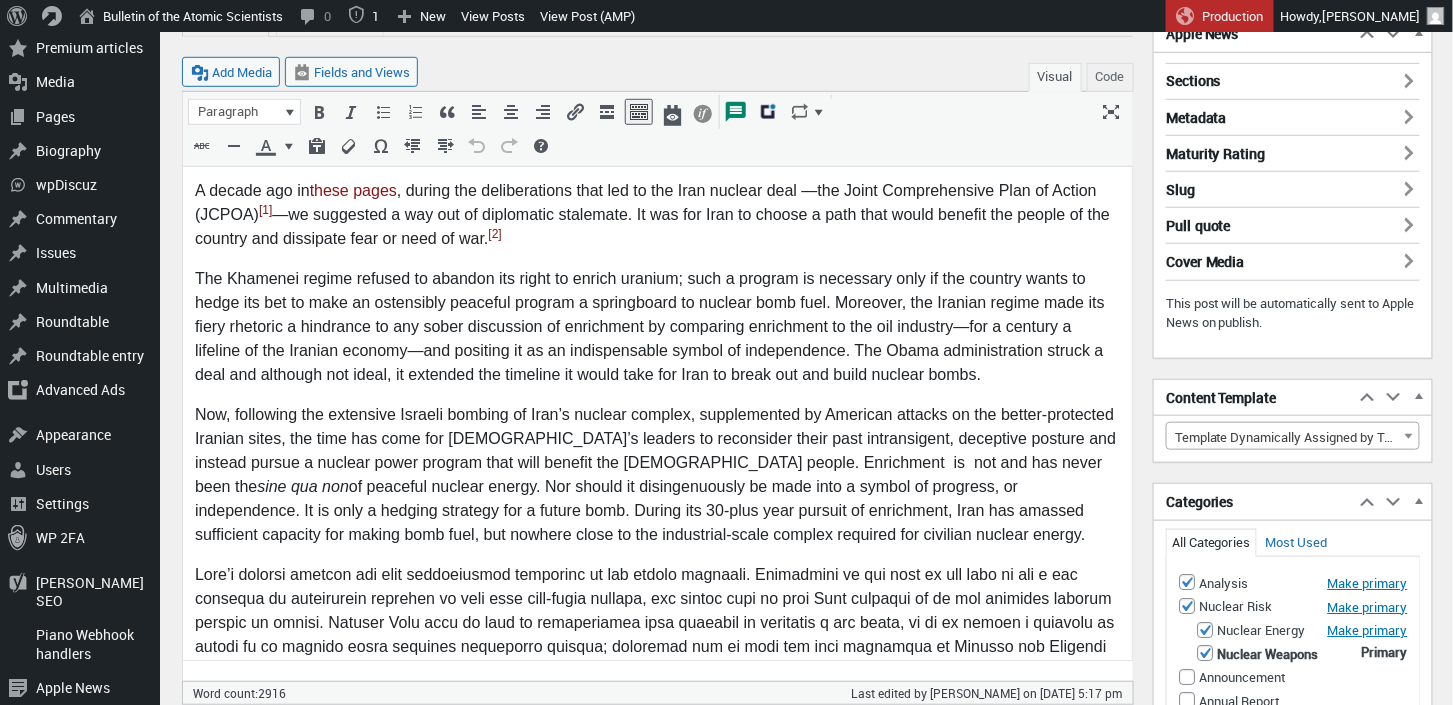scroll, scrollTop: 0, scrollLeft: 0, axis: both 